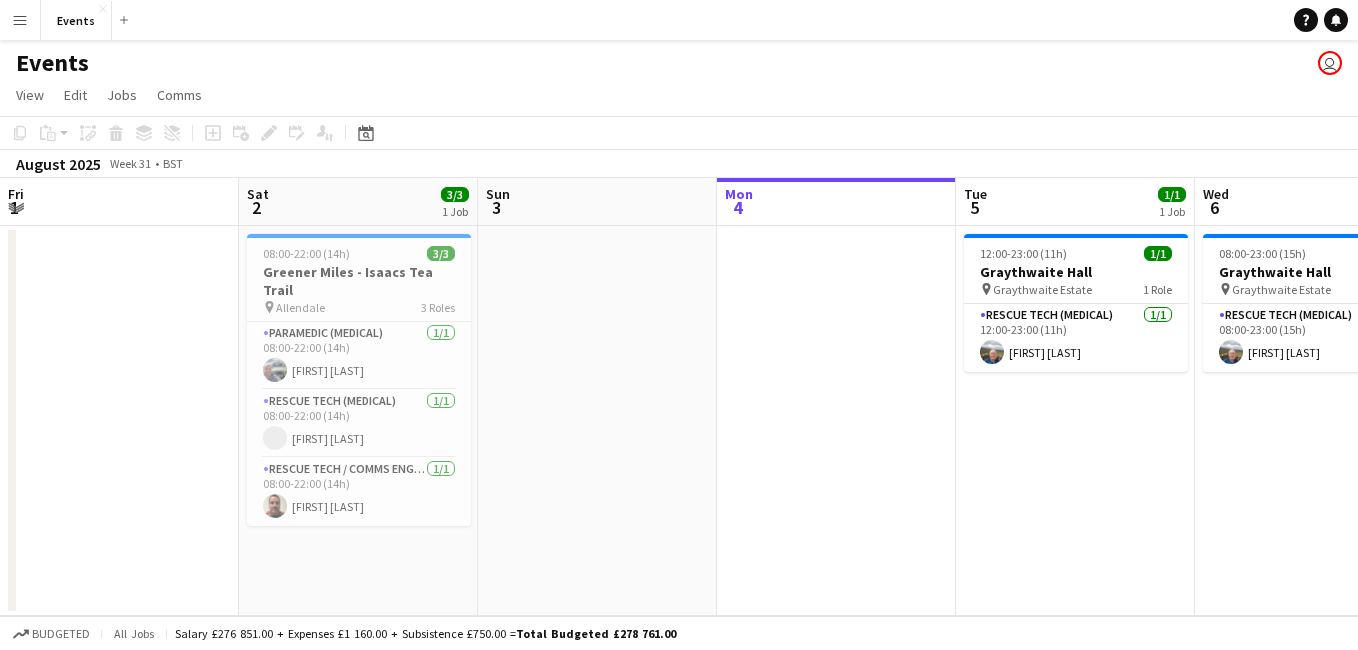 scroll, scrollTop: 0, scrollLeft: 0, axis: both 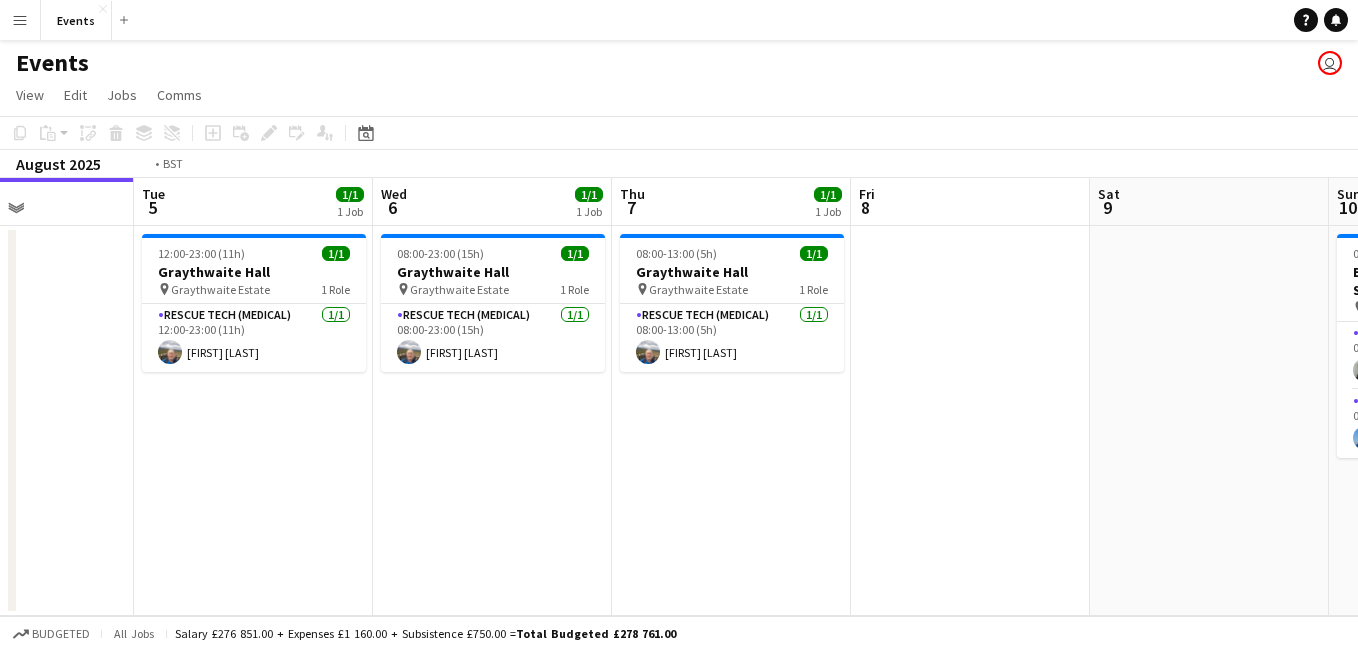 drag, startPoint x: 1164, startPoint y: 486, endPoint x: 818, endPoint y: 485, distance: 346.00143 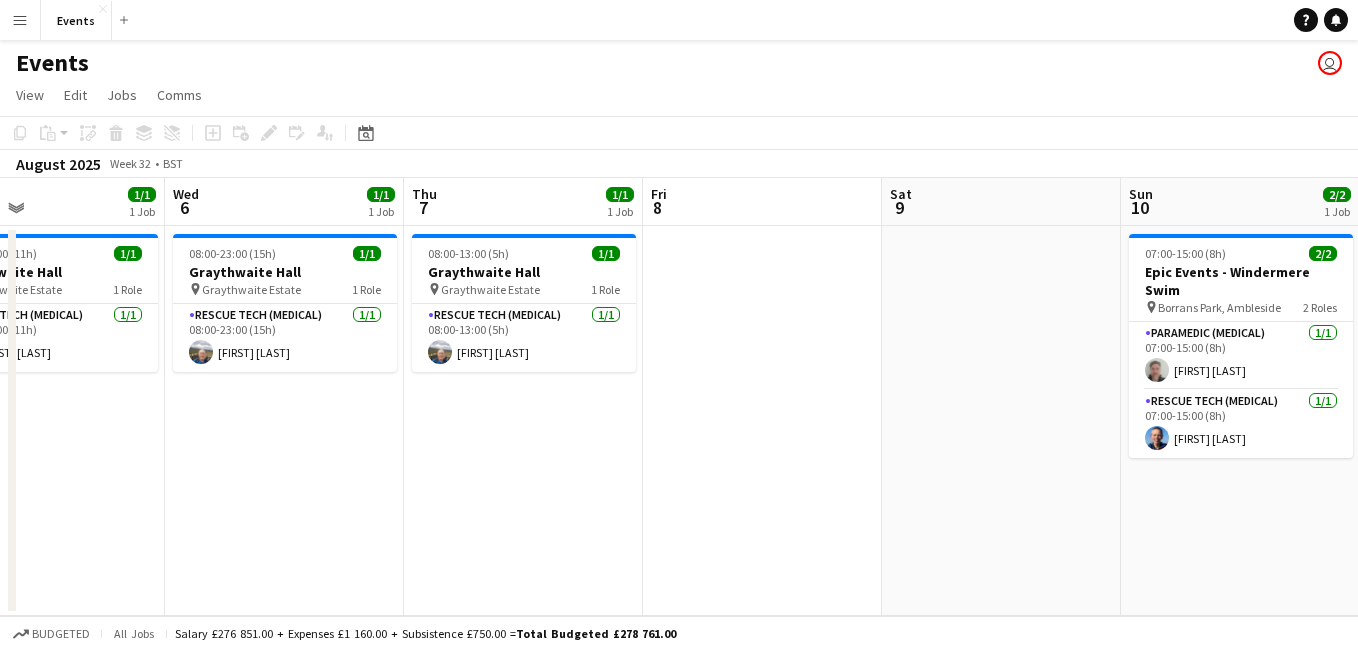drag, startPoint x: 1041, startPoint y: 526, endPoint x: 611, endPoint y: 505, distance: 430.51248 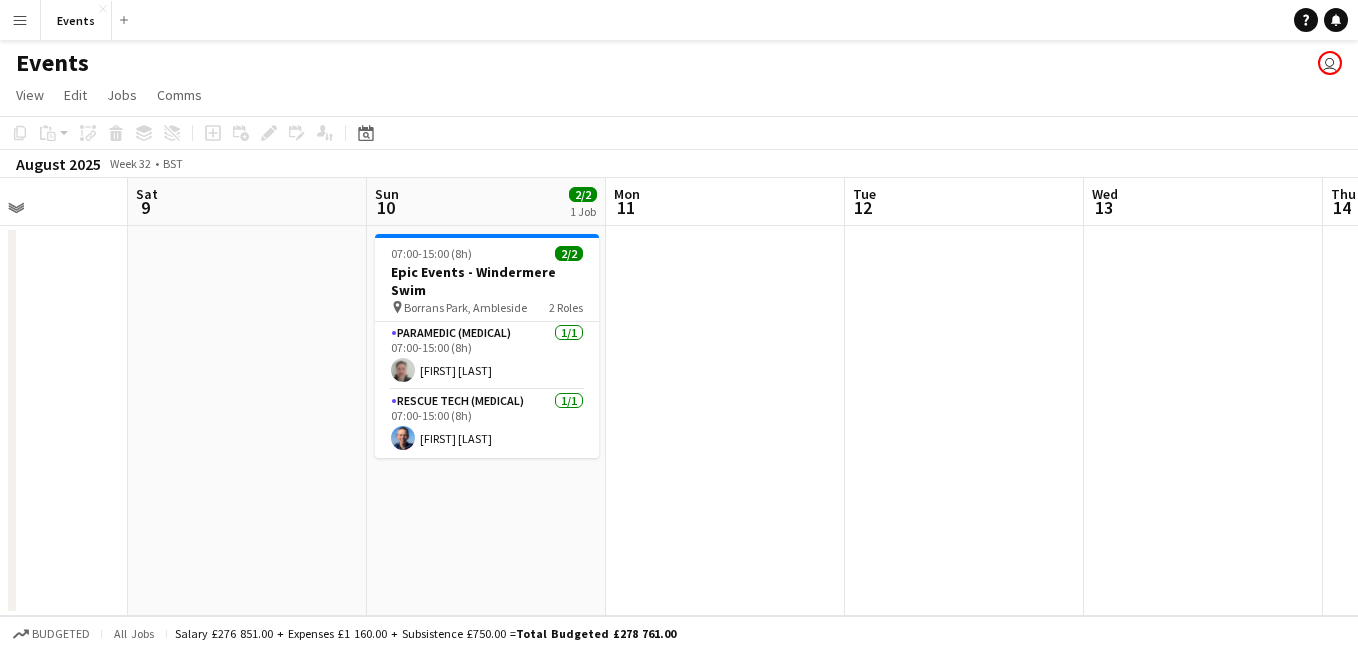 drag, startPoint x: 1039, startPoint y: 542, endPoint x: 524, endPoint y: 490, distance: 517.6186 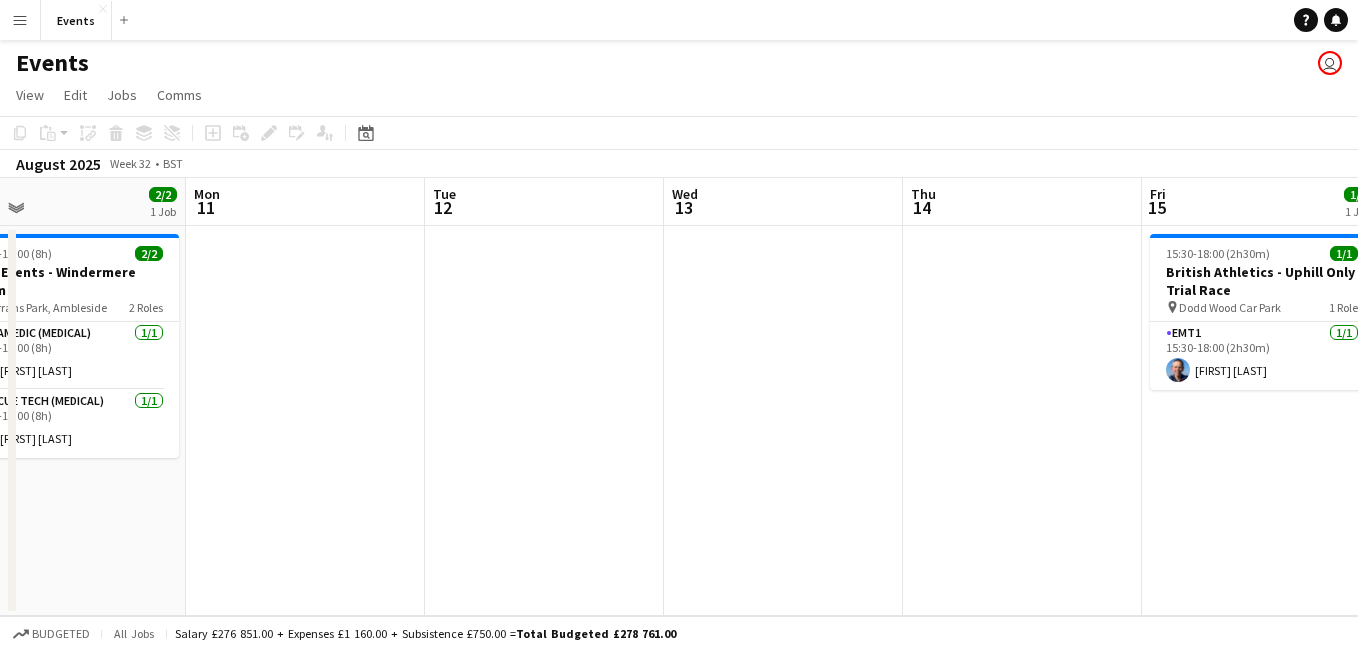 drag, startPoint x: 951, startPoint y: 491, endPoint x: 533, endPoint y: 512, distance: 418.5272 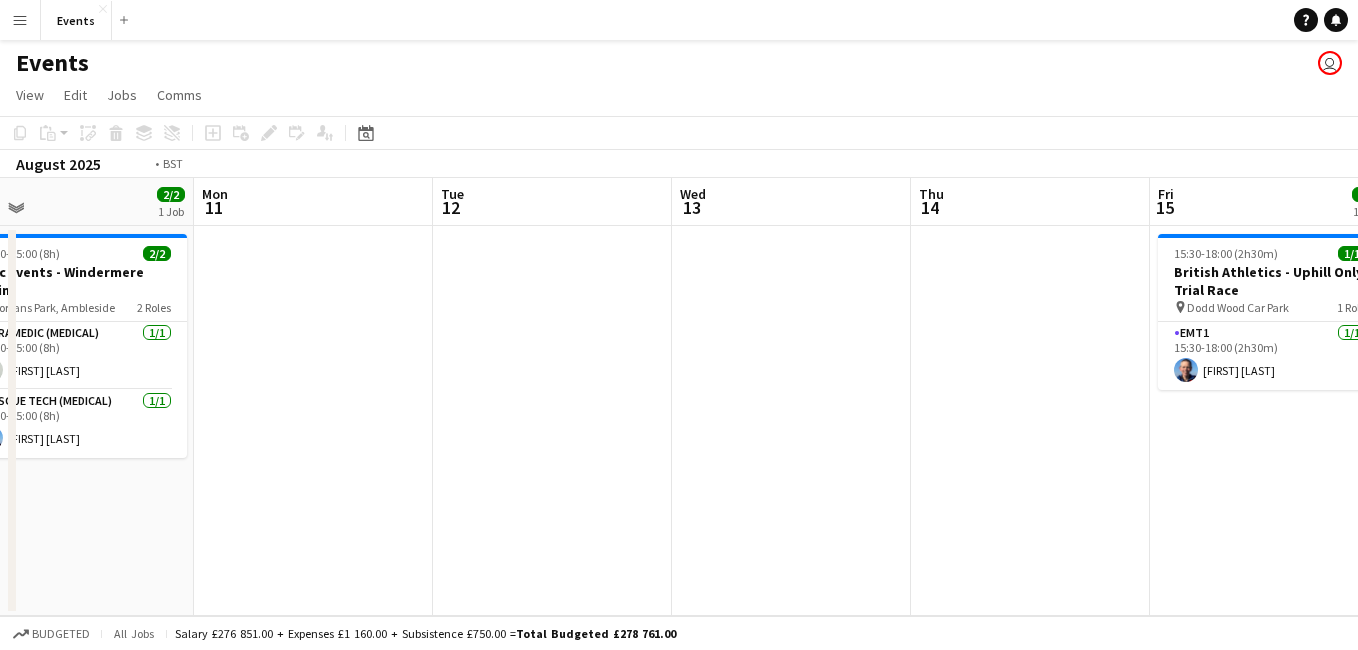 drag, startPoint x: 856, startPoint y: 531, endPoint x: 386, endPoint y: 584, distance: 472.97885 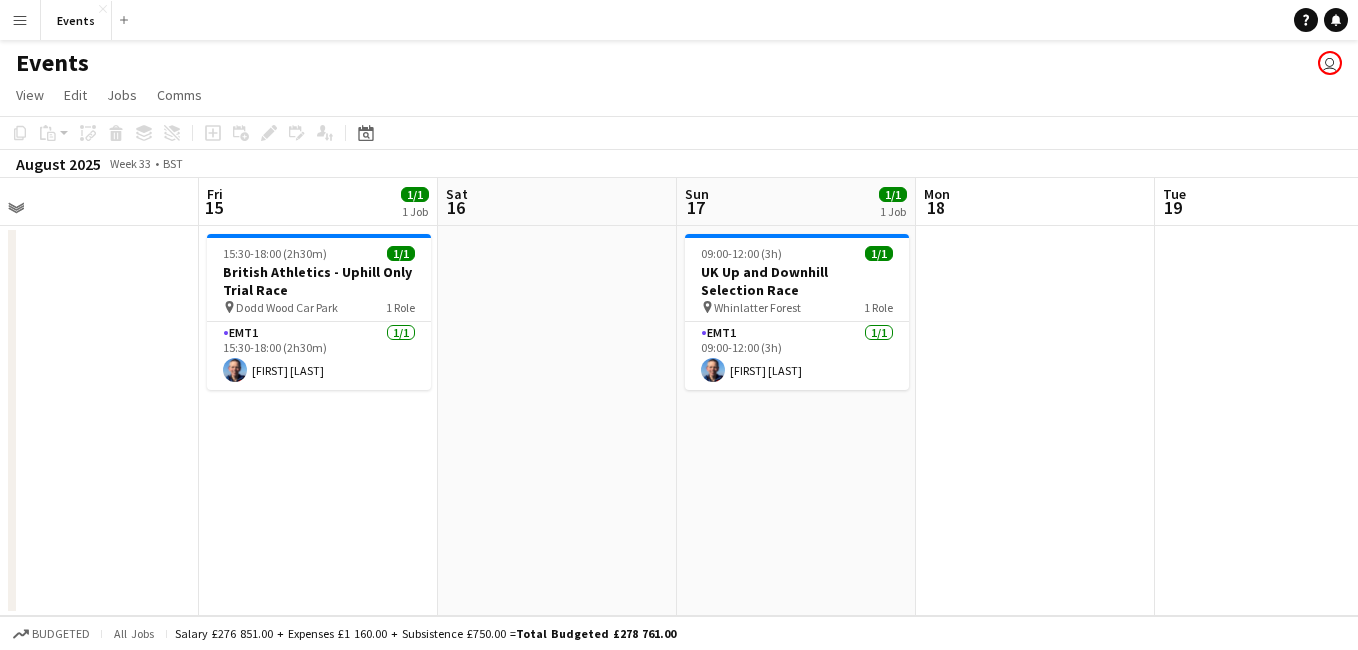 drag, startPoint x: 902, startPoint y: 537, endPoint x: 434, endPoint y: 487, distance: 470.66336 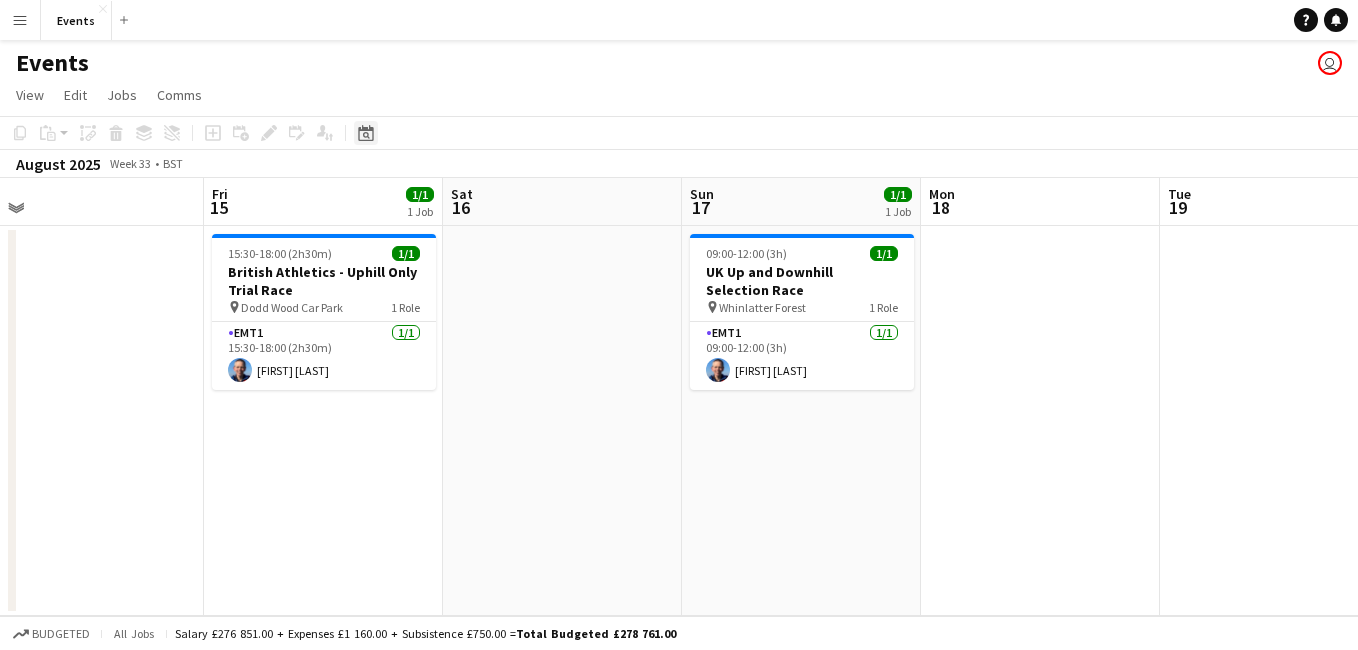 drag, startPoint x: 367, startPoint y: 134, endPoint x: 367, endPoint y: 145, distance: 11 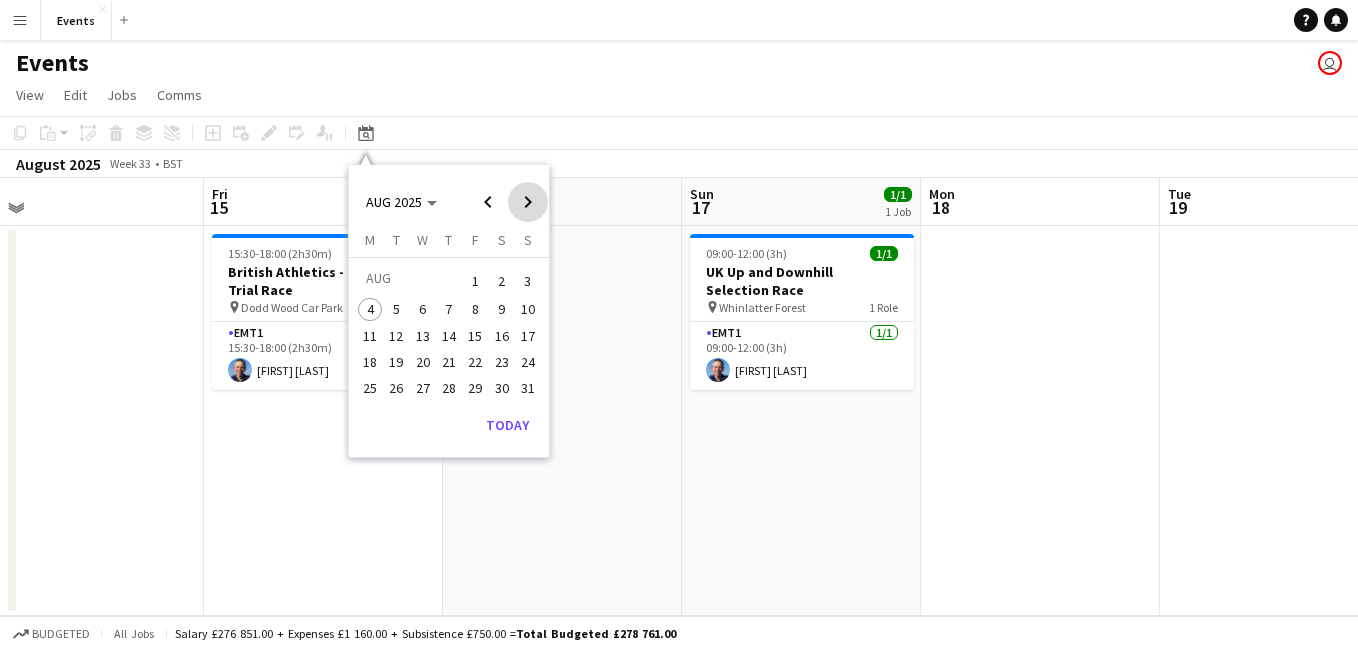 click at bounding box center (528, 202) 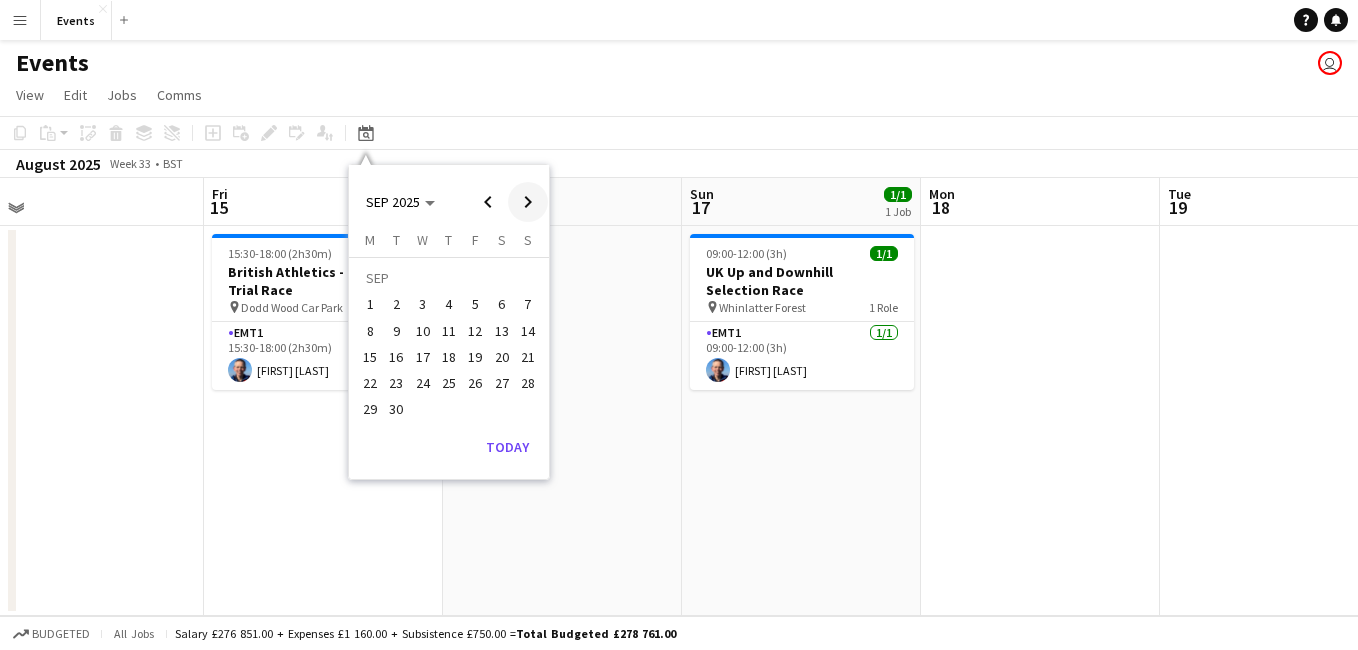 click at bounding box center (528, 202) 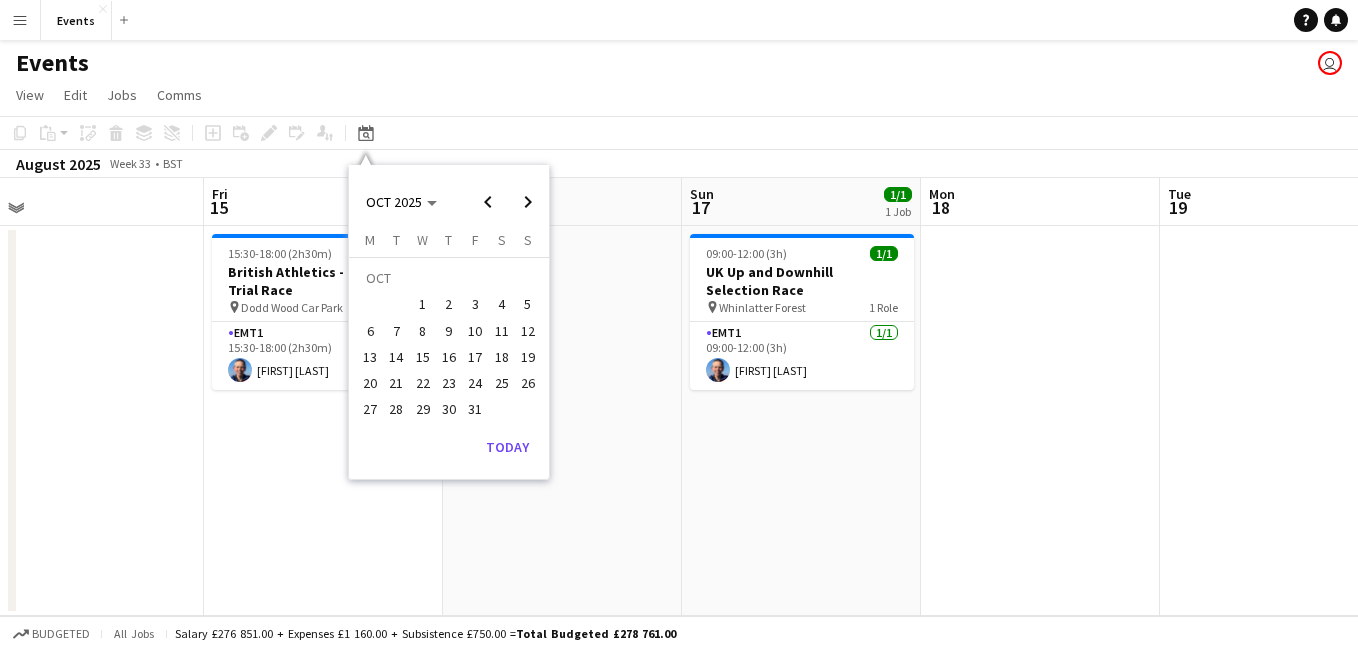 click on "18" at bounding box center [502, 357] 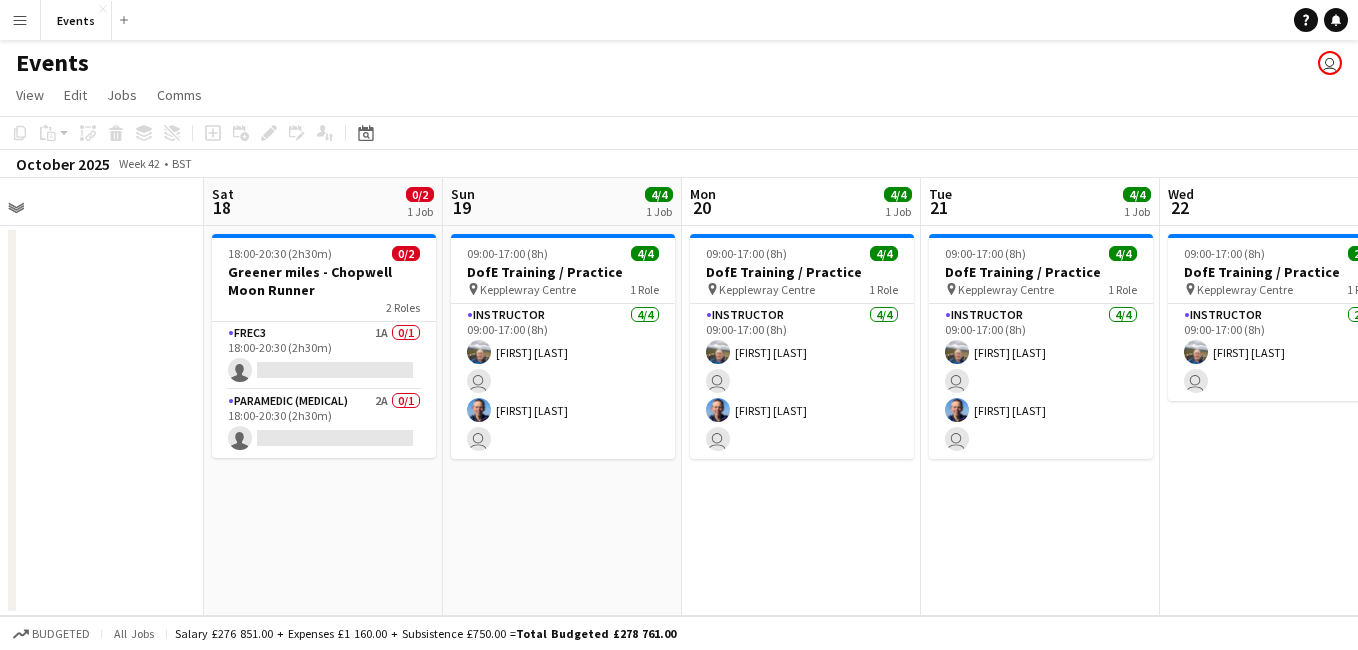 scroll, scrollTop: 0, scrollLeft: 688, axis: horizontal 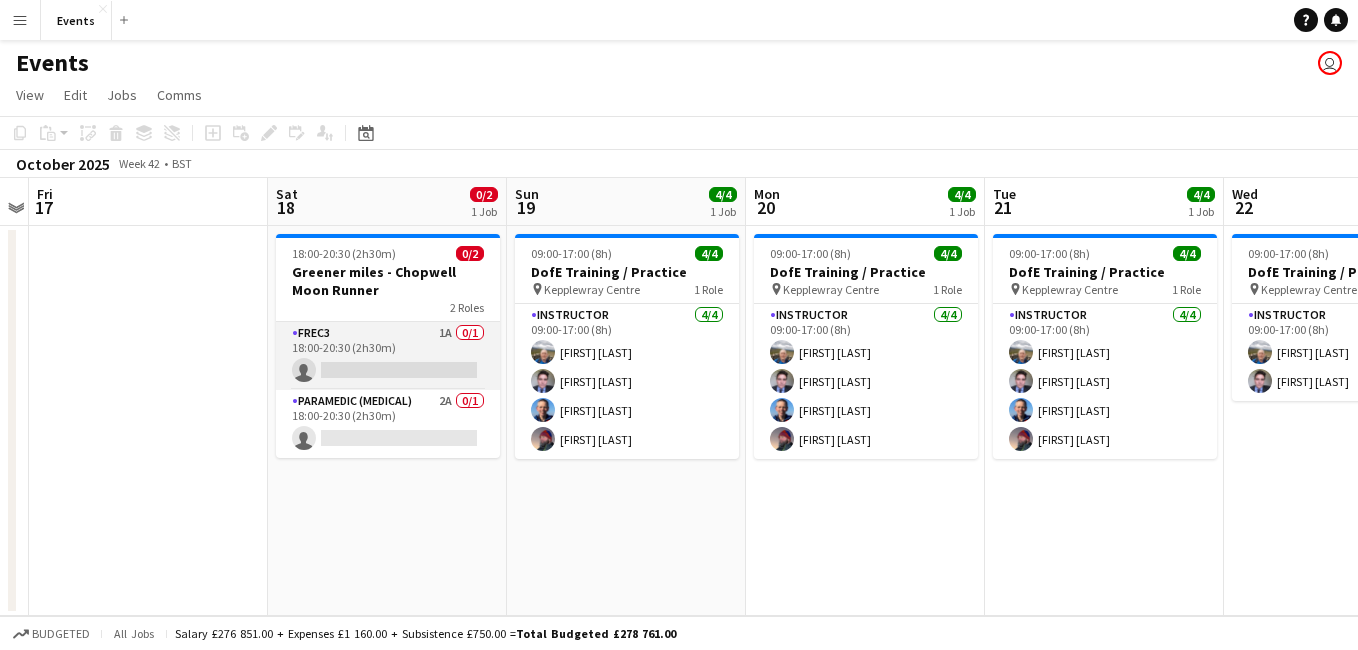 click on "FREC3   1A   0/1   18:00-20:30 (2h30m)
single-neutral-actions" at bounding box center [388, 356] 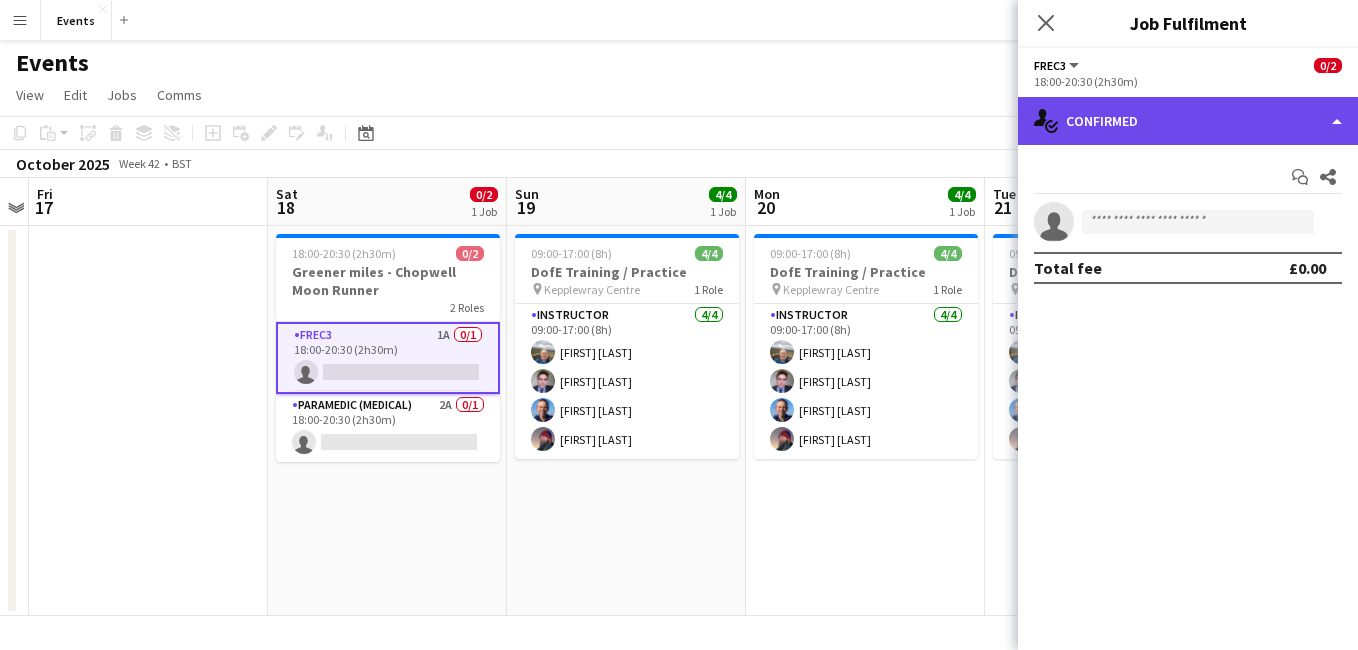 click on "single-neutral-actions-check-2
Confirmed" 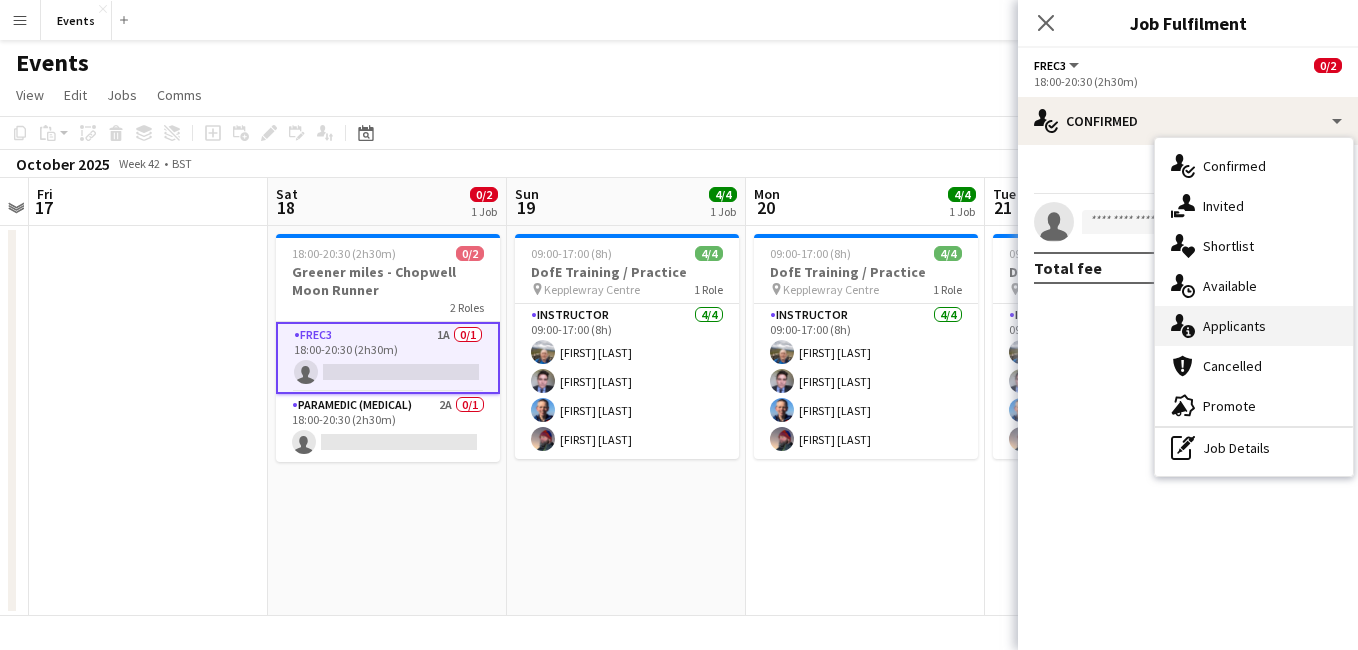 click on "single-neutral-actions-information
Applicants" at bounding box center (1254, 326) 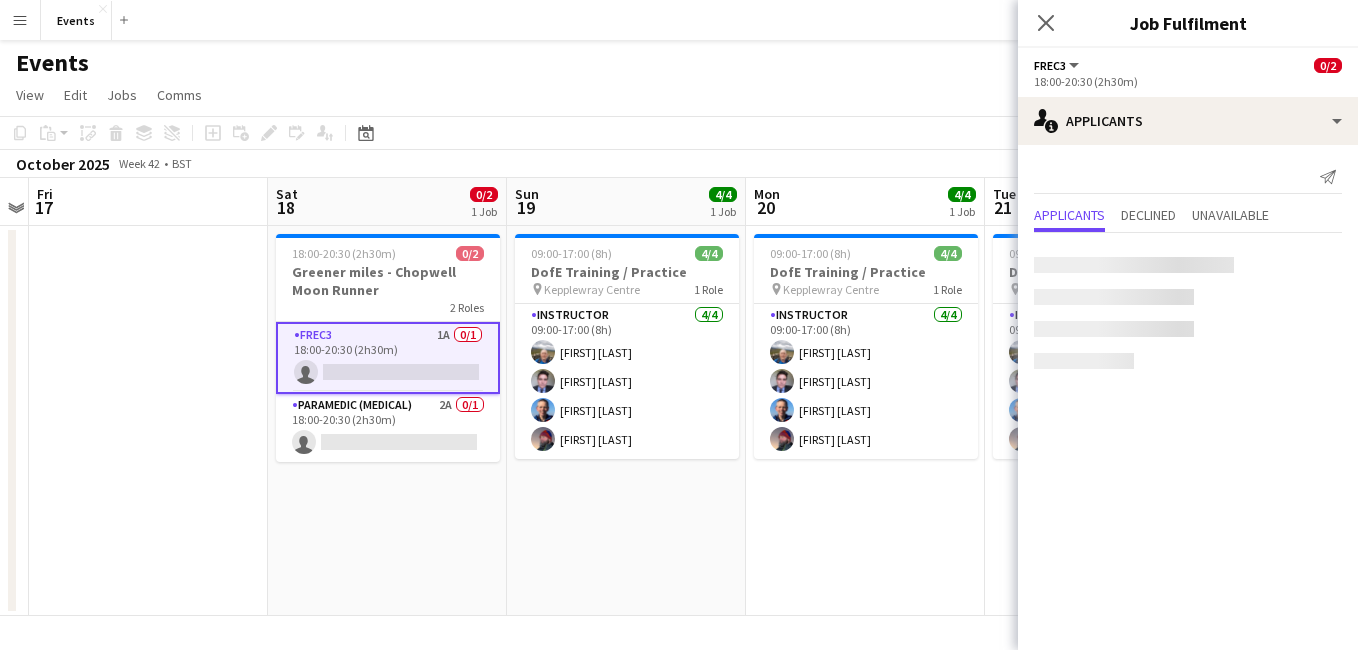 drag, startPoint x: 1210, startPoint y: 333, endPoint x: 1266, endPoint y: 366, distance: 65 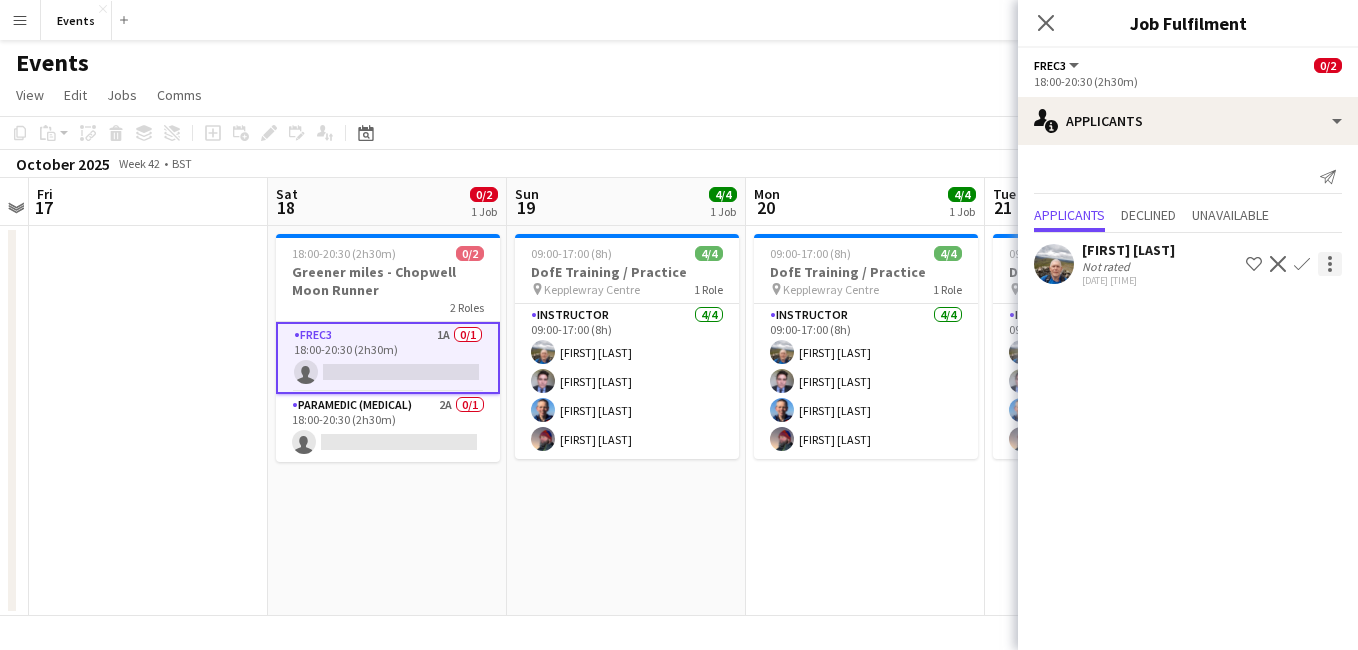 click on "Confirm" 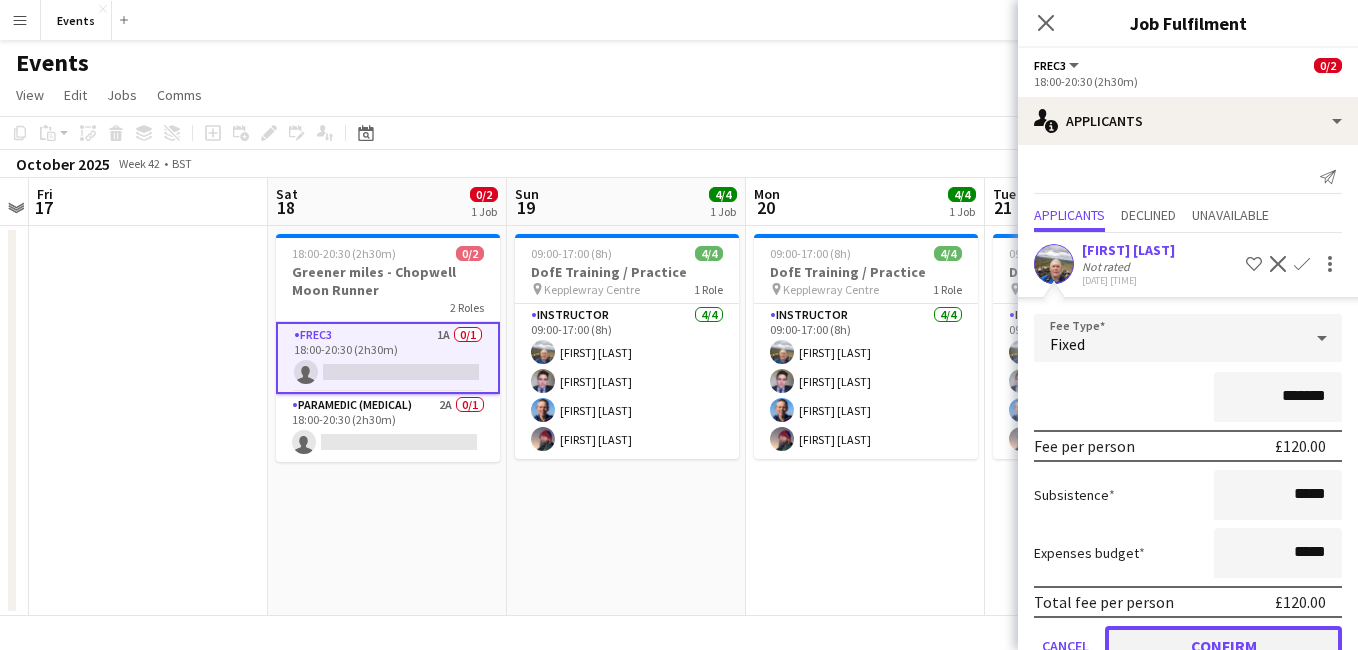 click on "Confirm" 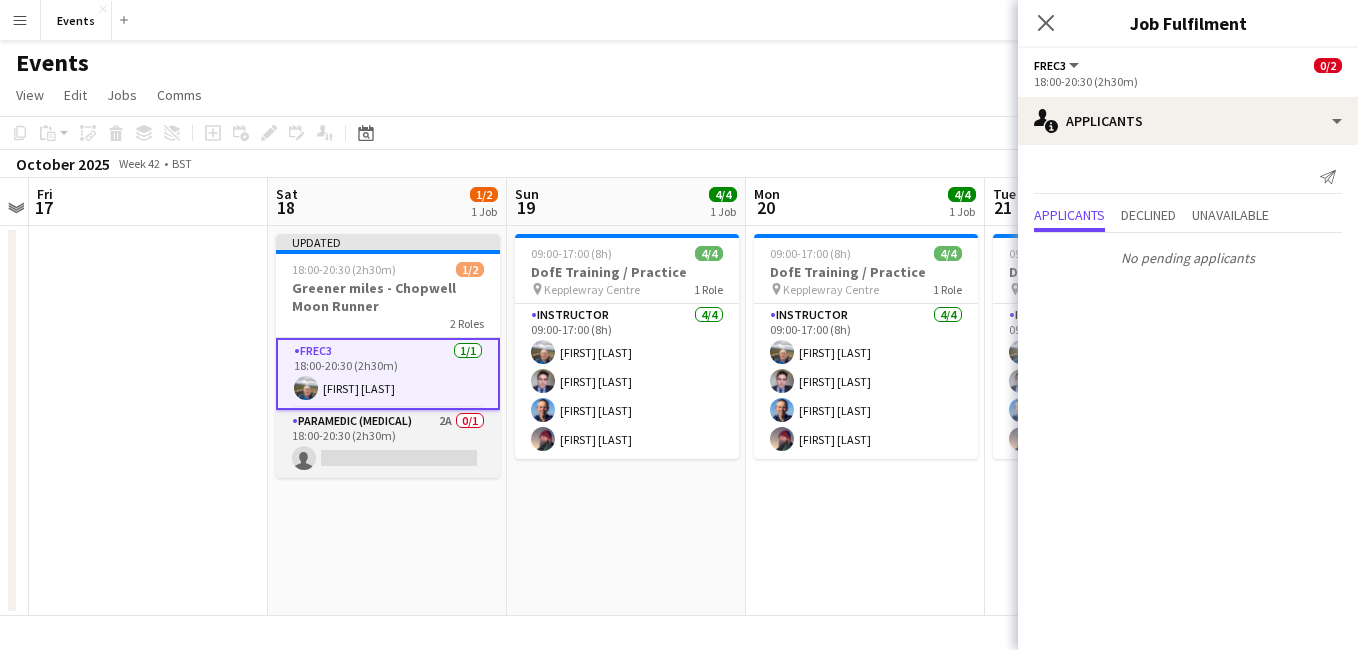click on "Paramedic (Medical)   2A   0/1   18:00-20:30 (2h30m)
single-neutral-actions" at bounding box center [388, 444] 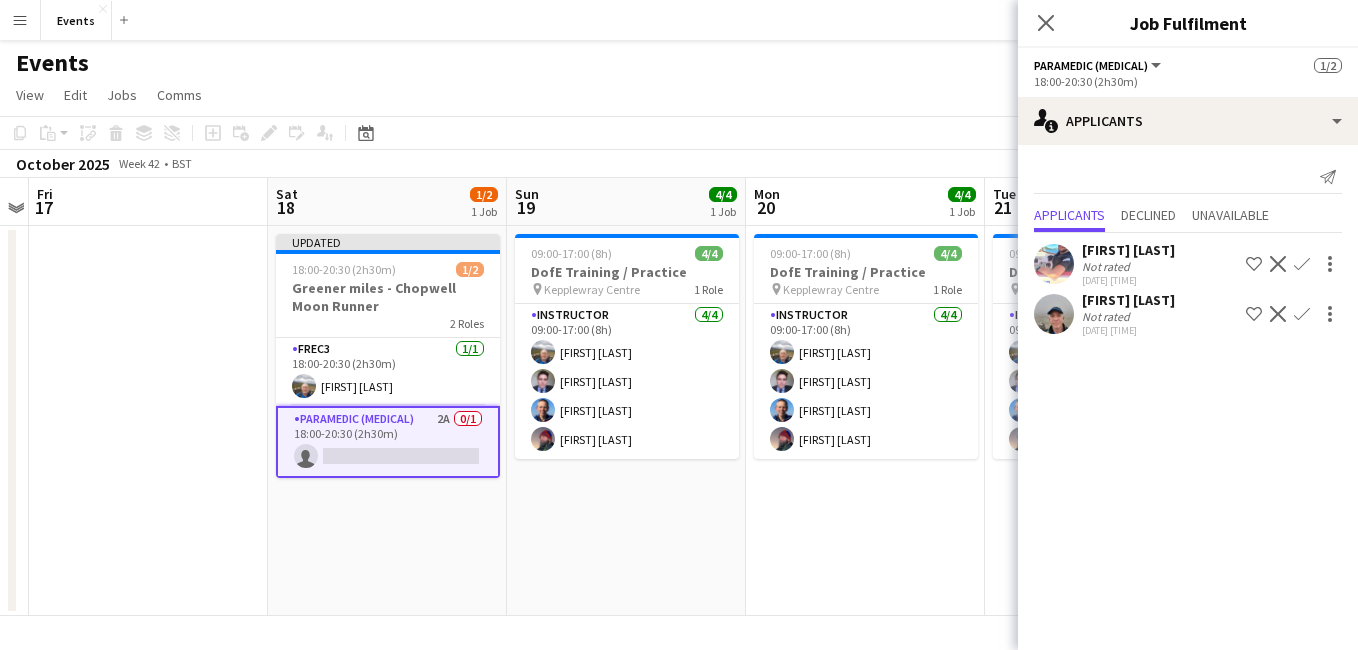 click on "Confirm" 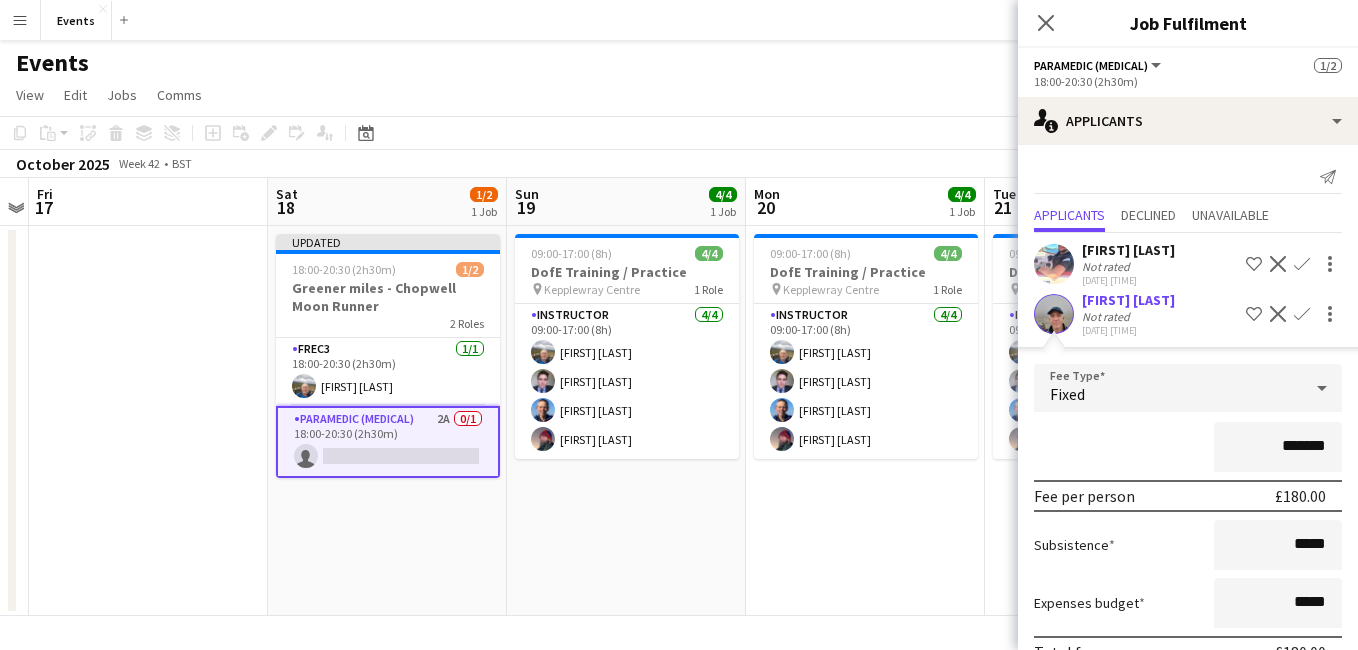 scroll, scrollTop: 103, scrollLeft: 0, axis: vertical 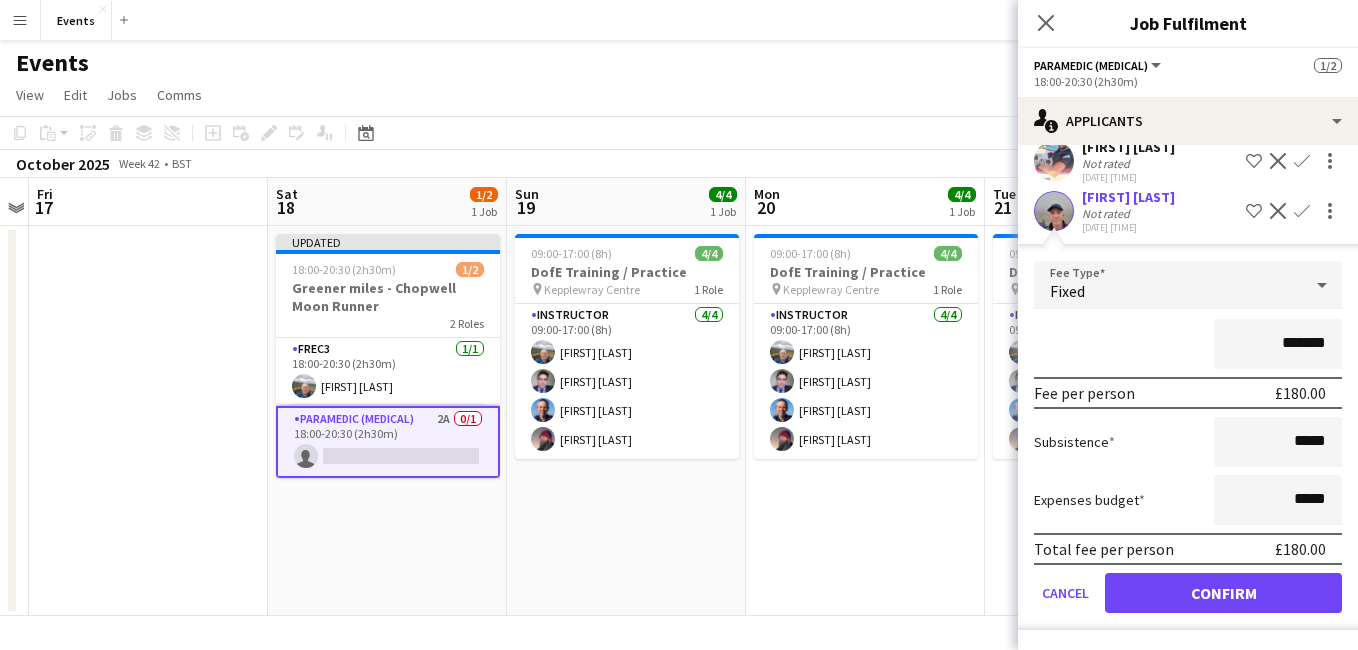 click on "Fee Type  Fixed *******  Fee per person   £180.00   Subsistence  *****  Expenses budget  *****  Total fee per person   £180.00   Cancel   Confirm" 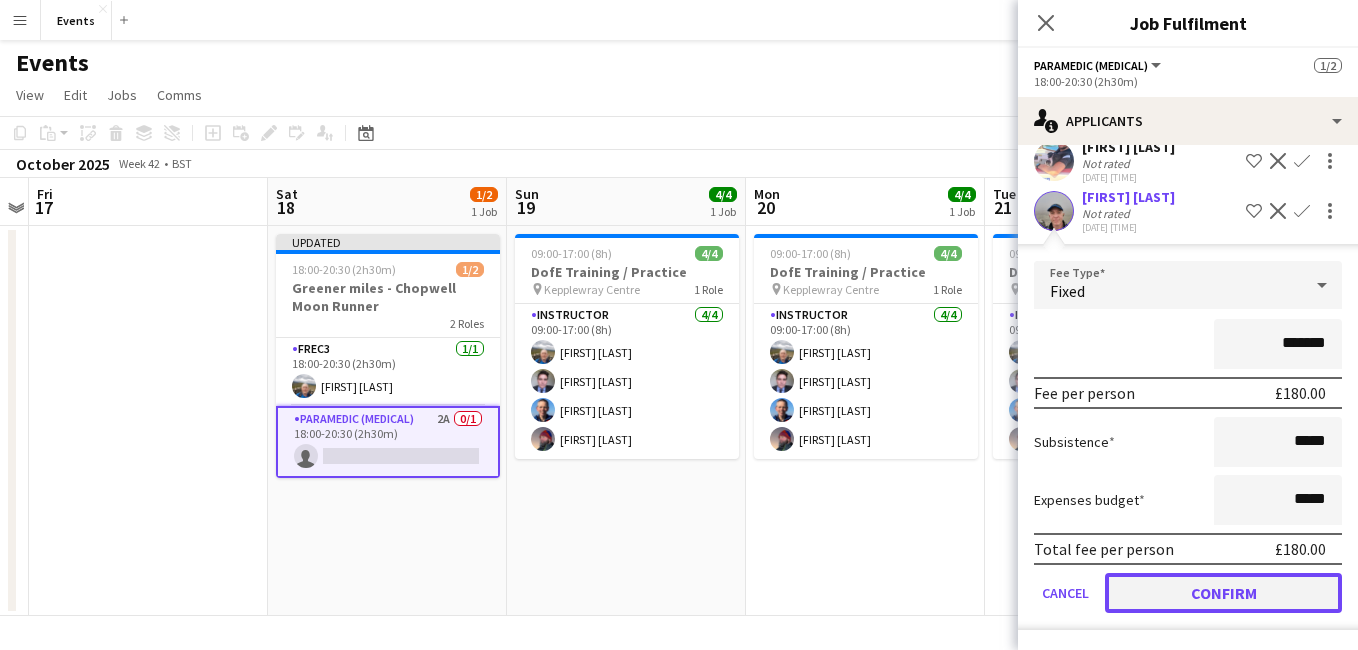 click on "Confirm" 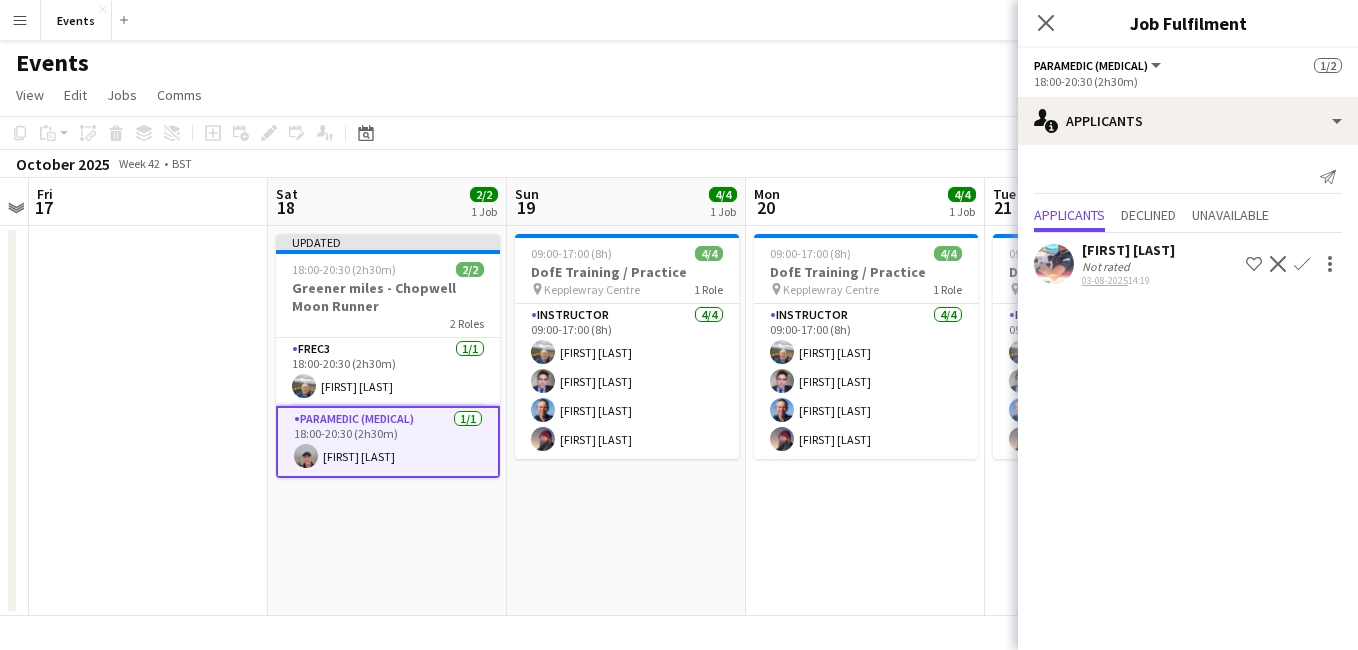scroll, scrollTop: 0, scrollLeft: 0, axis: both 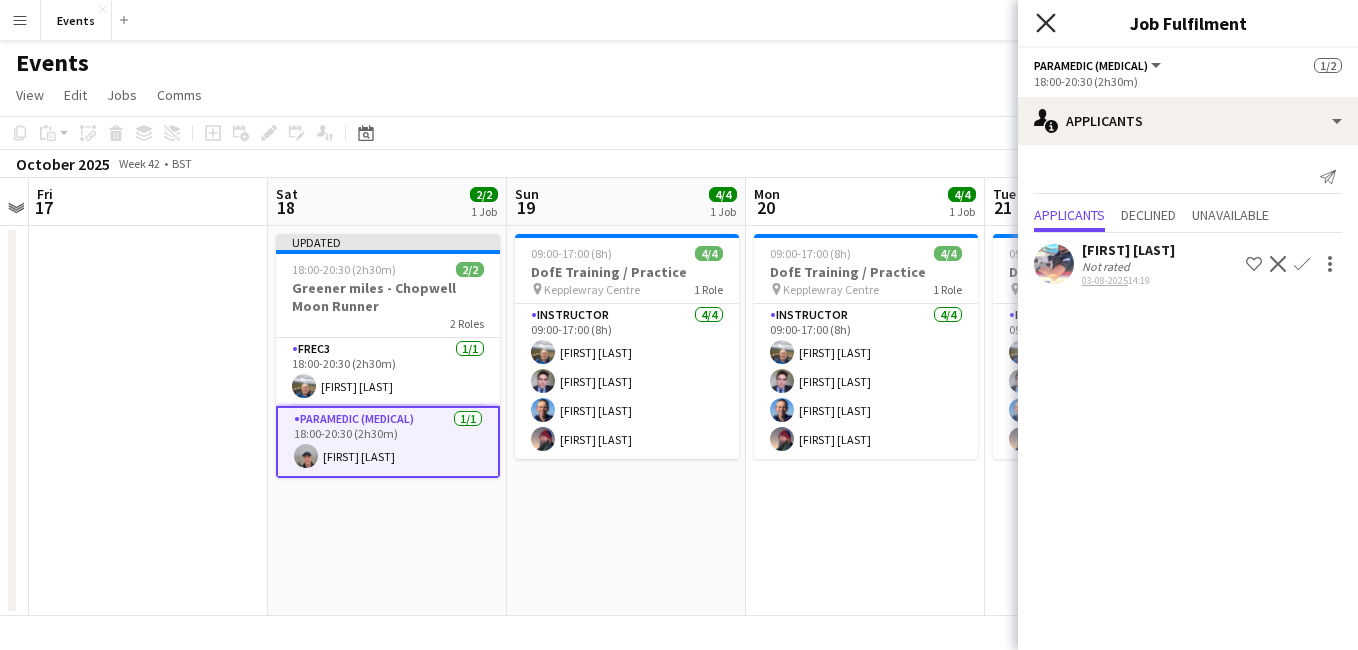 click 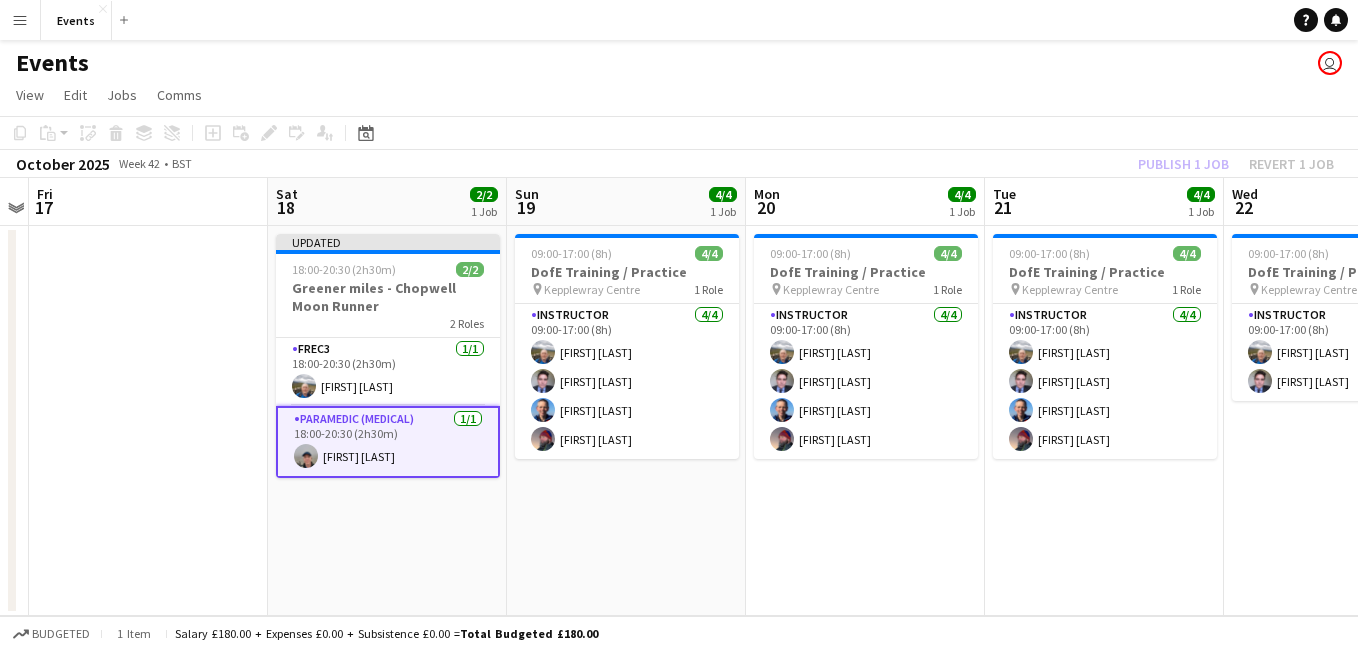 click on "Publish 1 job   Revert 1 job" 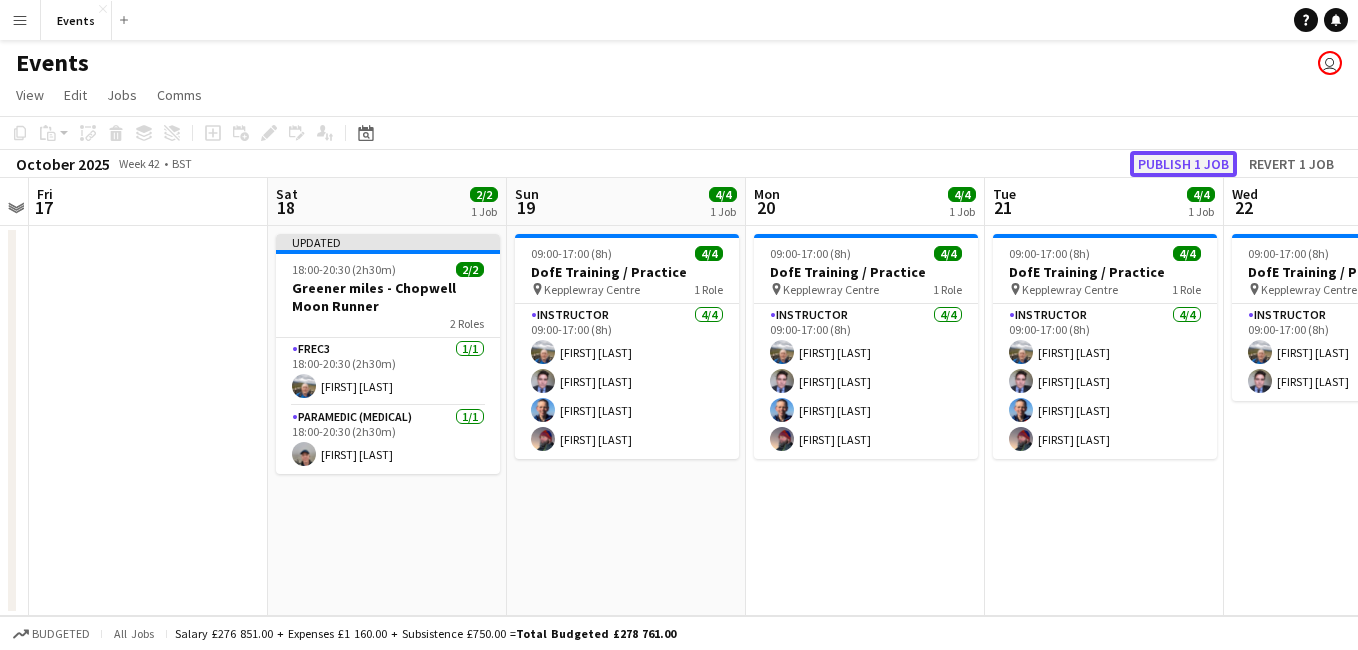 click on "Publish 1 job" 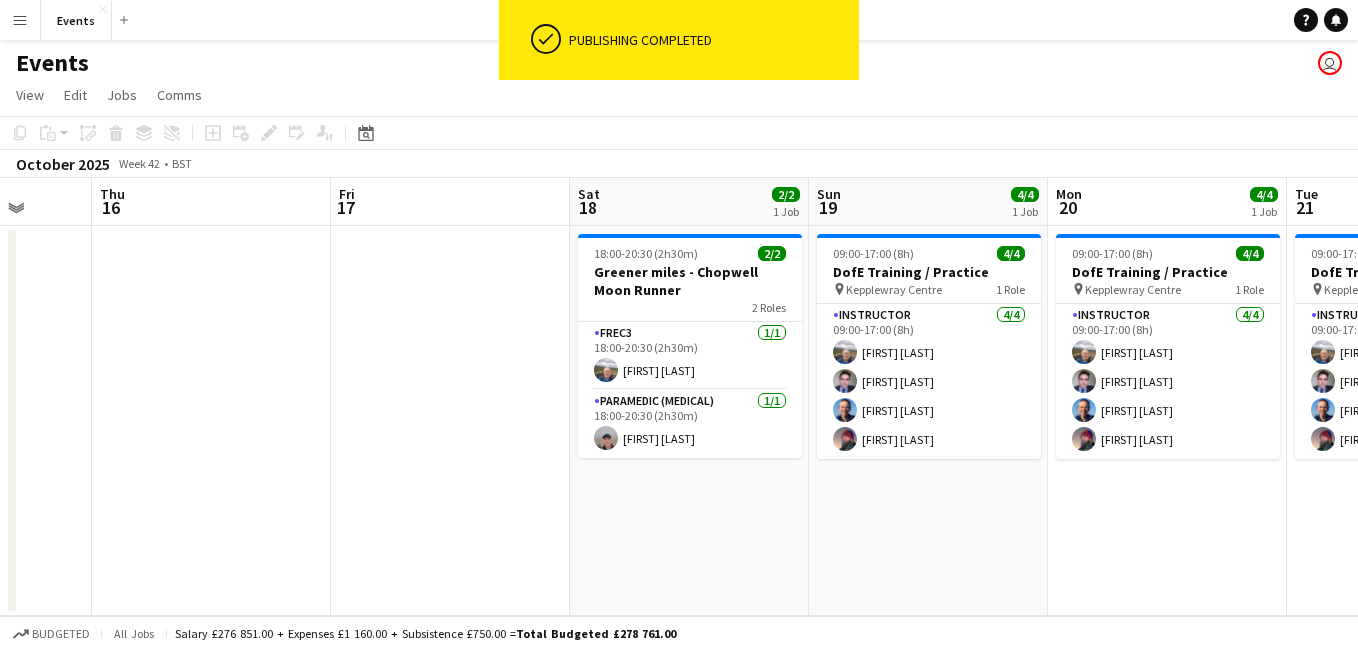 drag, startPoint x: 426, startPoint y: 523, endPoint x: 728, endPoint y: 500, distance: 302.87457 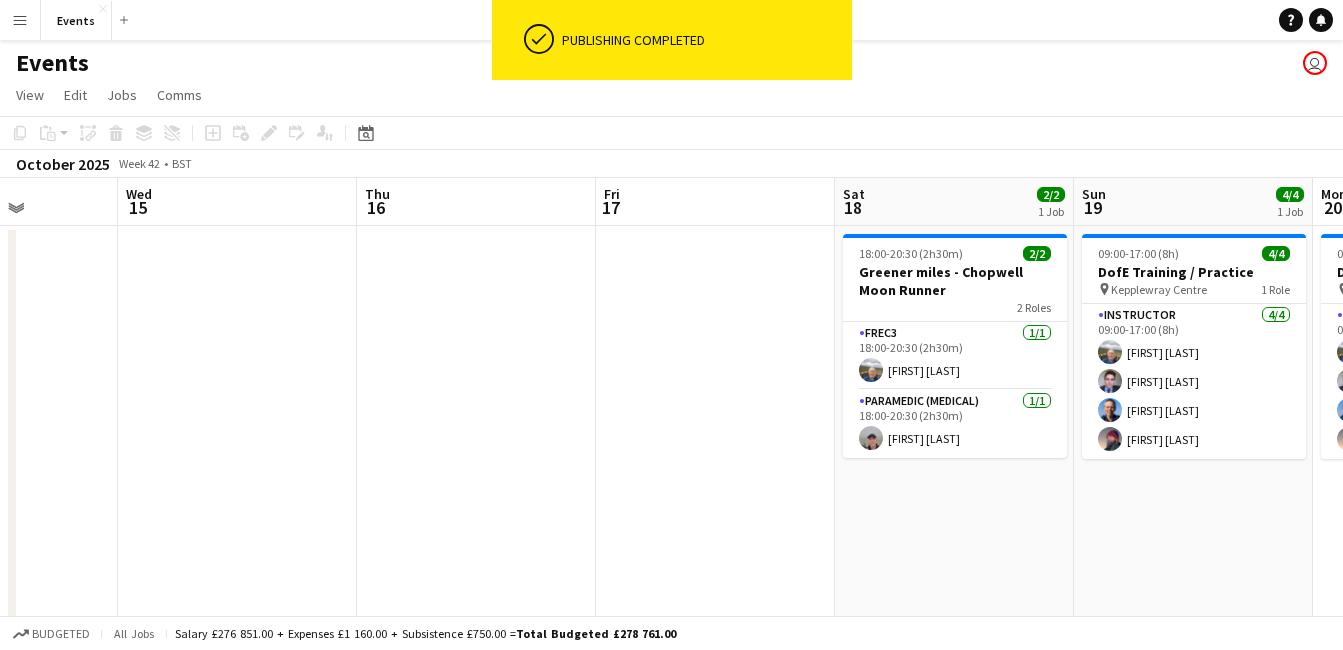 drag, startPoint x: 548, startPoint y: 465, endPoint x: 682, endPoint y: 492, distance: 136.69308 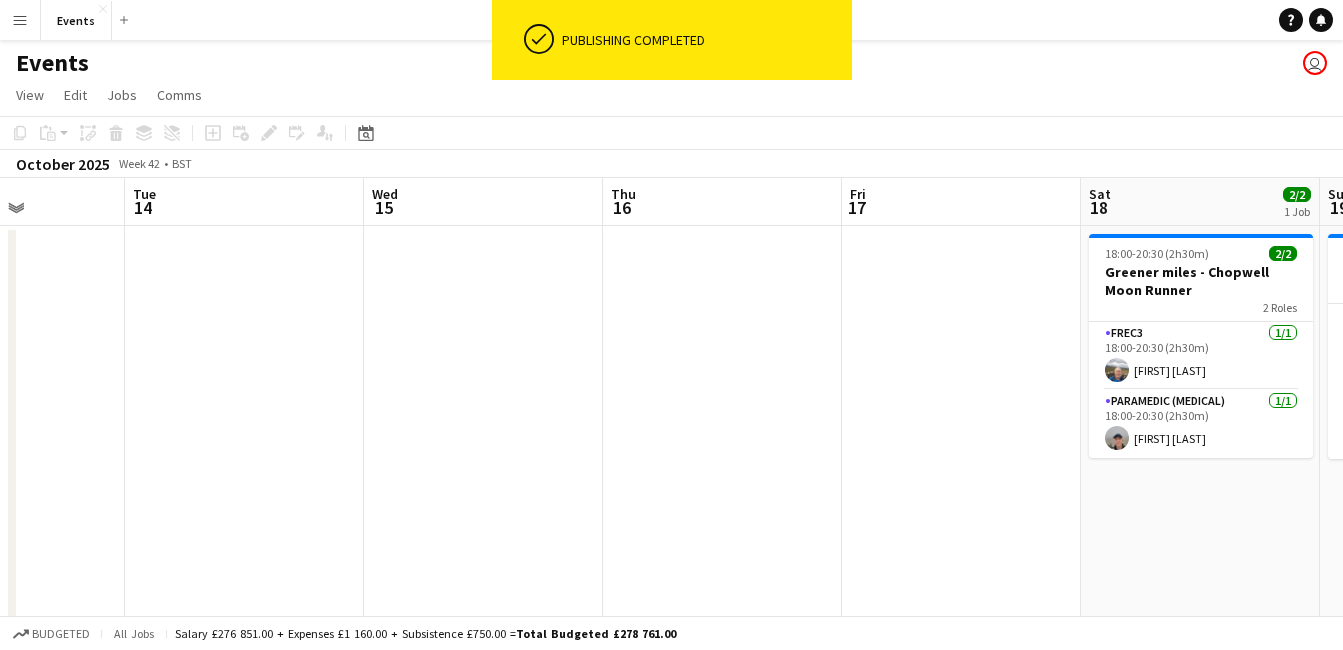 drag, startPoint x: 456, startPoint y: 498, endPoint x: 693, endPoint y: 502, distance: 237.03375 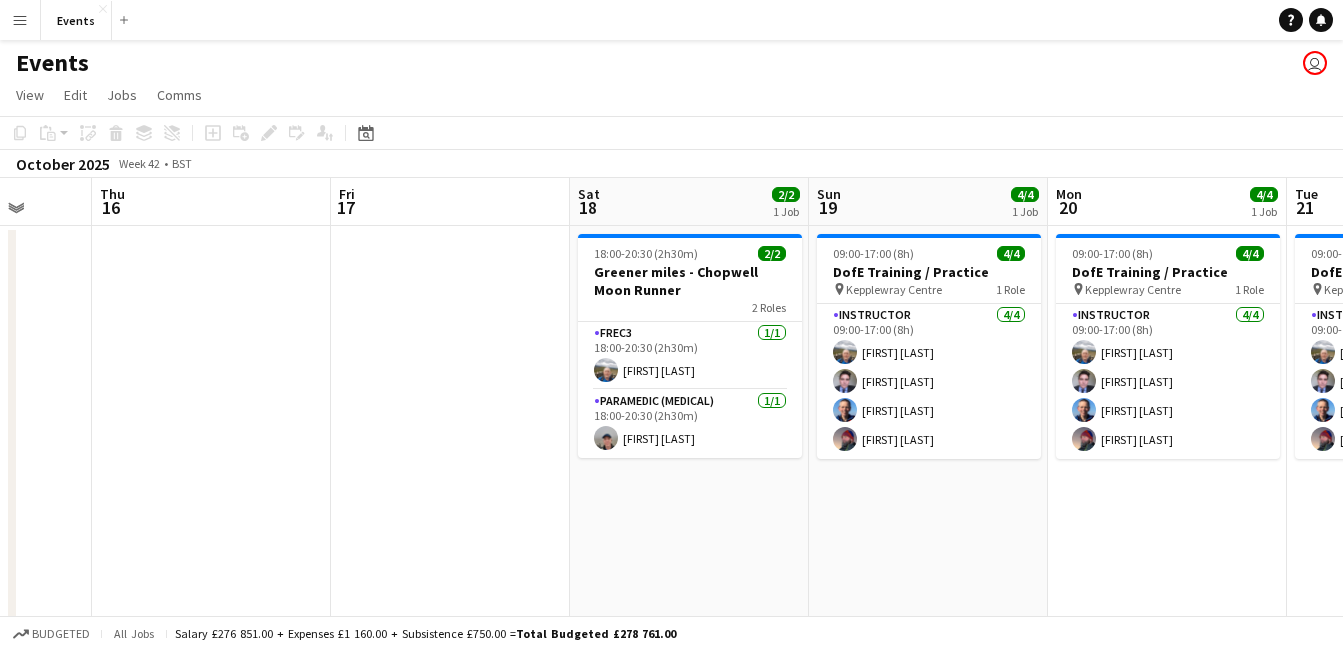 scroll, scrollTop: 0, scrollLeft: 664, axis: horizontal 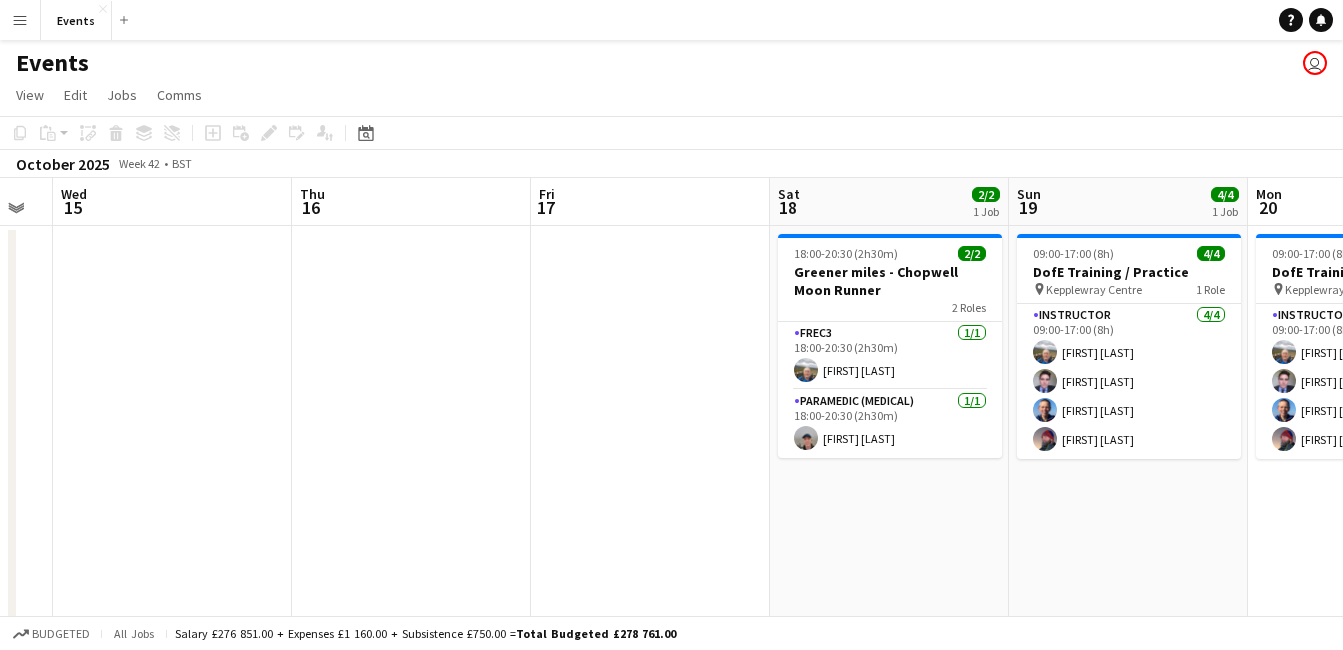 drag, startPoint x: 544, startPoint y: 492, endPoint x: 21, endPoint y: 361, distance: 539.15674 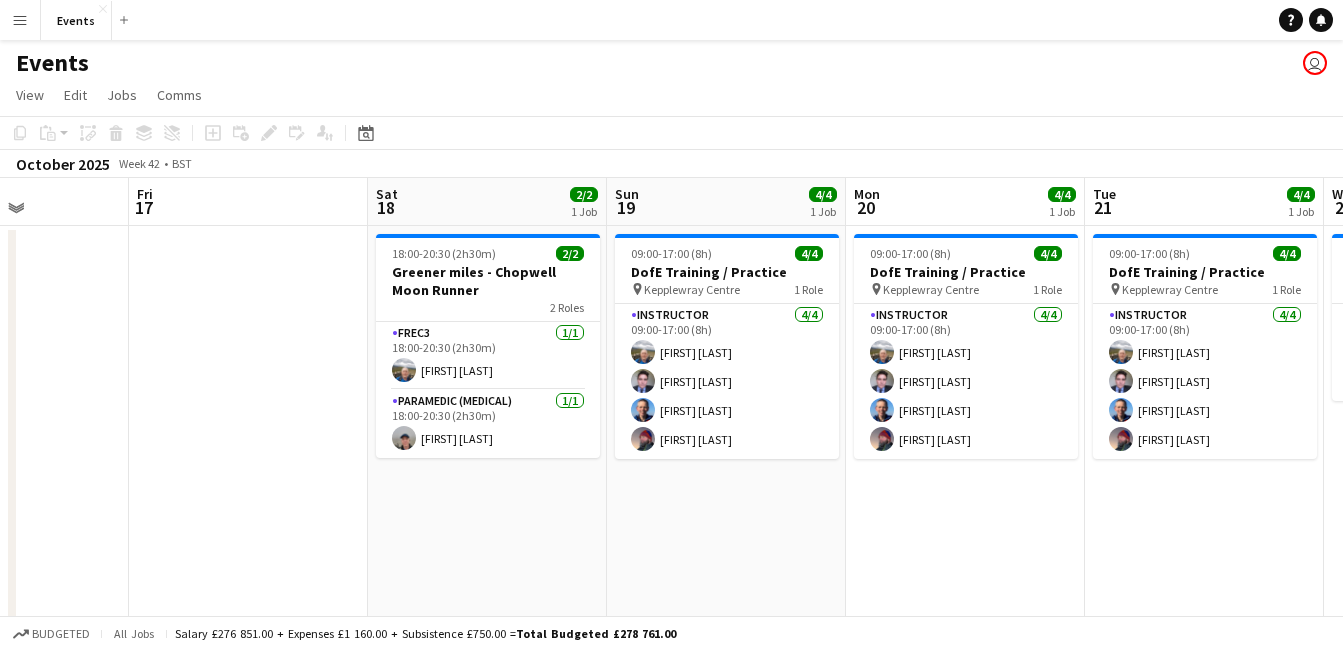 drag, startPoint x: 748, startPoint y: 515, endPoint x: 344, endPoint y: 452, distance: 408.88263 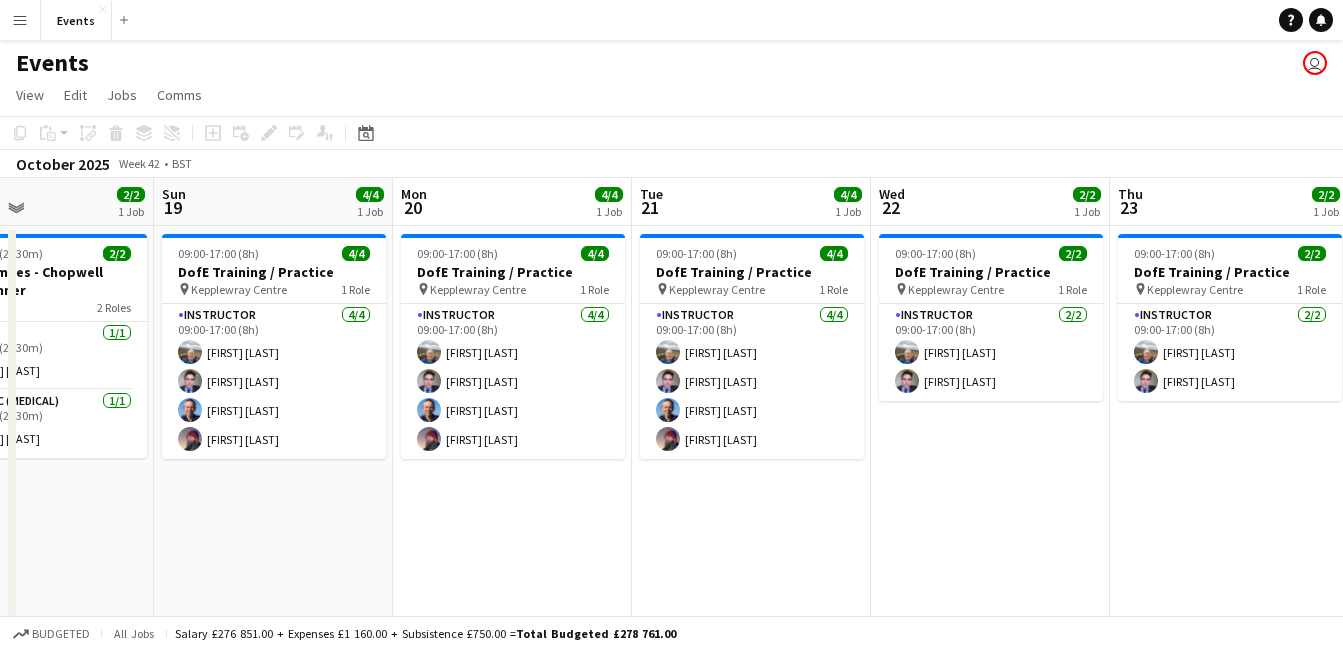 drag, startPoint x: 814, startPoint y: 527, endPoint x: 363, endPoint y: 494, distance: 452.20572 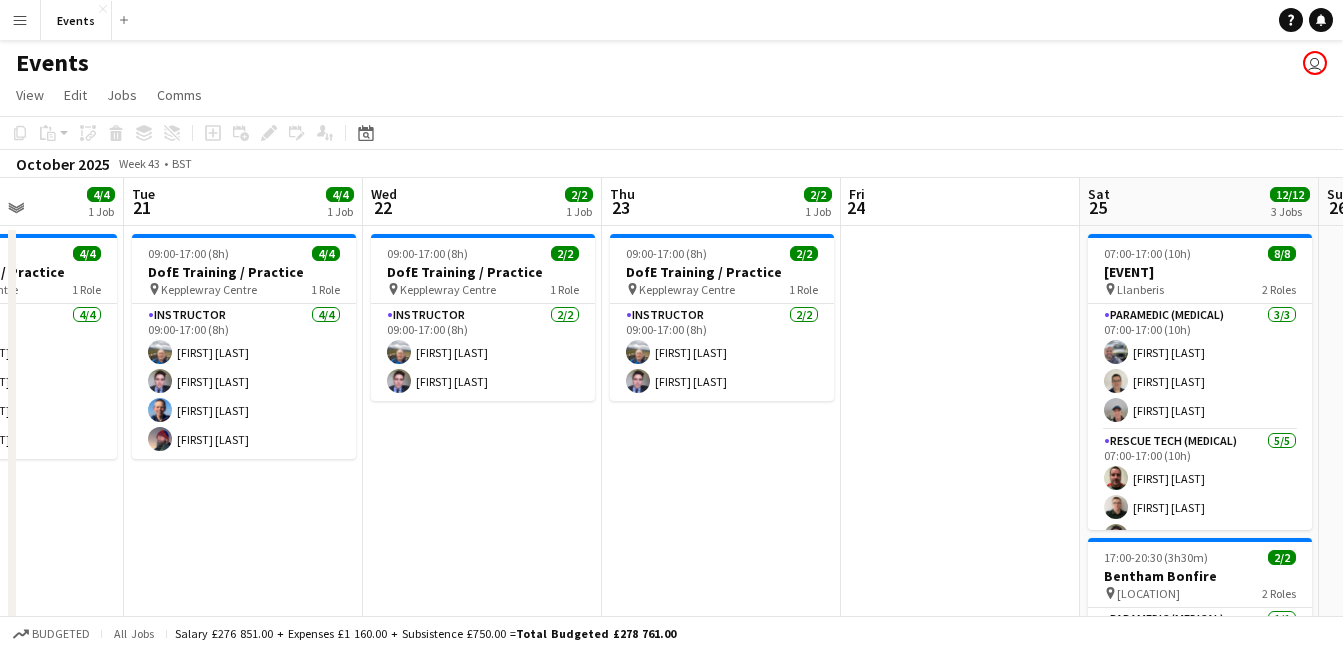 drag, startPoint x: 871, startPoint y: 504, endPoint x: 390, endPoint y: 512, distance: 481.06653 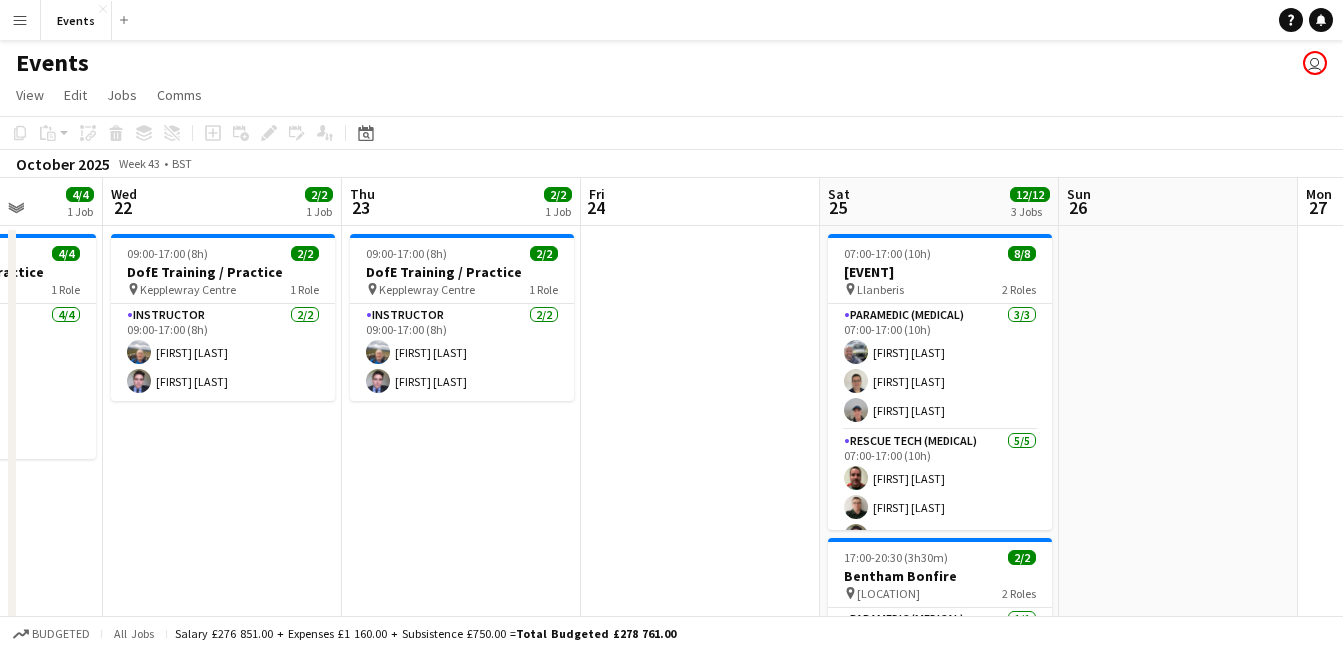 scroll, scrollTop: 0, scrollLeft: 650, axis: horizontal 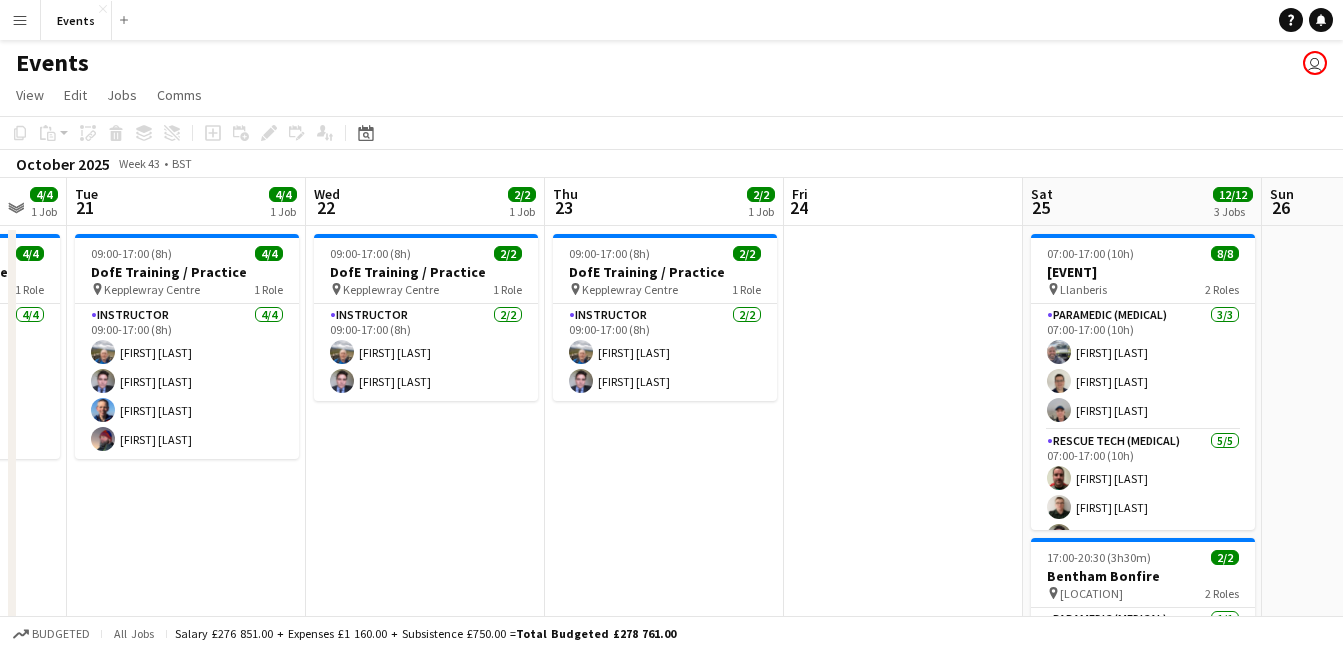drag, startPoint x: 783, startPoint y: 529, endPoint x: 730, endPoint y: 521, distance: 53.600372 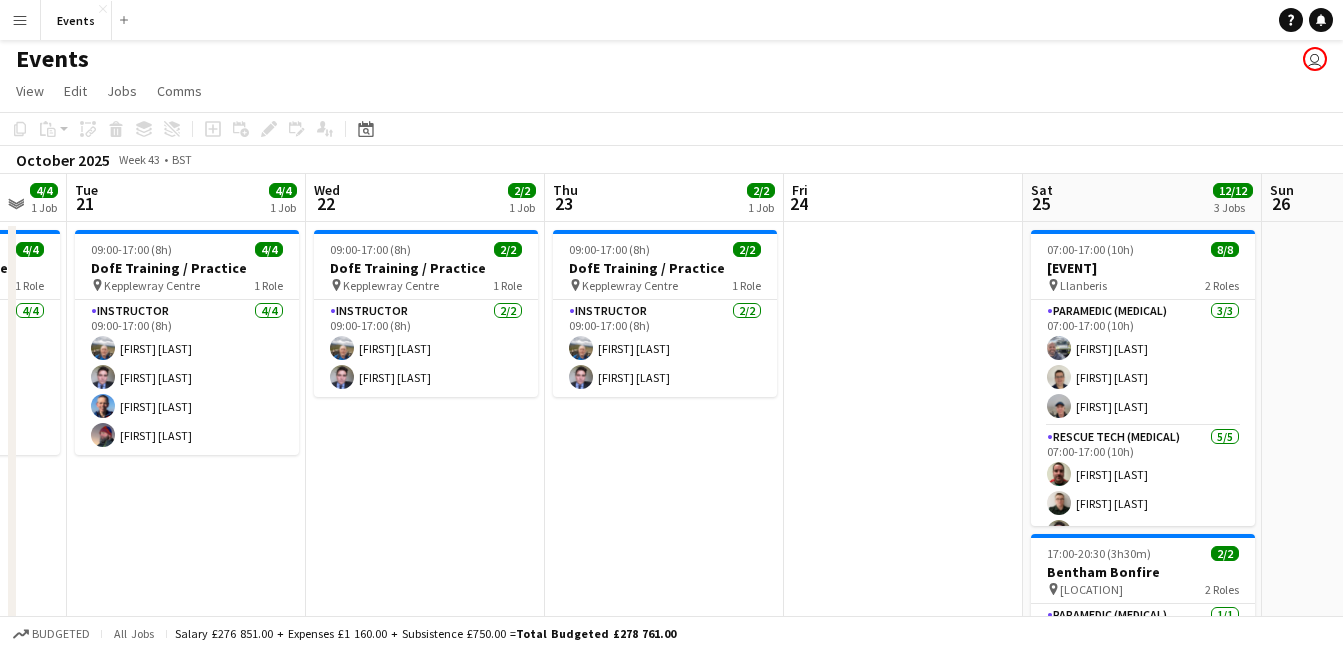 scroll, scrollTop: 11, scrollLeft: 0, axis: vertical 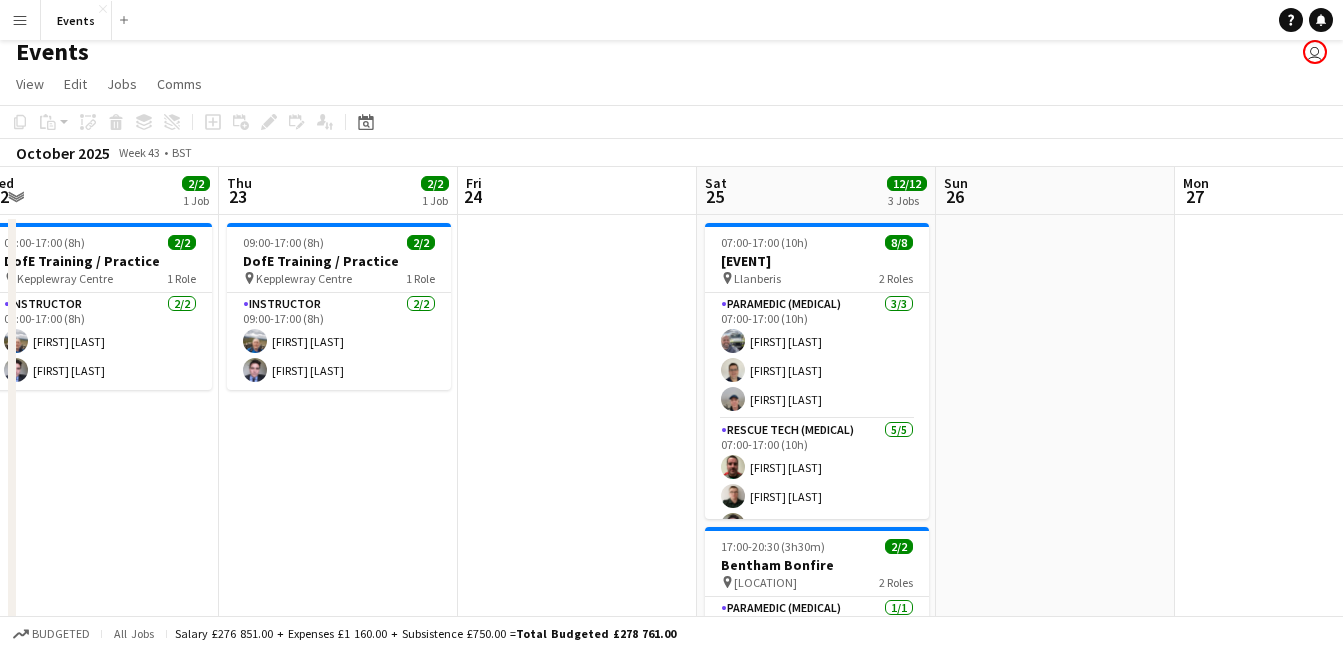 drag, startPoint x: 1296, startPoint y: 401, endPoint x: 1027, endPoint y: 360, distance: 272.1066 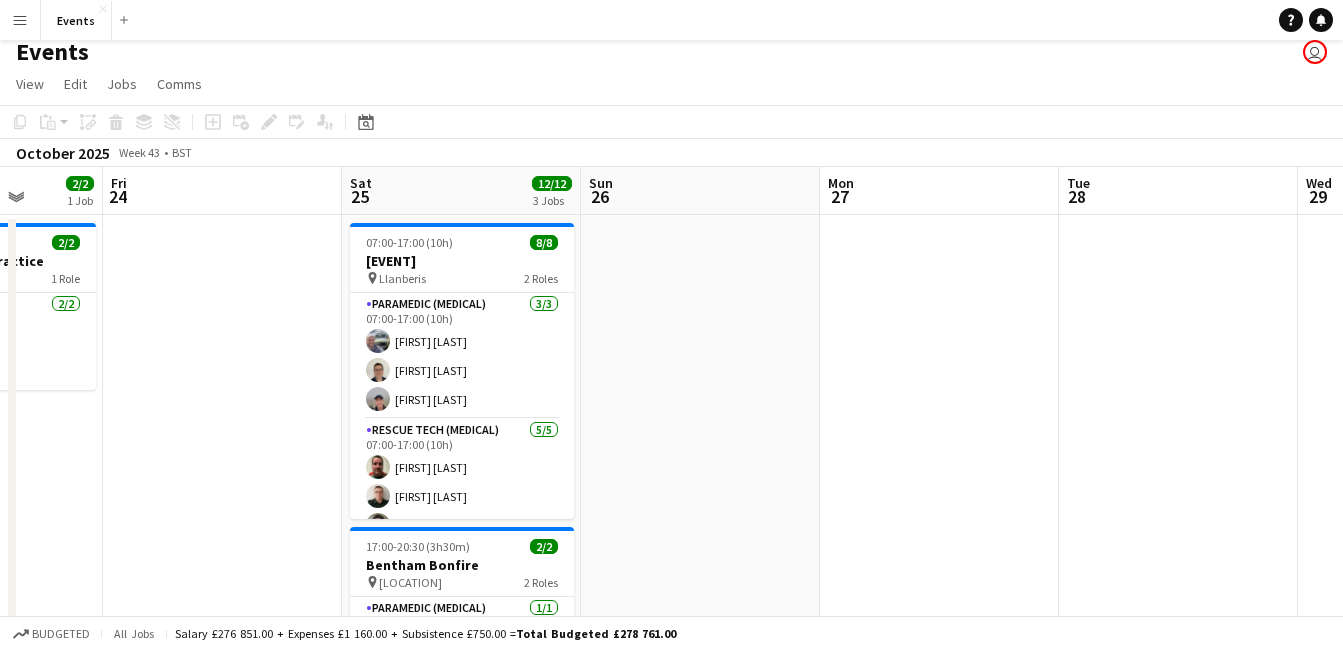 drag, startPoint x: 1204, startPoint y: 414, endPoint x: 837, endPoint y: 465, distance: 370.52664 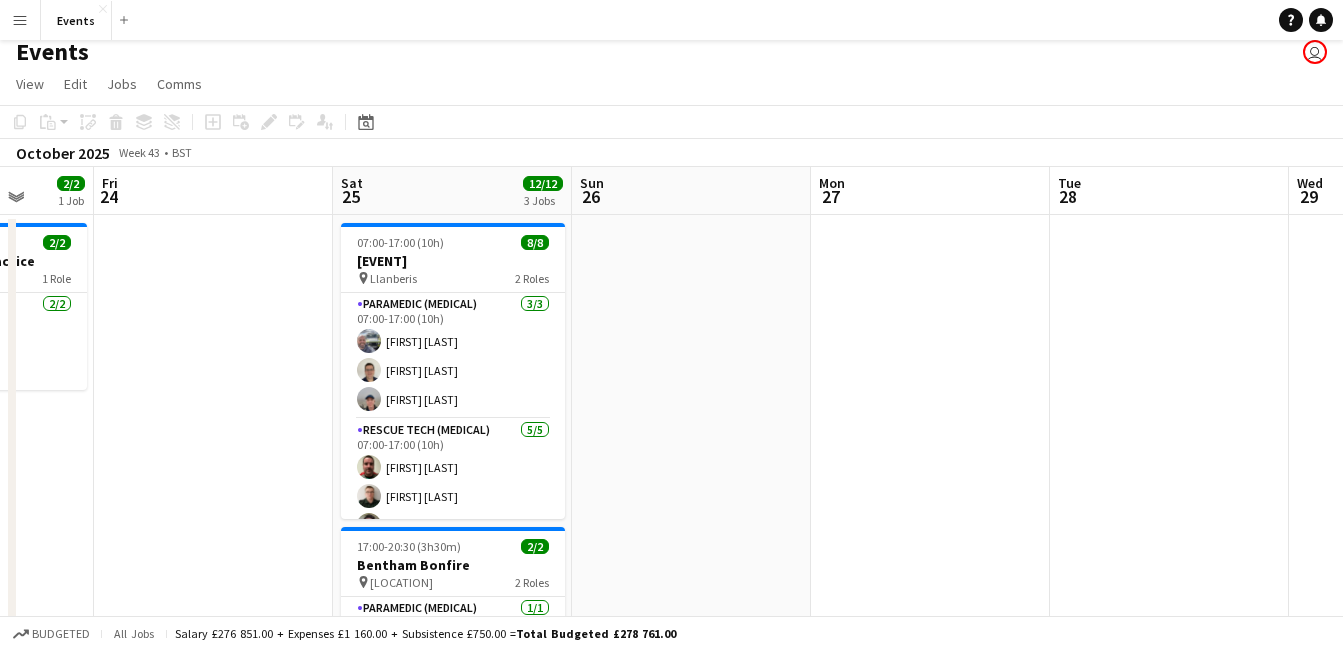 click at bounding box center (930, 611) 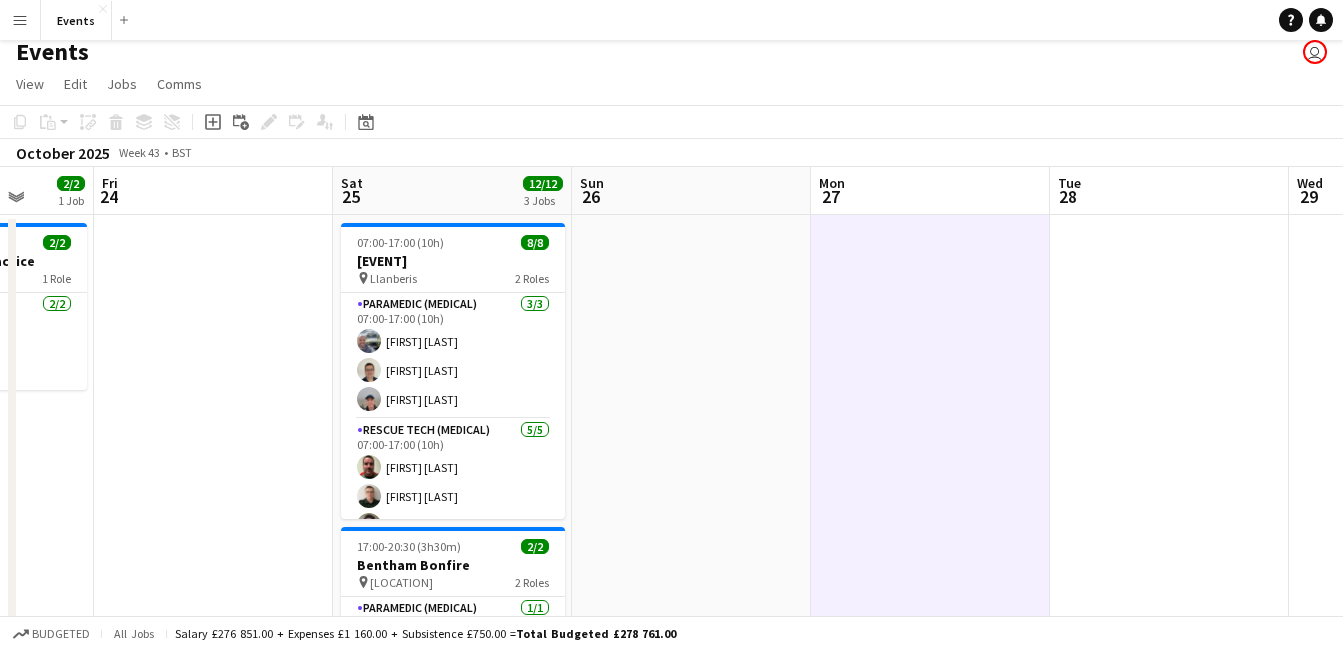 click at bounding box center [930, 611] 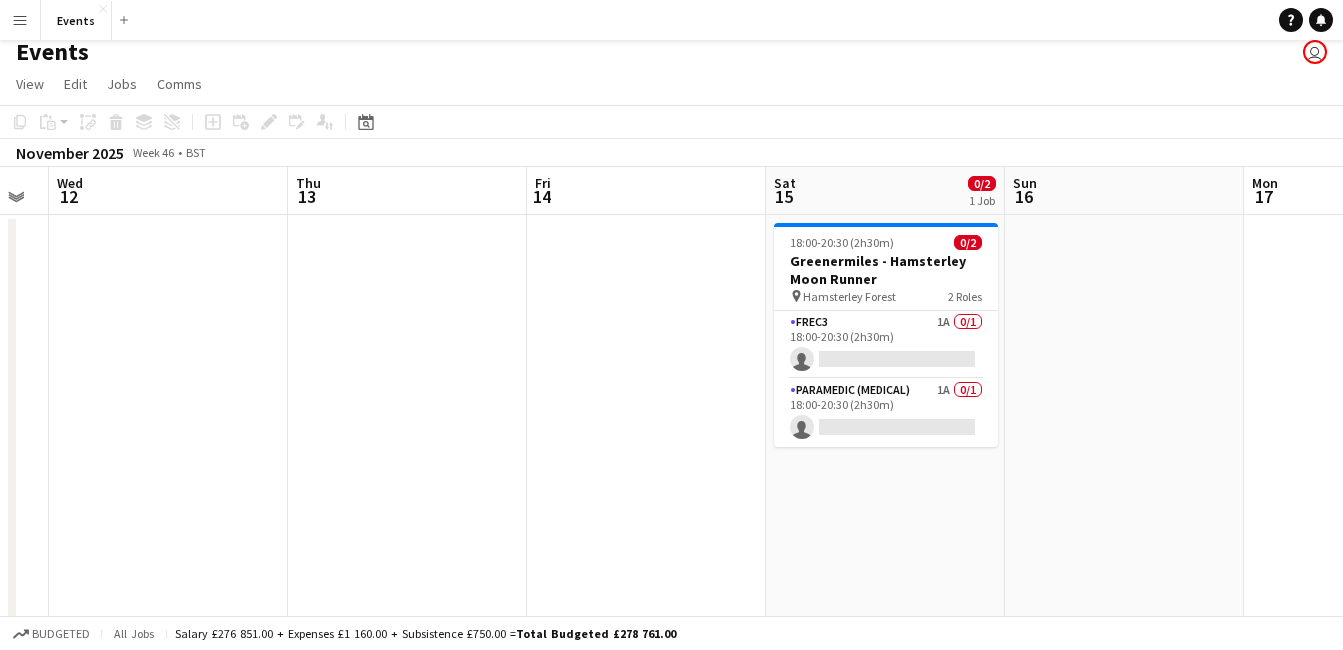 scroll, scrollTop: 0, scrollLeft: 802, axis: horizontal 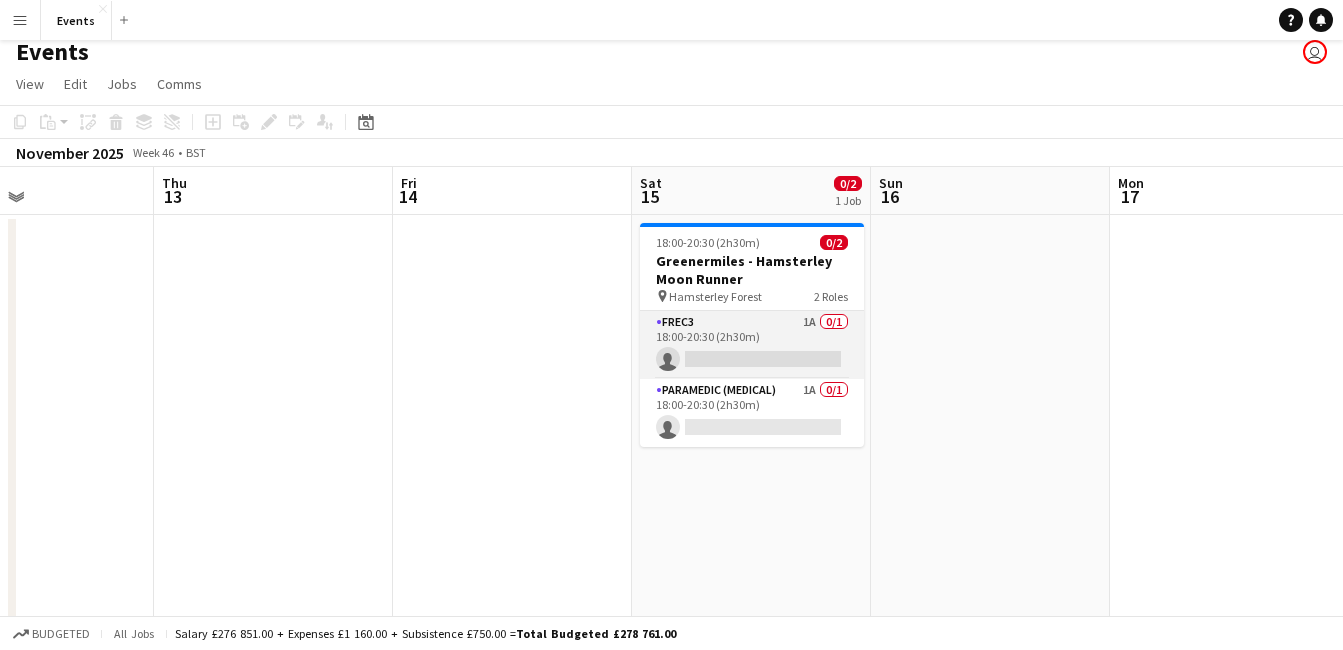 click on "FREC3   1A   0/1   18:00-20:30 (2h30m)
single-neutral-actions" at bounding box center (752, 345) 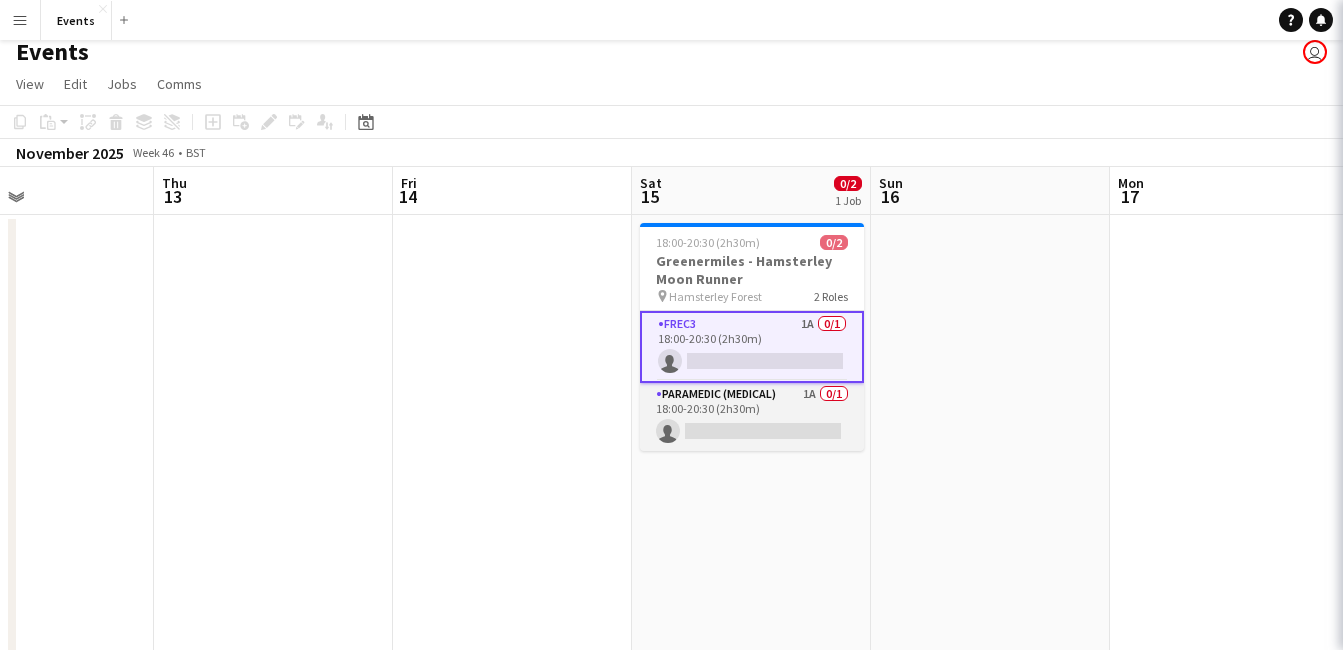scroll, scrollTop: 0, scrollLeft: 799, axis: horizontal 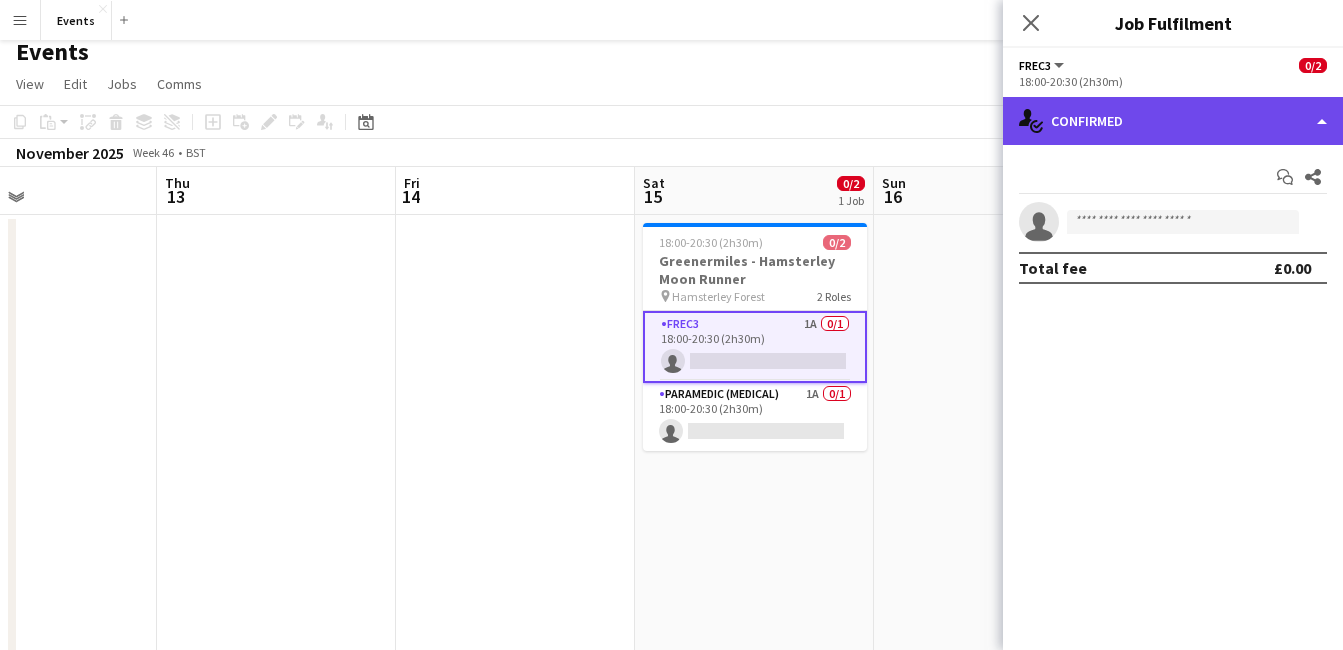 click on "single-neutral-actions-check-2
Confirmed" 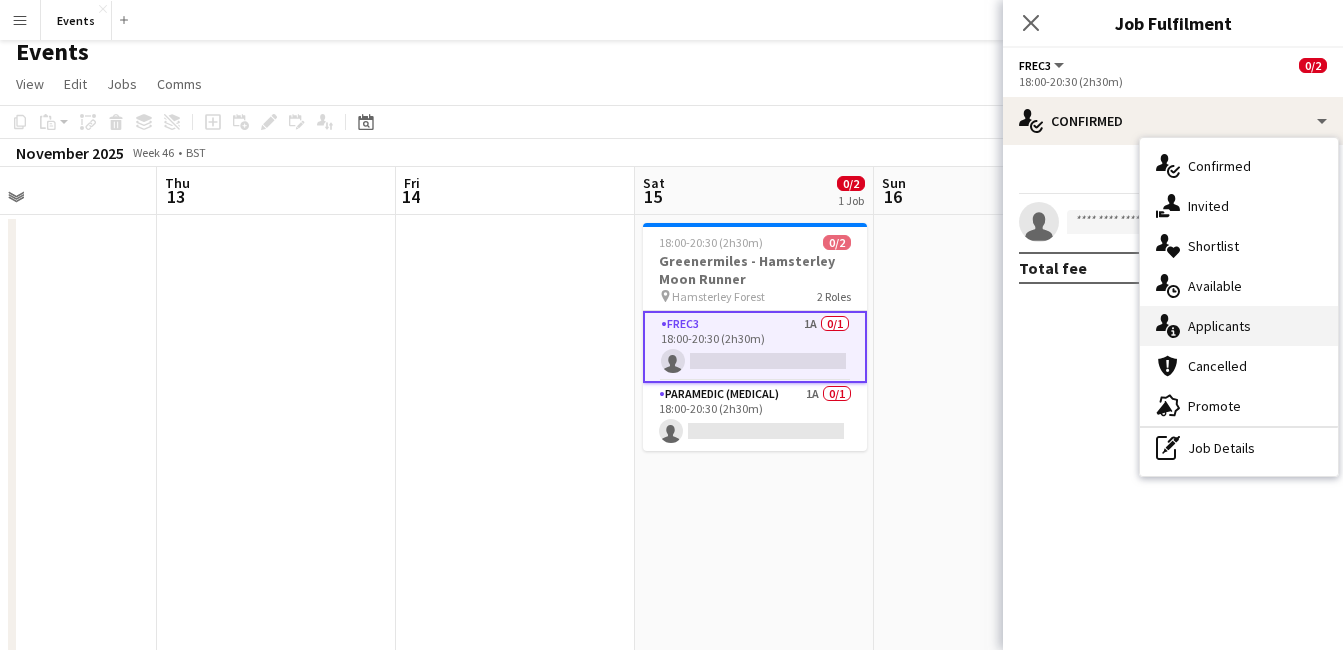 click on "single-neutral-actions-information
Applicants" at bounding box center (1239, 326) 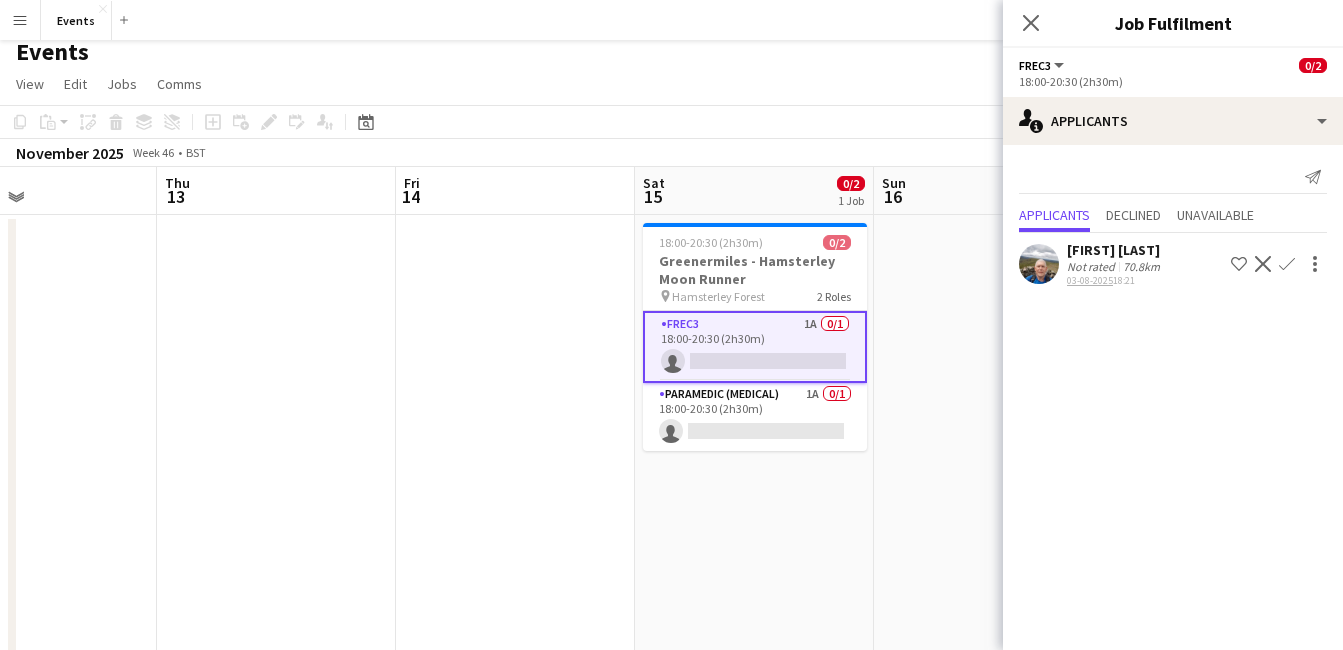 drag, startPoint x: 1236, startPoint y: 323, endPoint x: 1271, endPoint y: 366, distance: 55.443665 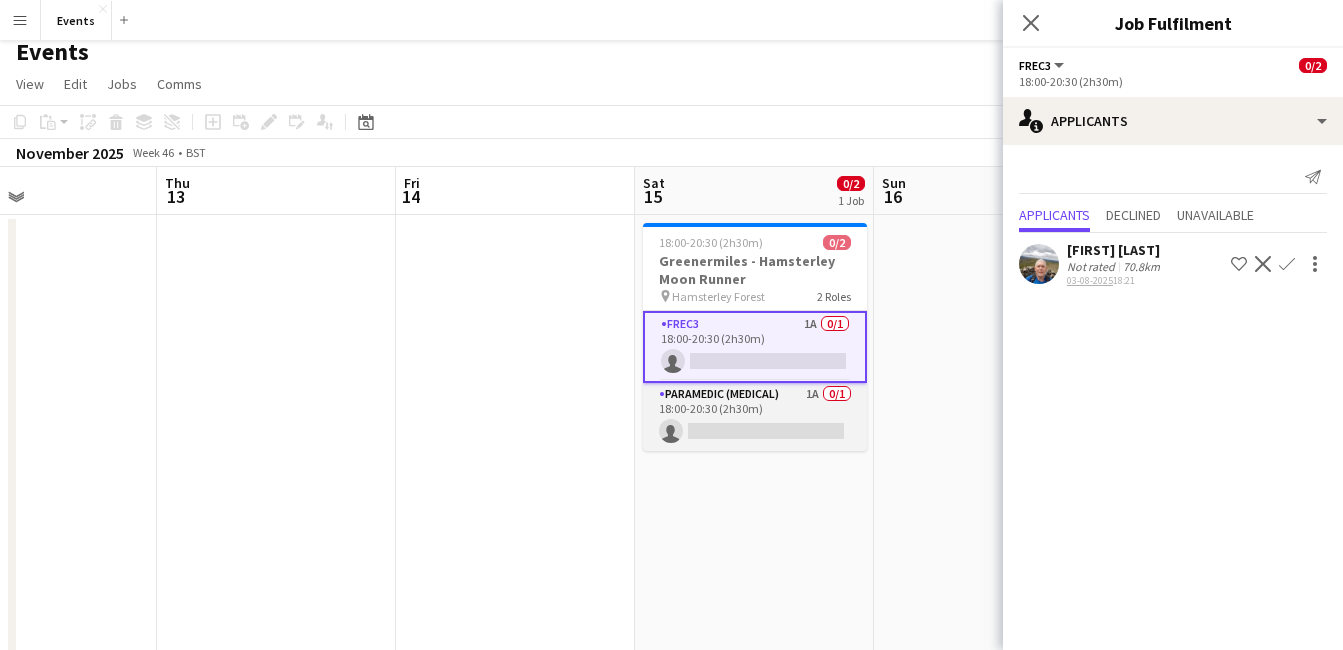click on "Paramedic (Medical)   1A   0/1   18:00-20:30 (2h30m)
single-neutral-actions" at bounding box center (755, 417) 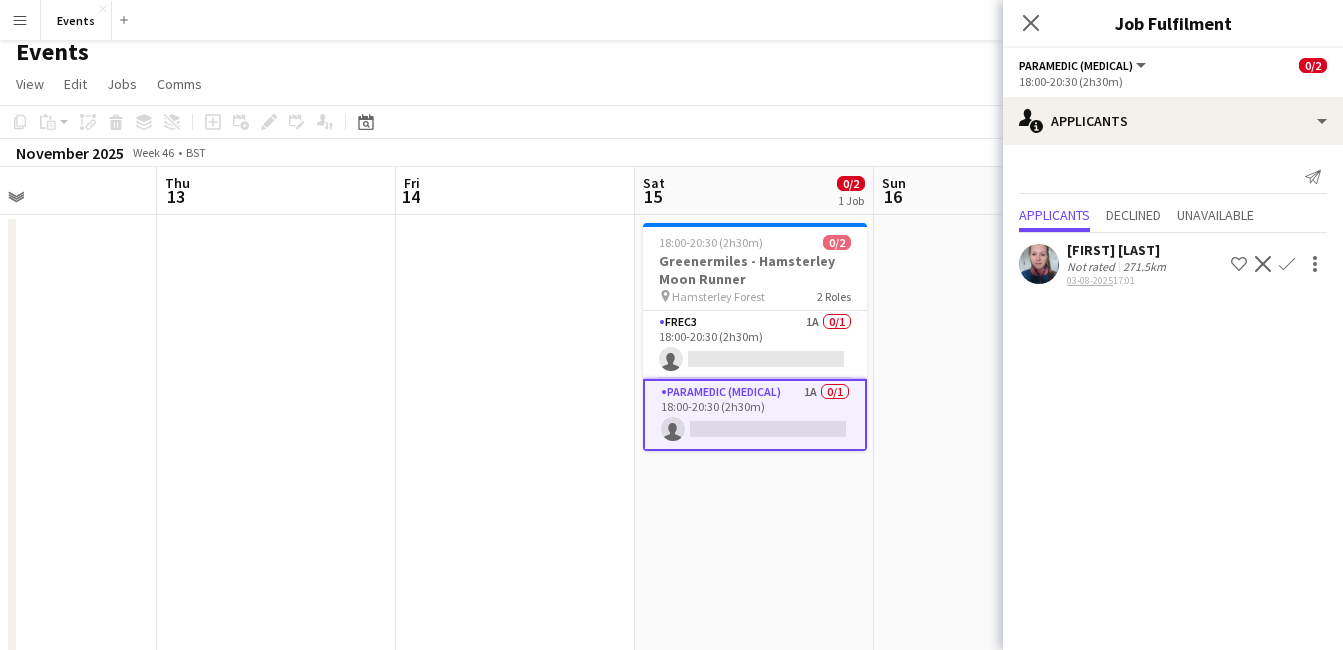 click on "Confirm" 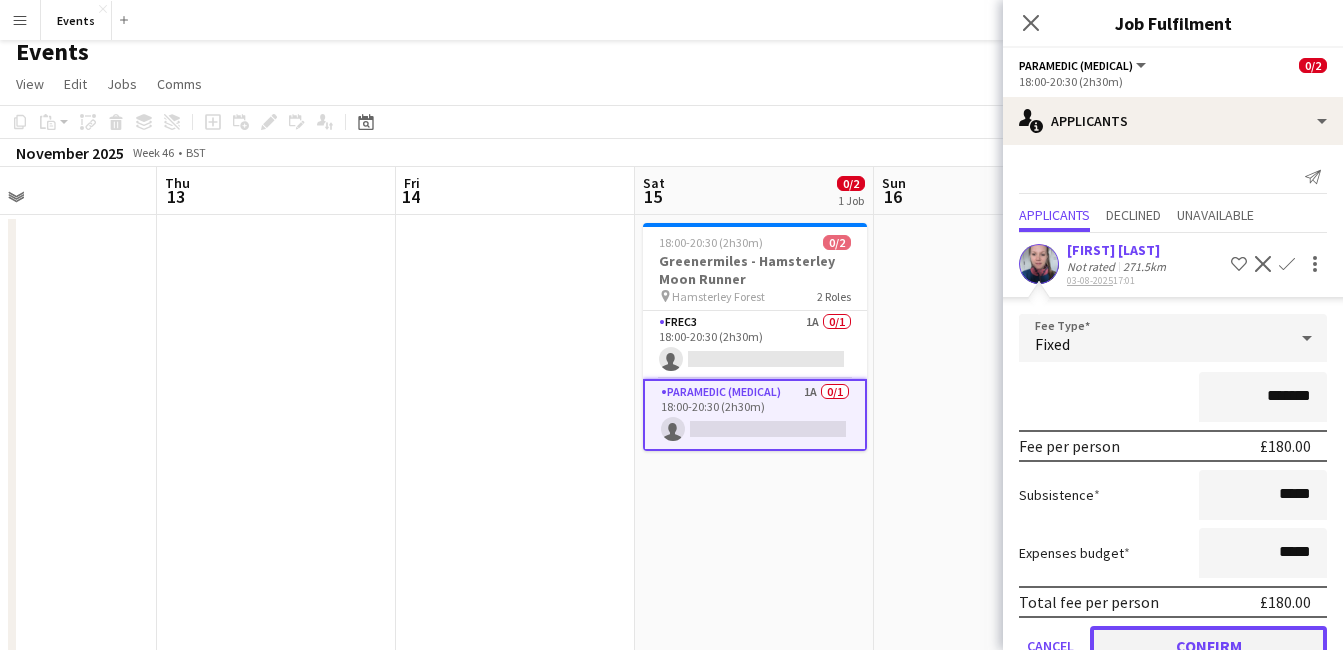 click on "Confirm" 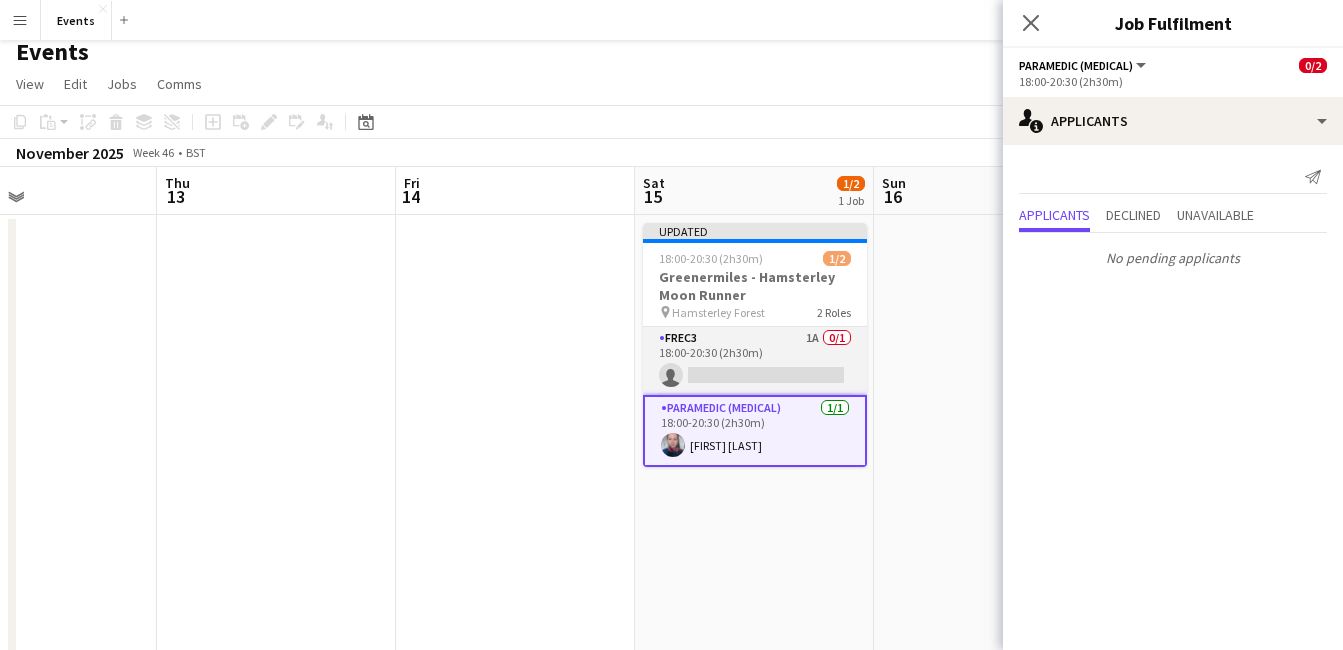 click on "FREC3   1A   0/1   18:00-20:30 (2h30m)
single-neutral-actions" at bounding box center (755, 361) 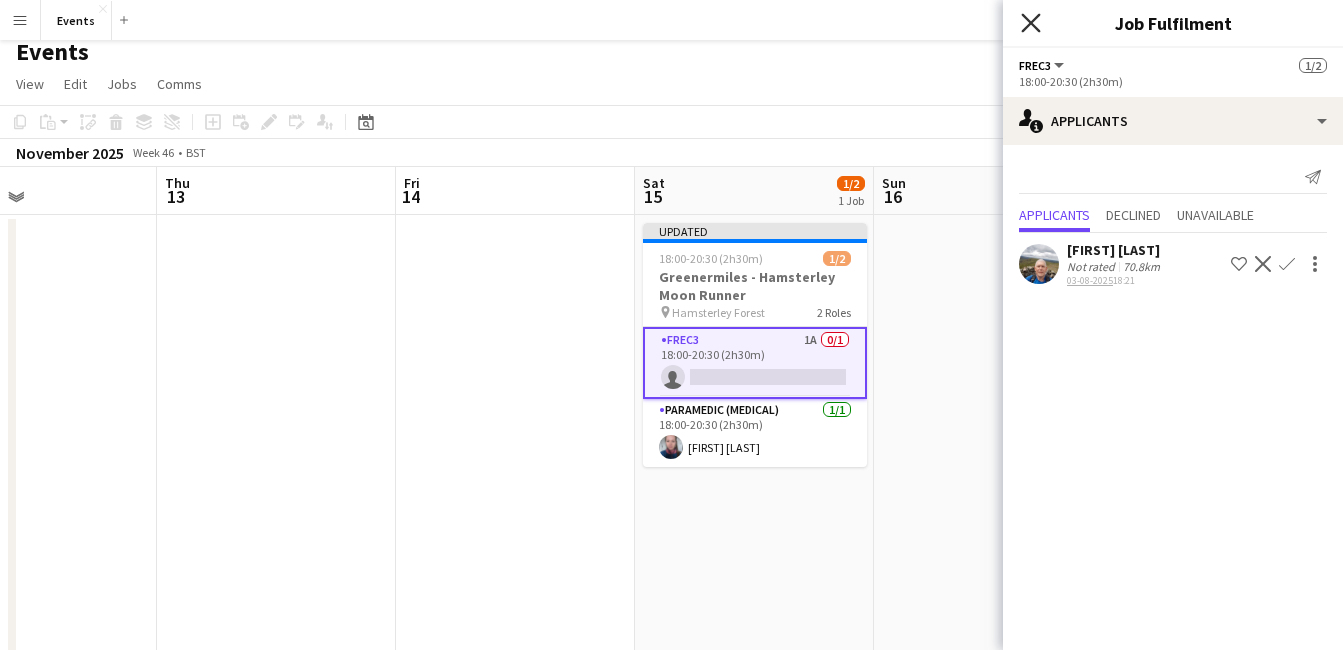 click on "Close pop-in" 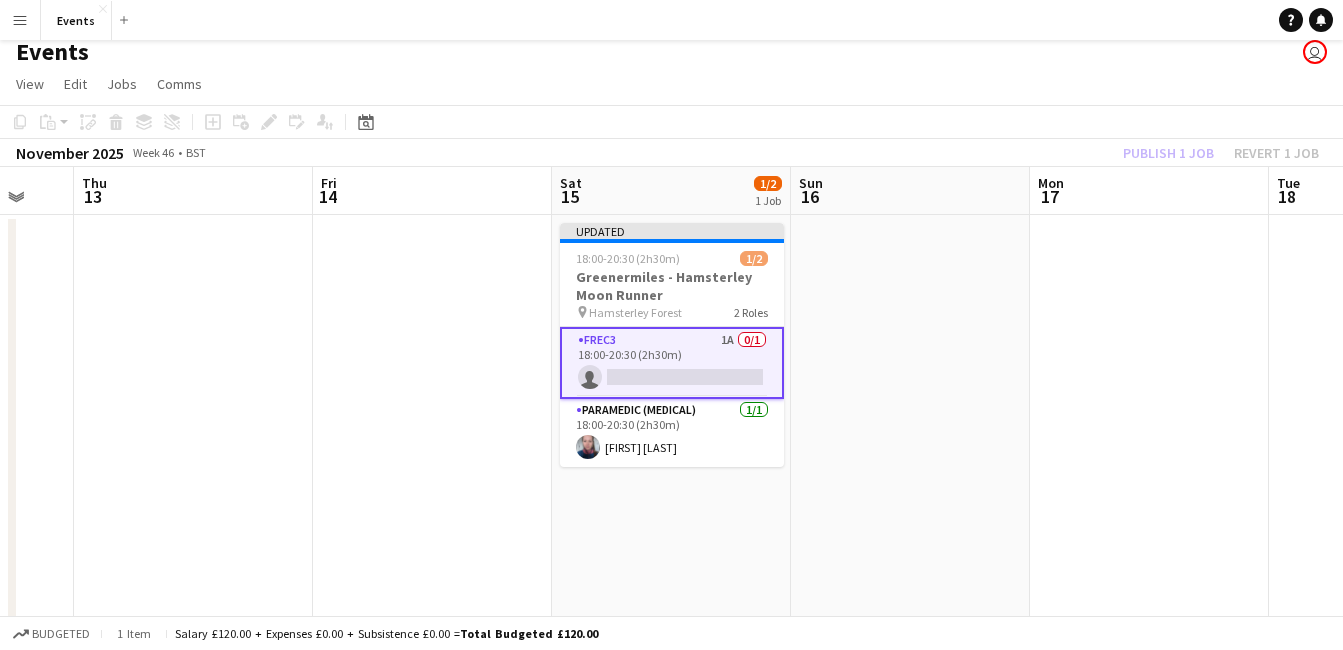 drag, startPoint x: 818, startPoint y: 279, endPoint x: 733, endPoint y: 383, distance: 134.31679 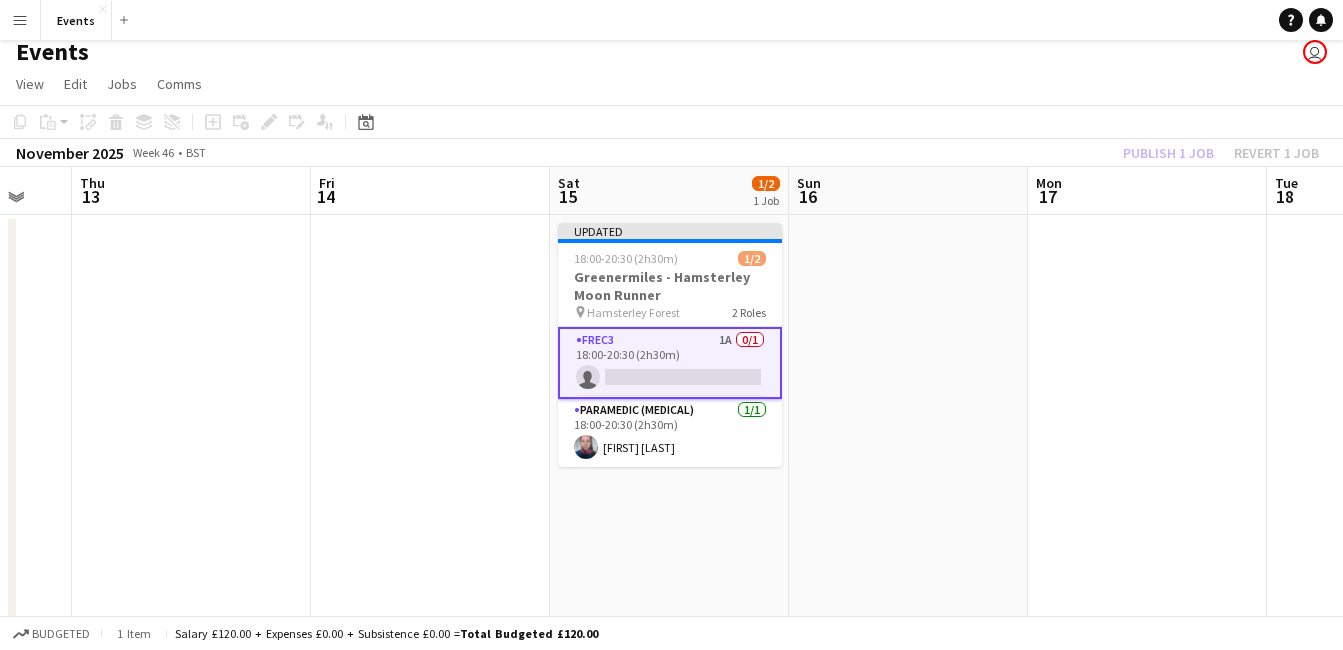 click on "FREC3   1A   0/1   18:00-20:30 (2h30m)
single-neutral-actions" at bounding box center (670, 363) 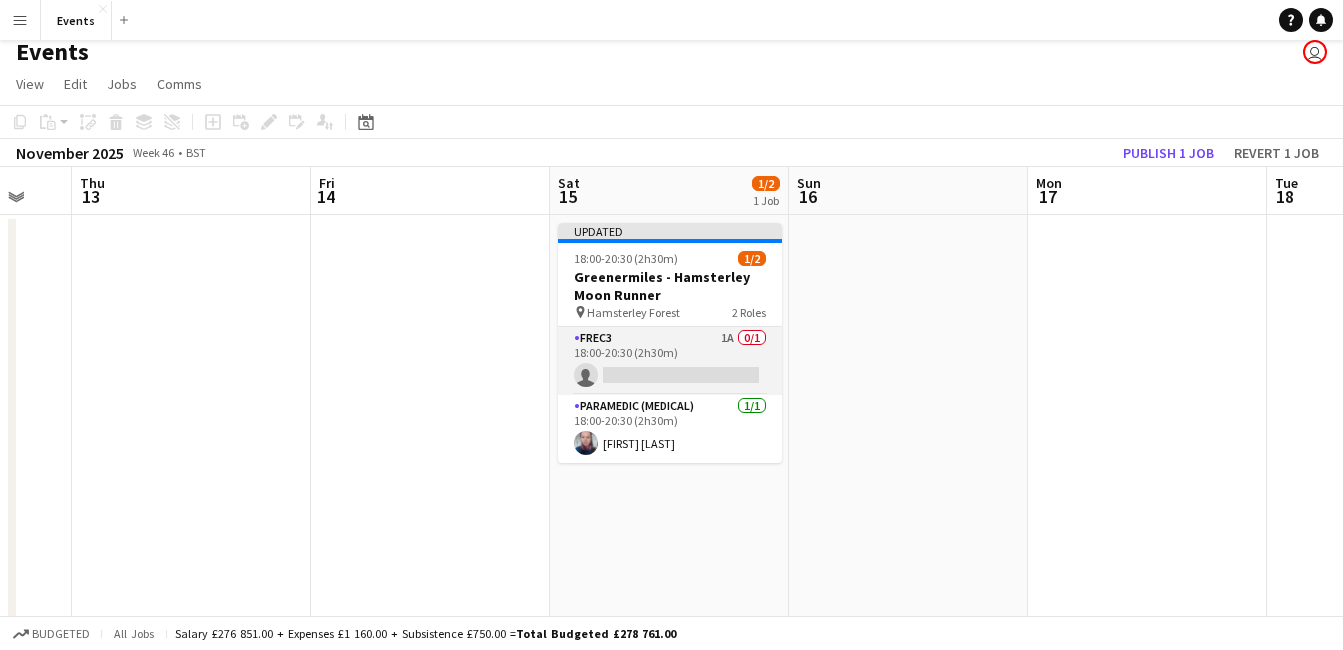 click on "FREC3   1A   0/1   18:00-20:30 (2h30m)
single-neutral-actions" at bounding box center [670, 361] 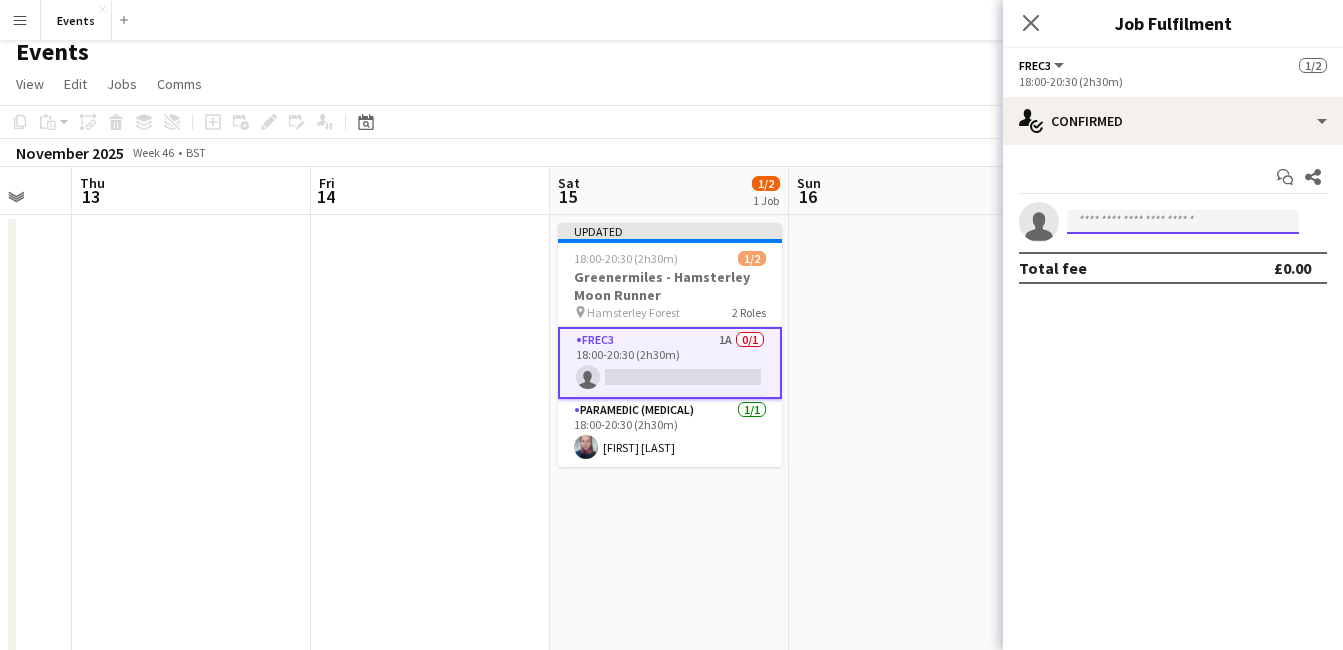 click at bounding box center [1183, 222] 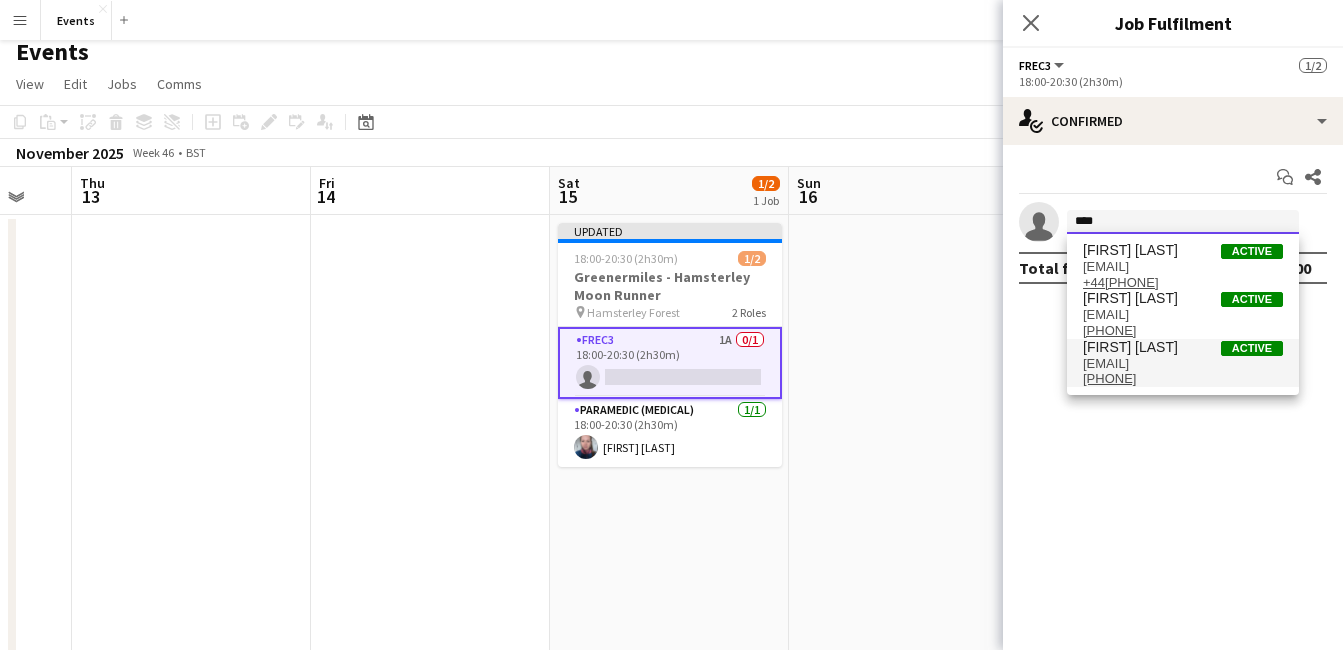 type on "****" 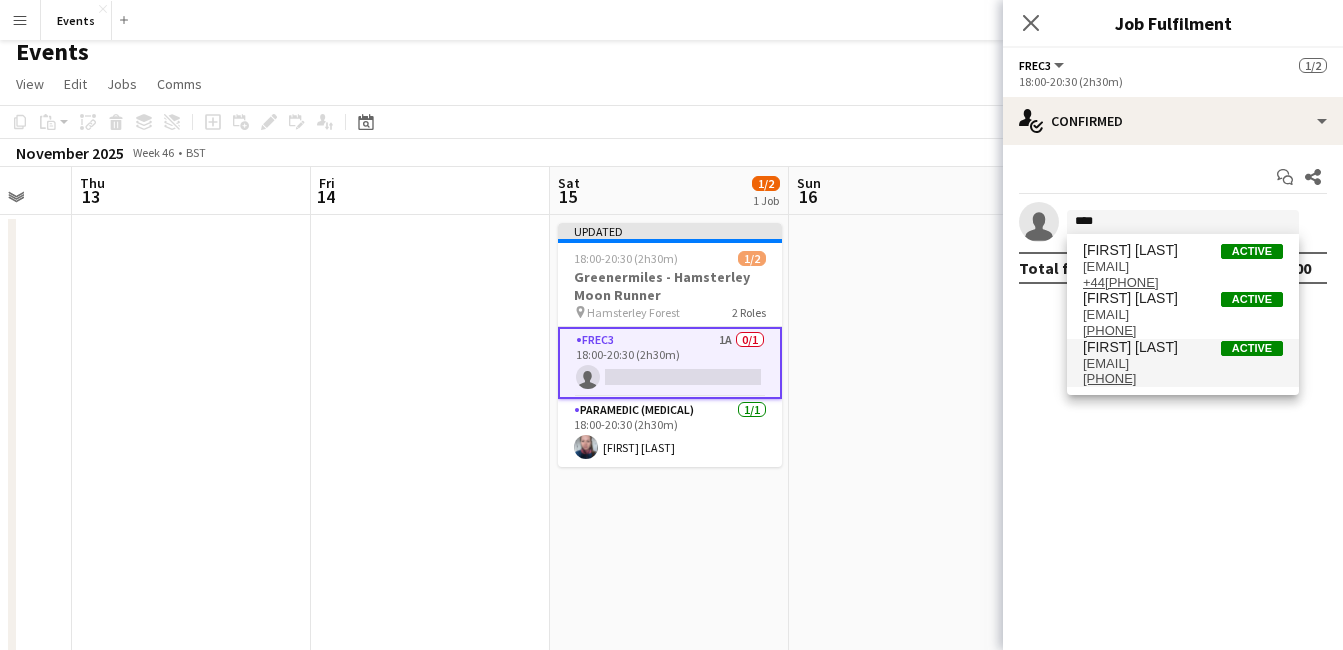 click on "[PHONE]" at bounding box center (1109, 378) 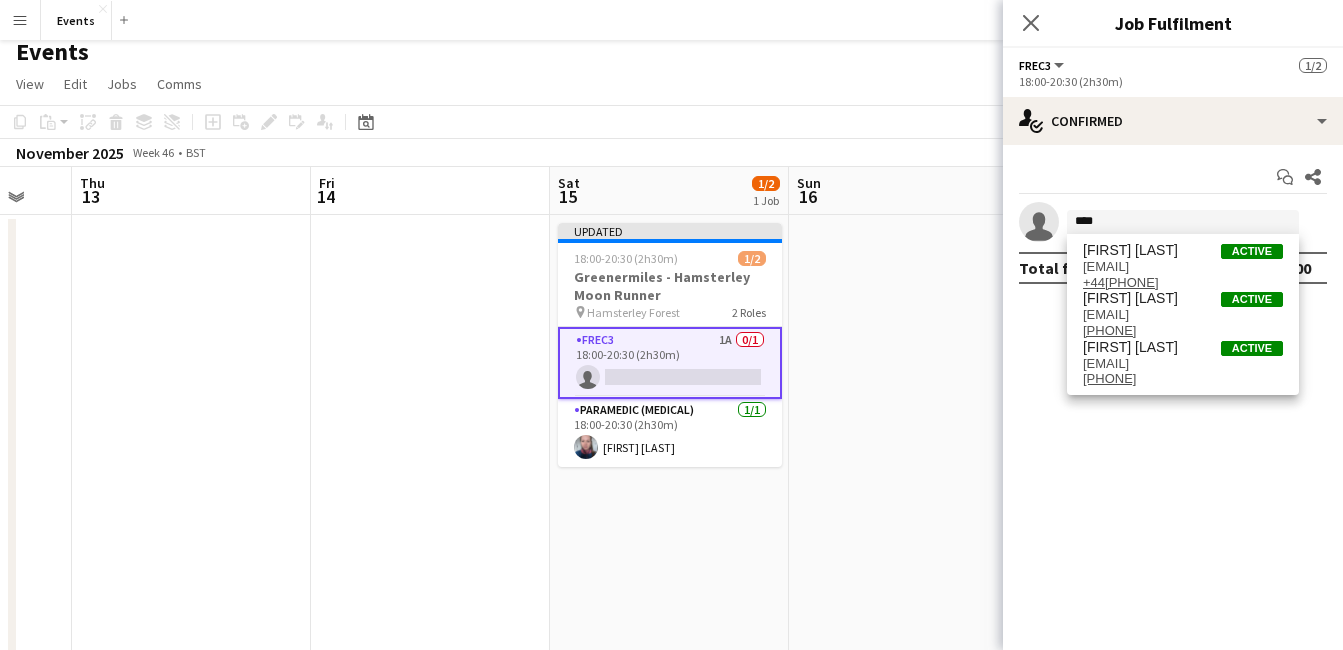drag, startPoint x: 1163, startPoint y: 356, endPoint x: 1163, endPoint y: 378, distance: 22 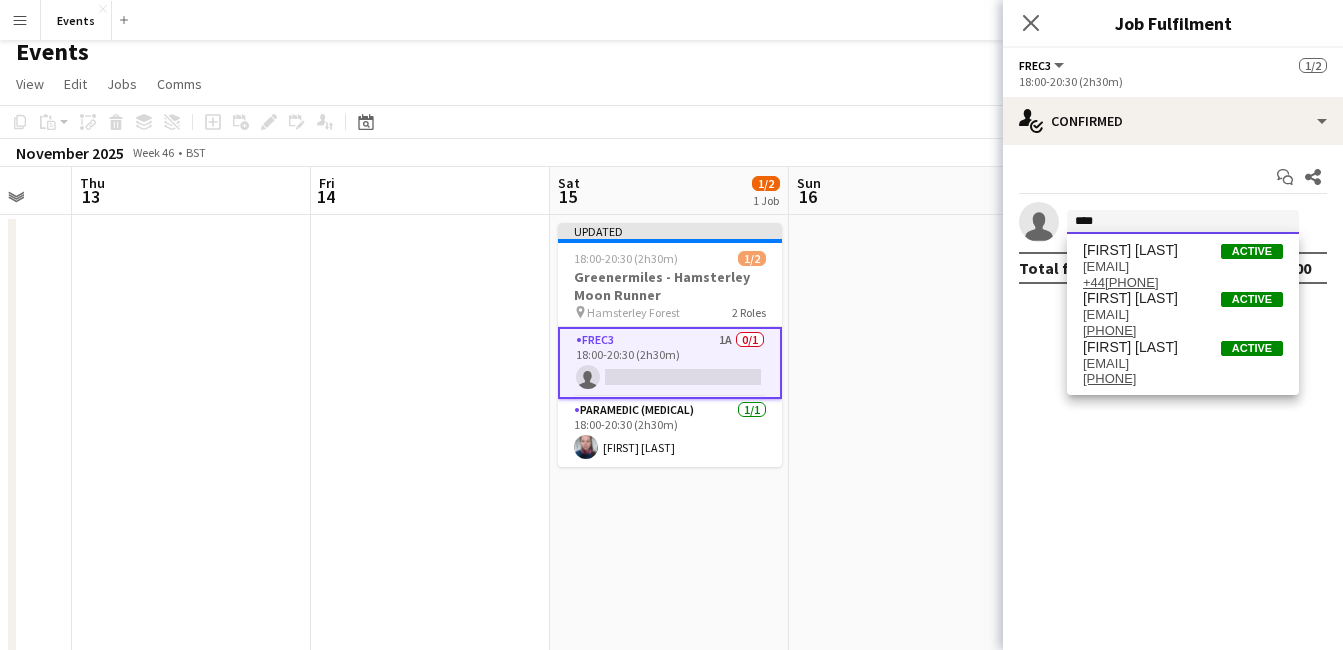 type 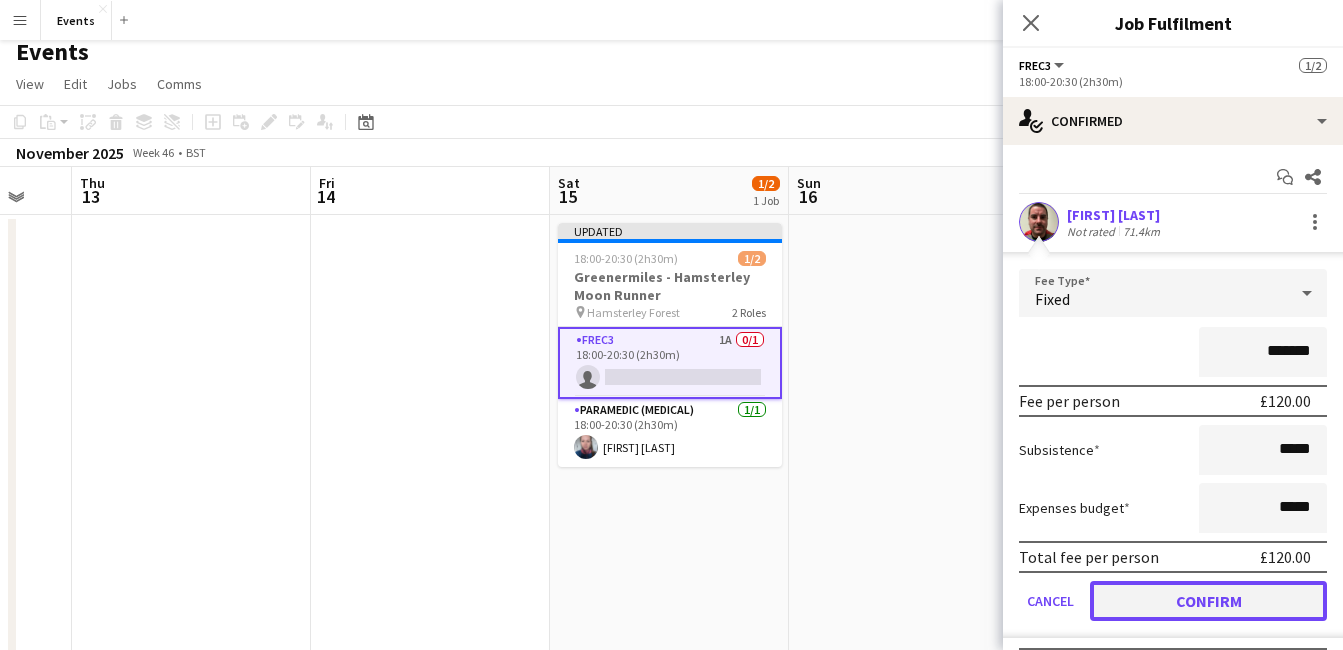 click on "Confirm" at bounding box center (1208, 601) 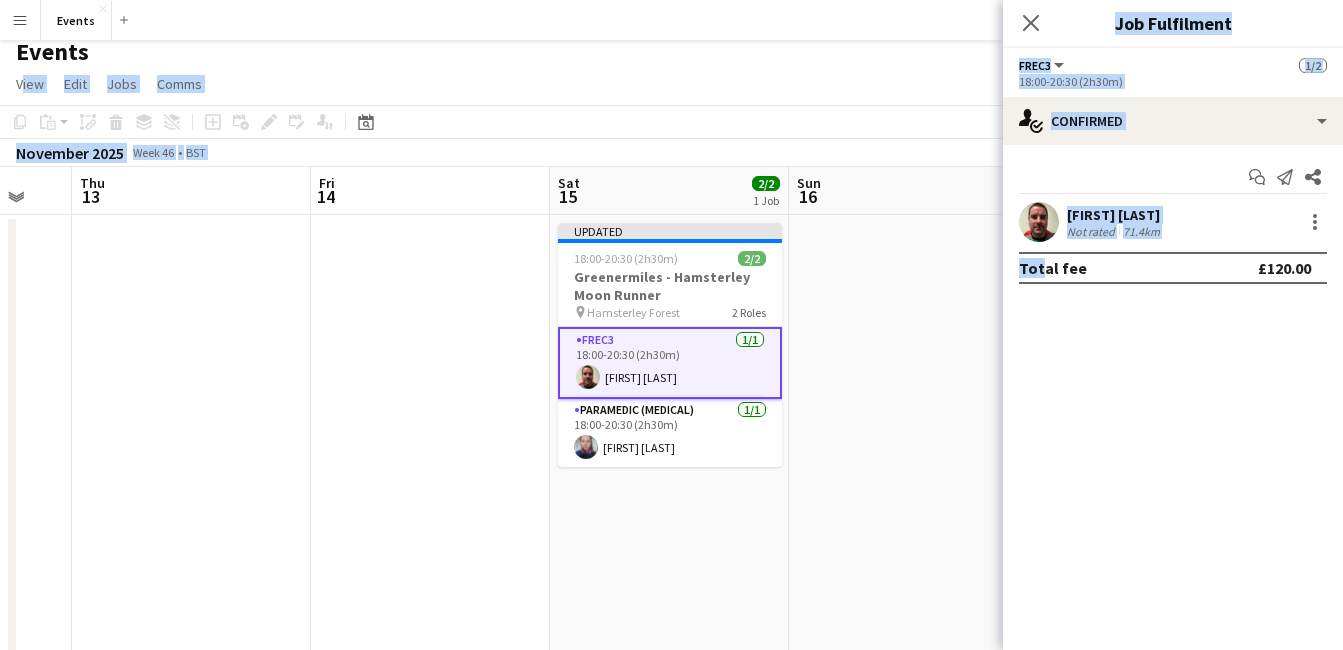 drag, startPoint x: 1038, startPoint y: 268, endPoint x: 963, endPoint y: 68, distance: 213.6001 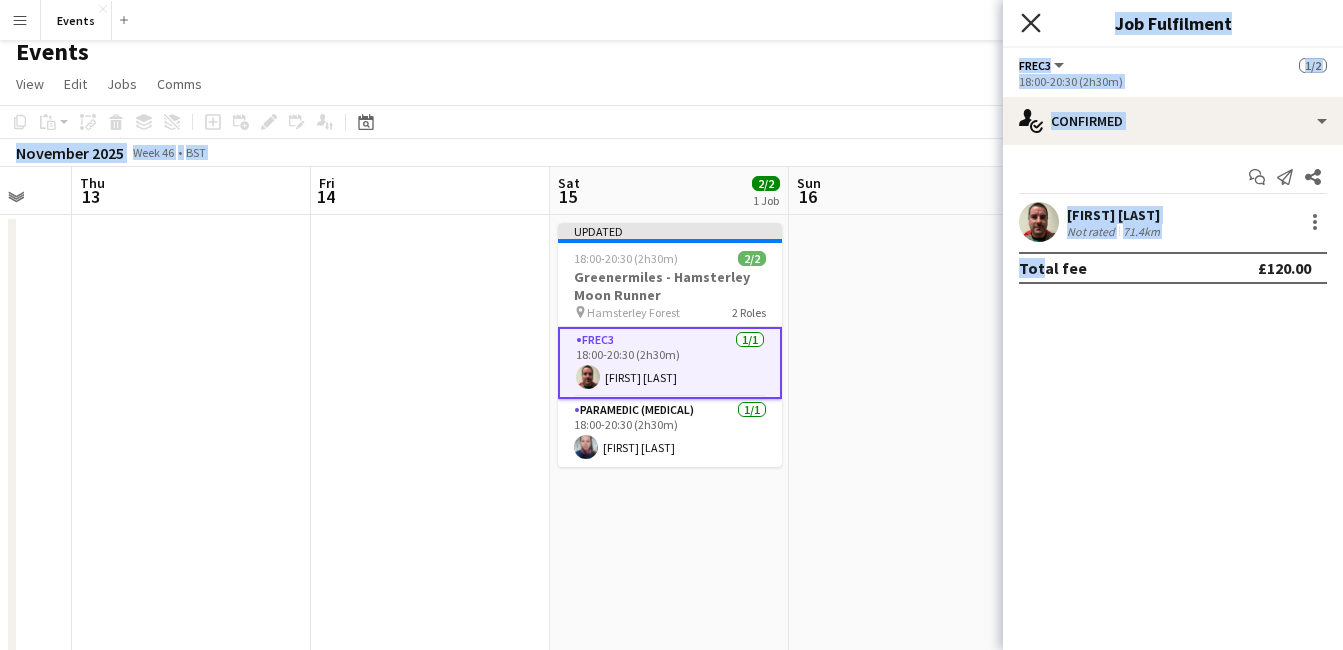 click on "Close pop-in" 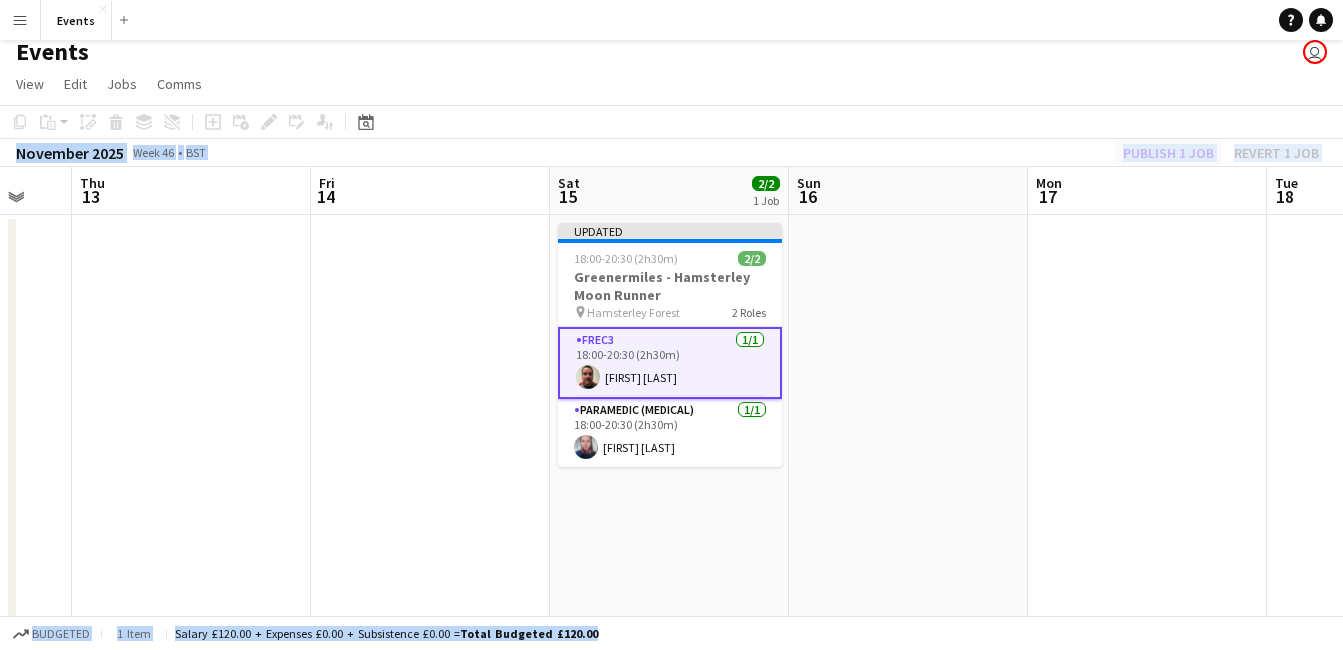 click on "Publish 1 job   Revert 1 job" 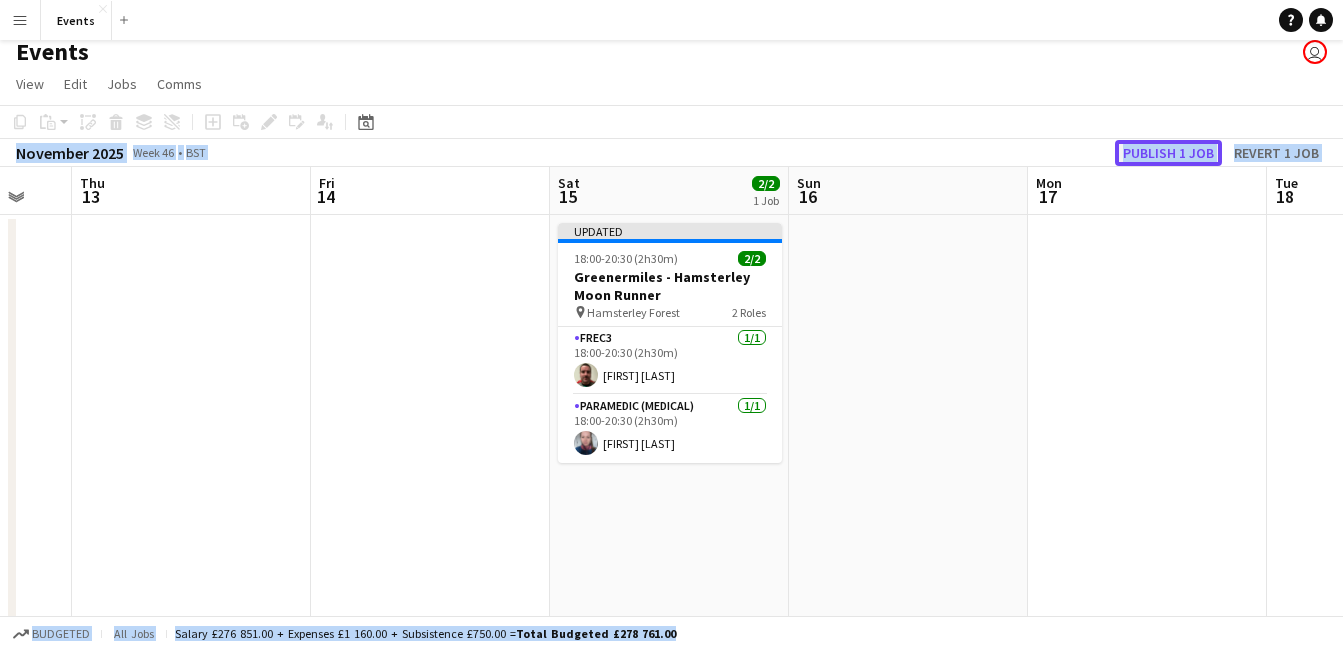 click on "Publish 1 job" 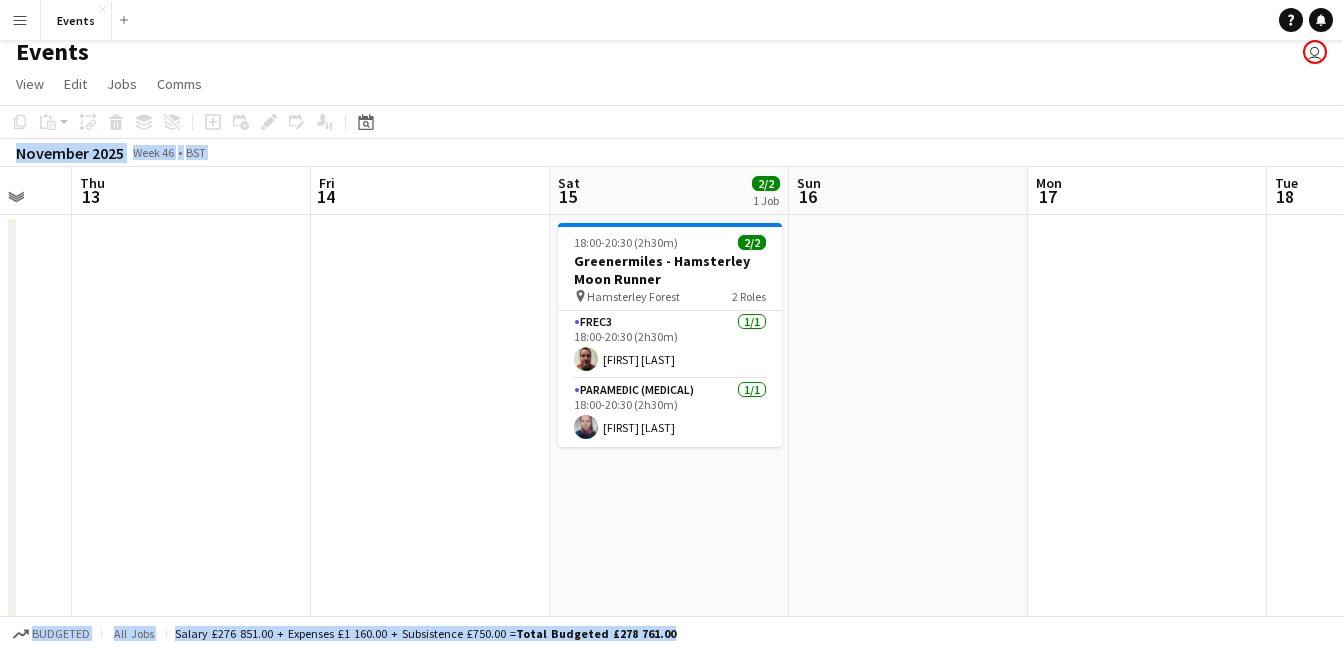 click at bounding box center [1147, 611] 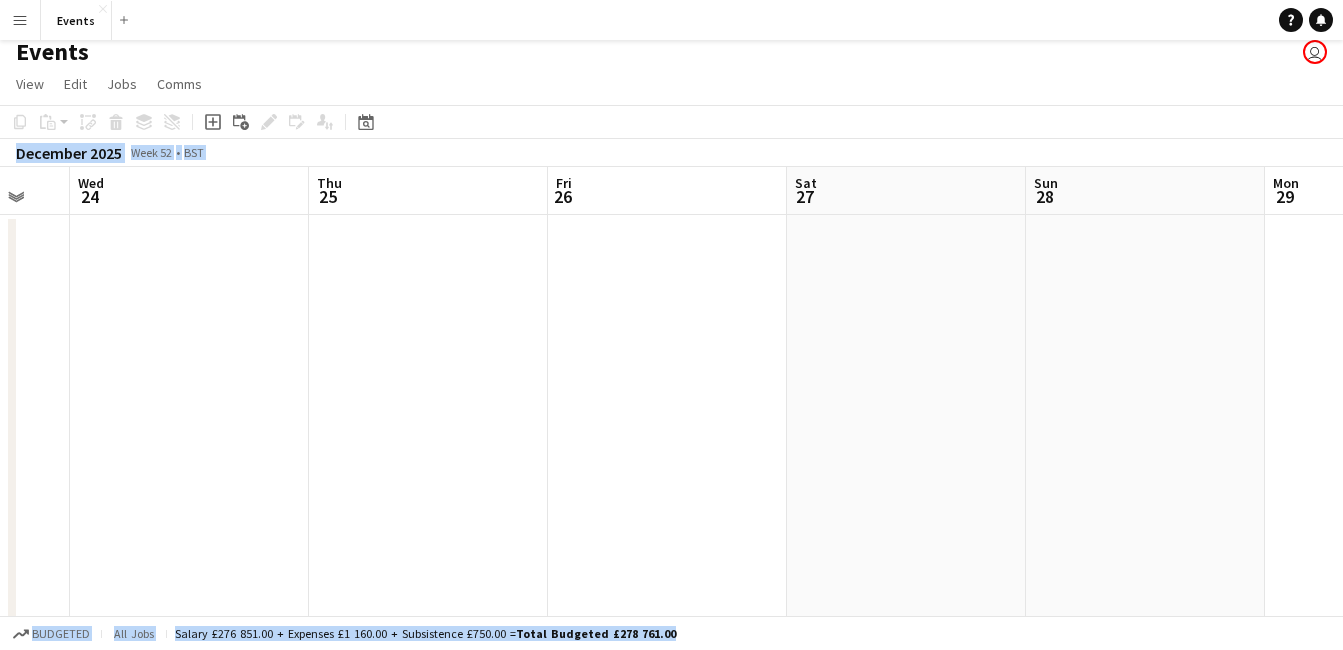 scroll, scrollTop: 0, scrollLeft: 407, axis: horizontal 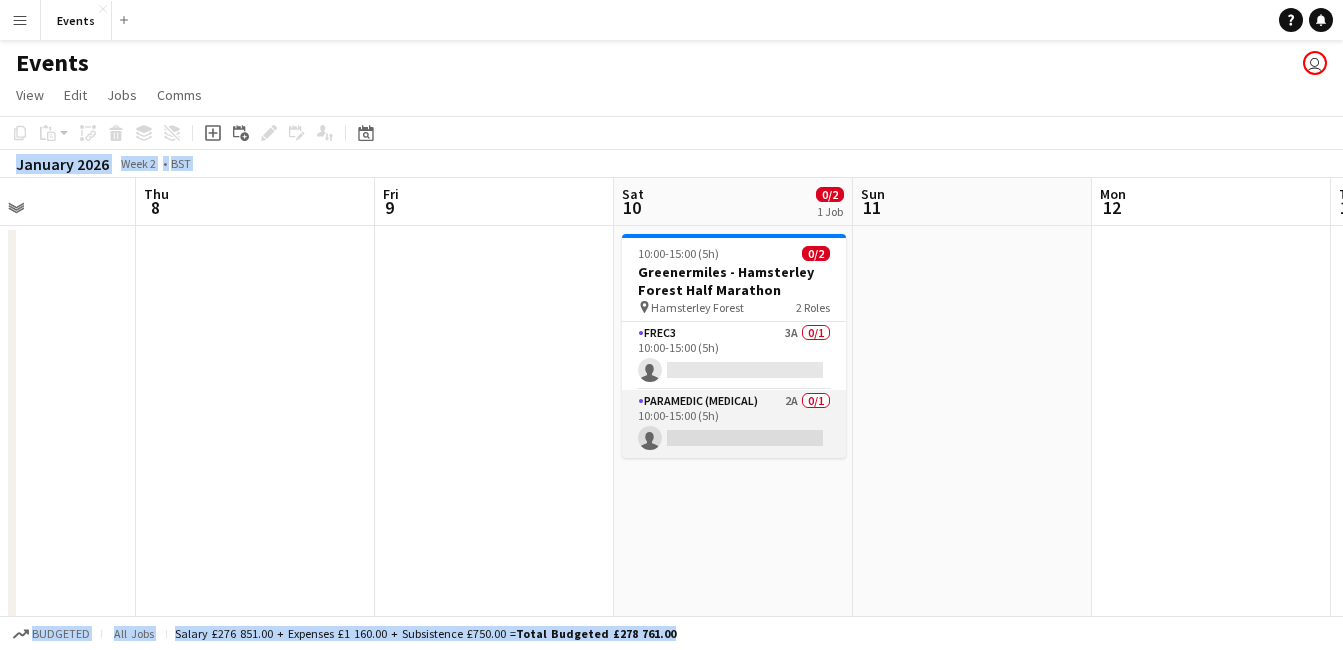 click on "Paramedic (Medical)   2A   0/1   10:00-15:00 (5h)
single-neutral-actions" at bounding box center [734, 424] 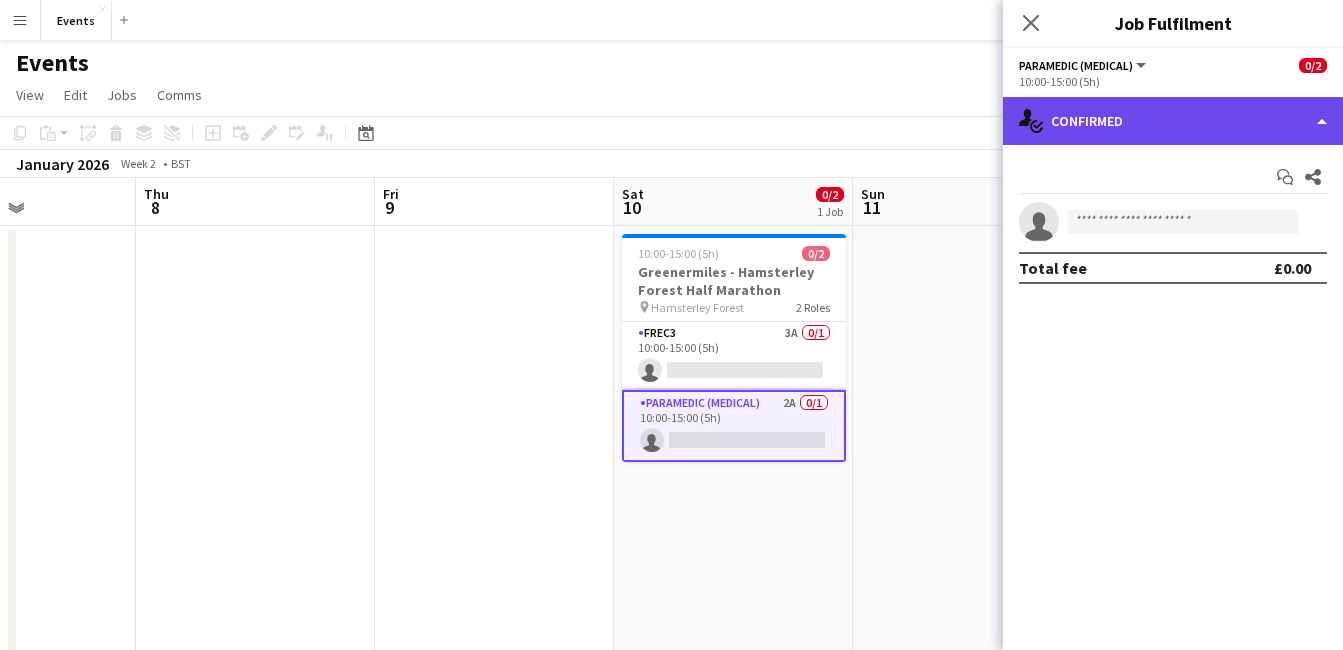 click on "single-neutral-actions-check-2
Confirmed" 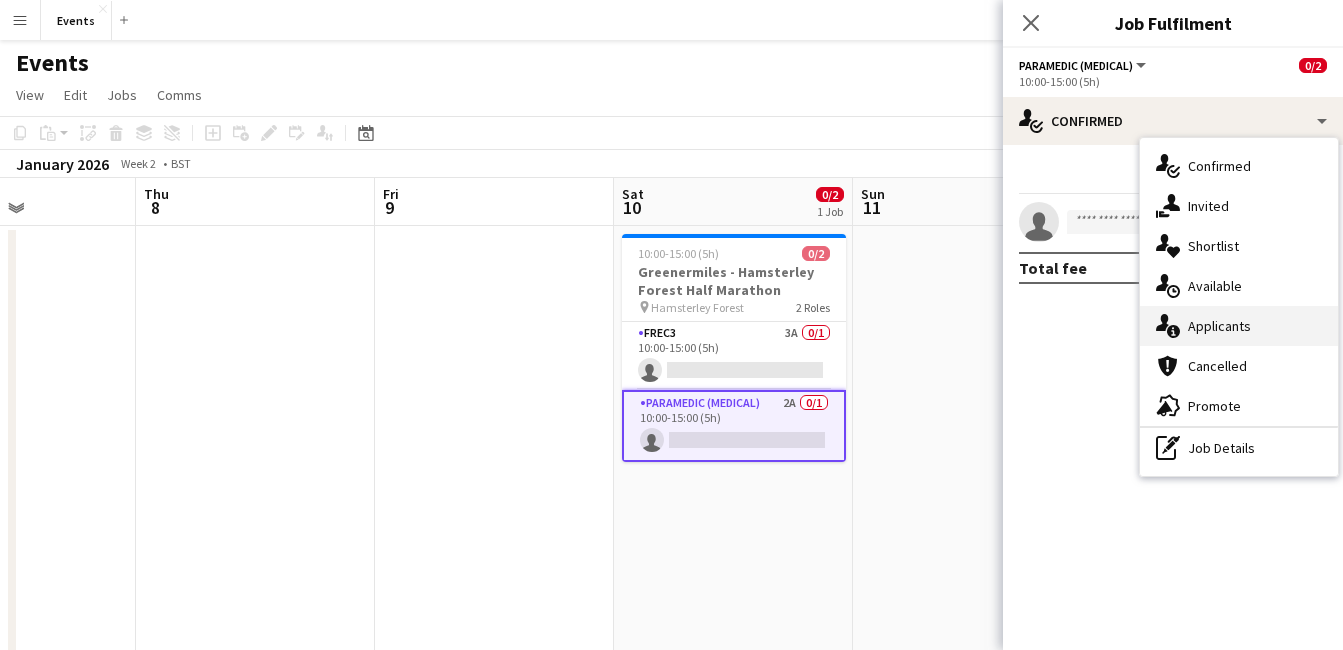 click on "single-neutral-actions-information
Applicants" at bounding box center (1239, 326) 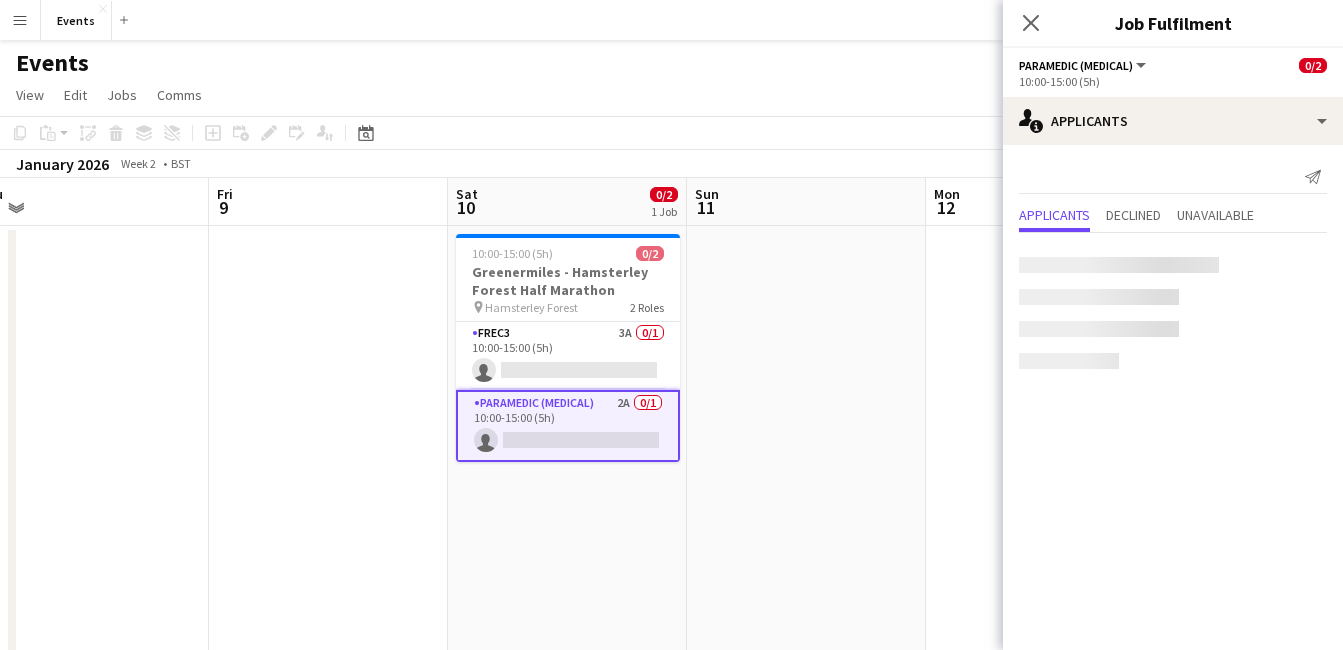 drag, startPoint x: 944, startPoint y: 277, endPoint x: 769, endPoint y: 305, distance: 177.22585 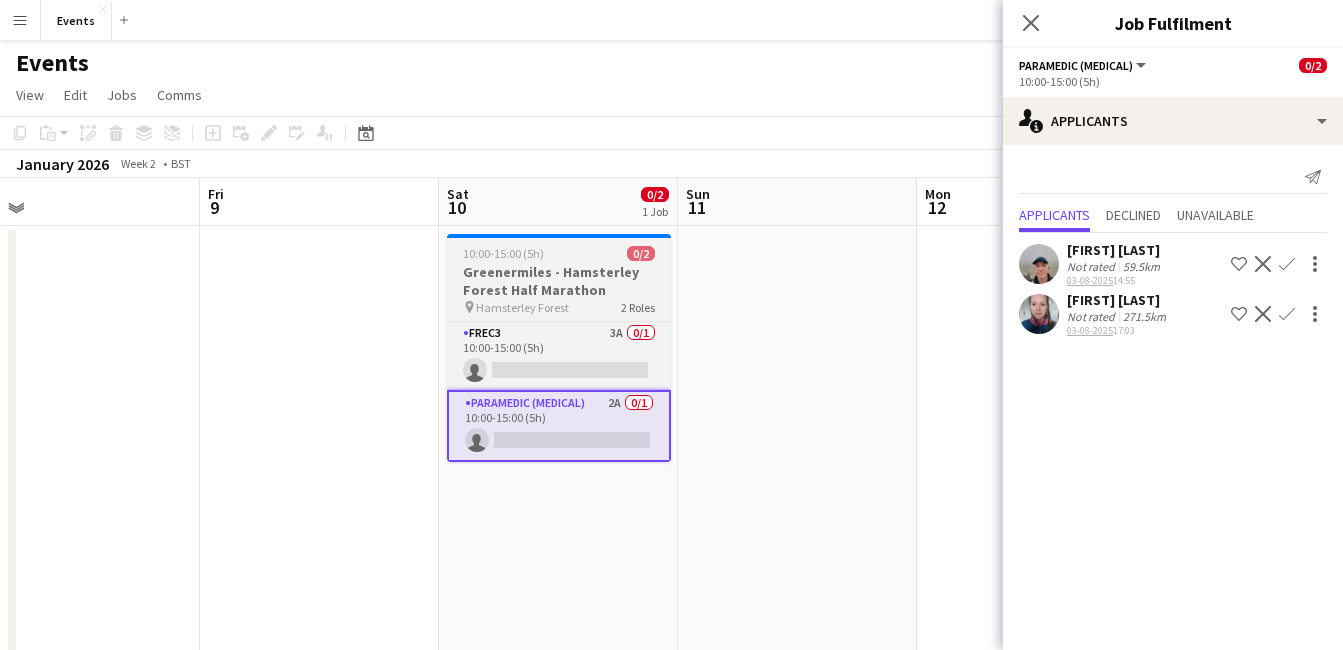 click on "Greenermiles - Hamsterley Forest Half Marathon" at bounding box center (559, 281) 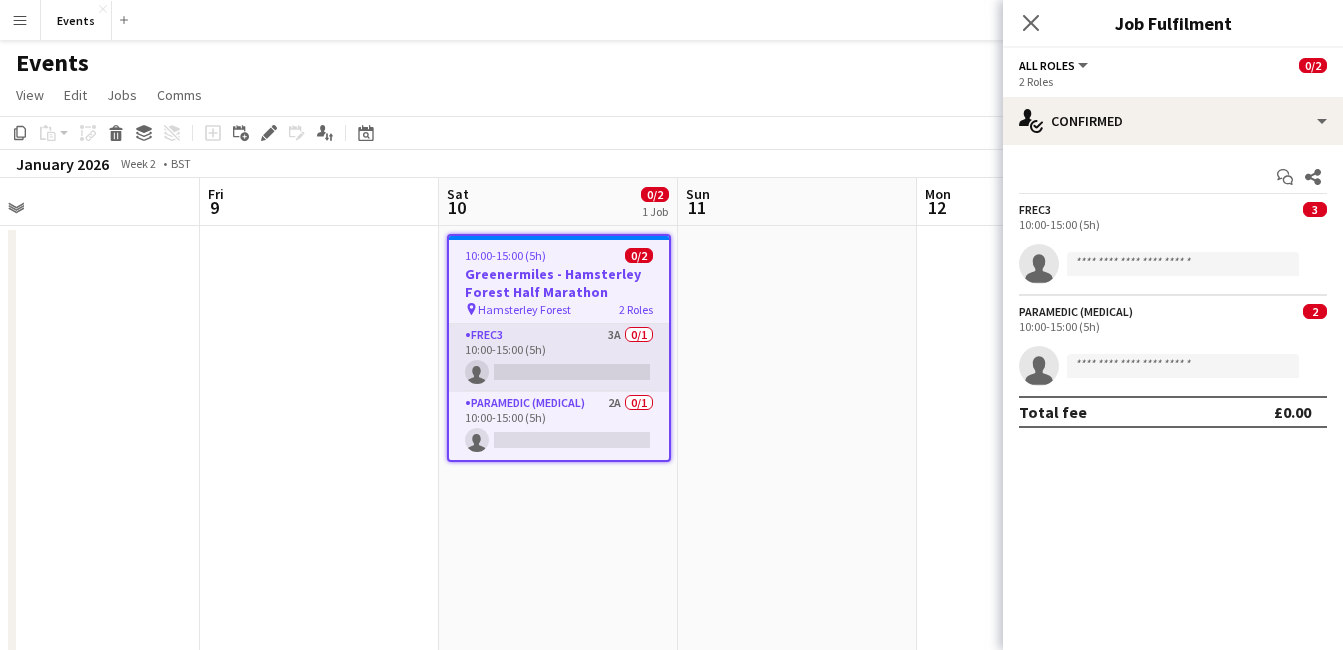 click on "FREC3   3A   0/1   10:00-15:00 (5h)
single-neutral-actions" at bounding box center (559, 358) 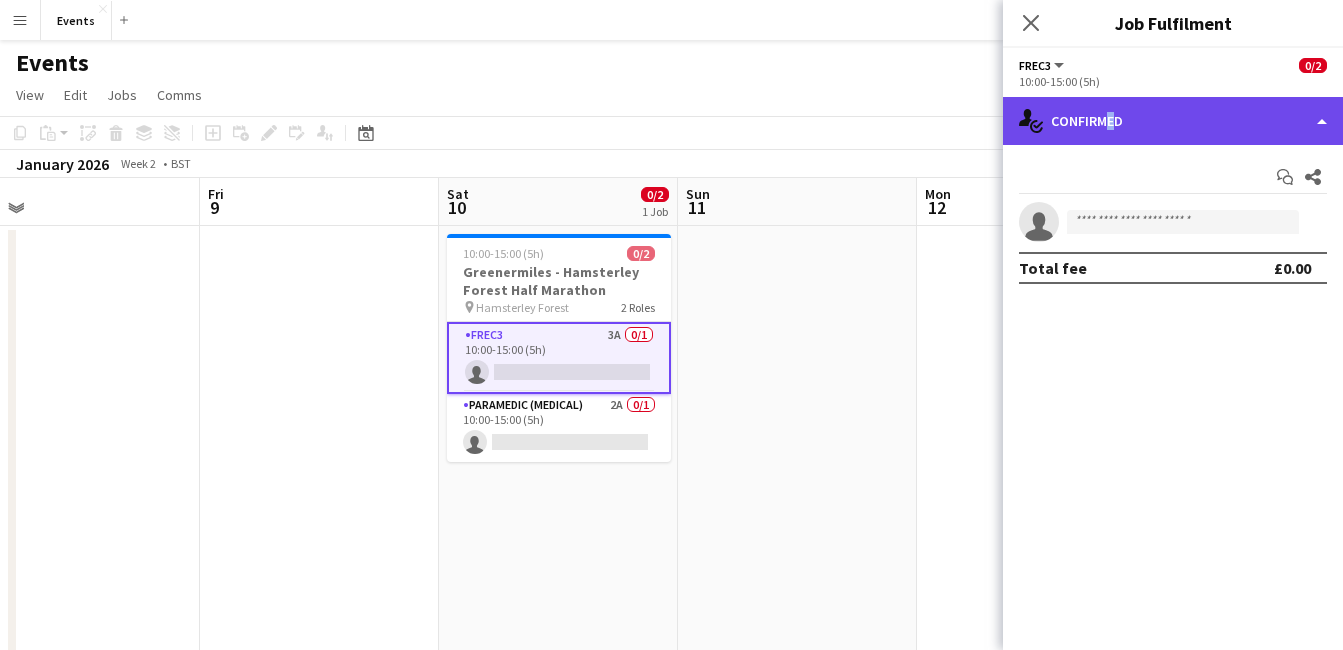 click on "single-neutral-actions-check-2
Confirmed" 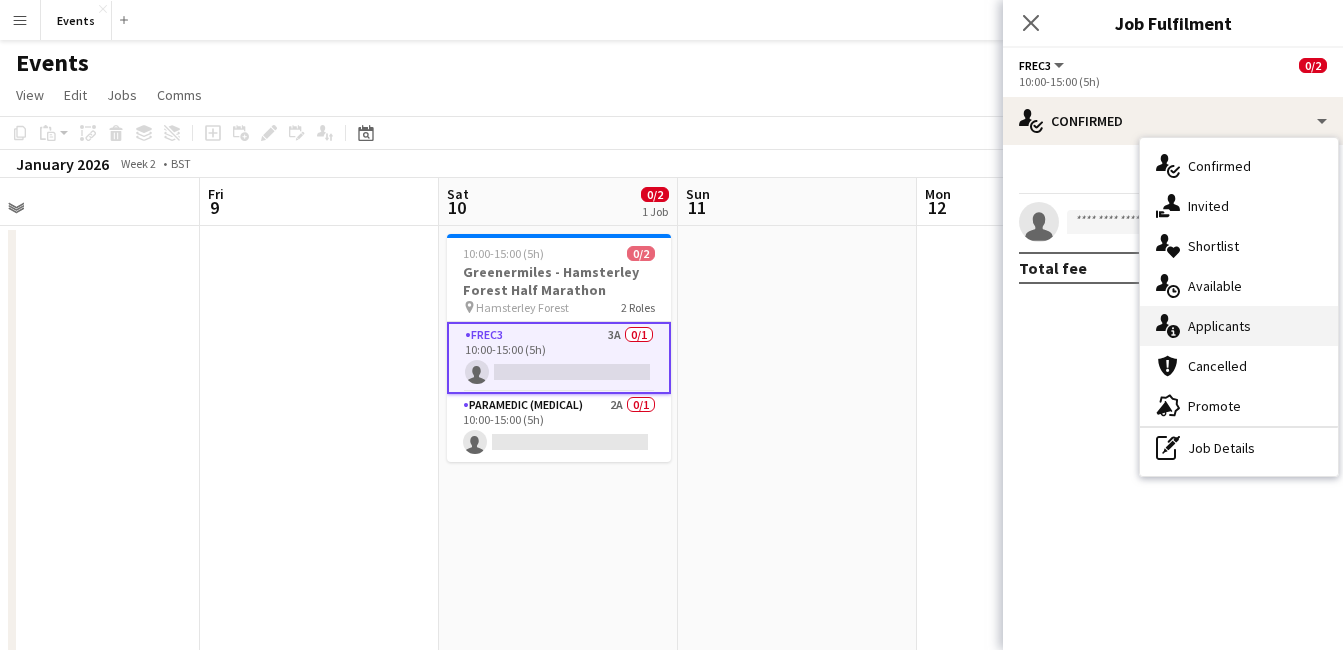 click on "single-neutral-actions-information
Applicants" at bounding box center (1239, 326) 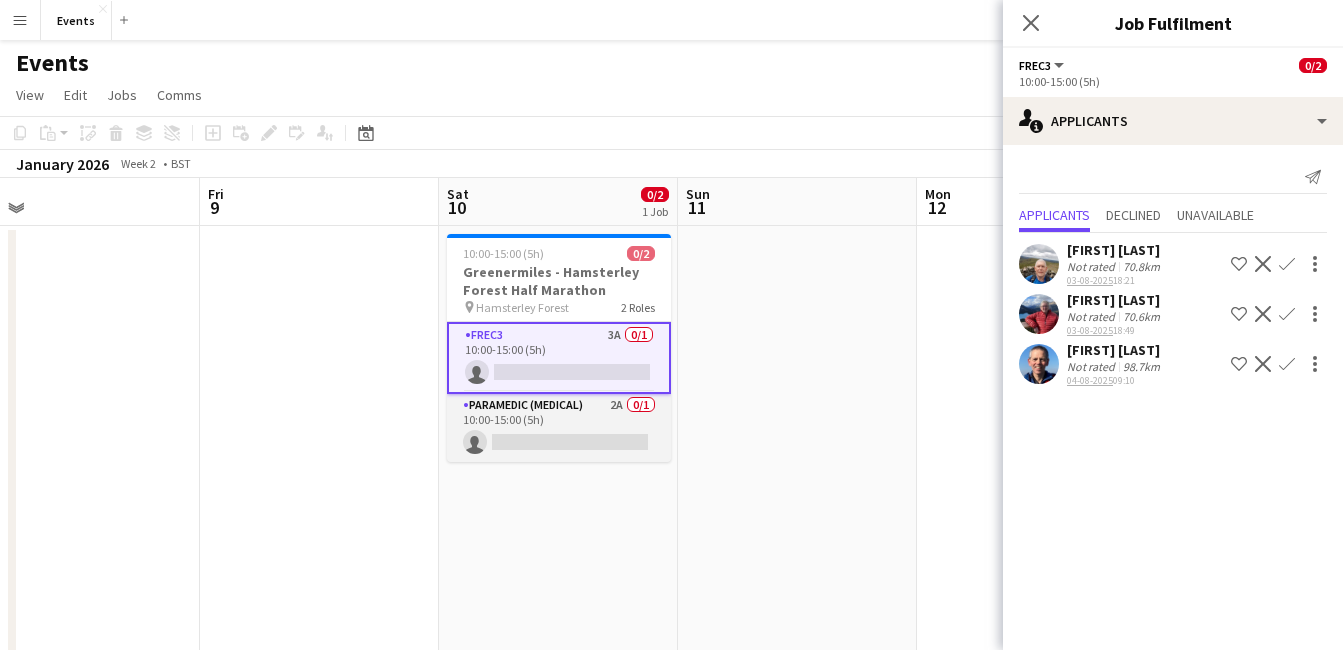 click on "Paramedic (Medical)   2A   0/1   10:00-15:00 (5h)
single-neutral-actions" at bounding box center (559, 428) 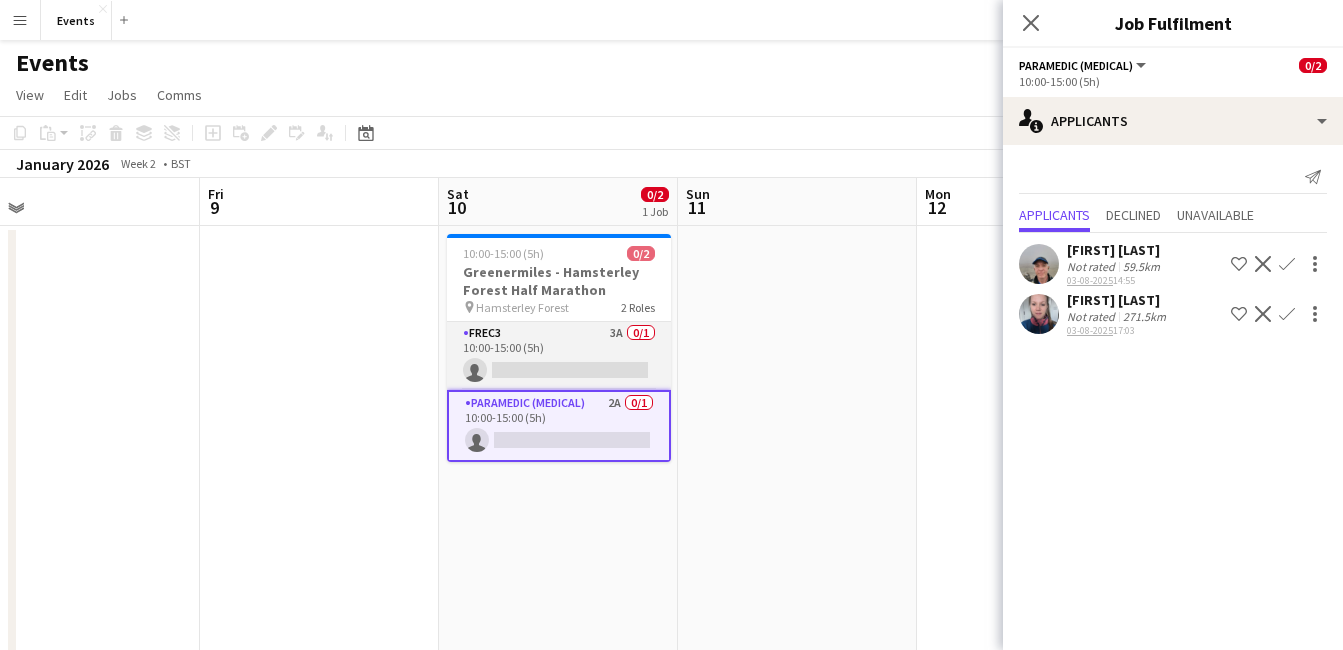 click on "FREC3   3A   0/1   10:00-15:00 (5h)
single-neutral-actions" at bounding box center [559, 356] 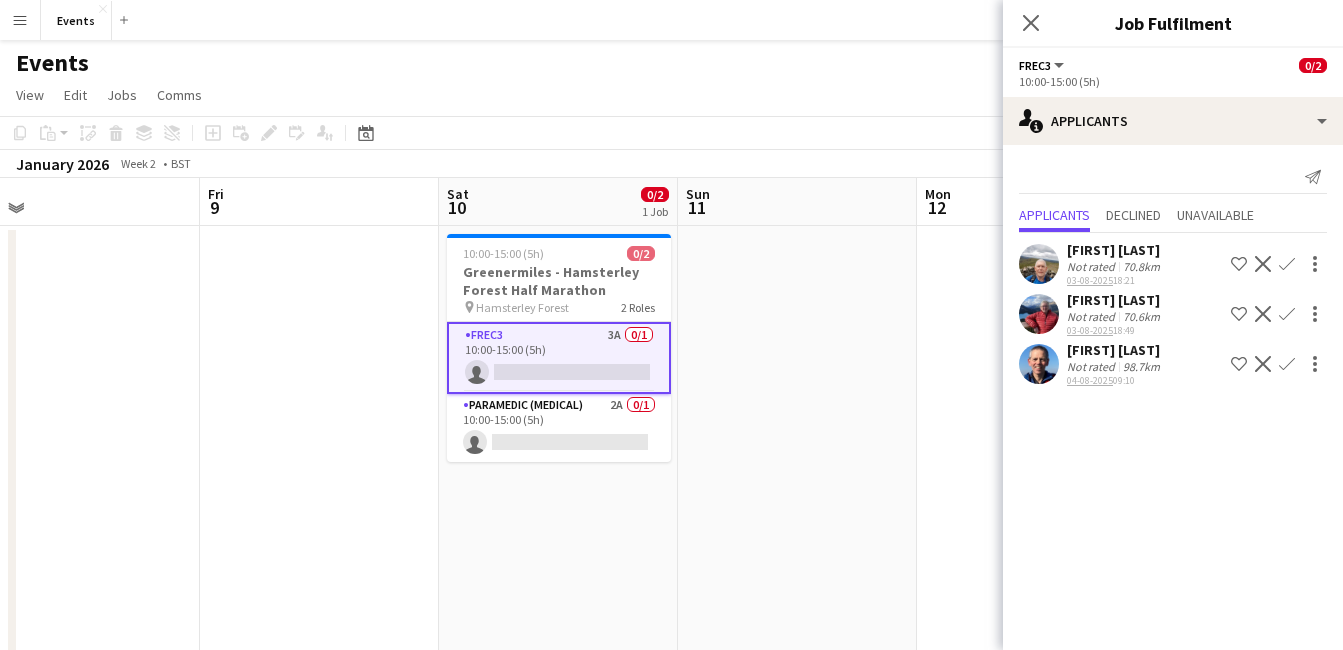 click at bounding box center (797, 622) 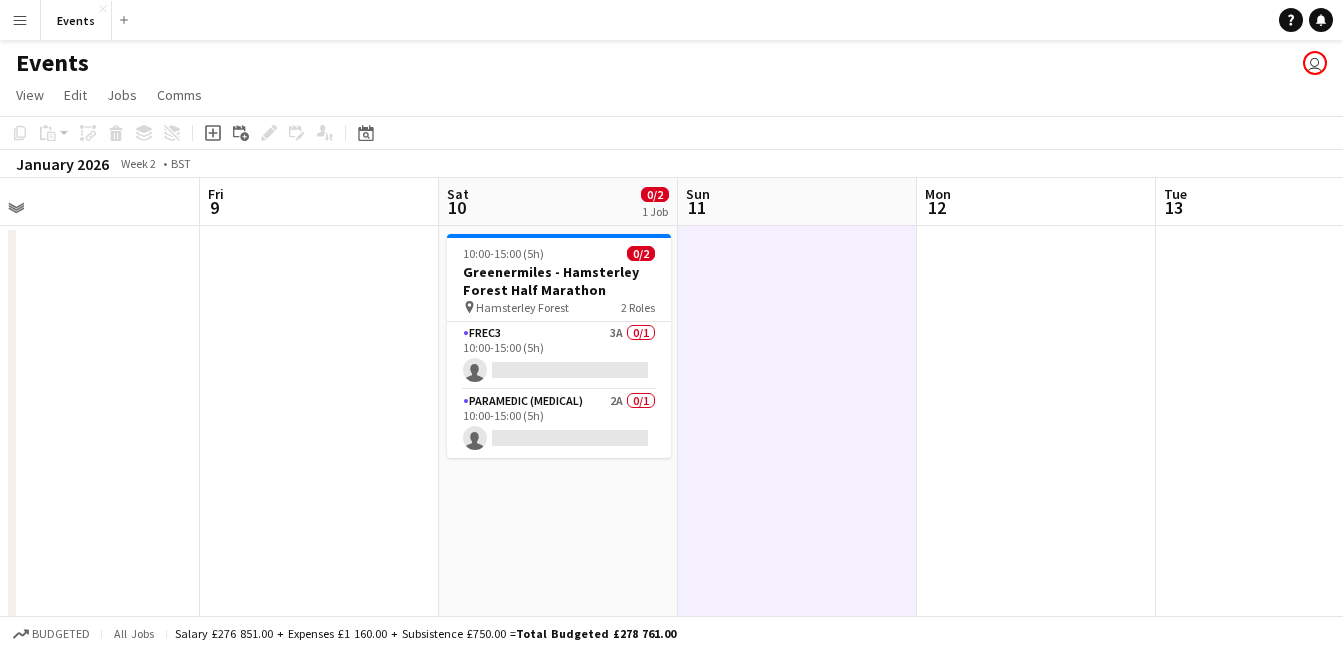 scroll, scrollTop: 0, scrollLeft: 796, axis: horizontal 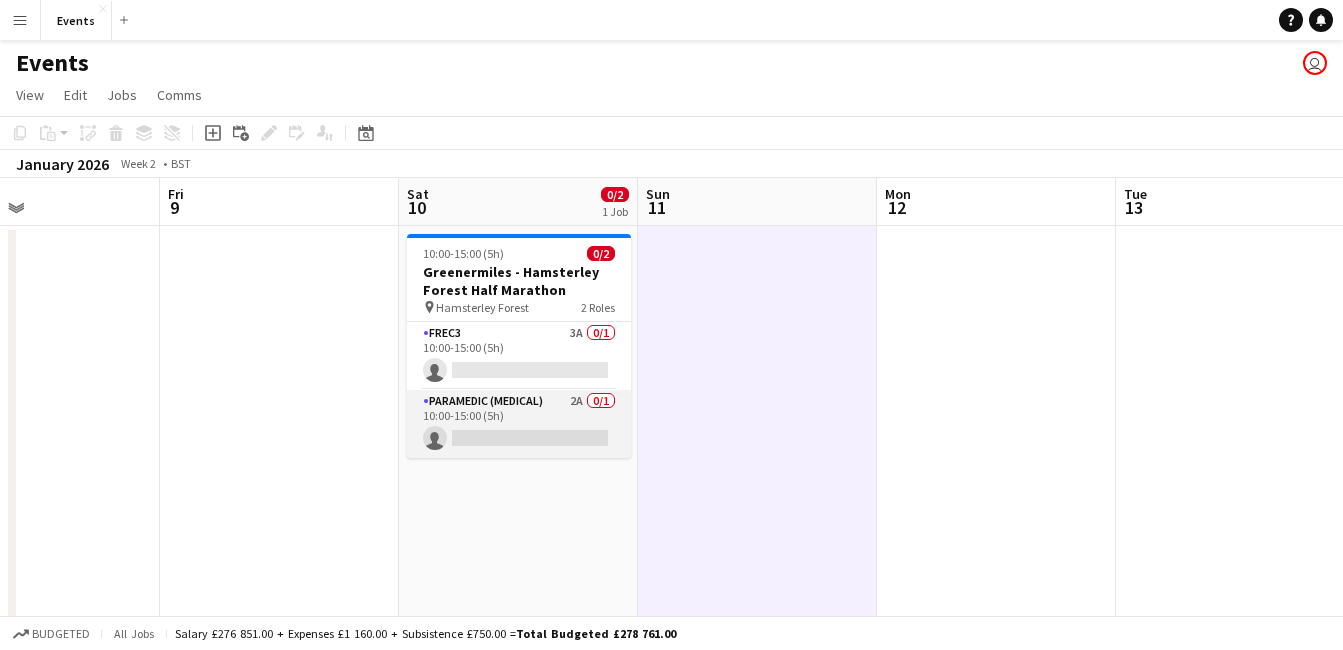 click on "Paramedic (Medical)   2A   0/1   10:00-15:00 (5h)
single-neutral-actions" at bounding box center (519, 424) 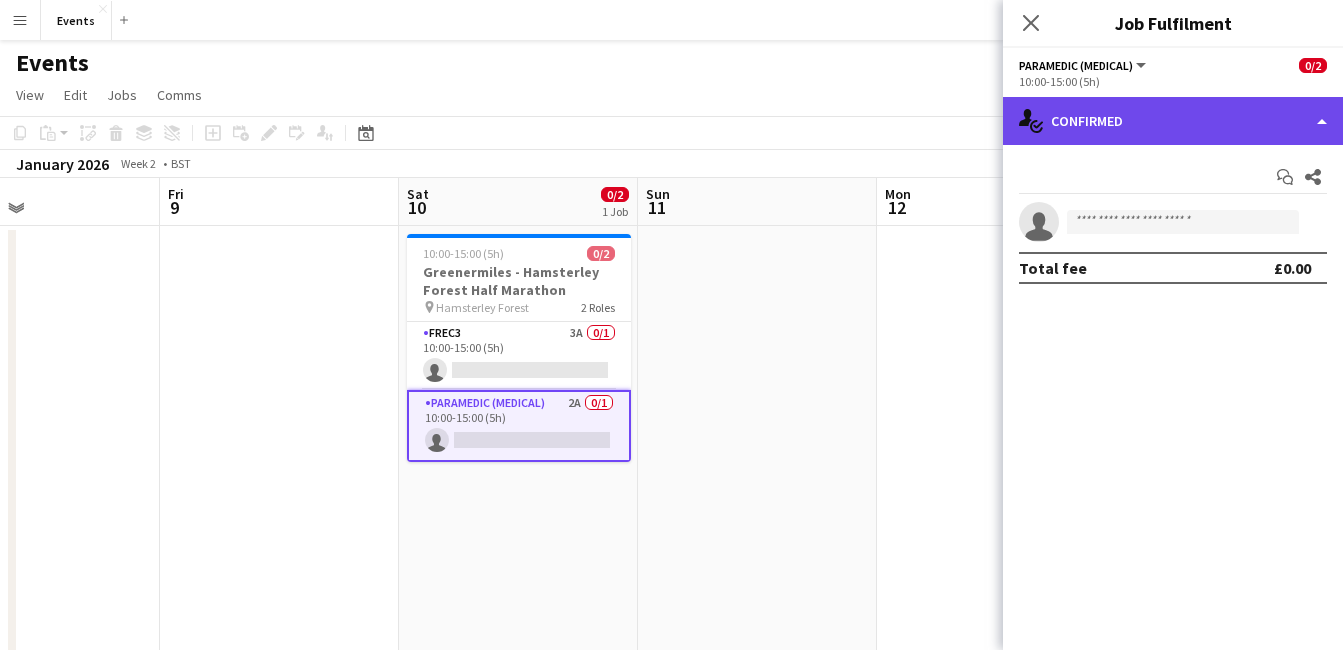 click on "single-neutral-actions-check-2
Confirmed" 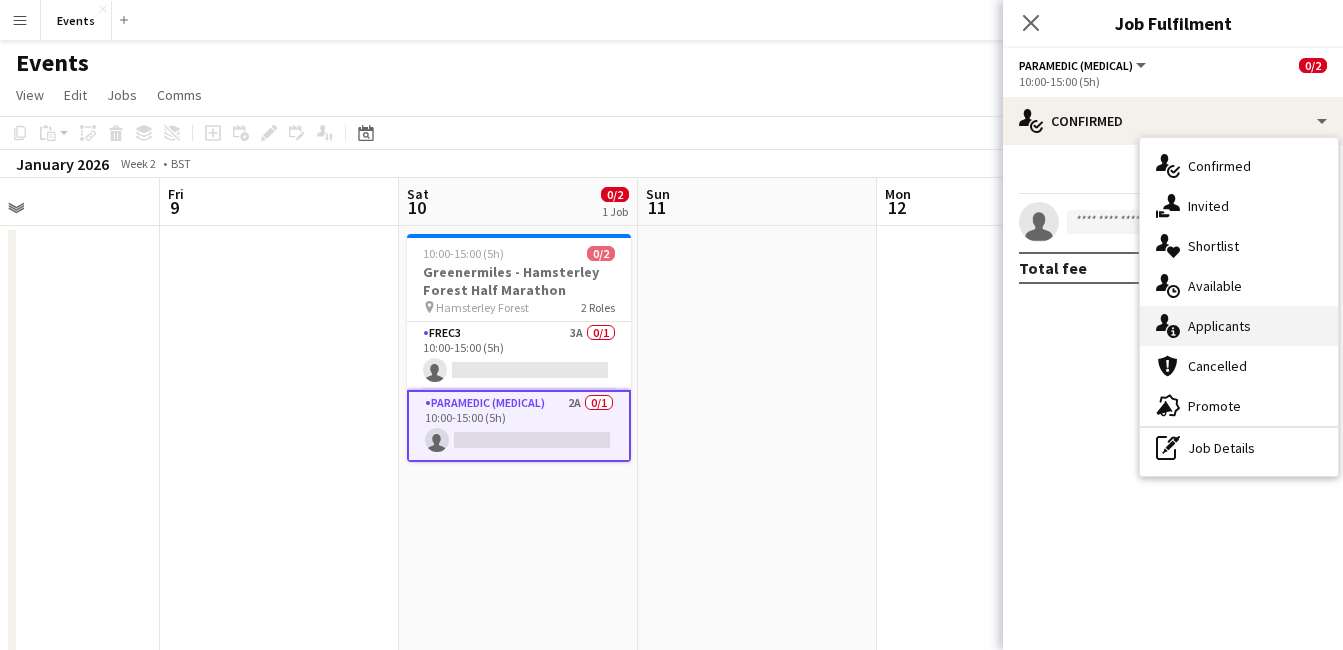 click on "single-neutral-actions-information
Applicants" at bounding box center (1239, 326) 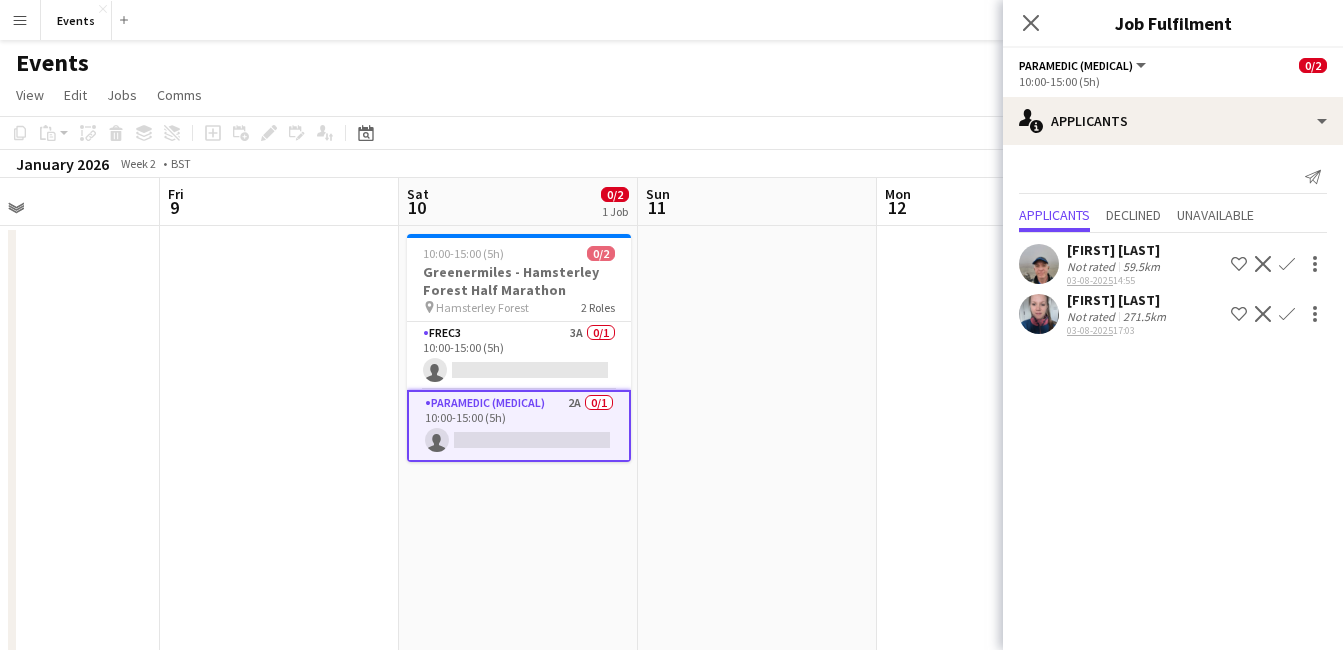 click at bounding box center [757, 622] 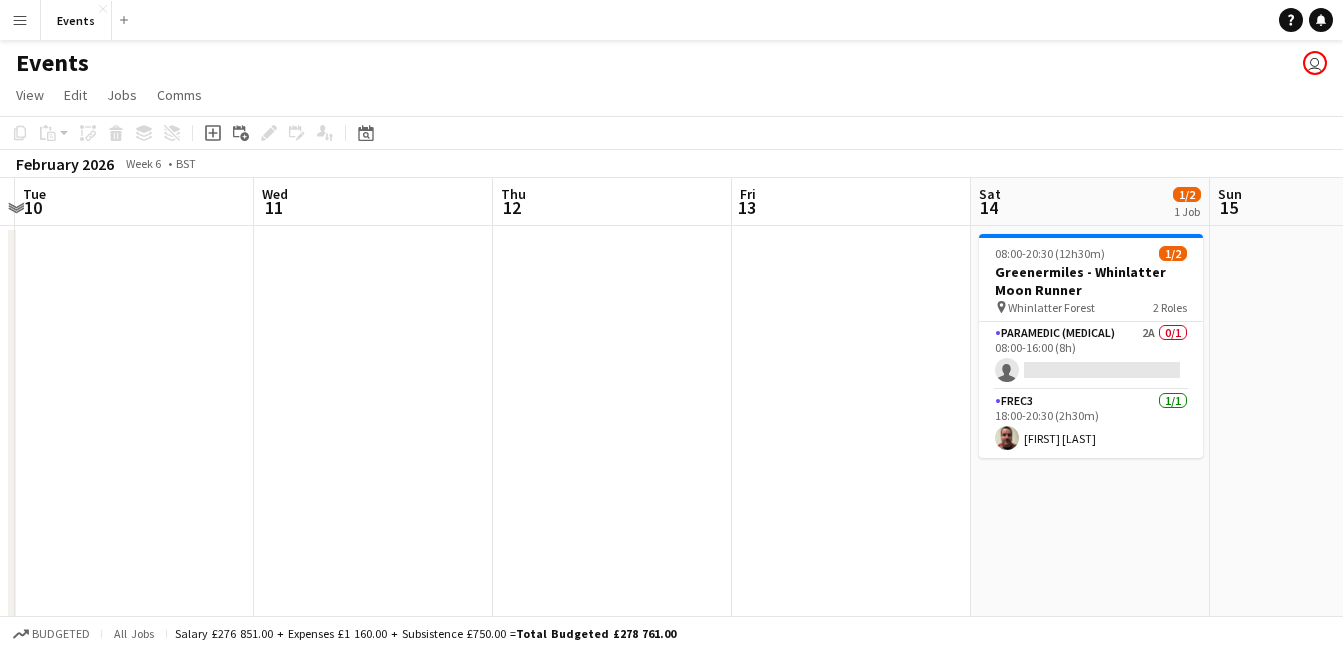 scroll, scrollTop: 0, scrollLeft: 790, axis: horizontal 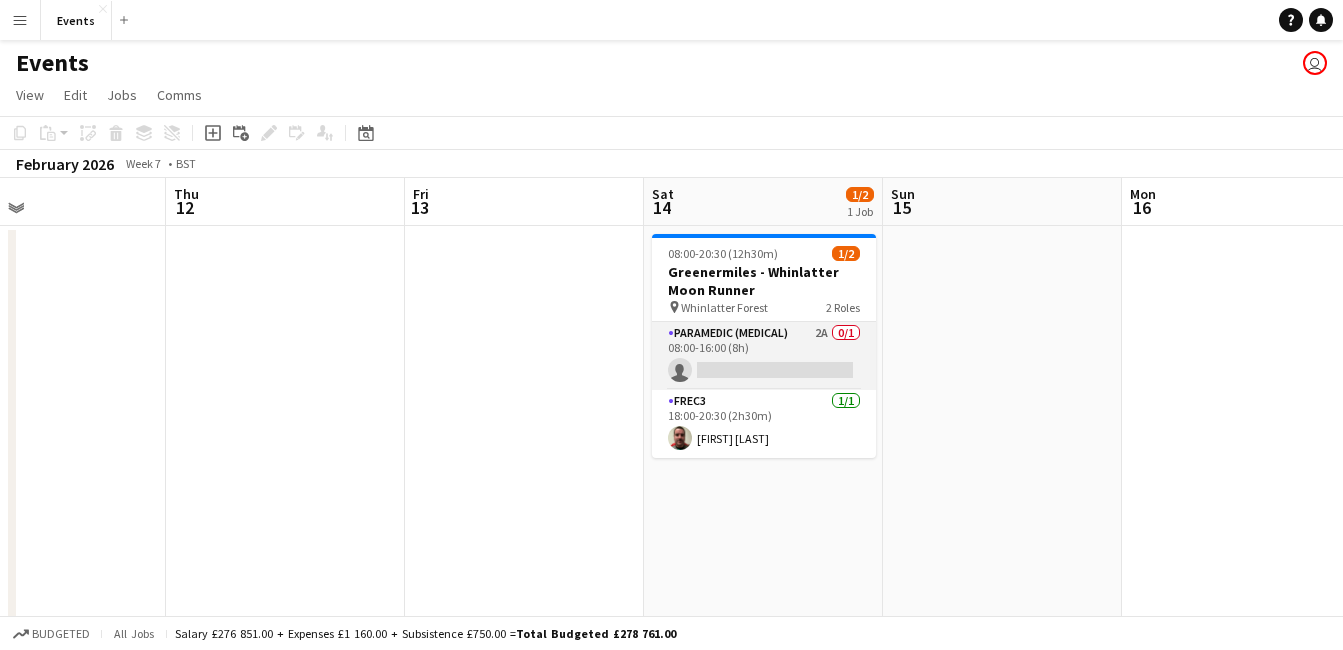 click on "Paramedic (Medical)   2A   0/1   08:00-16:00 (8h)
single-neutral-actions" at bounding box center [764, 356] 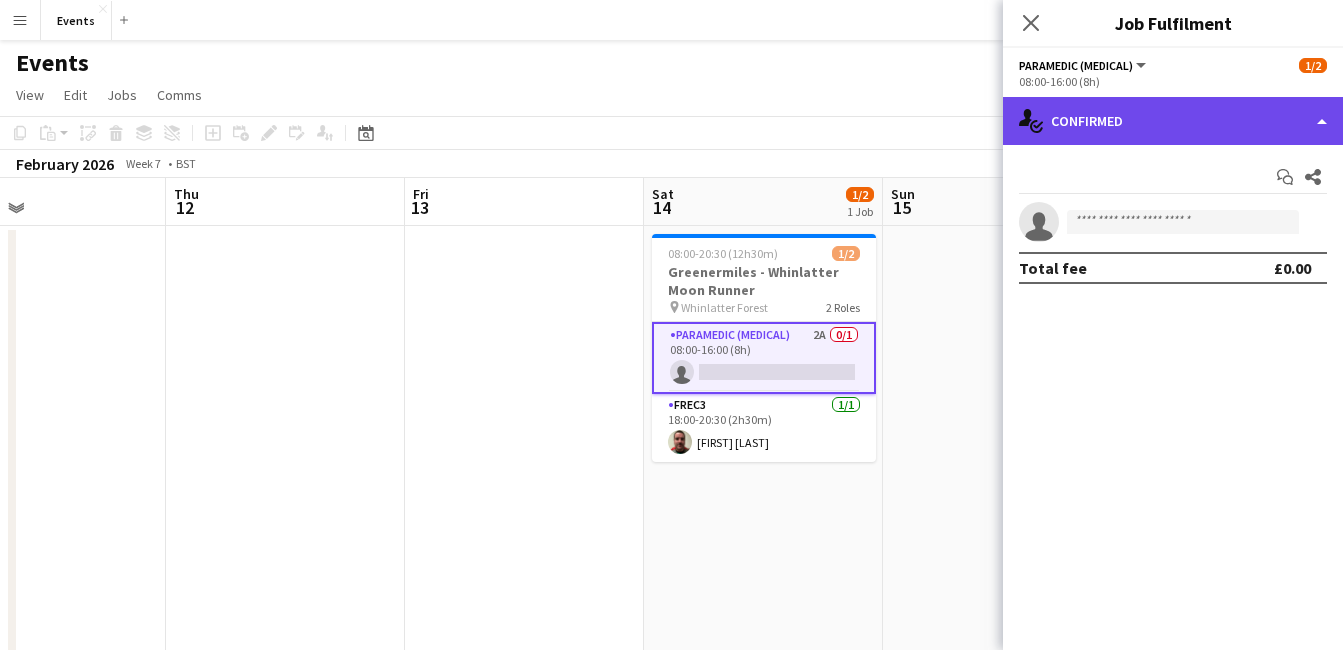 click on "single-neutral-actions-check-2
Confirmed" 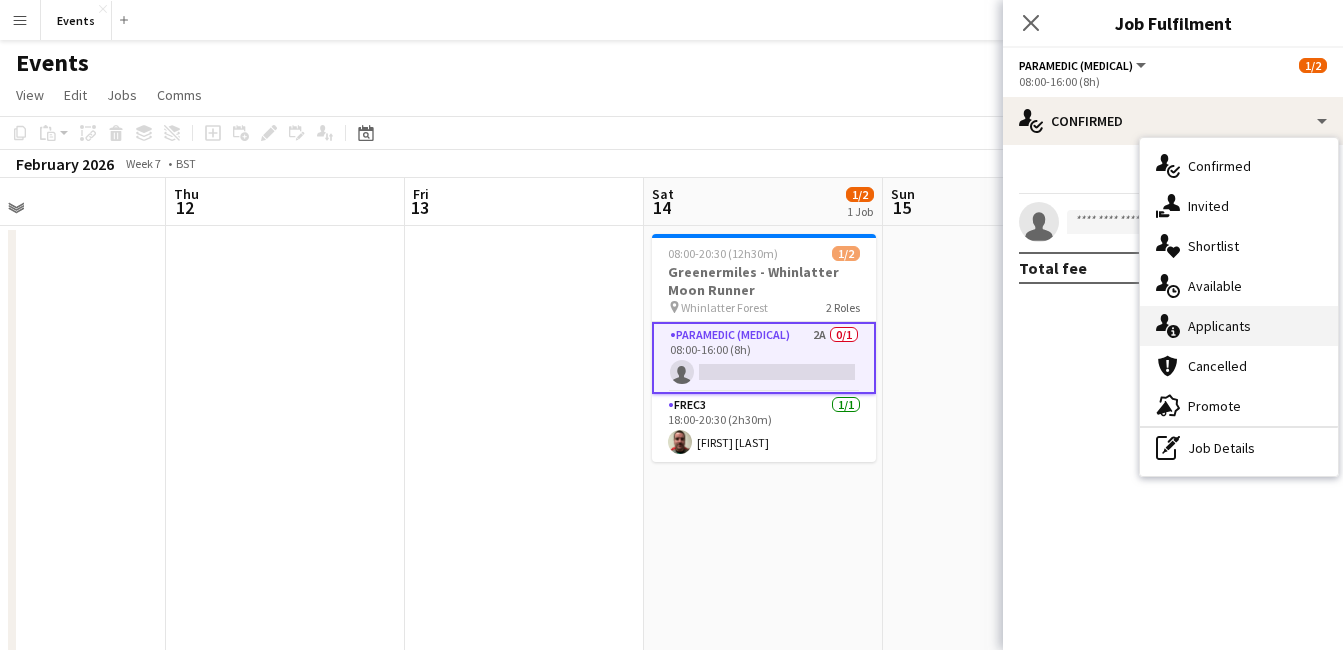 click on "single-neutral-actions-information
Applicants" at bounding box center [1239, 326] 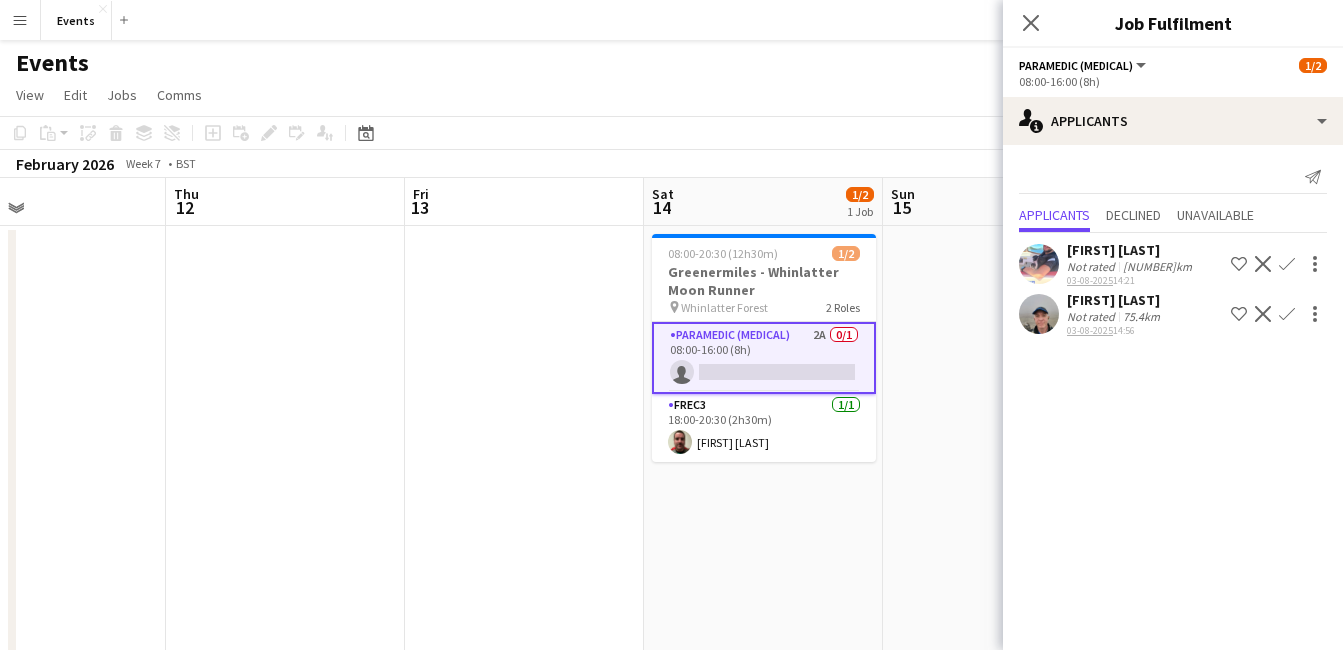drag, startPoint x: 1181, startPoint y: 338, endPoint x: 1259, endPoint y: 443, distance: 130.80138 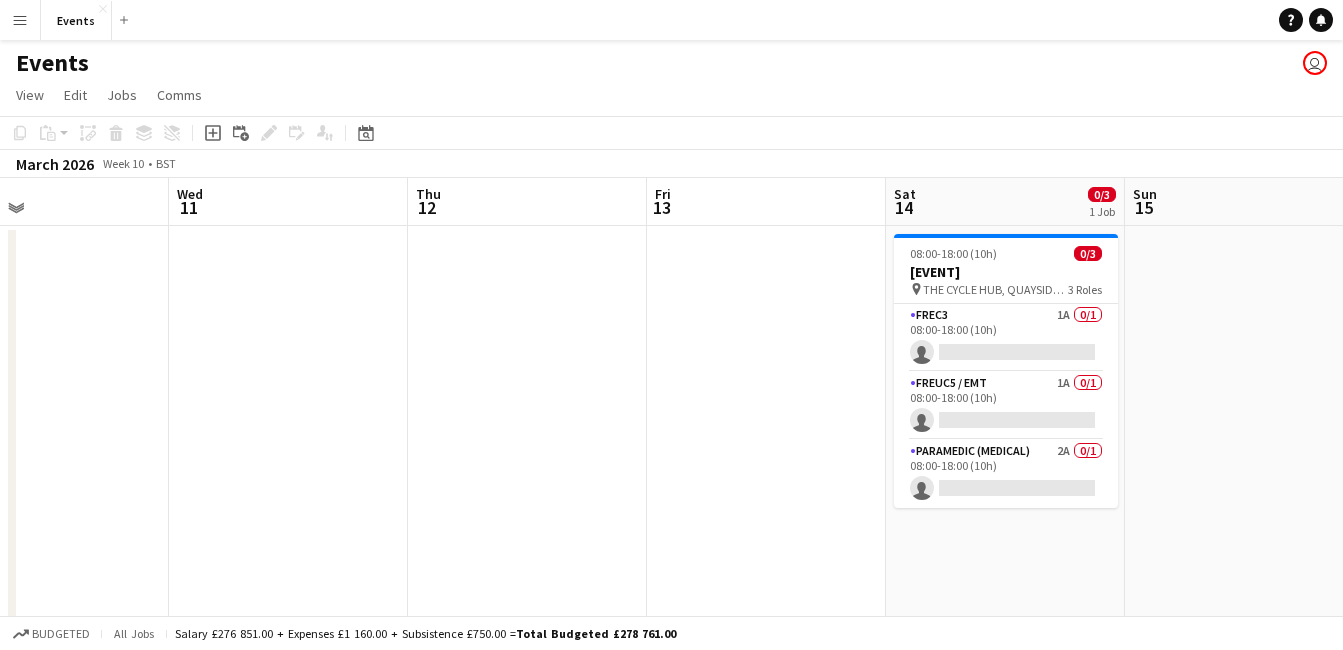 scroll, scrollTop: 0, scrollLeft: 658, axis: horizontal 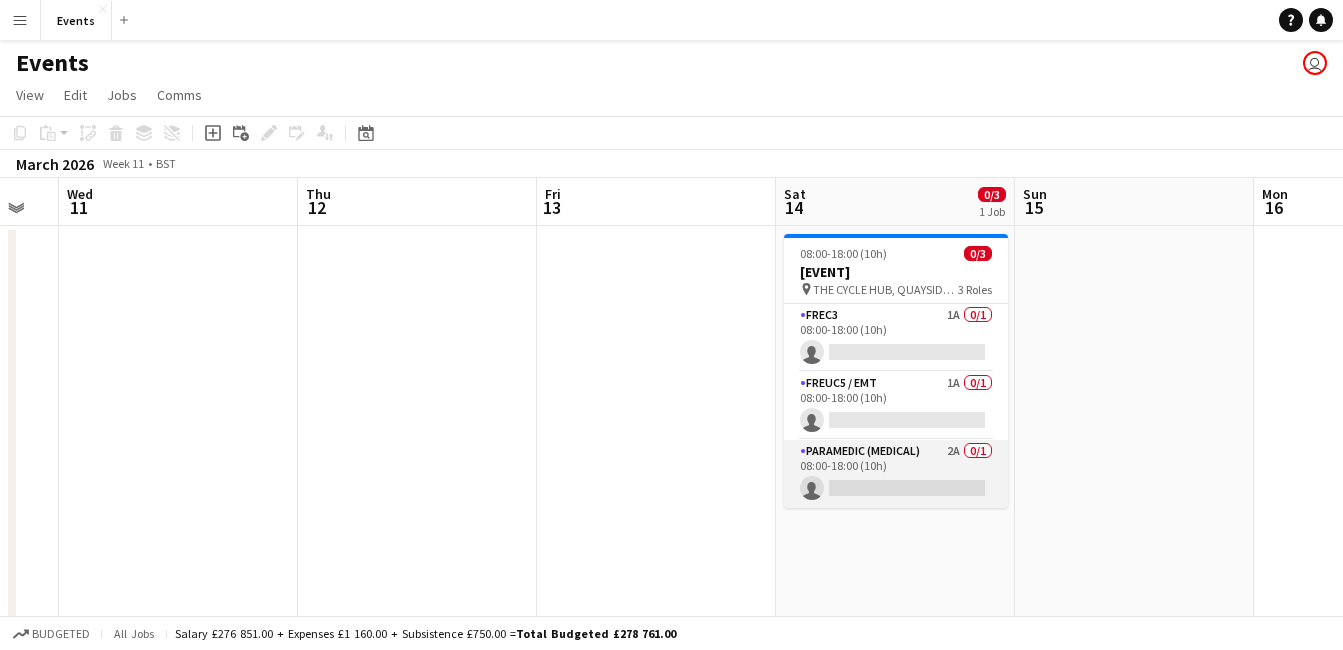 click on "Paramedic (Medical)   2A   0/1   08:00-18:00 (10h)
single-neutral-actions" at bounding box center (896, 474) 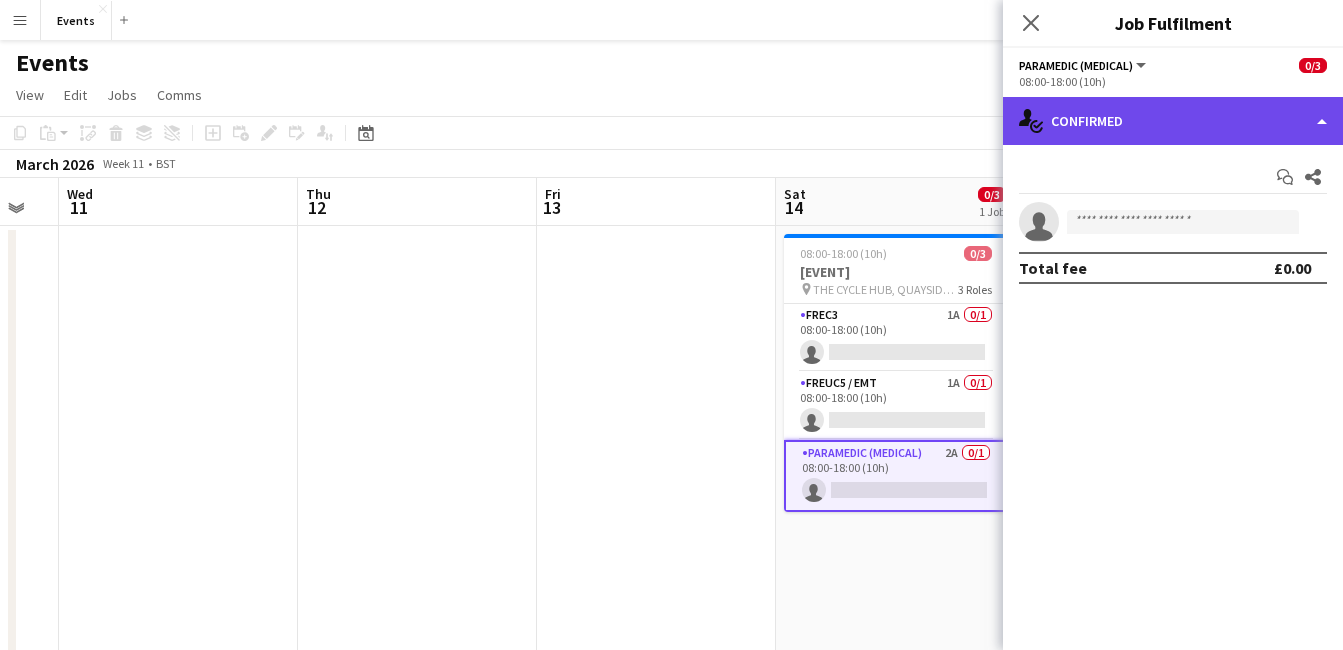 click on "single-neutral-actions-check-2
Confirmed" 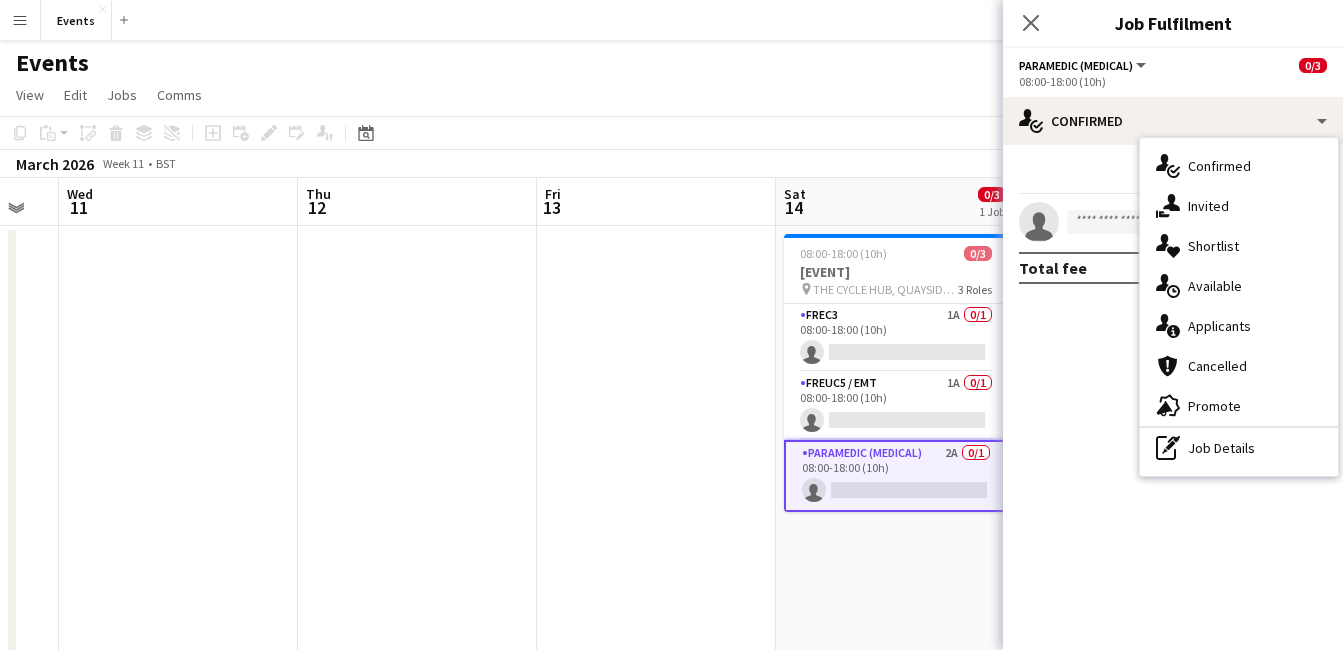 drag, startPoint x: 1215, startPoint y: 318, endPoint x: 1202, endPoint y: 333, distance: 19.849434 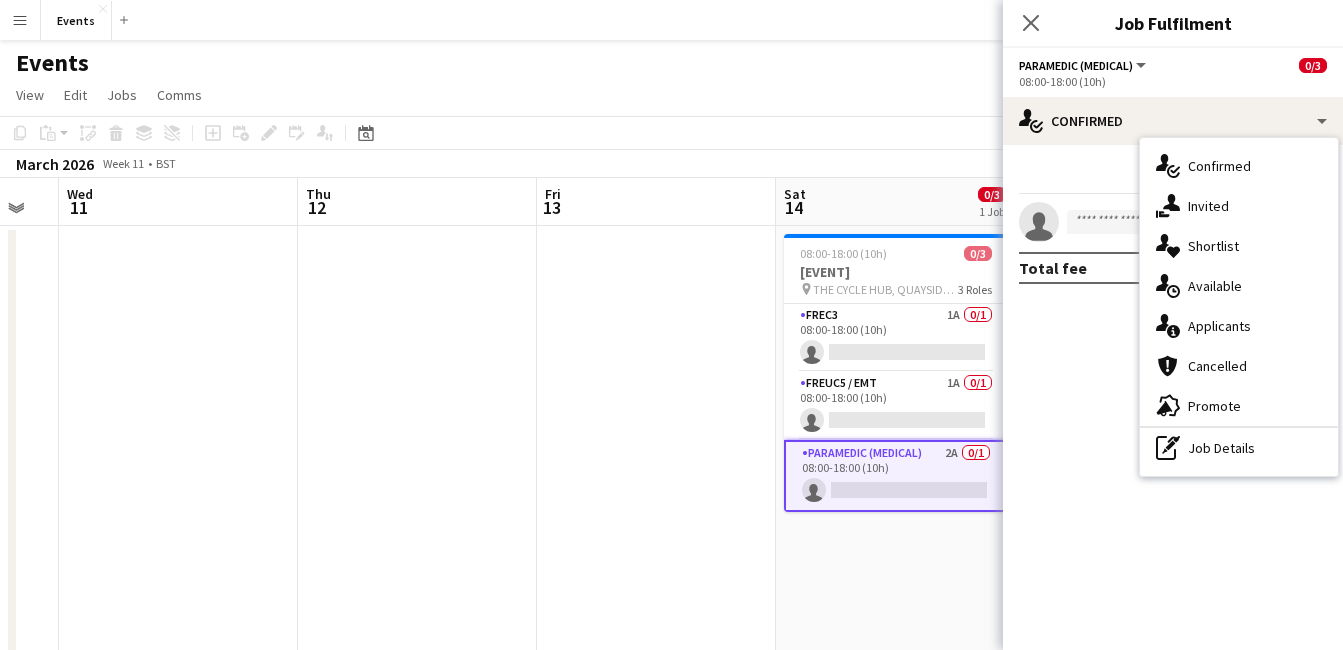 click on "single-neutral-actions-information
Applicants" at bounding box center (1239, 326) 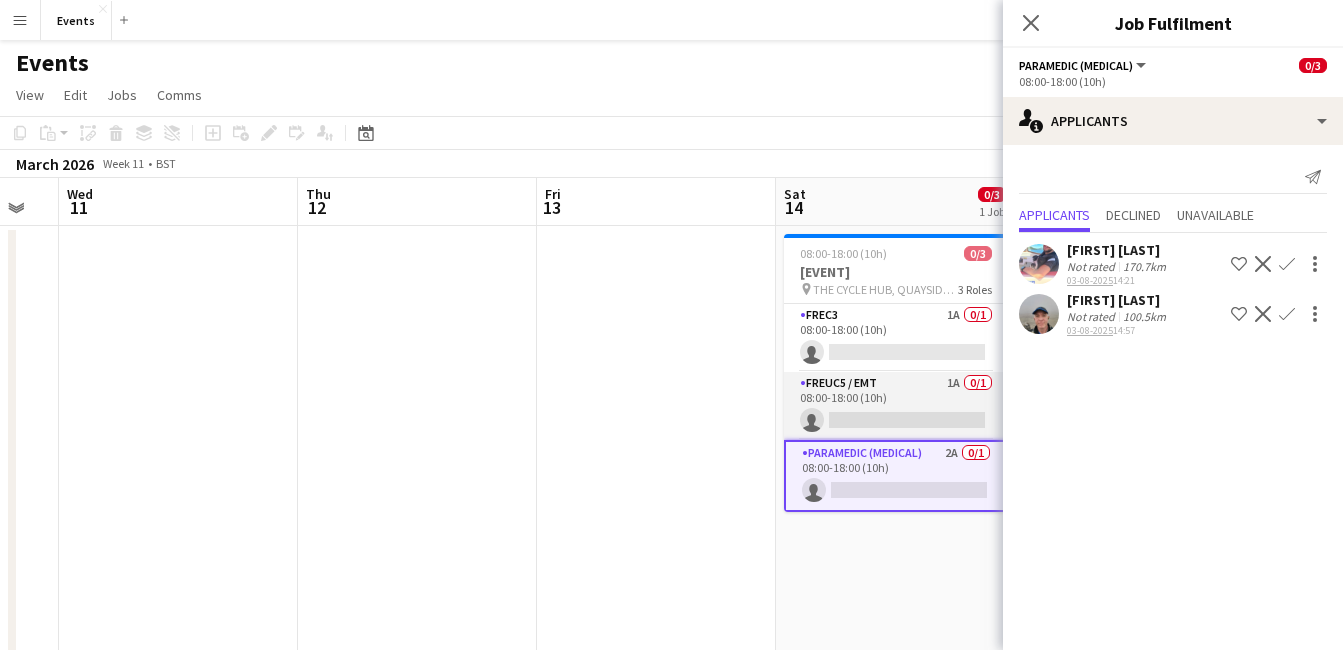 click on "FREUC5 / EMT   1A   0/1   08:00-18:00 (10h)
single-neutral-actions" at bounding box center (896, 406) 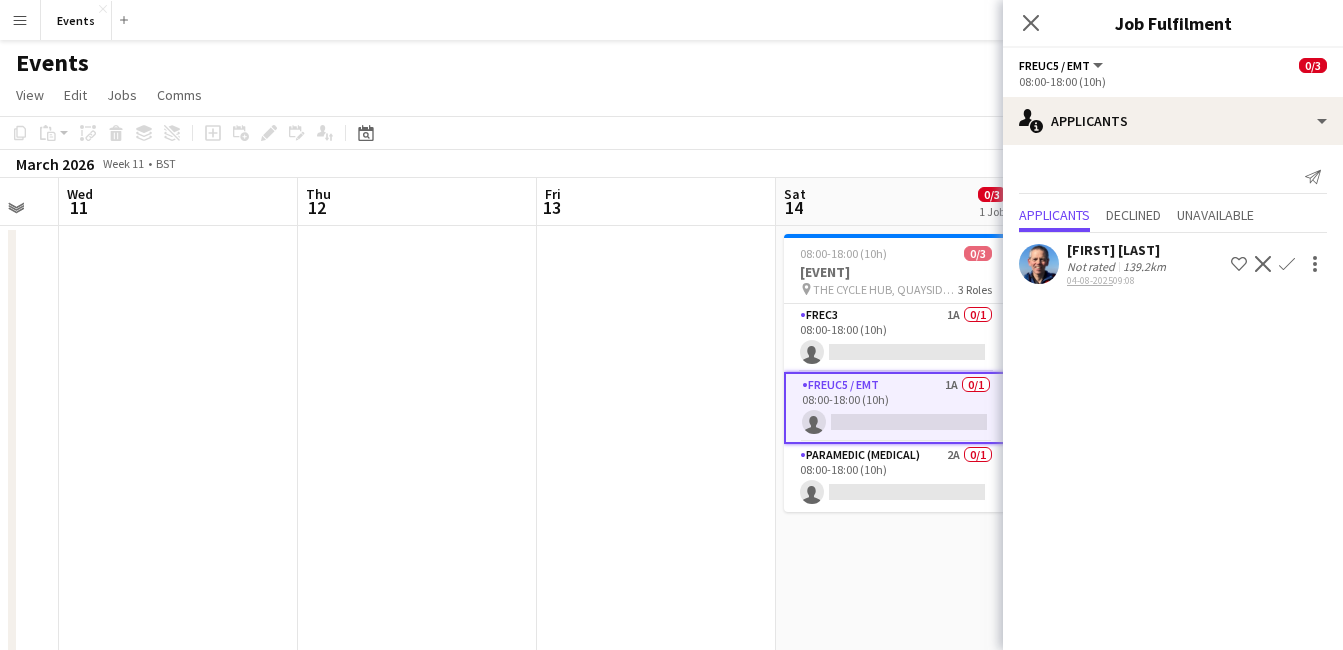 click on "Confirm" 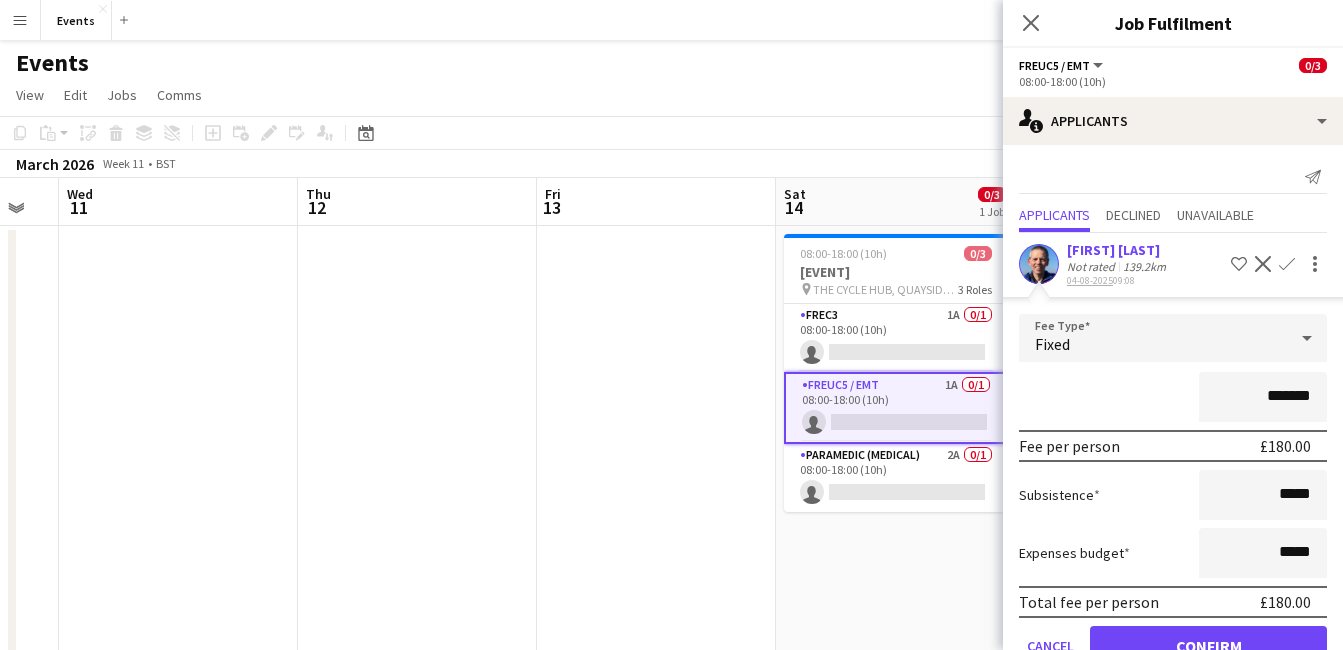 drag, startPoint x: 1286, startPoint y: 258, endPoint x: 1310, endPoint y: 629, distance: 371.77548 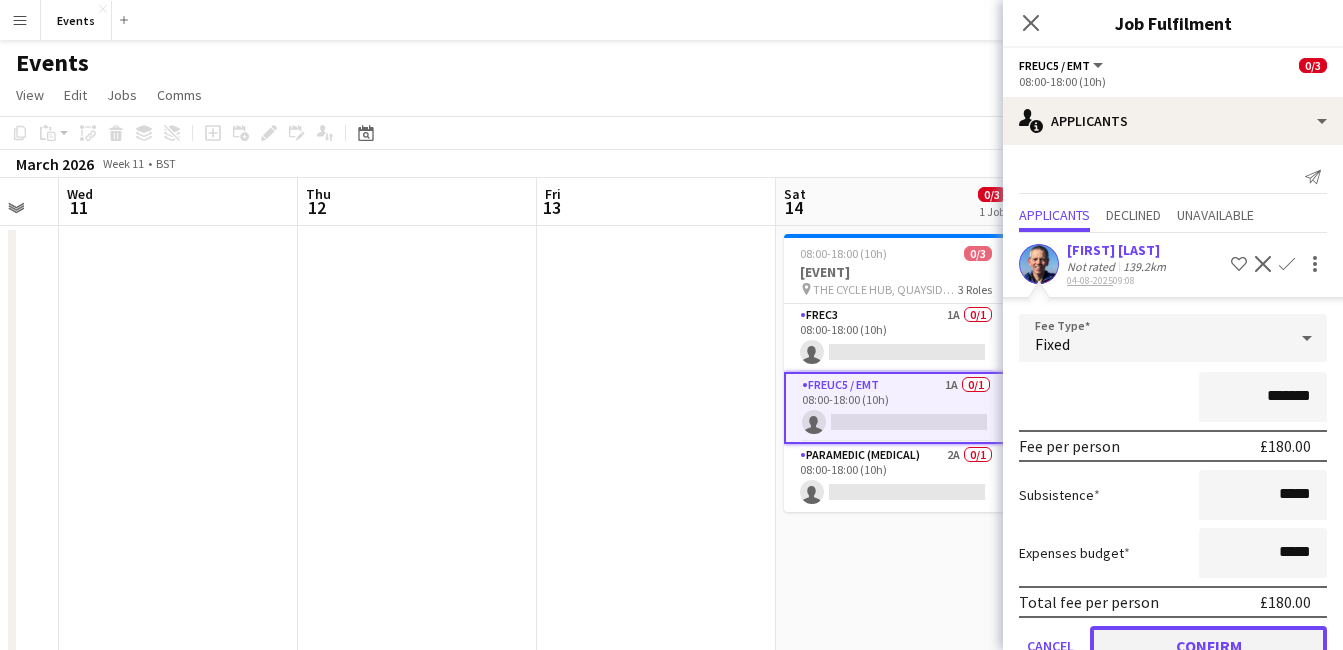 click on "Confirm" 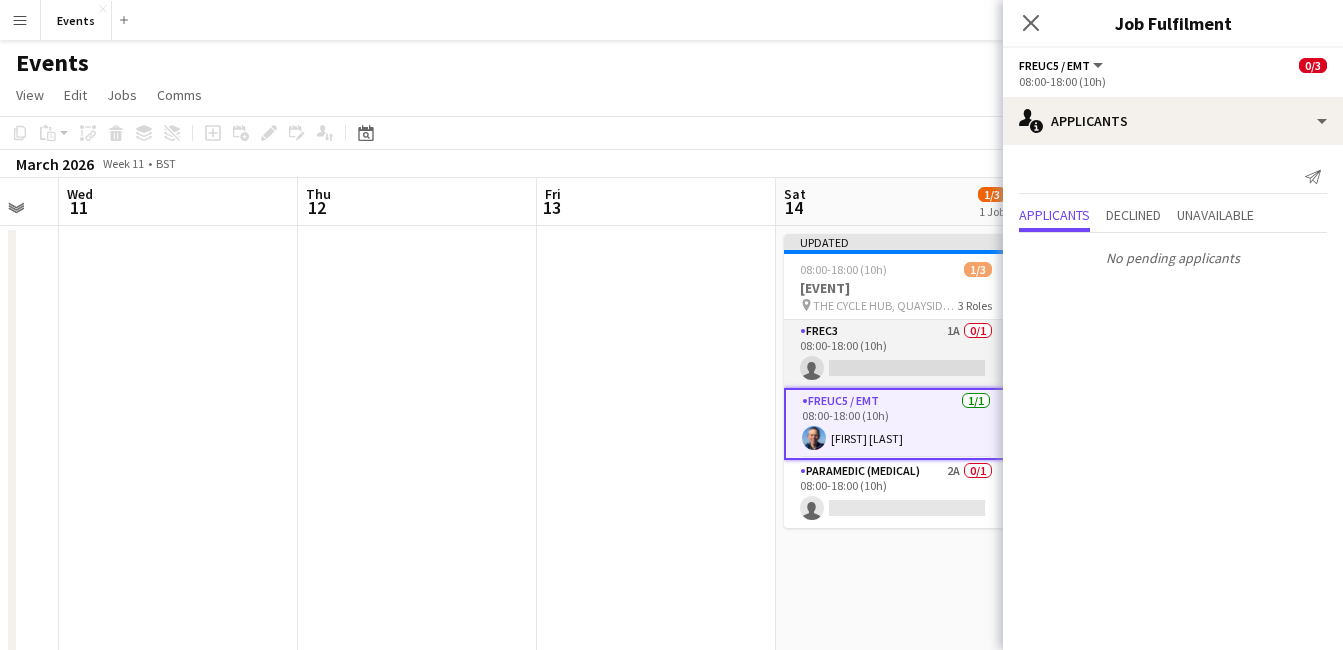 click on "FREC3   1A   0/1   08:00-18:00 (10h)
single-neutral-actions" at bounding box center [896, 354] 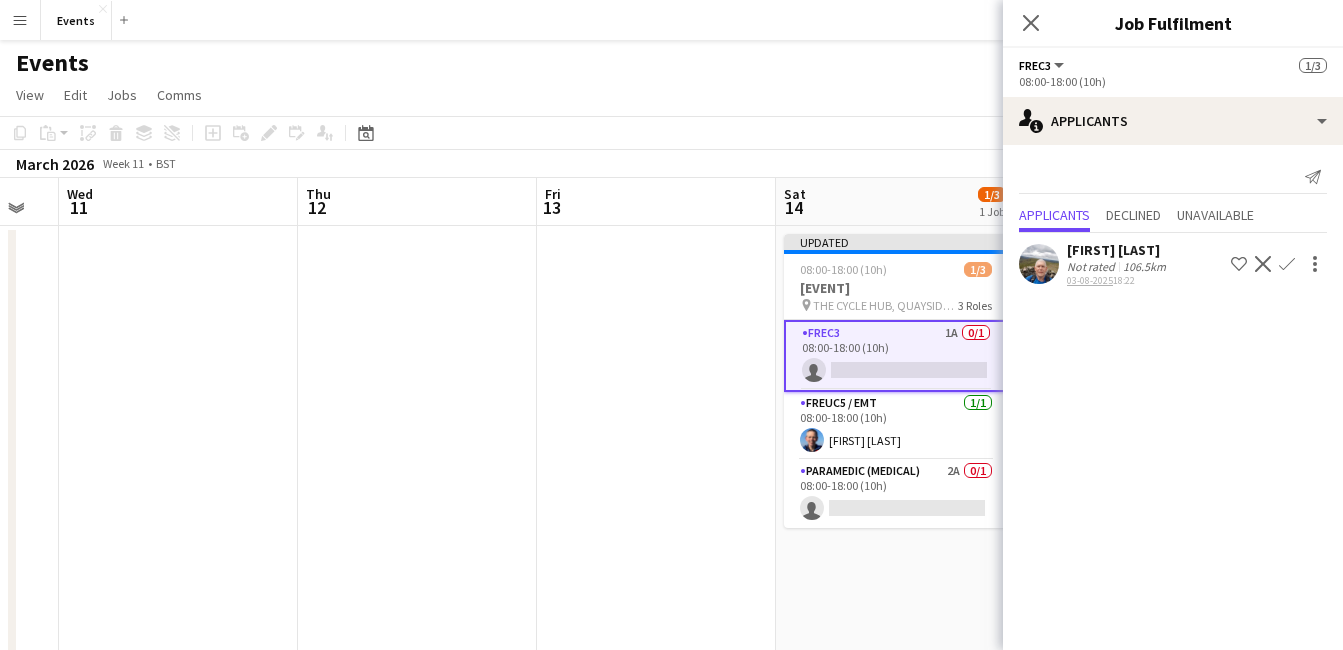 click on "Confirm" 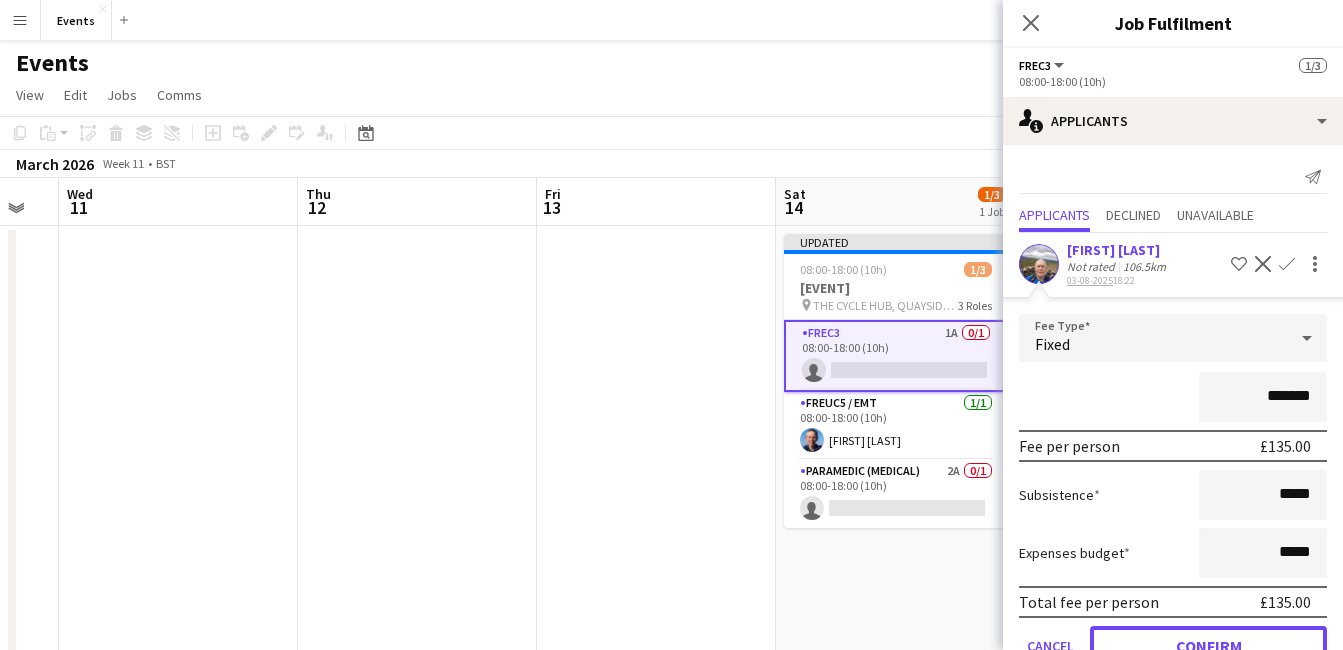 click on "Confirm" 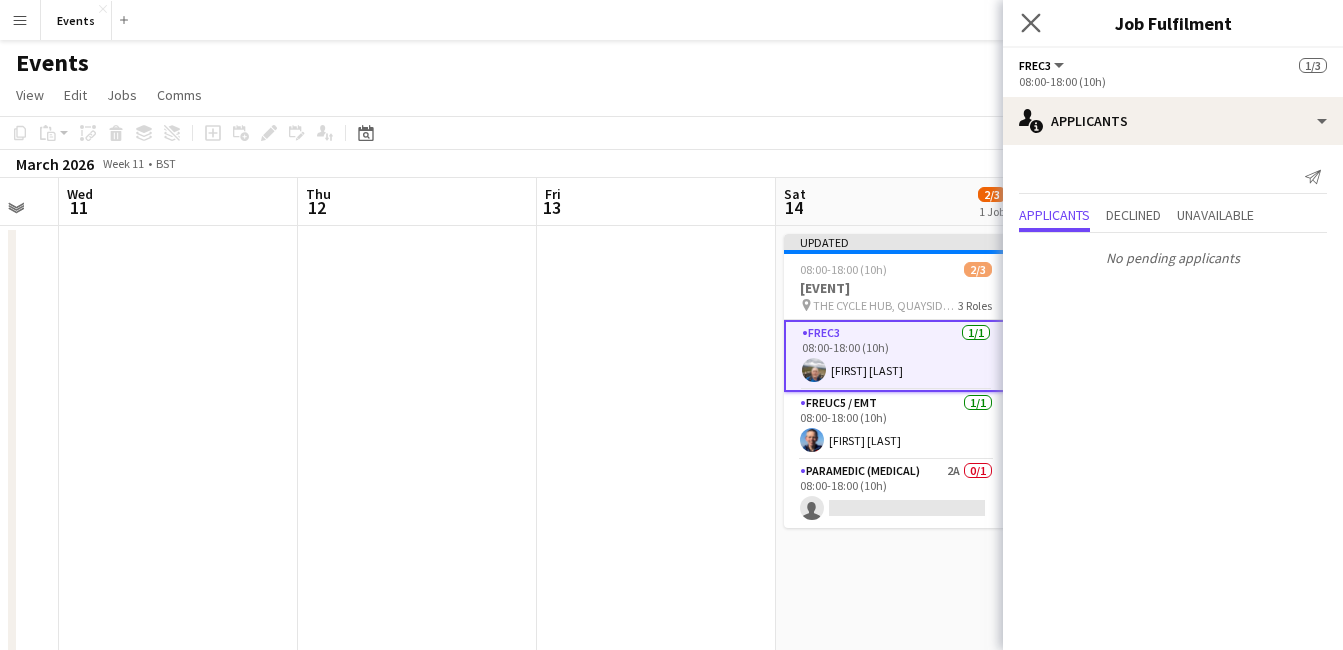 click on "Close pop-in" 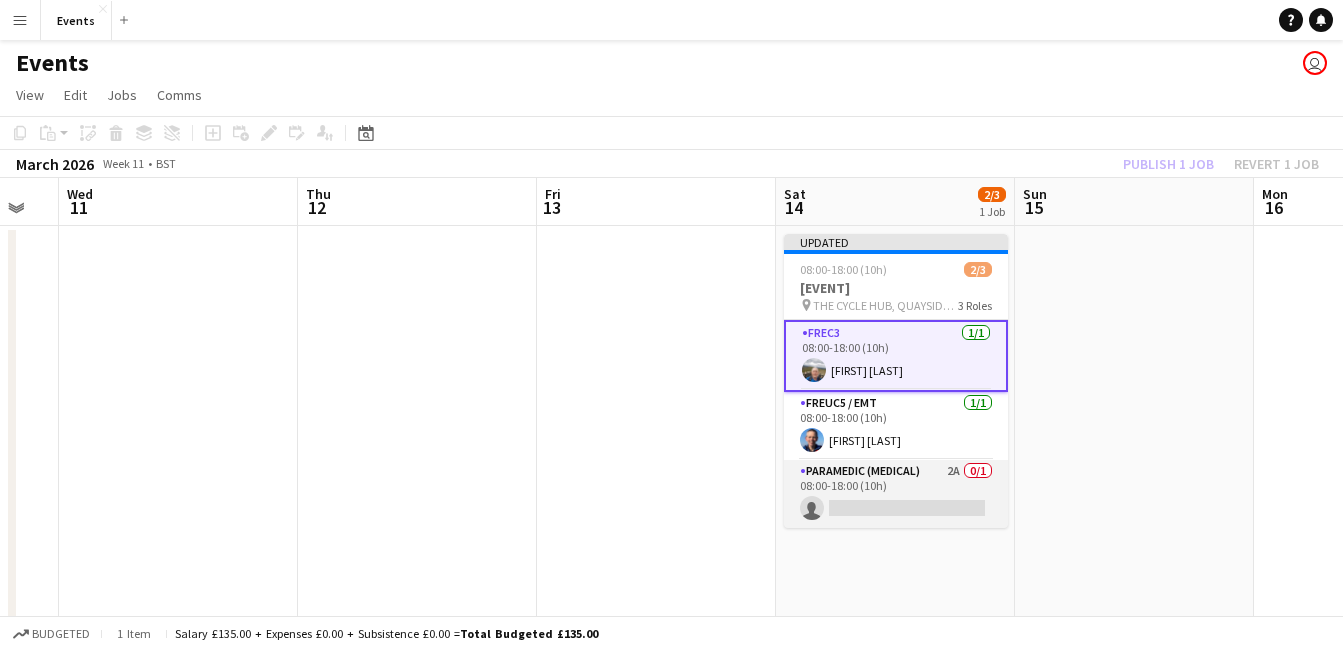 click on "Paramedic (Medical)   2A   0/1   08:00-18:00 (10h)
single-neutral-actions" at bounding box center [896, 494] 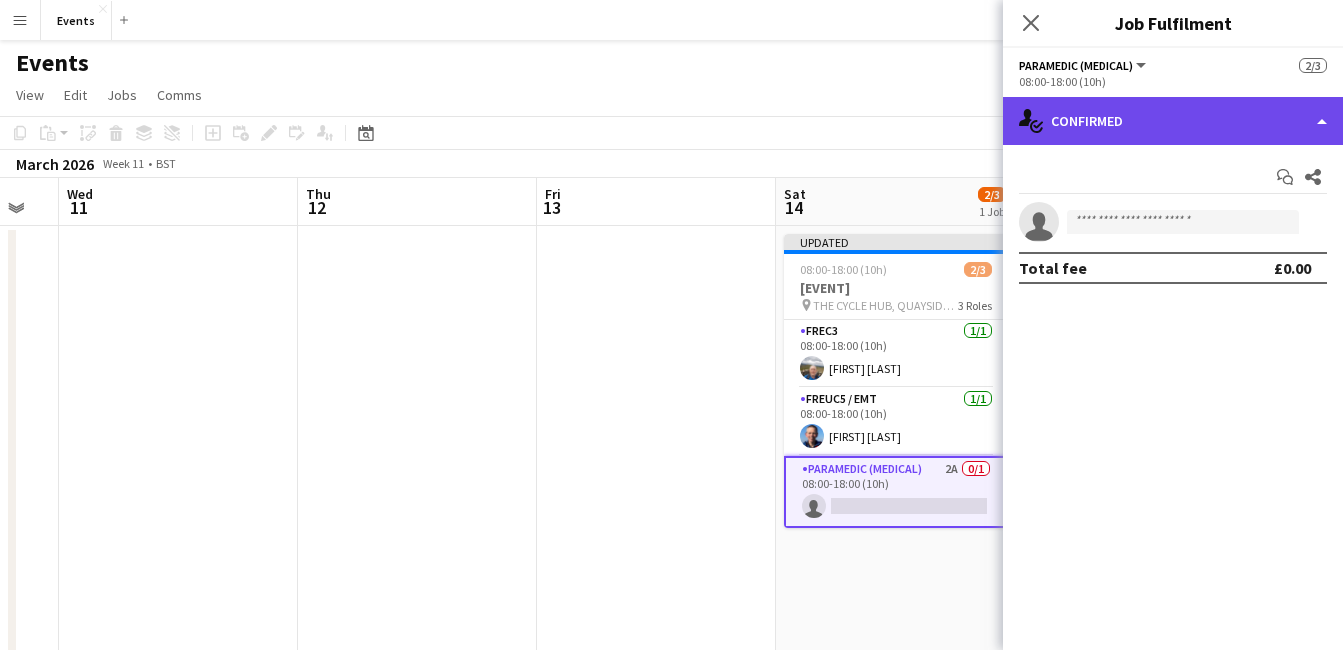 click on "single-neutral-actions-check-2
Confirmed" 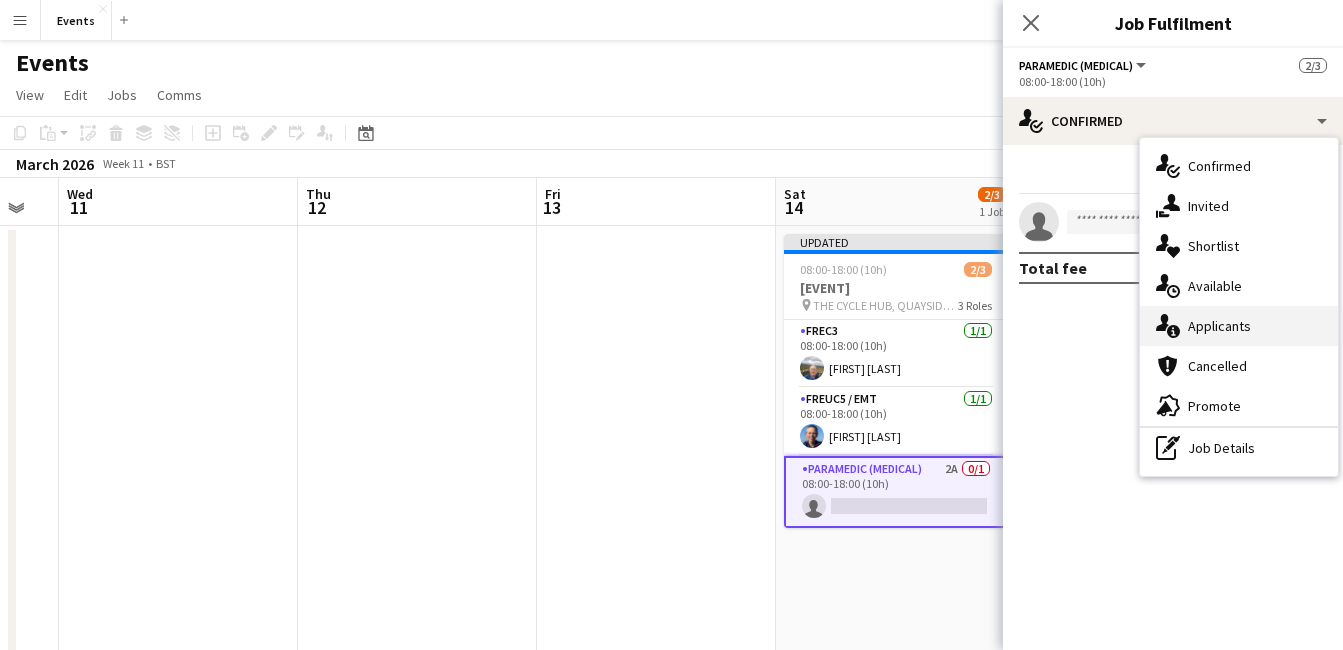 click on "single-neutral-actions-information" 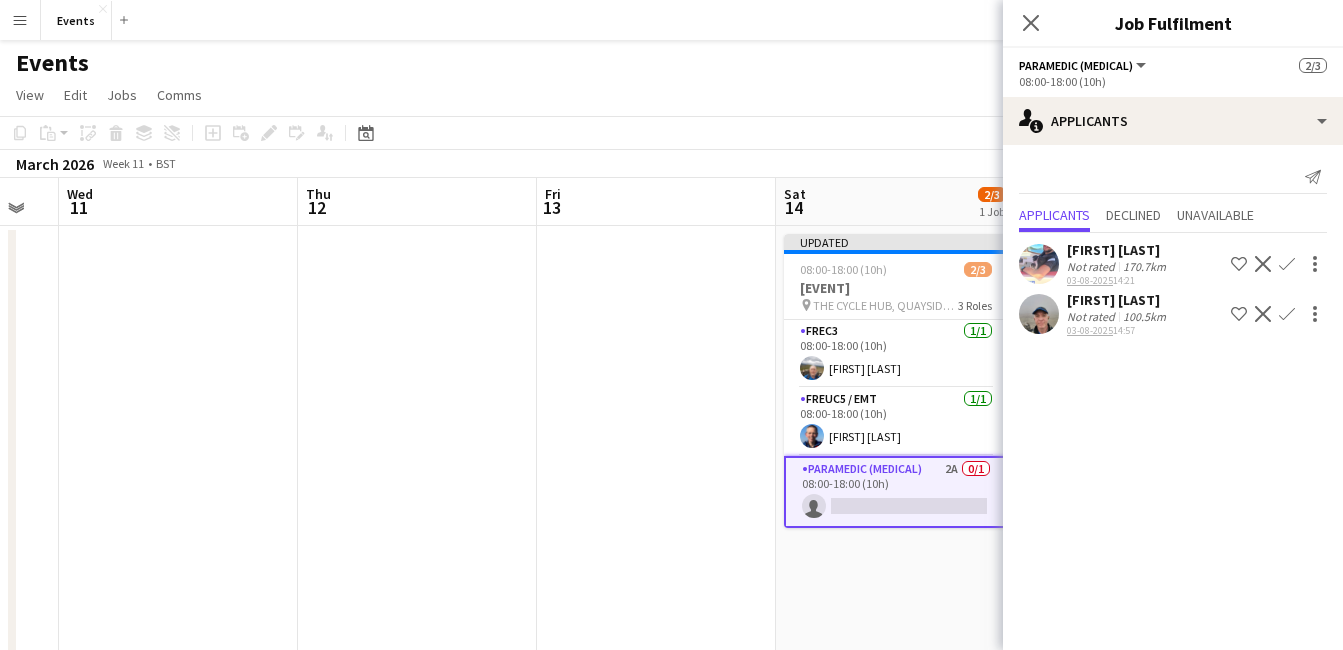 click at bounding box center (656, 622) 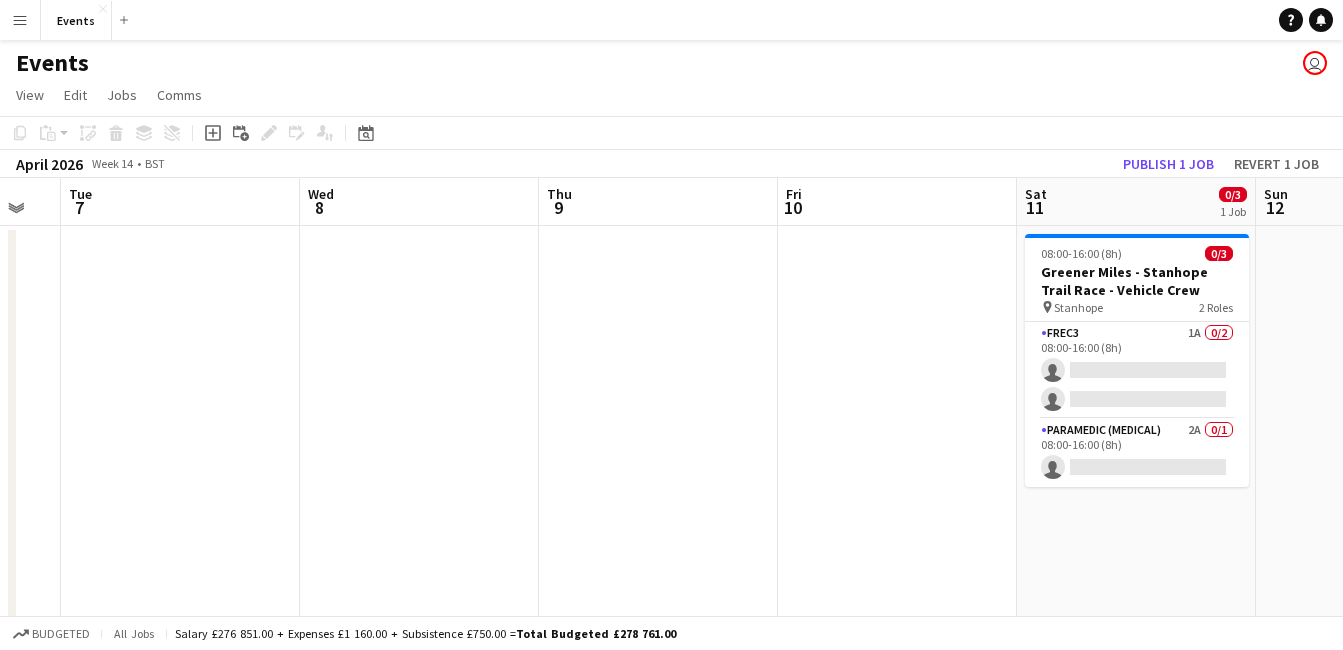scroll, scrollTop: 0, scrollLeft: 686, axis: horizontal 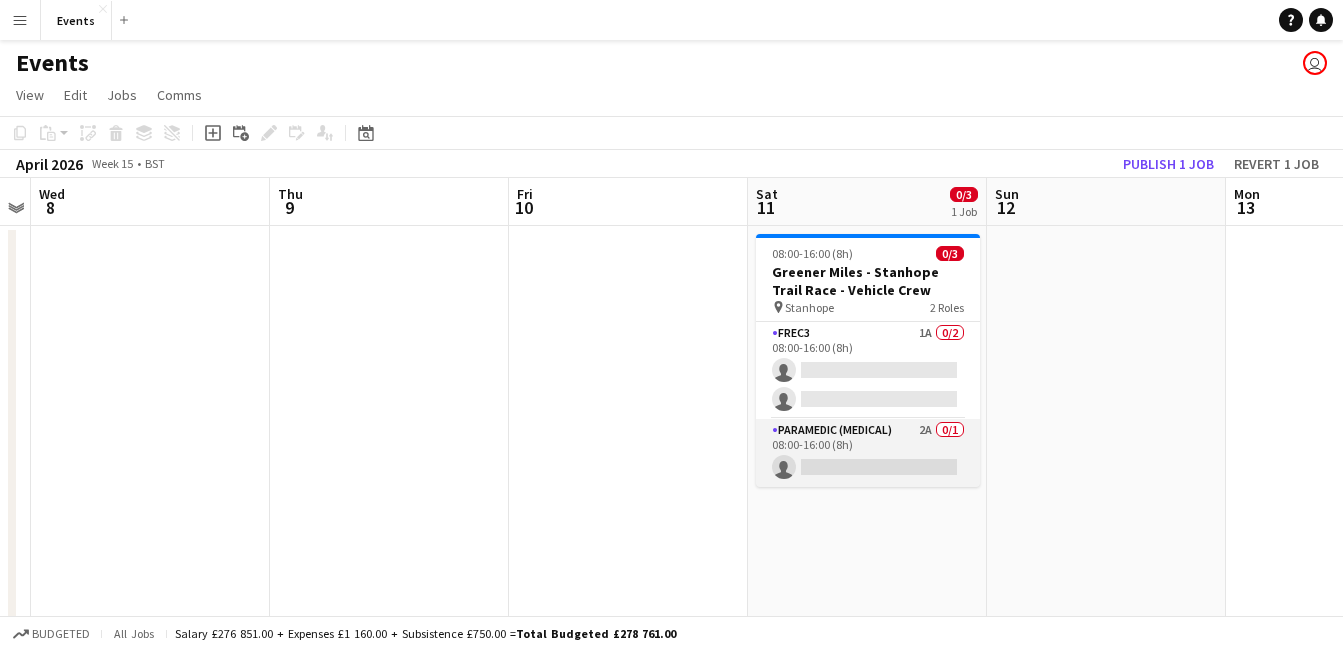 click on "Paramedic (Medical)   2A   0/1   08:00-16:00 (8h)
single-neutral-actions" at bounding box center (868, 453) 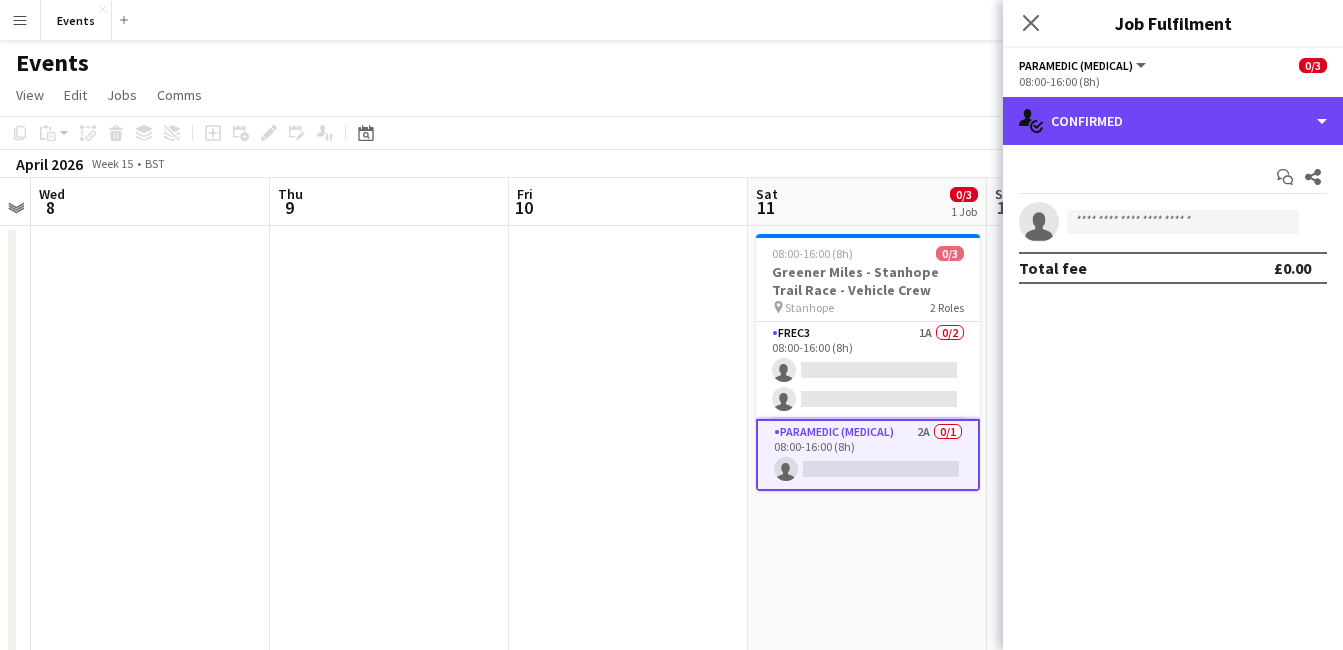 drag, startPoint x: 1175, startPoint y: 117, endPoint x: 1151, endPoint y: 179, distance: 66.48308 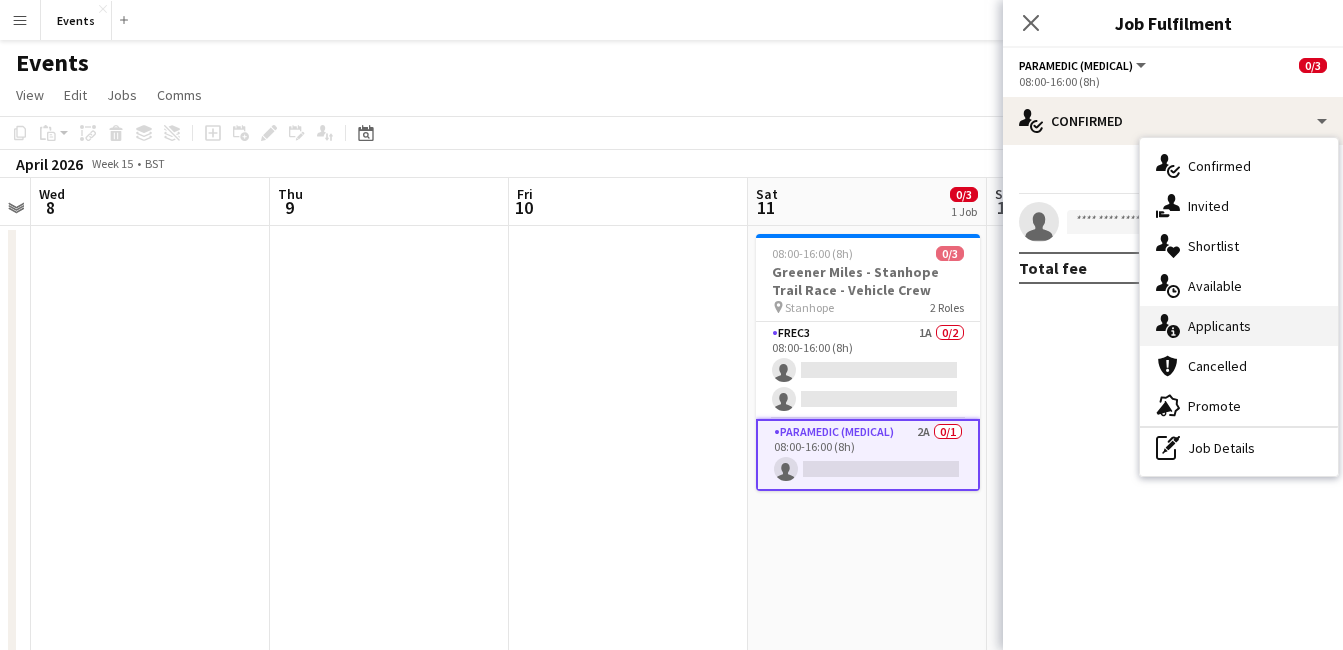 click on "single-neutral-actions-information
Applicants" at bounding box center [1239, 326] 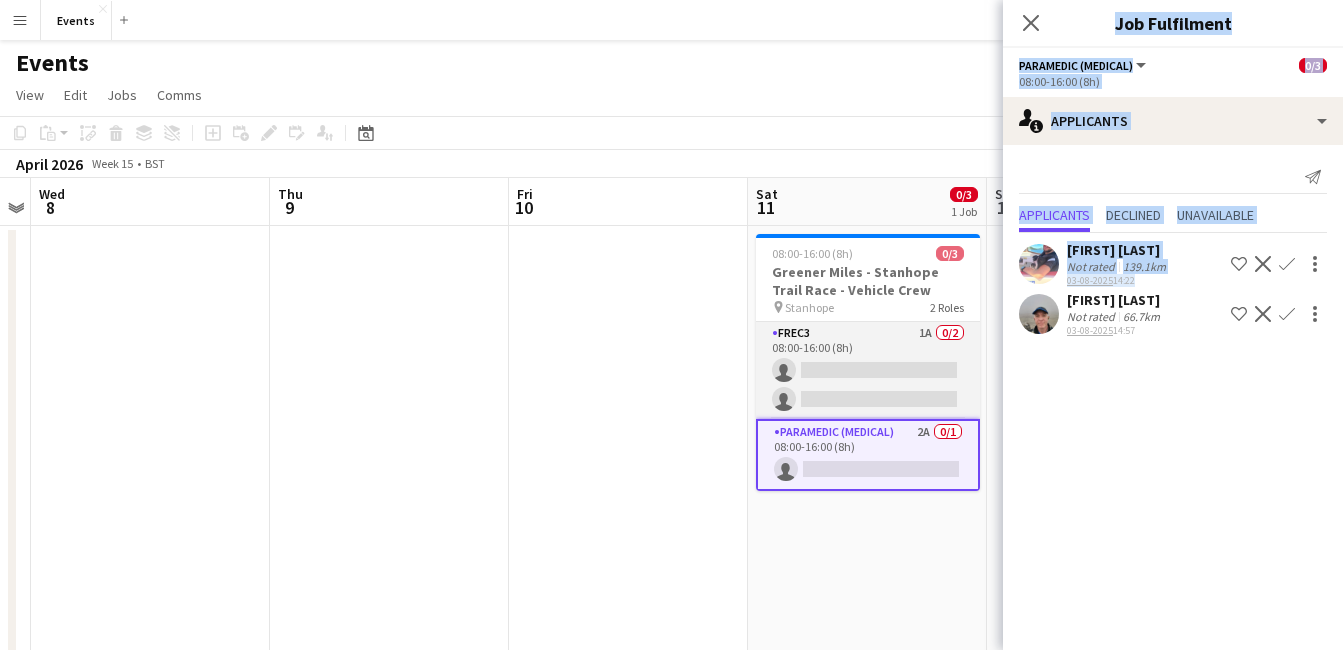 drag, startPoint x: 1029, startPoint y: 364, endPoint x: 831, endPoint y: 378, distance: 198.49434 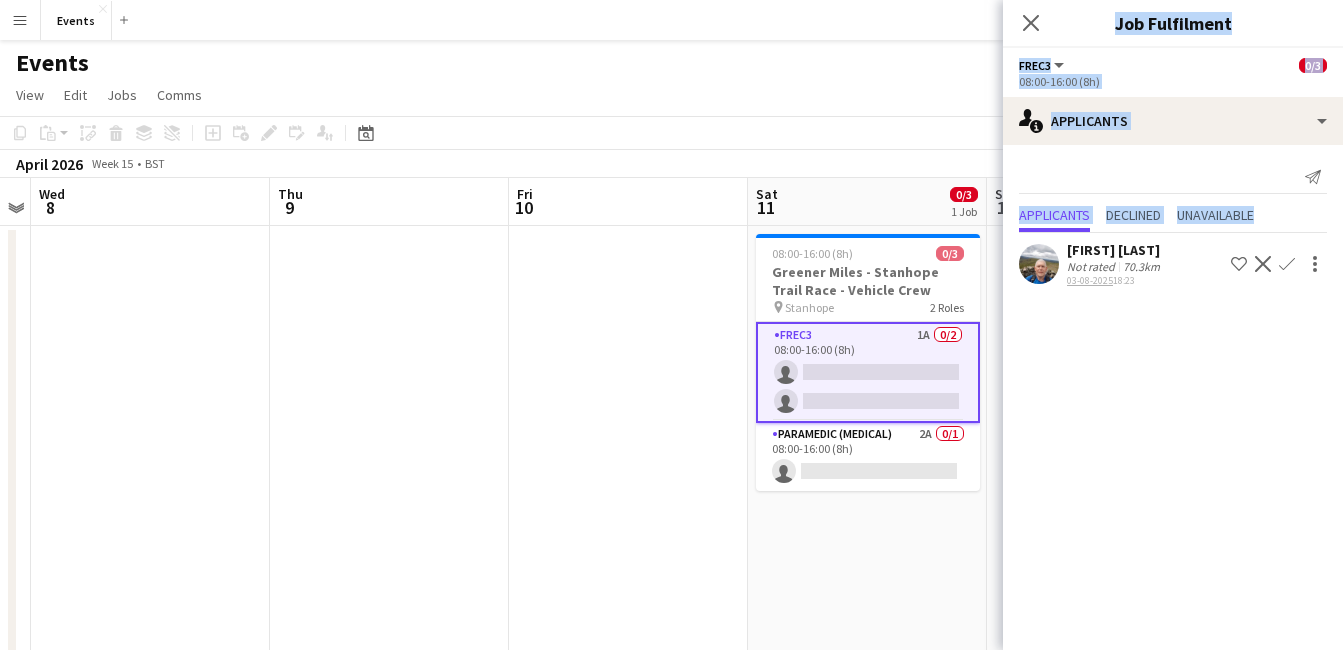 scroll, scrollTop: 0, scrollLeft: 687, axis: horizontal 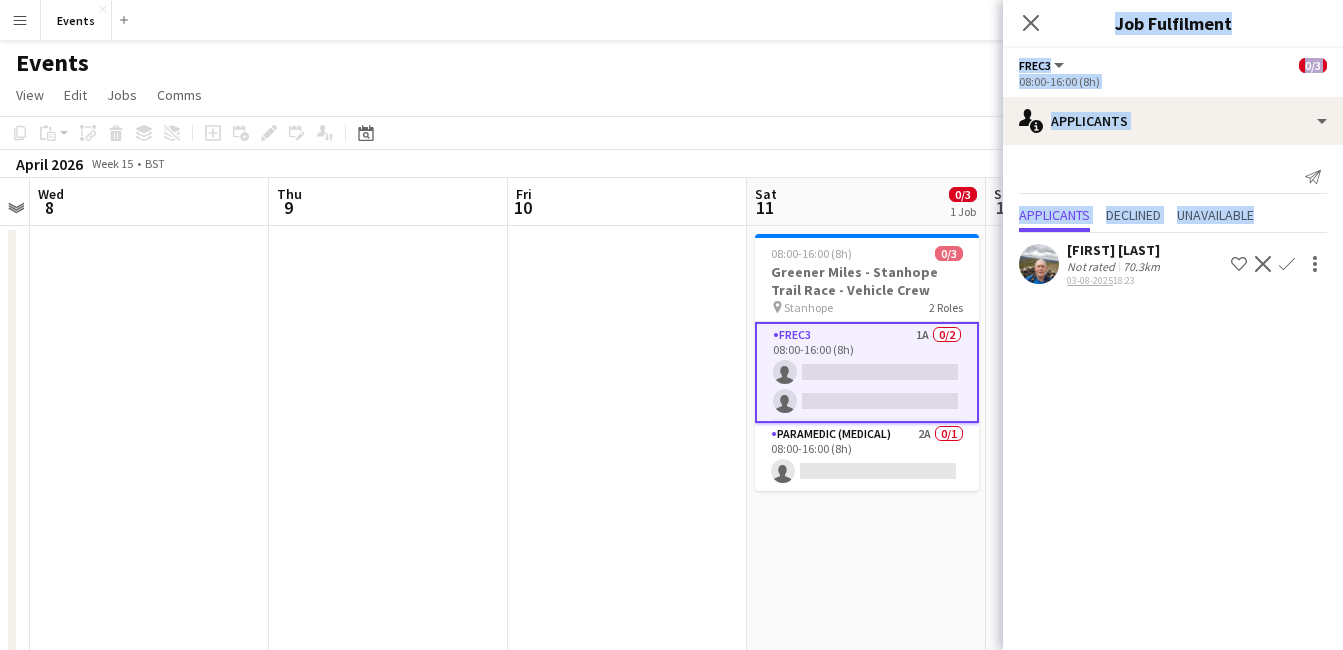 click on "FREC3   1A   0/2   08:00-16:00 (8h)
single-neutral-actions
single-neutral-actions" at bounding box center [867, 372] 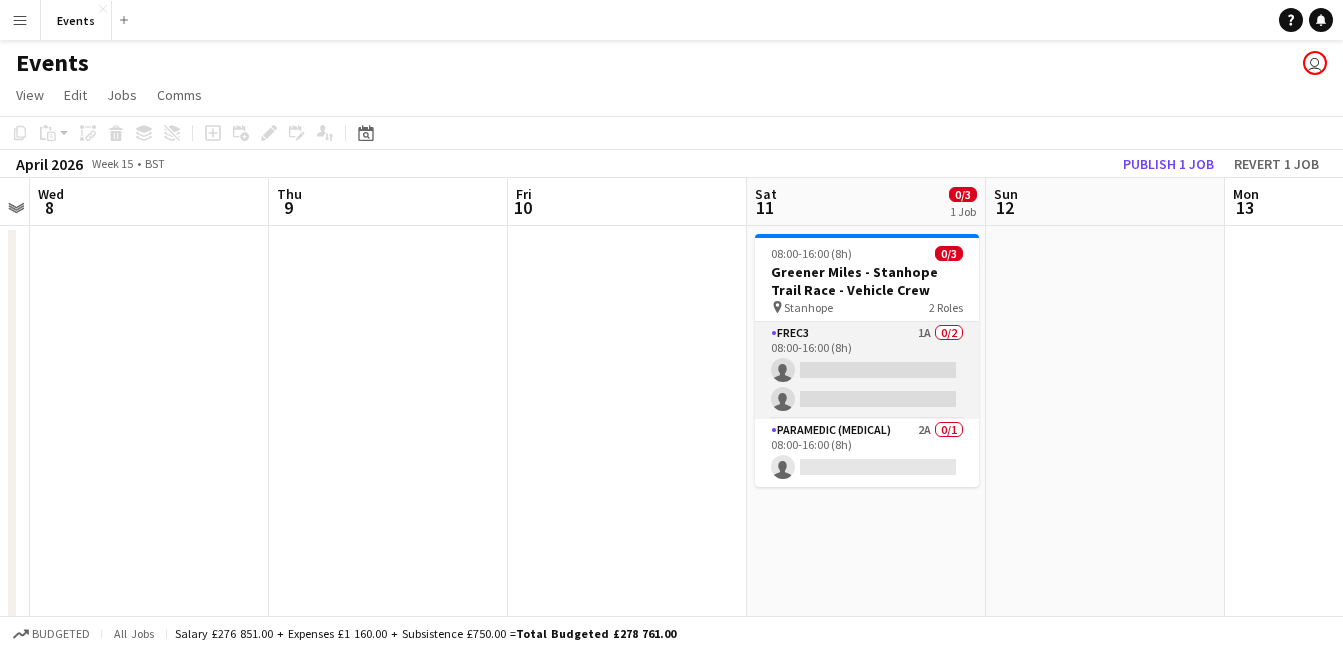 scroll, scrollTop: 0, scrollLeft: 688, axis: horizontal 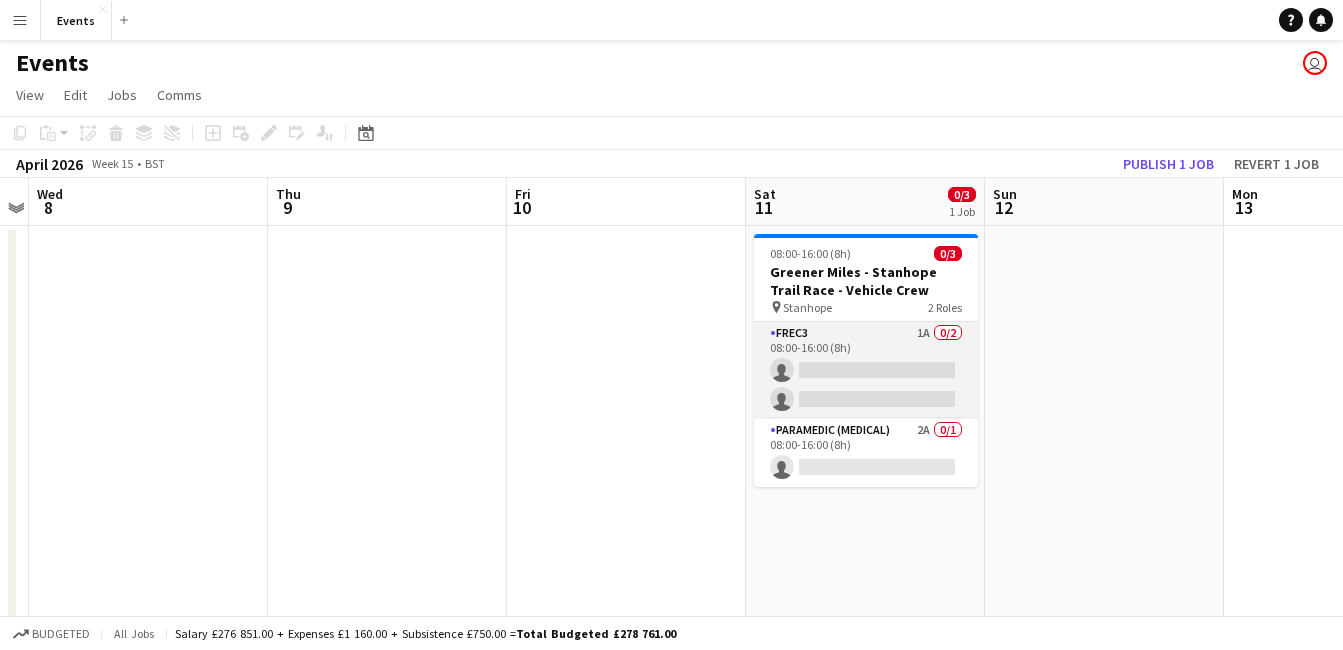 click on "FREC3   1A   0/2   08:00-16:00 (8h)
single-neutral-actions
single-neutral-actions" at bounding box center (866, 370) 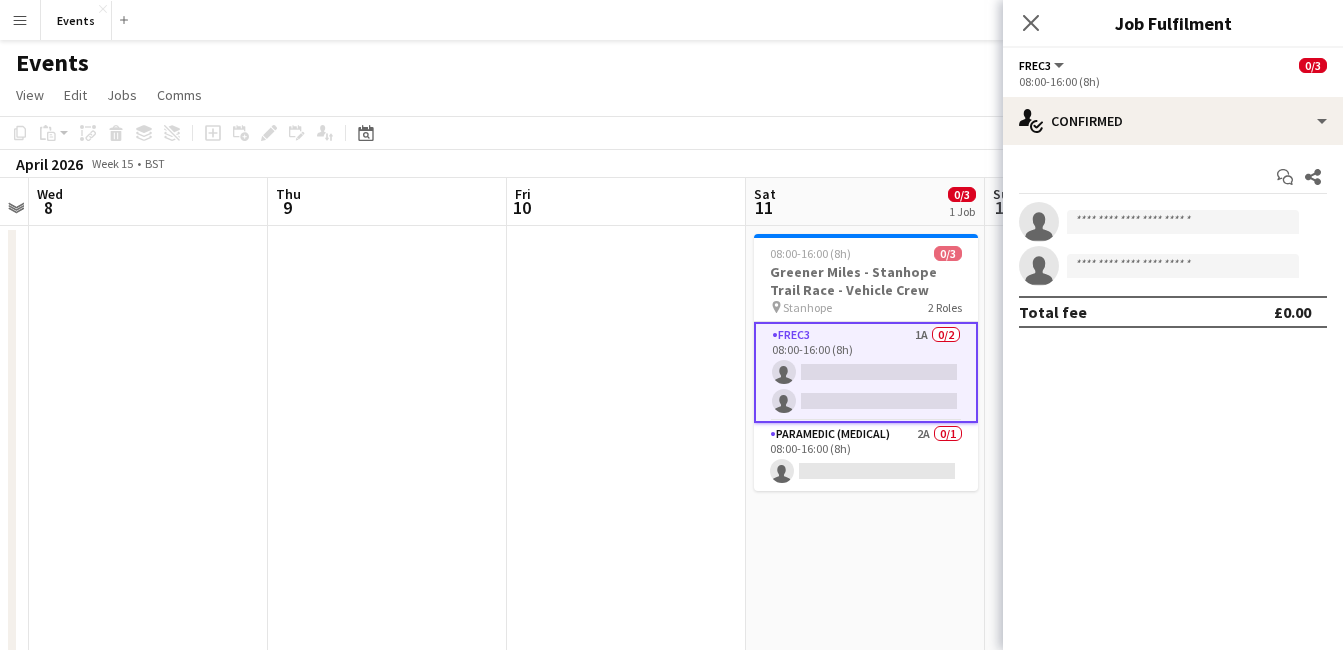 click on "FREC3   1A   0/2   08:00-16:00 (8h)
single-neutral-actions
single-neutral-actions" at bounding box center [866, 372] 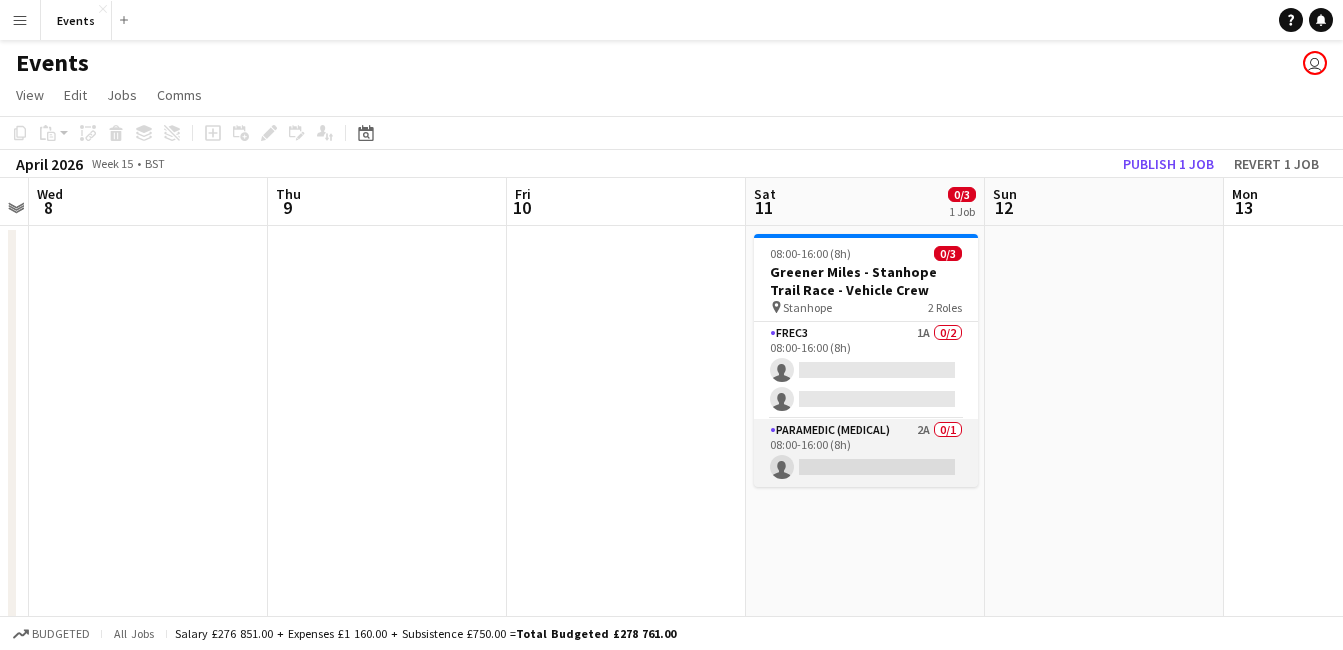 click on "Paramedic (Medical)   2A   0/1   08:00-16:00 (8h)
single-neutral-actions" at bounding box center (866, 453) 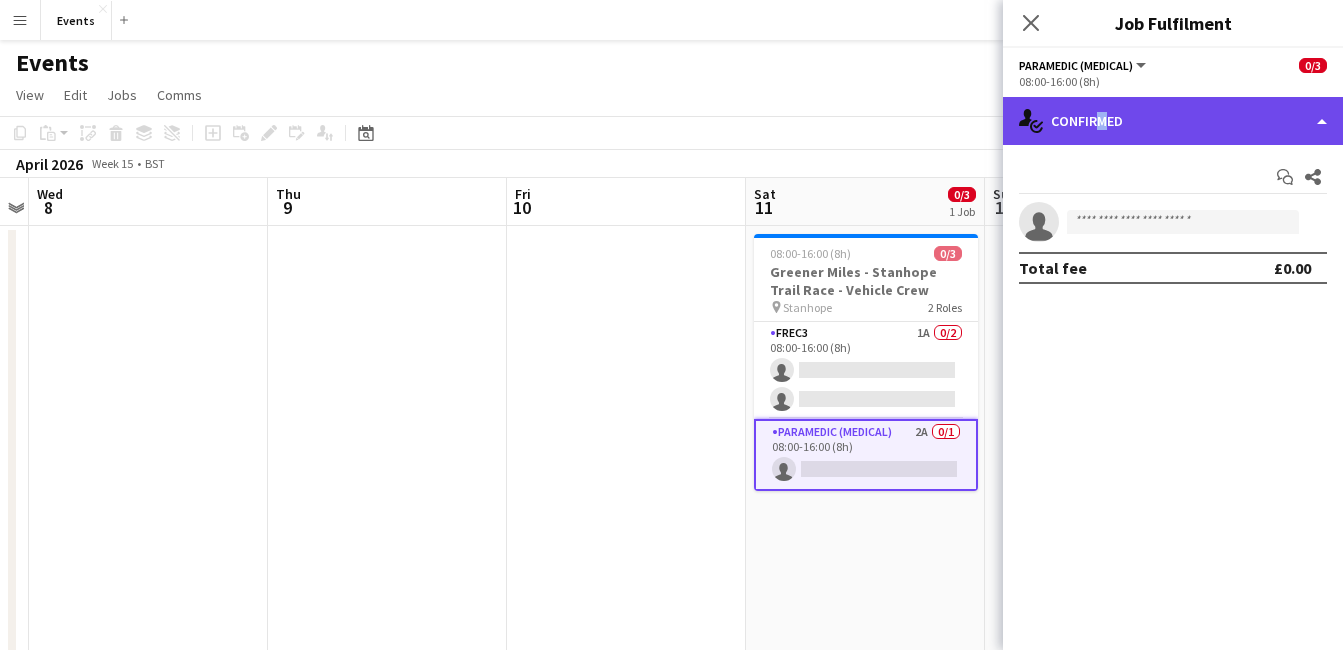 click on "single-neutral-actions-check-2
Confirmed" 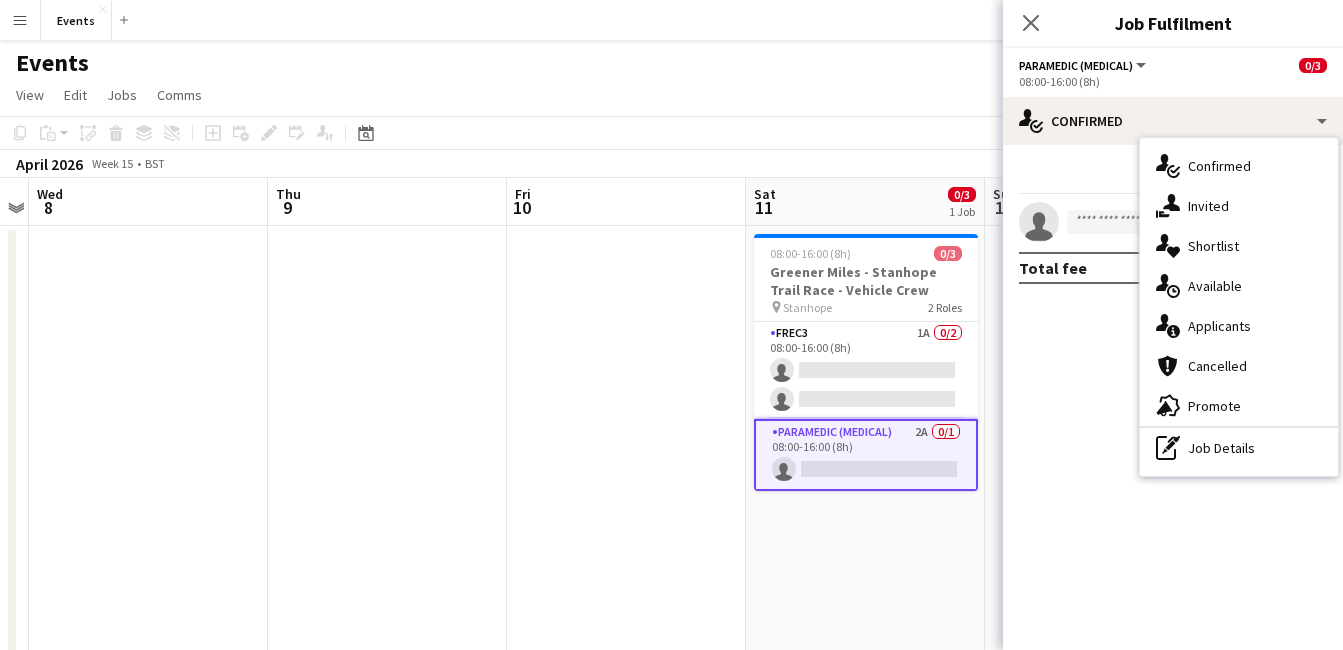 click on "single-neutral-actions-information
Applicants" at bounding box center (1239, 326) 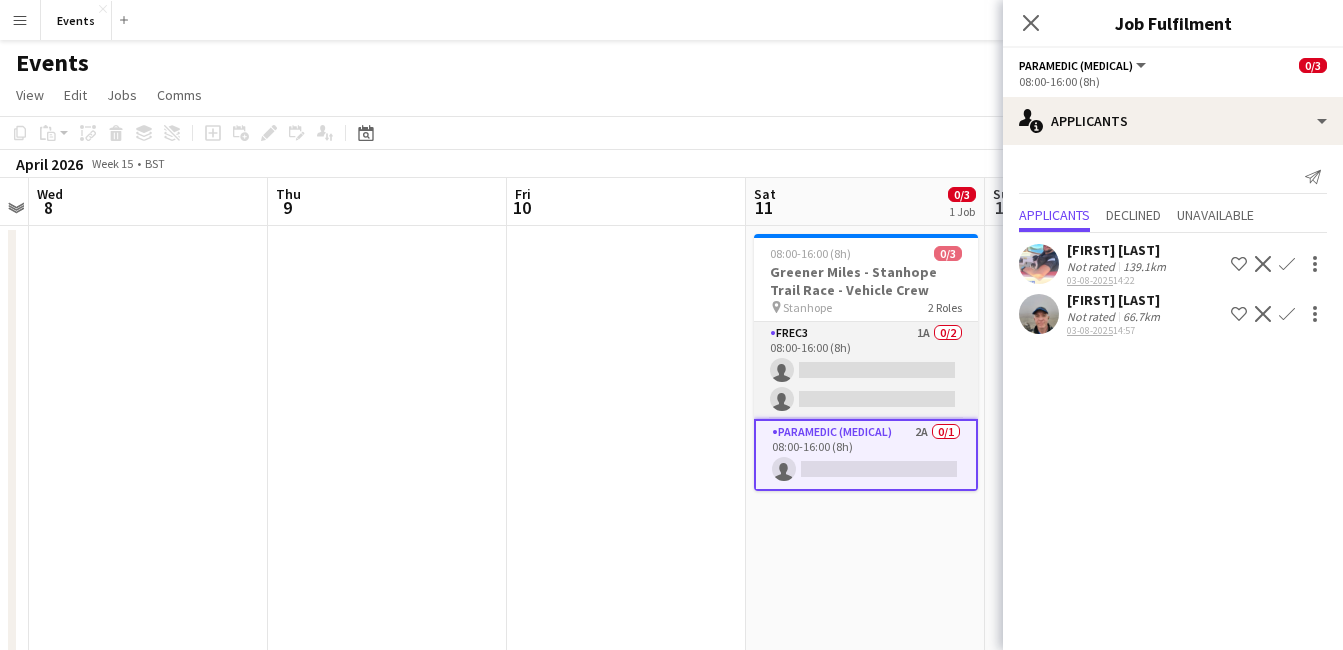 click on "FREC3   1A   0/2   08:00-16:00 (8h)
single-neutral-actions
single-neutral-actions" at bounding box center (866, 370) 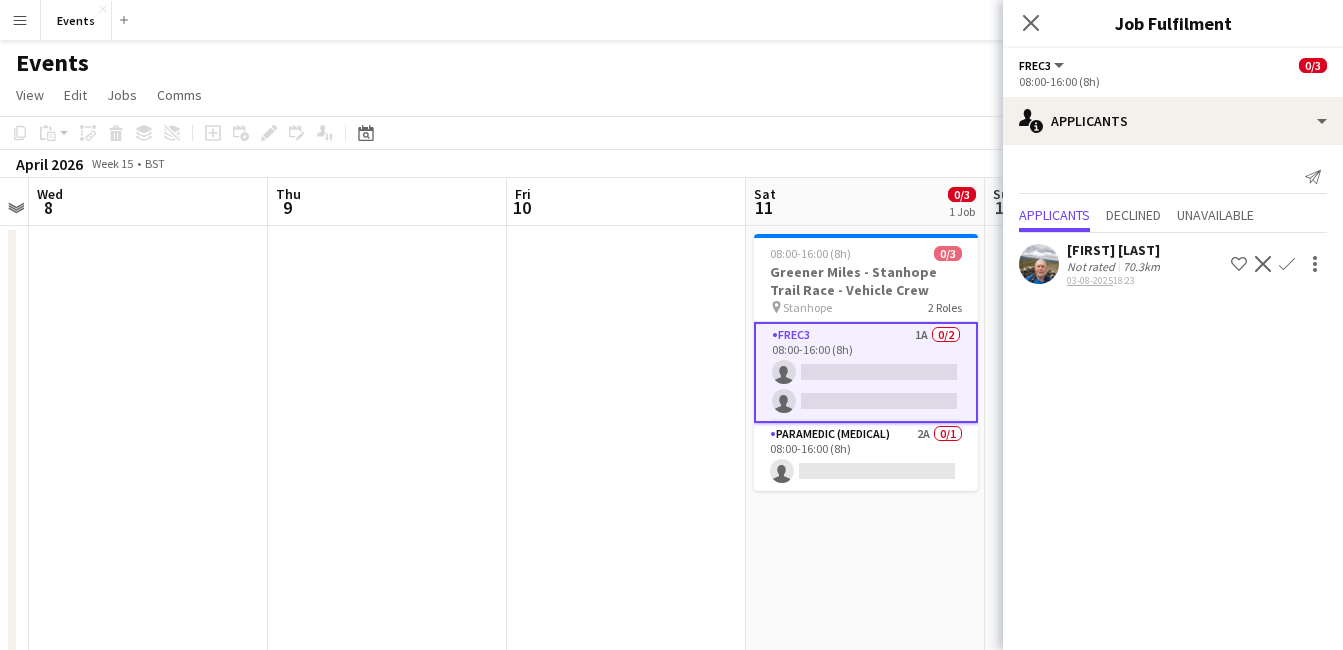 click on "Confirm" 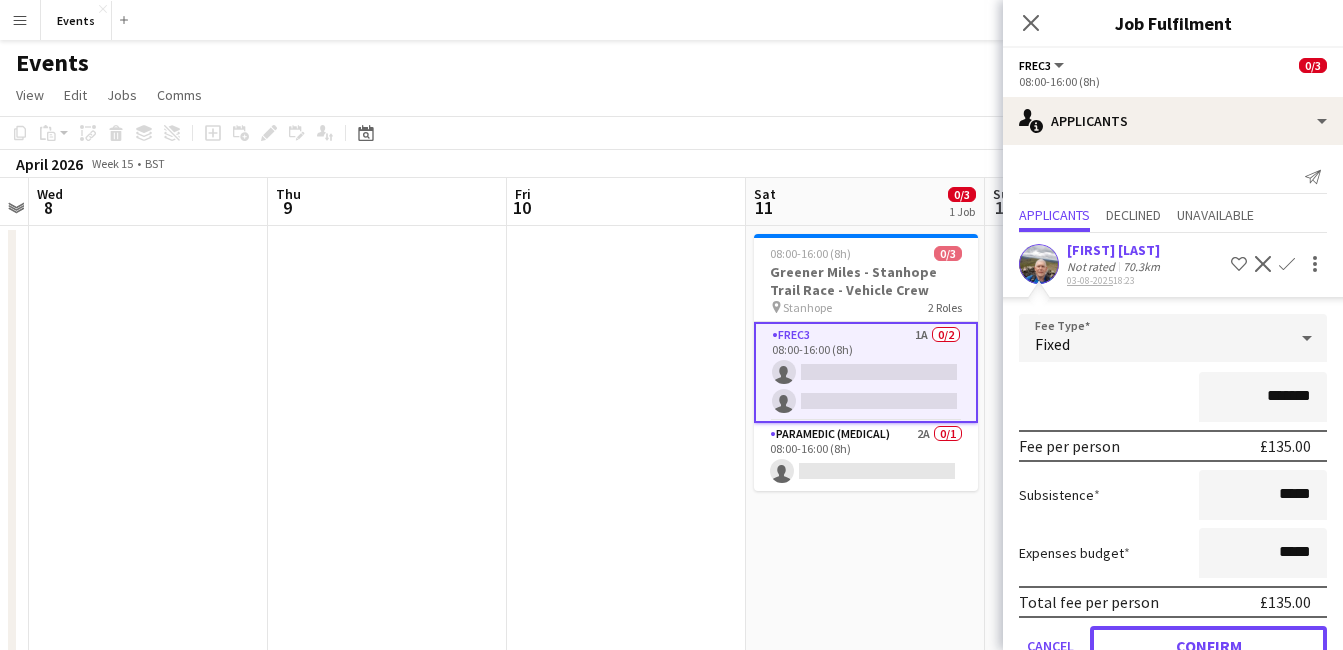 drag, startPoint x: 1179, startPoint y: 642, endPoint x: 1094, endPoint y: 630, distance: 85.84288 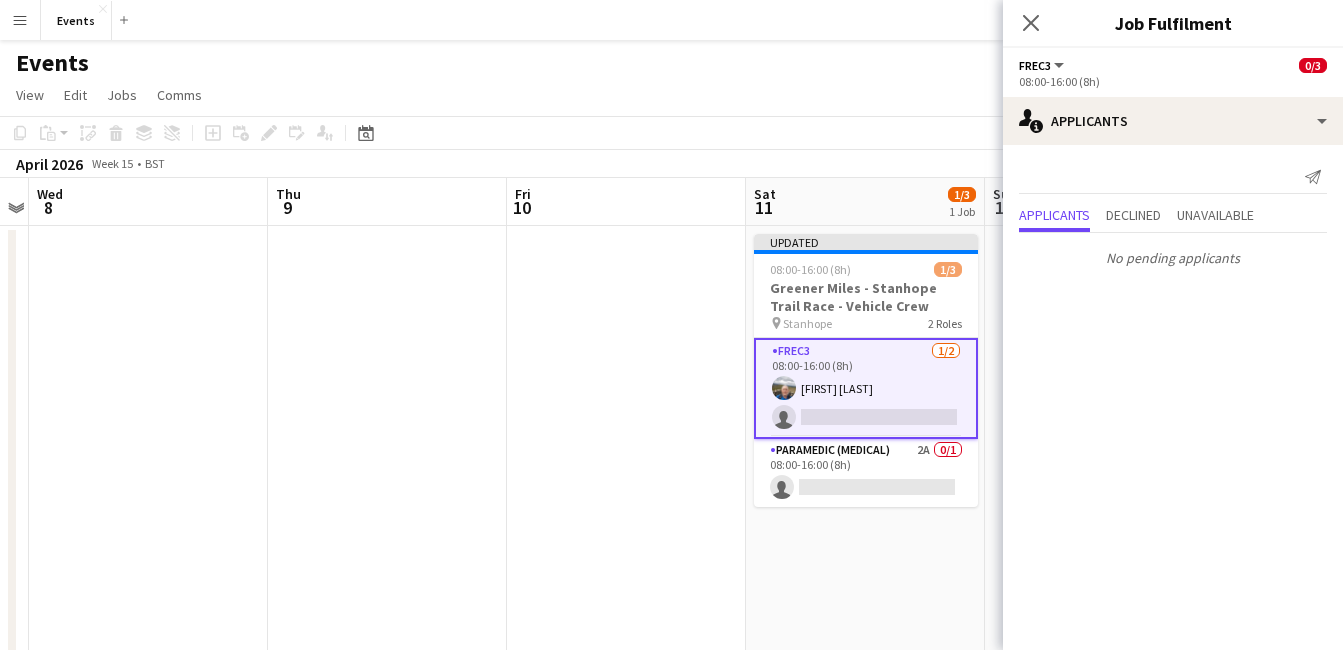 click on "FREC3   1/2   08:00-16:00 (8h)
[FIRST] [LAST]
single-neutral-actions" at bounding box center (866, 388) 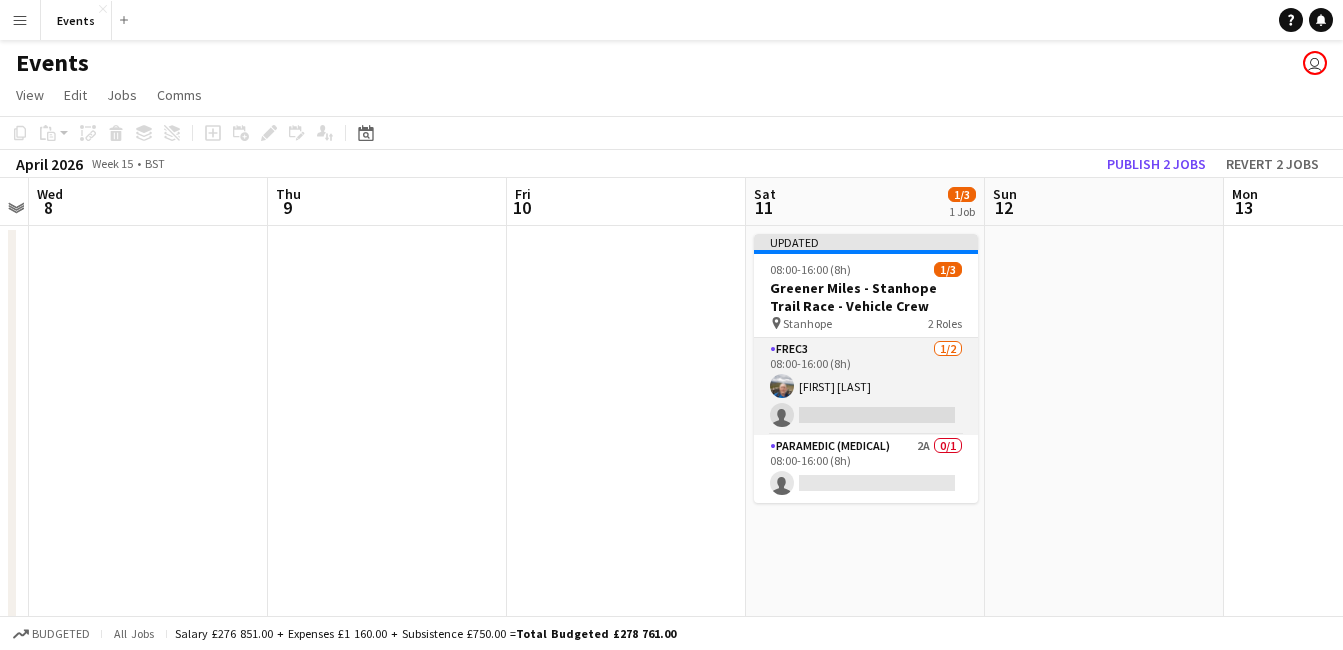 drag, startPoint x: 842, startPoint y: 420, endPoint x: 816, endPoint y: 419, distance: 26.019224 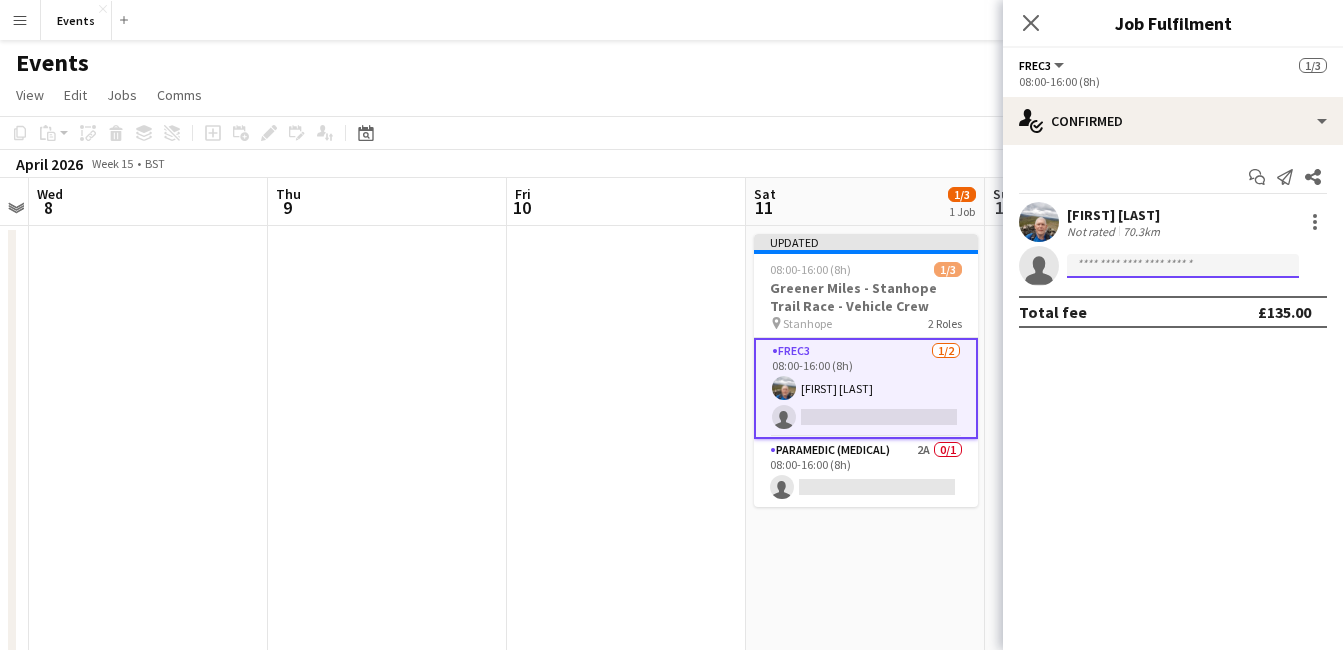 click 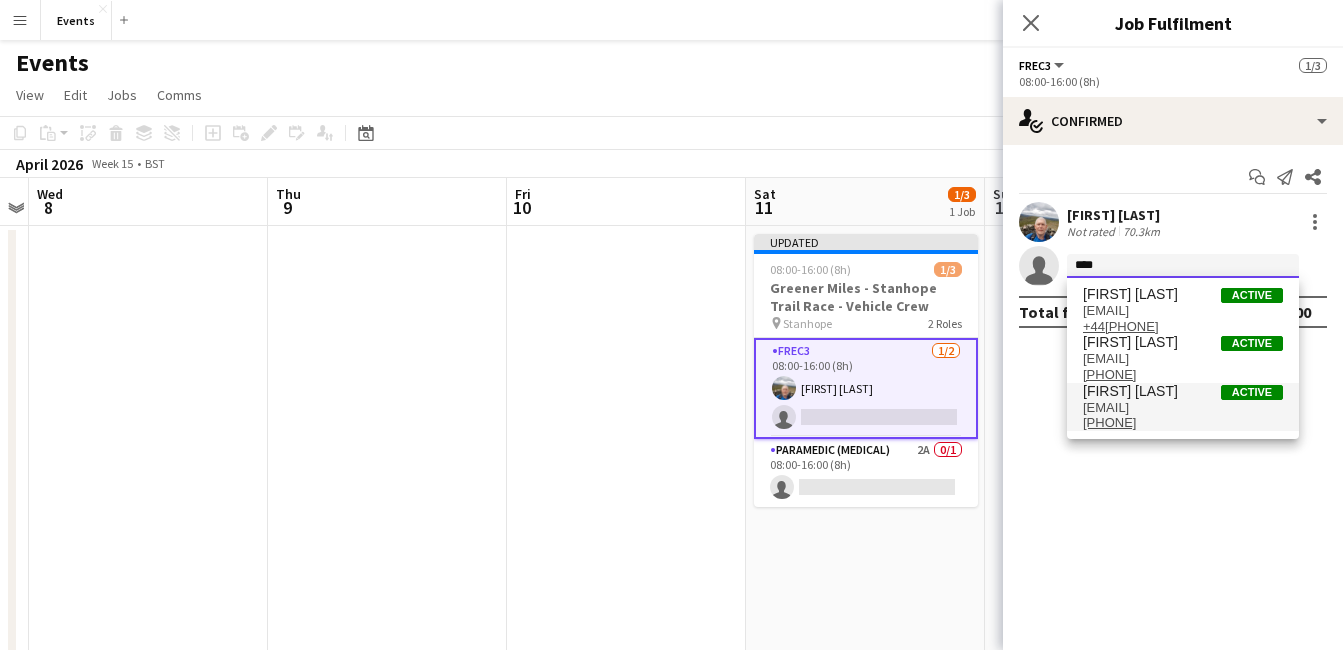 type on "****" 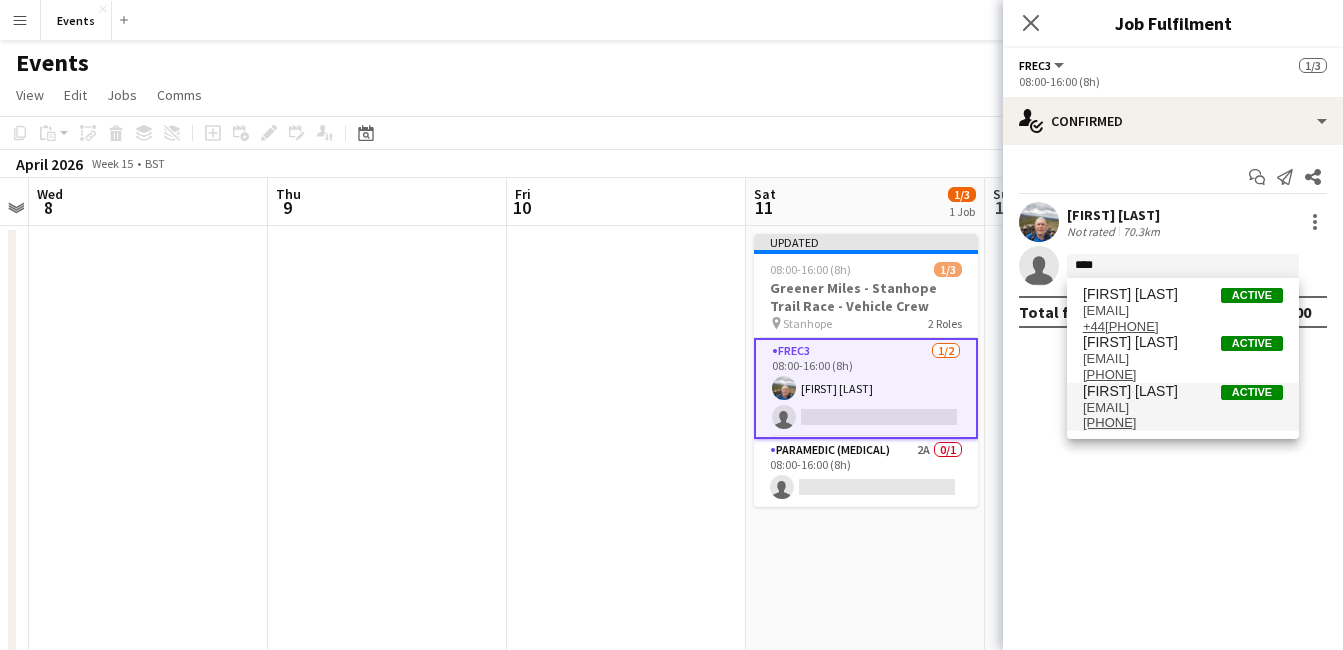 click on "[EMAIL]" at bounding box center (1183, 408) 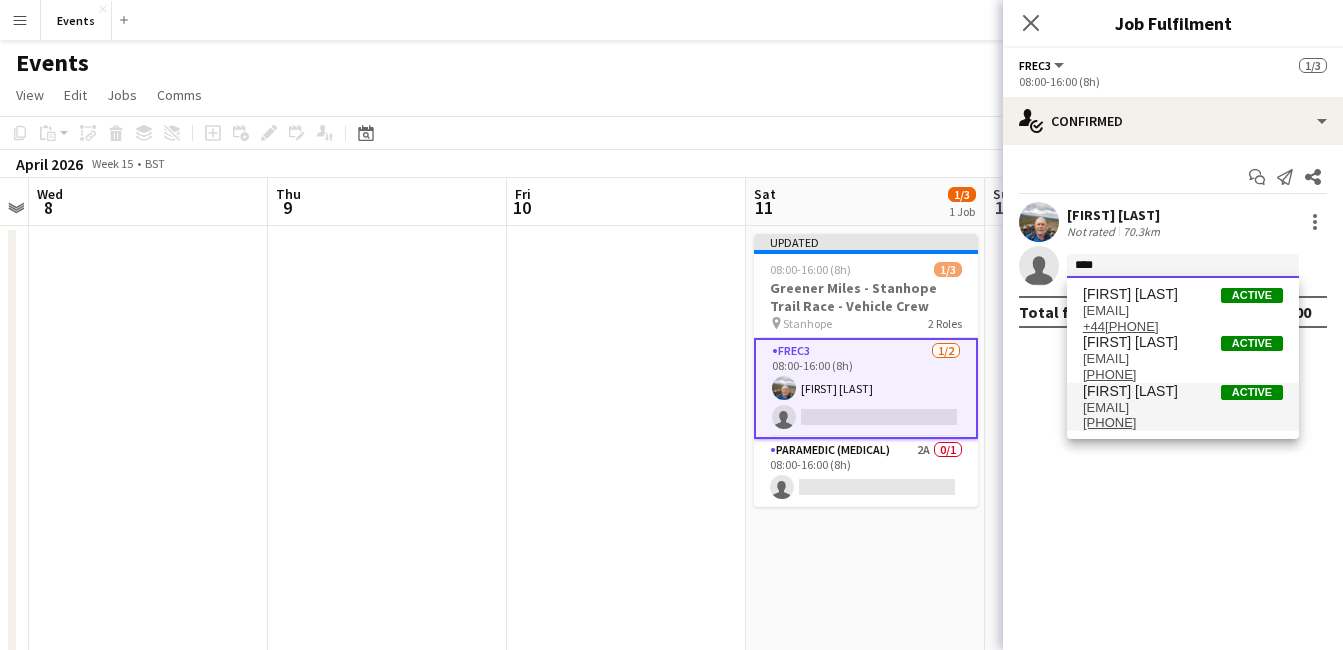 type 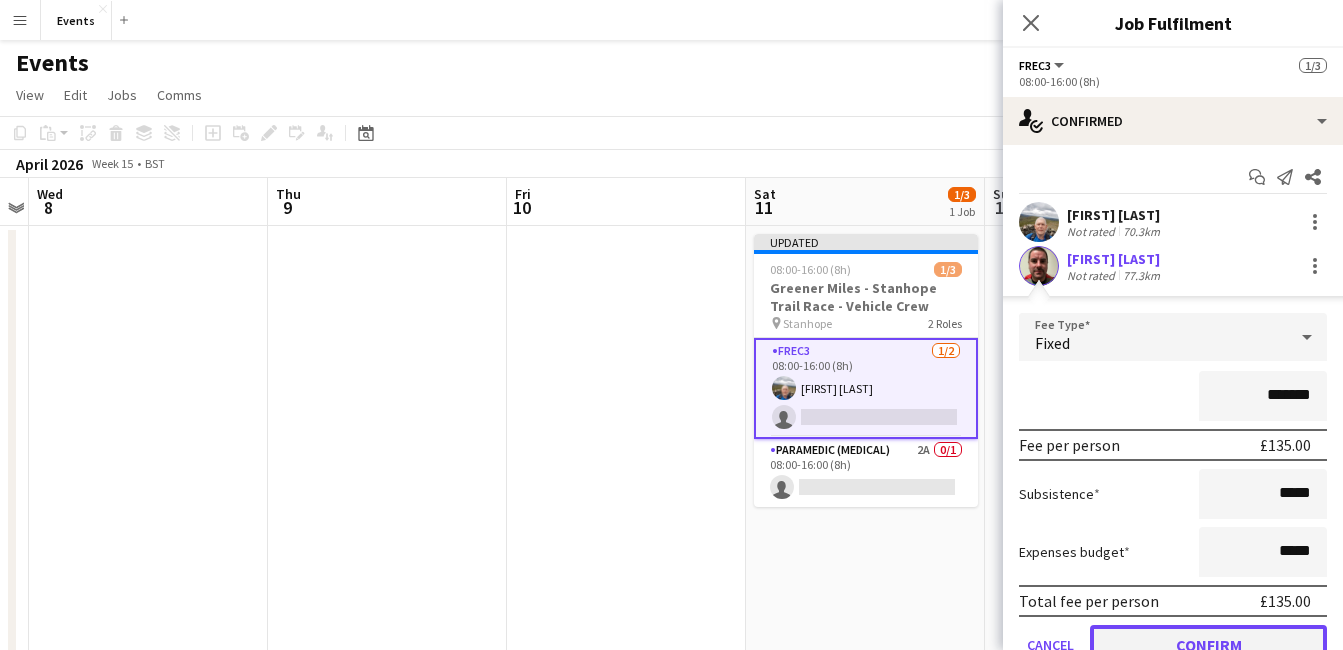click on "Confirm" at bounding box center (1208, 645) 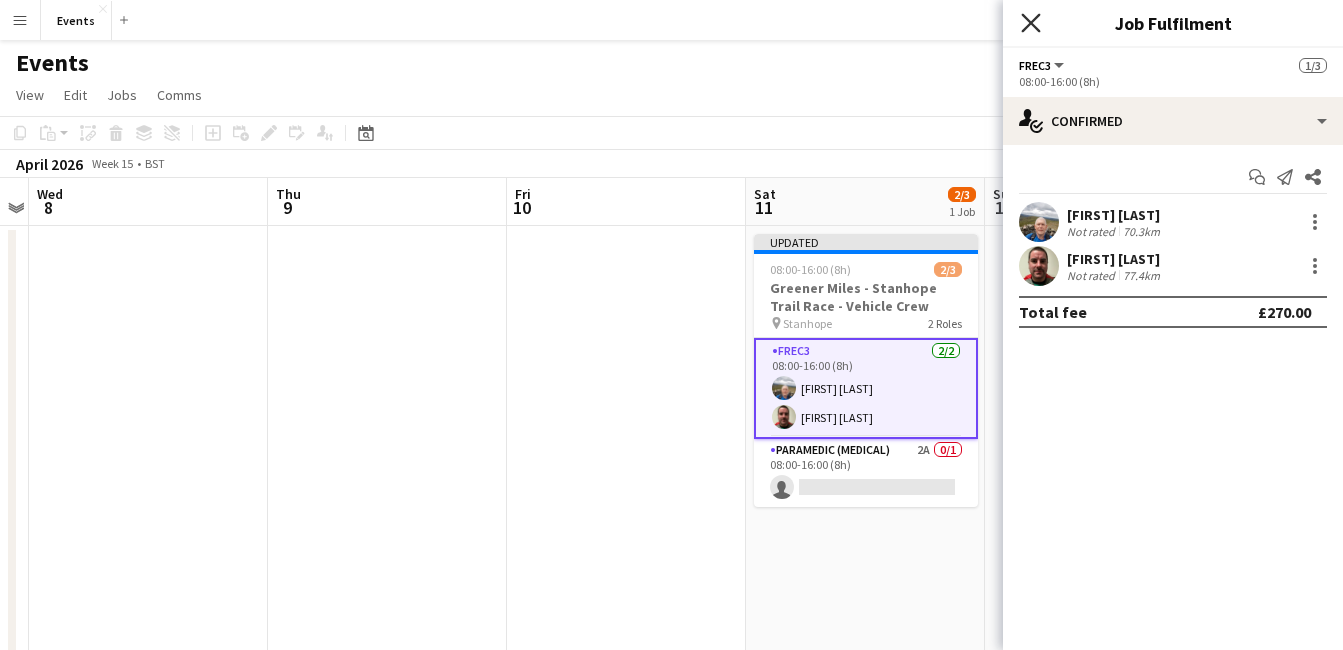 click on "Close pop-in" 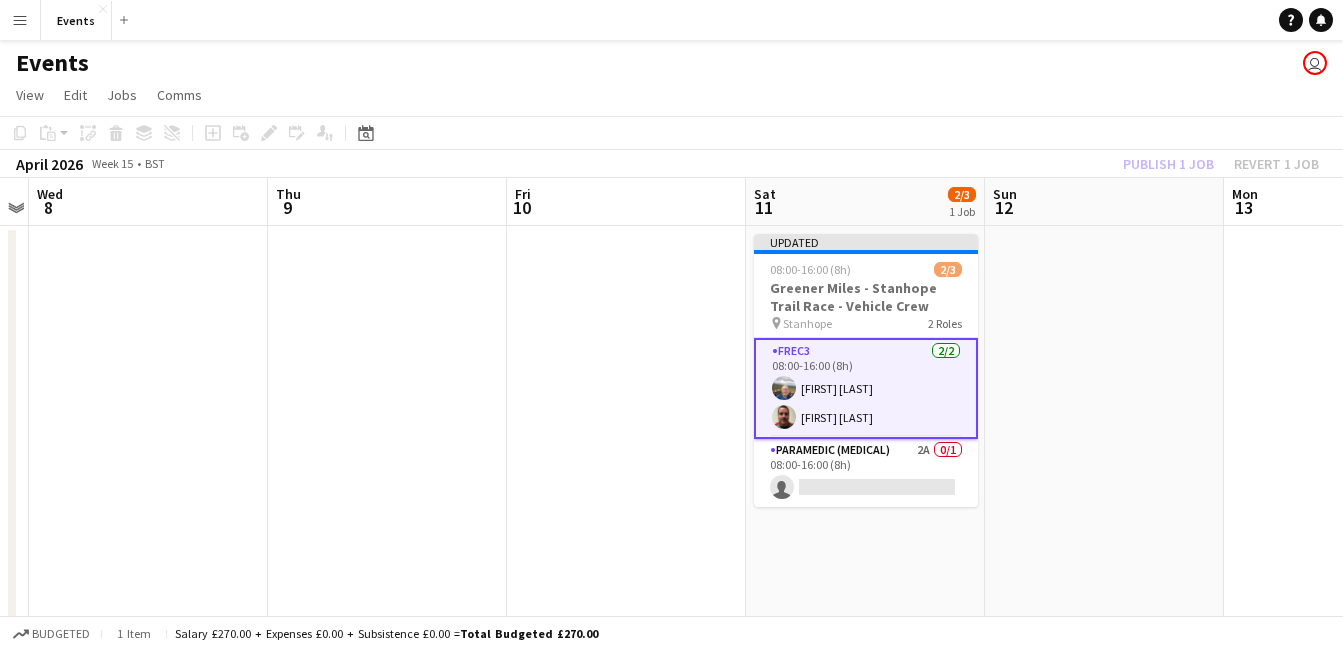 click at bounding box center (1104, 622) 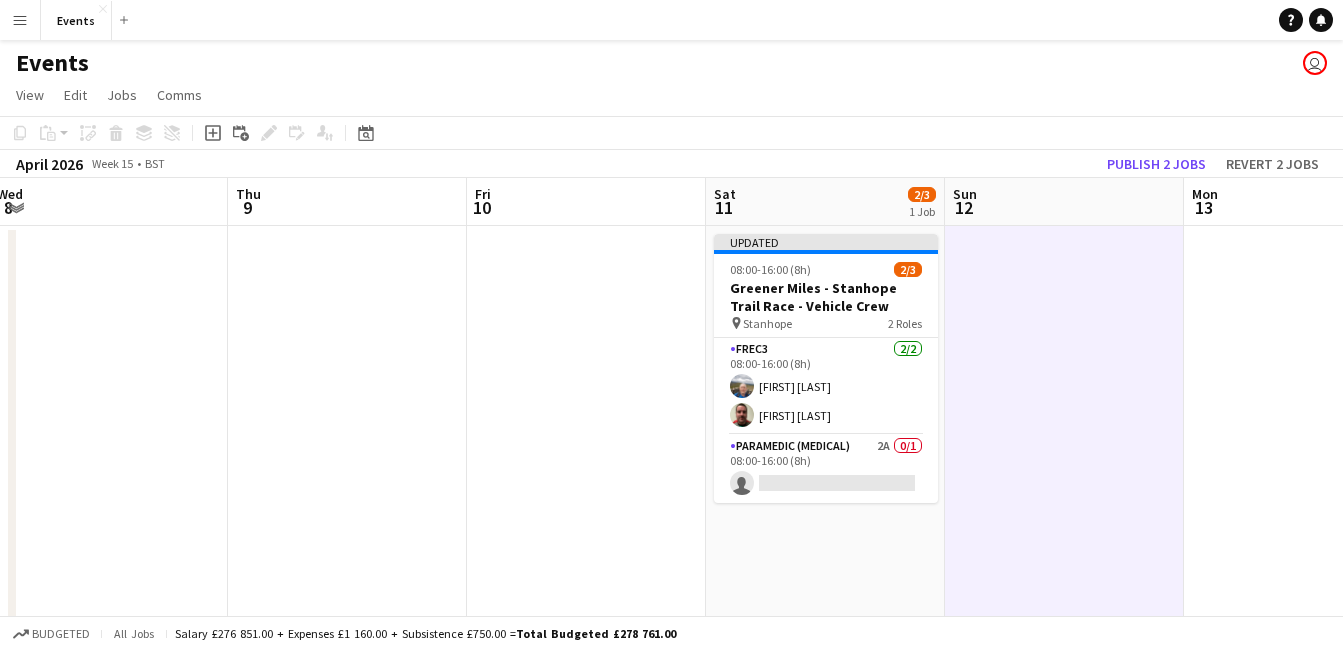 scroll, scrollTop: 0, scrollLeft: 768, axis: horizontal 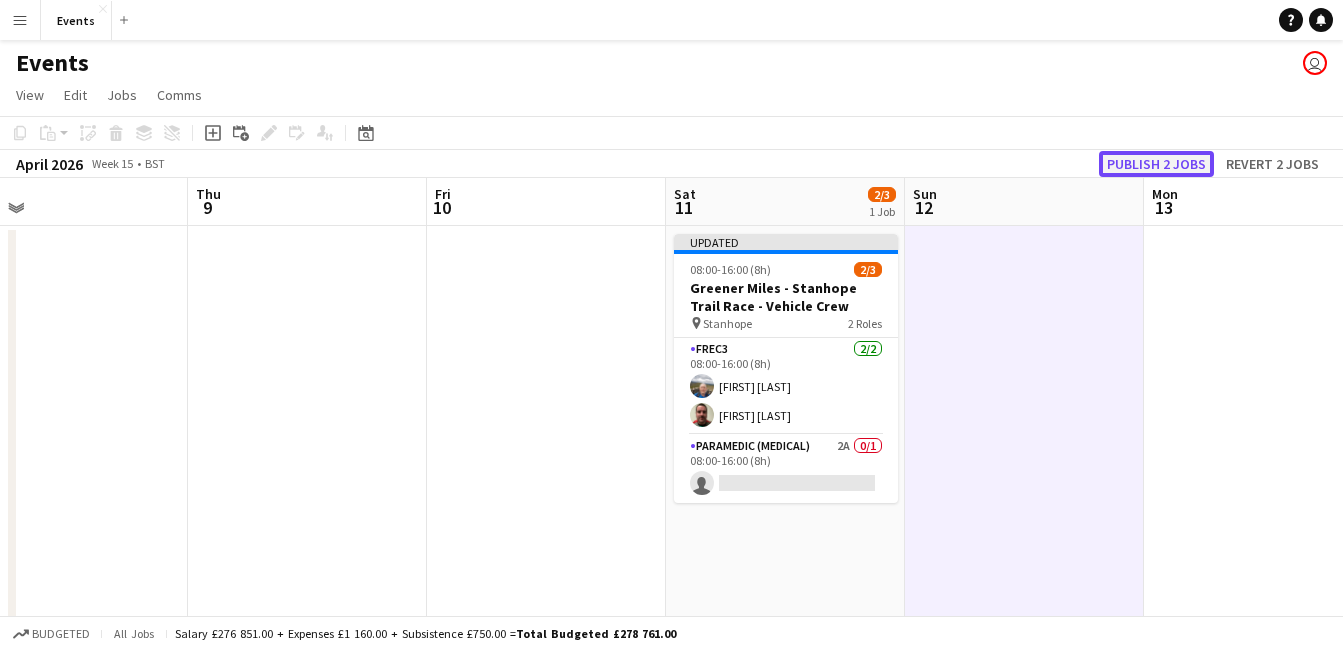 click on "Publish 2 jobs" 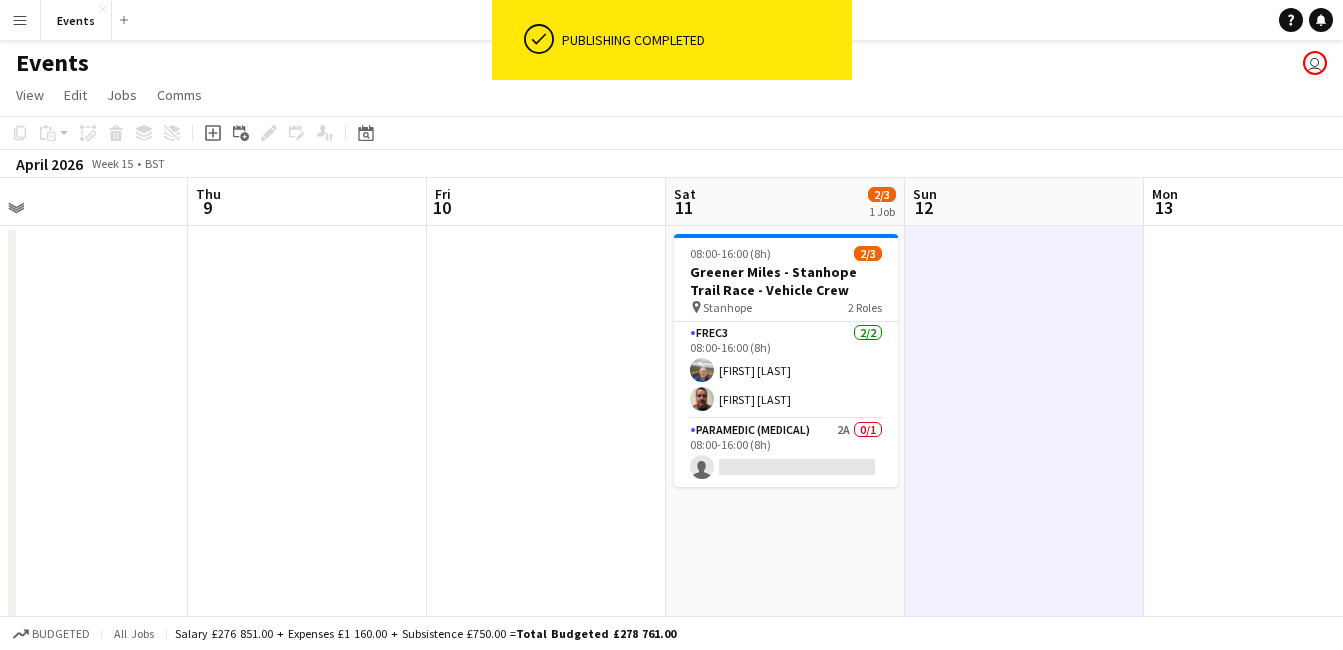 click at bounding box center [1024, 622] 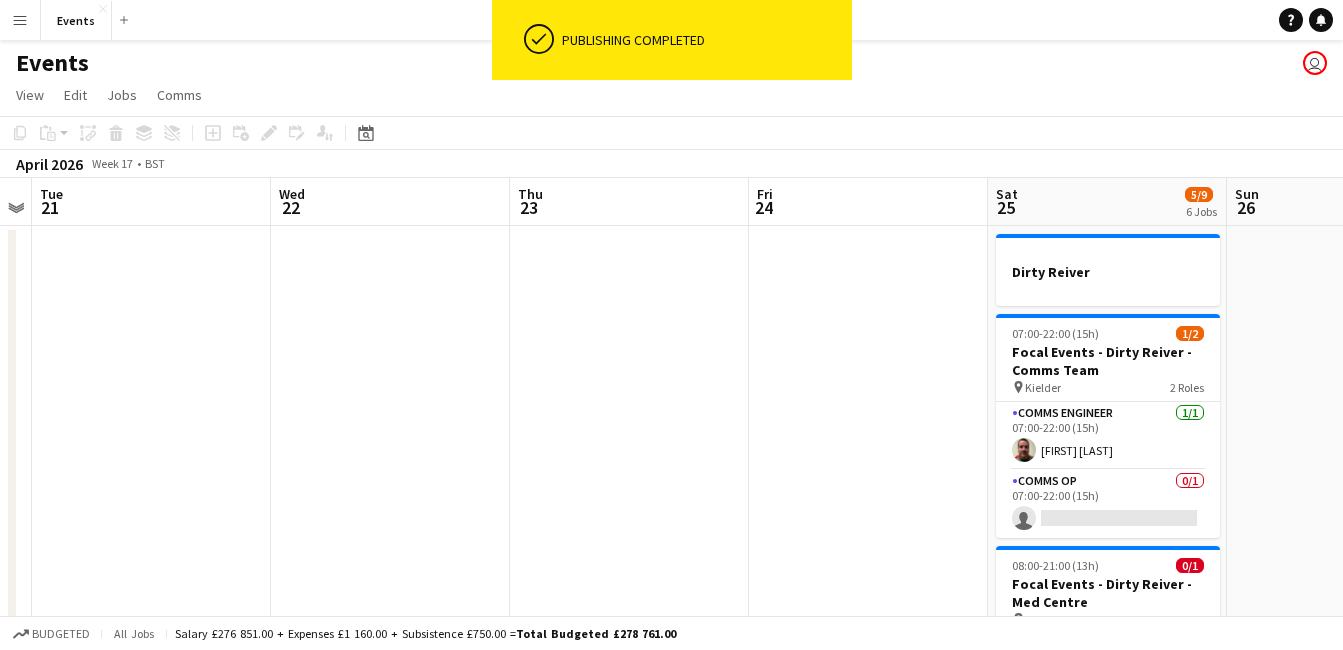 scroll, scrollTop: 0, scrollLeft: 741, axis: horizontal 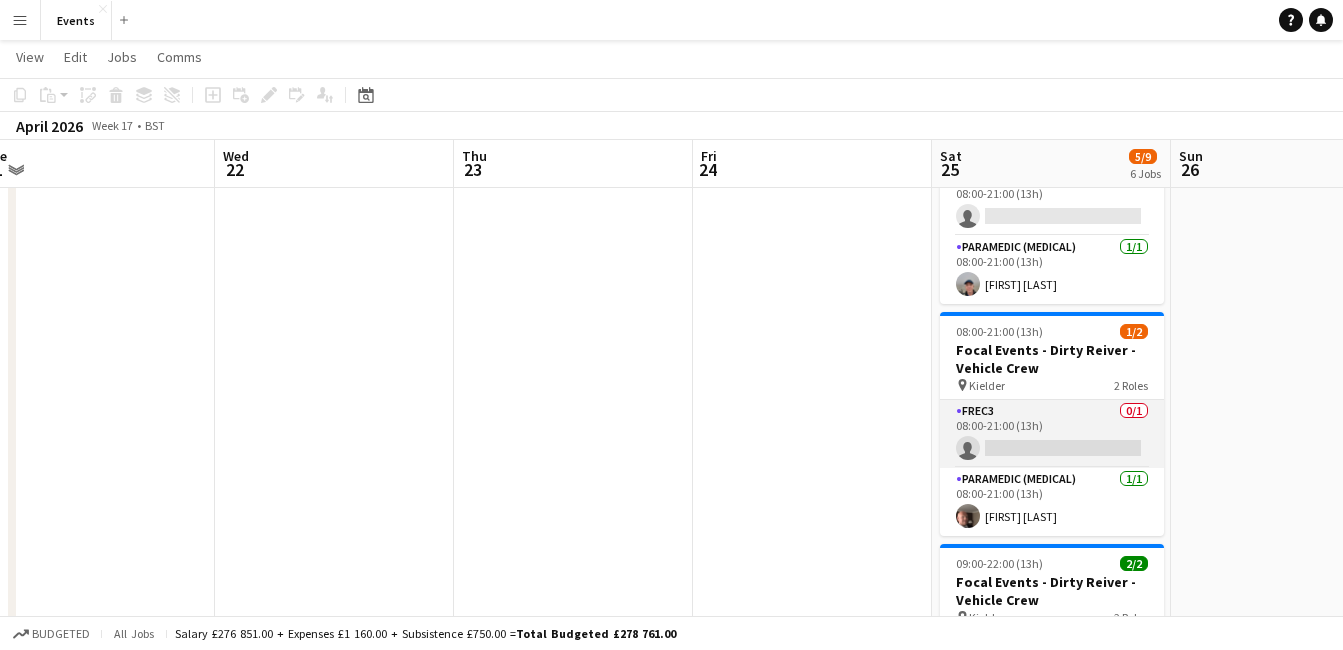 click on "FREC3   0/1   08:00-21:00 (13h)
single-neutral-actions" at bounding box center [1052, 434] 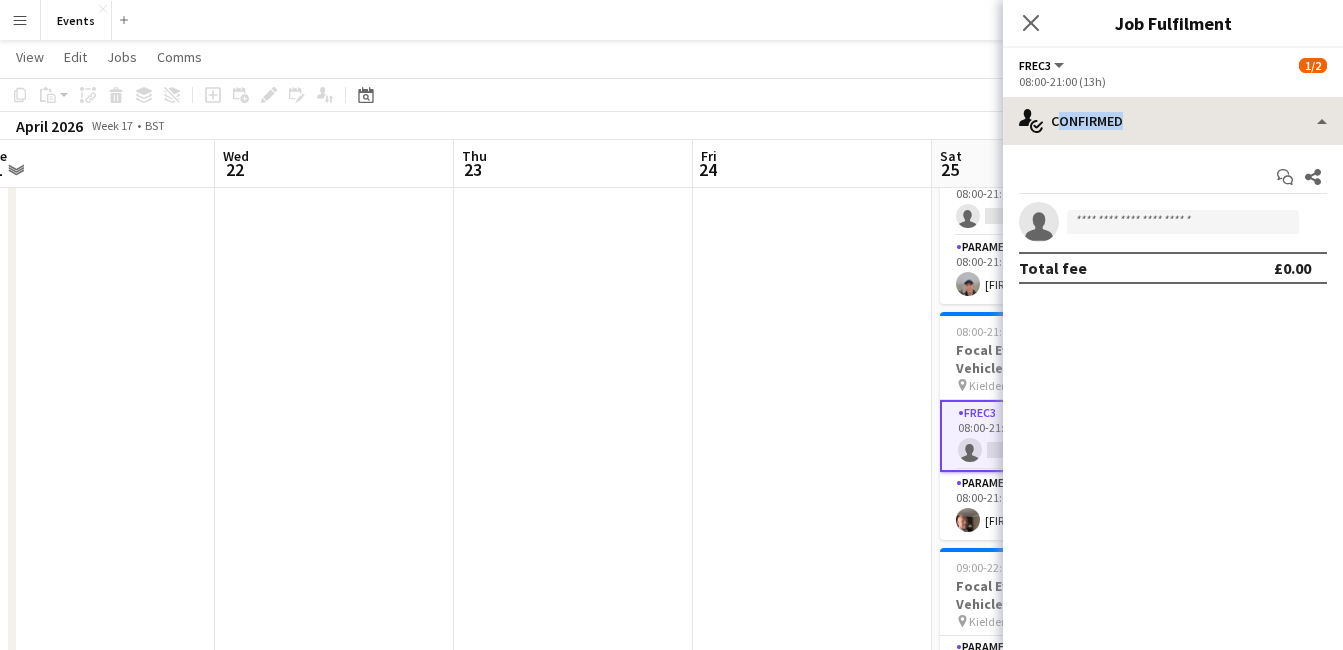drag, startPoint x: 1163, startPoint y: 155, endPoint x: 1161, endPoint y: 116, distance: 39.051247 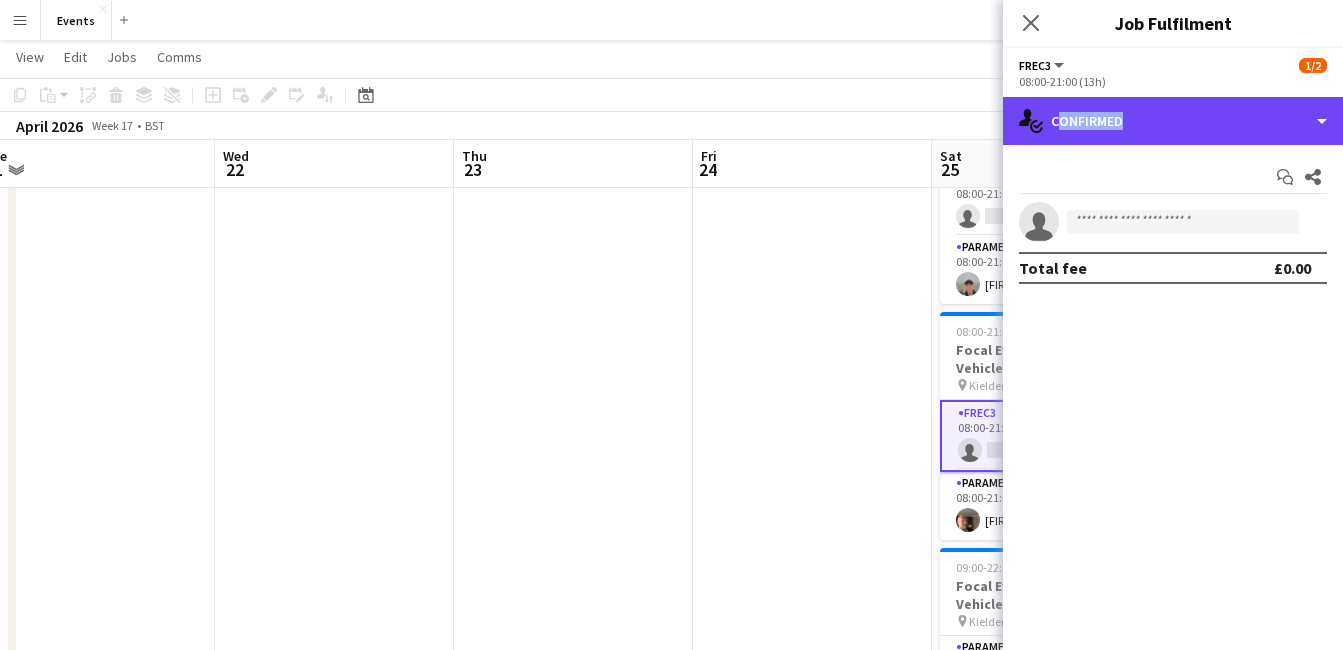 drag, startPoint x: 1169, startPoint y: 131, endPoint x: 1160, endPoint y: 139, distance: 12.0415945 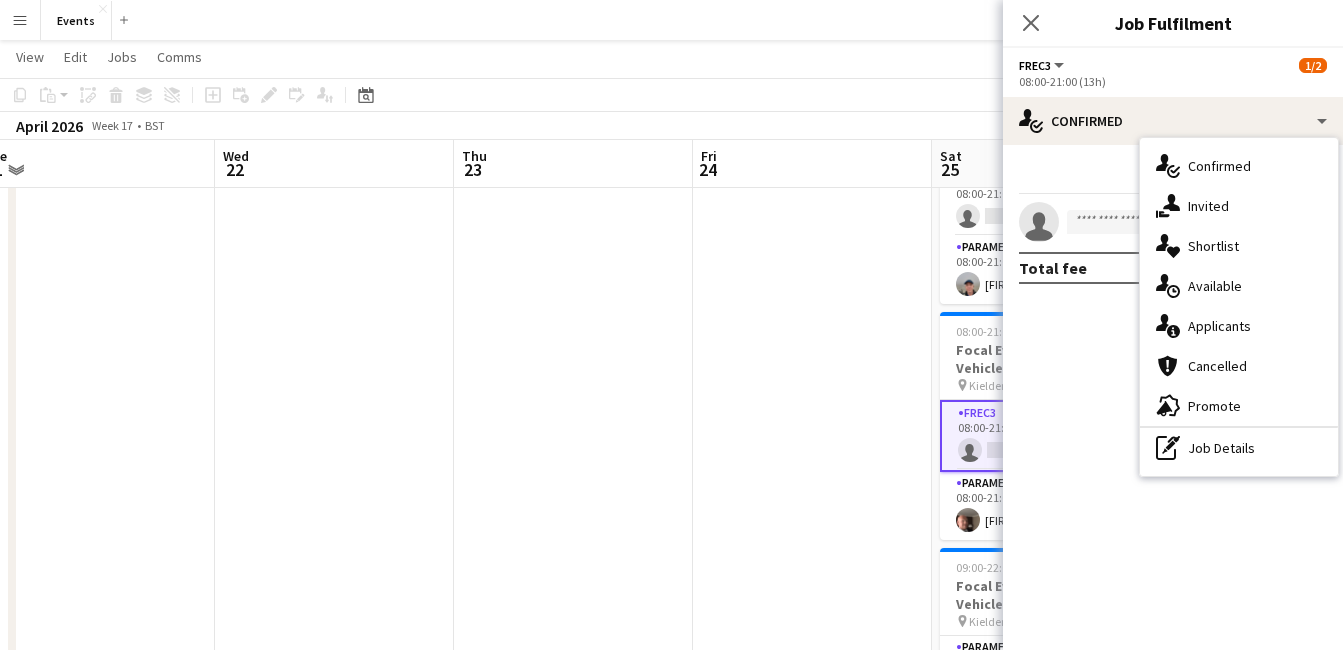 click on "single-neutral-actions-information
Applicants" at bounding box center [1239, 326] 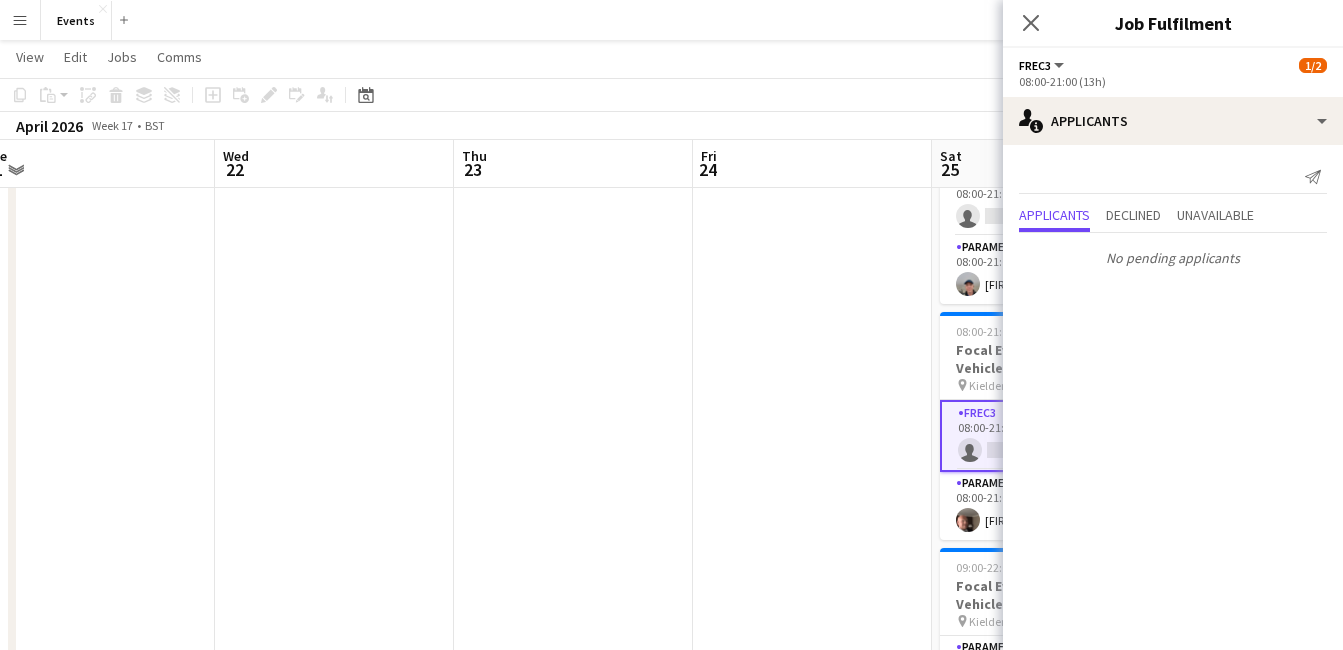 click at bounding box center (812, 206) 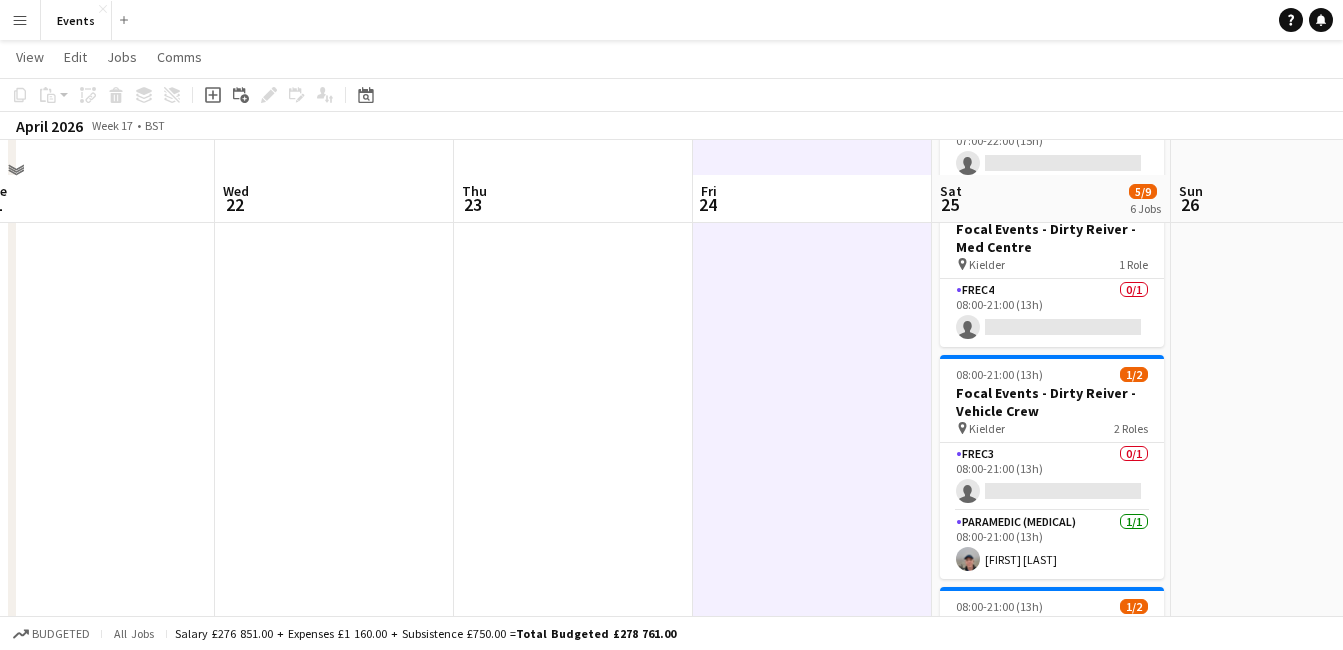 scroll, scrollTop: 348, scrollLeft: 0, axis: vertical 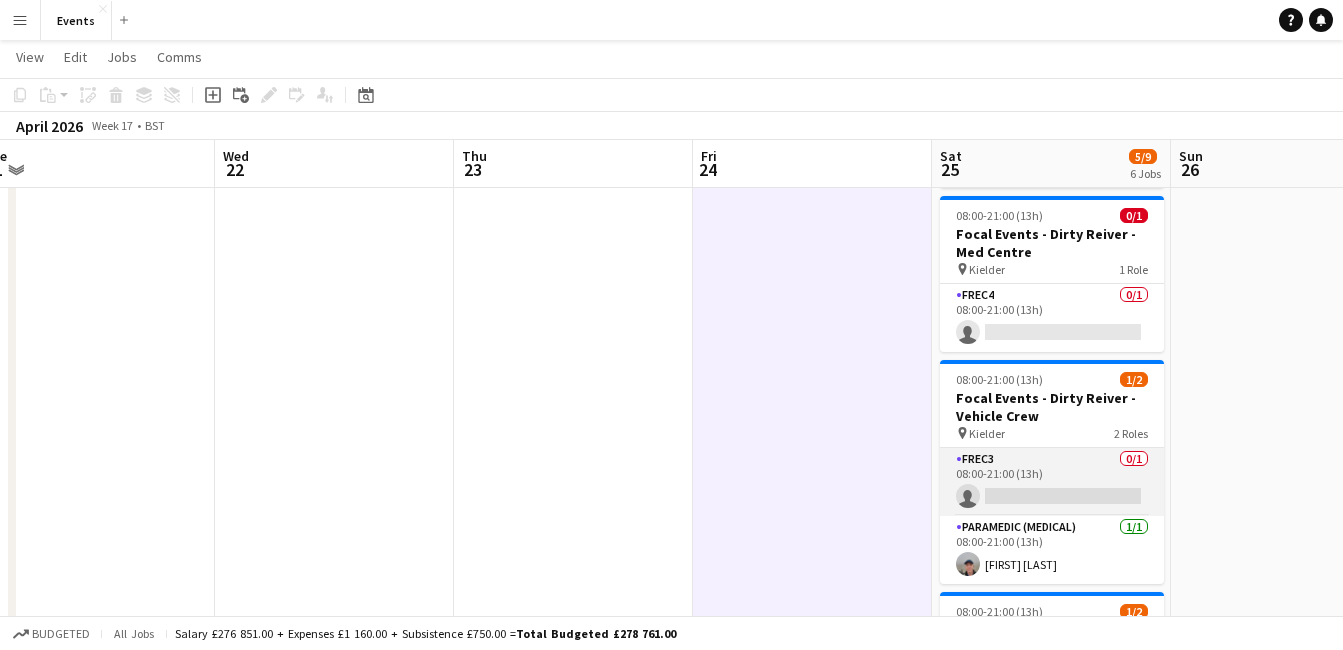 click on "FREC3   0/1   08:00-21:00 (13h)
single-neutral-actions" at bounding box center [1052, 482] 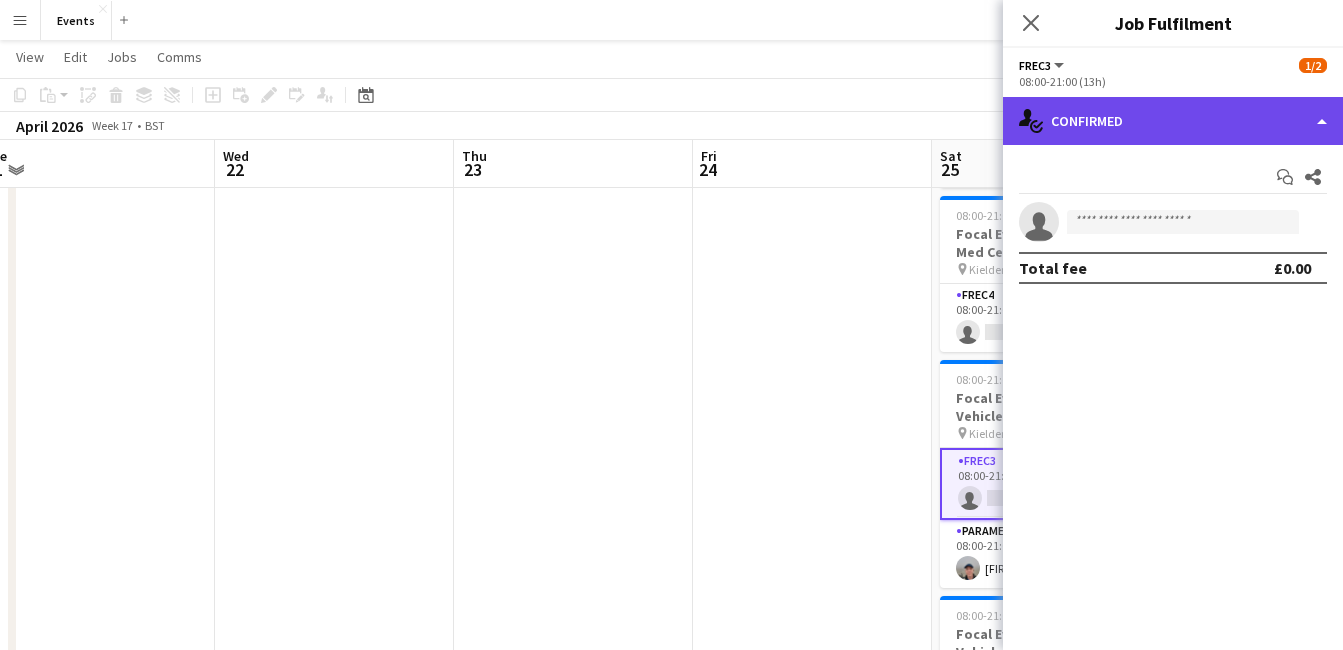 click on "single-neutral-actions-check-2
Confirmed" 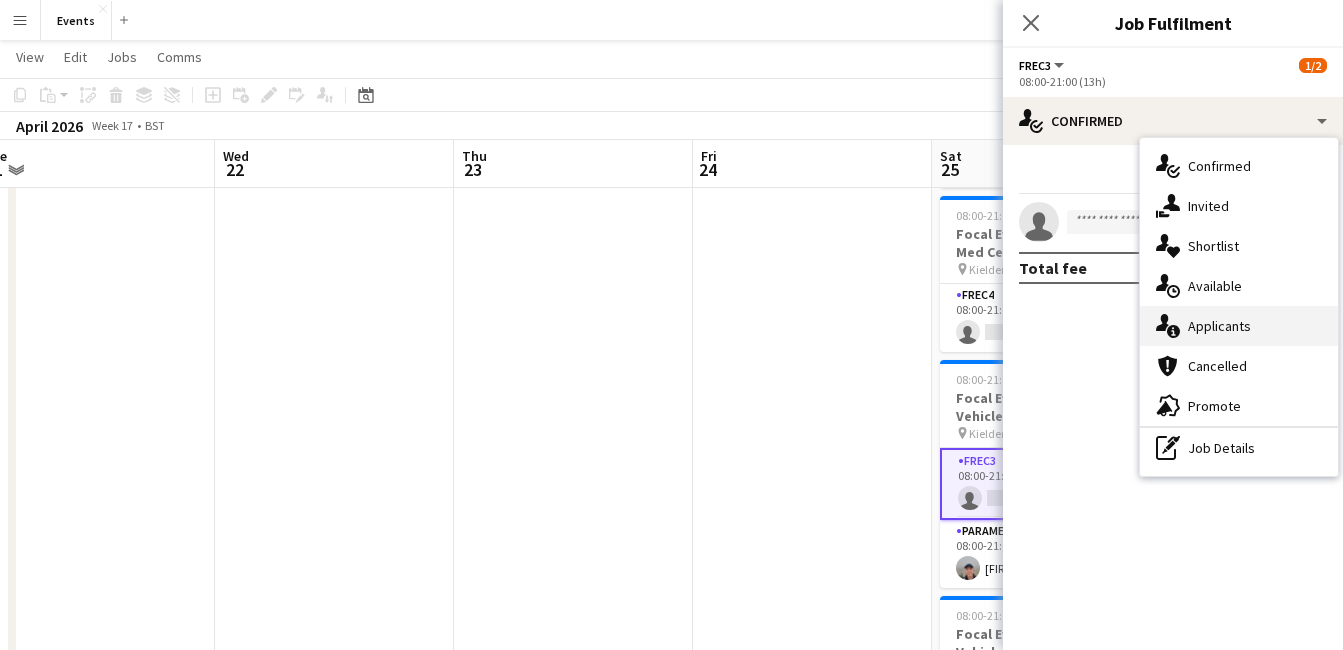 click on "single-neutral-actions-information
Applicants" at bounding box center [1239, 326] 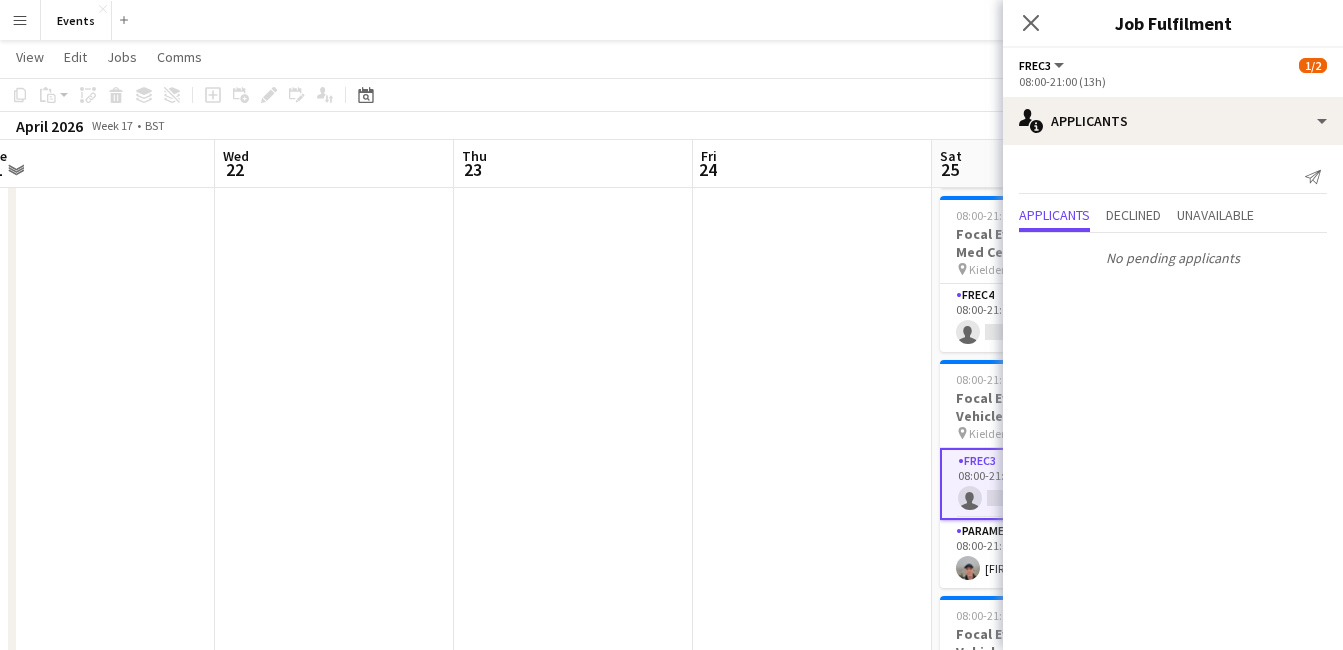 drag, startPoint x: 1220, startPoint y: 331, endPoint x: 1280, endPoint y: 301, distance: 67.08204 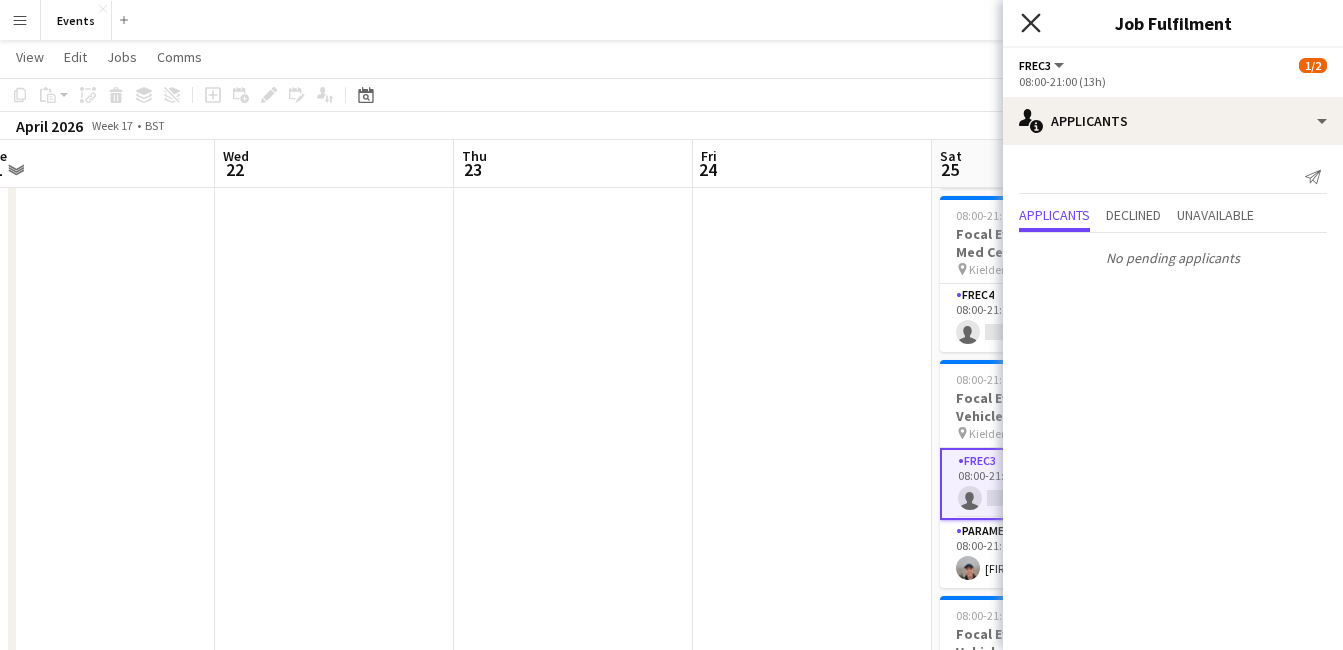 drag, startPoint x: 1280, startPoint y: 301, endPoint x: 1036, endPoint y: 25, distance: 368.39108 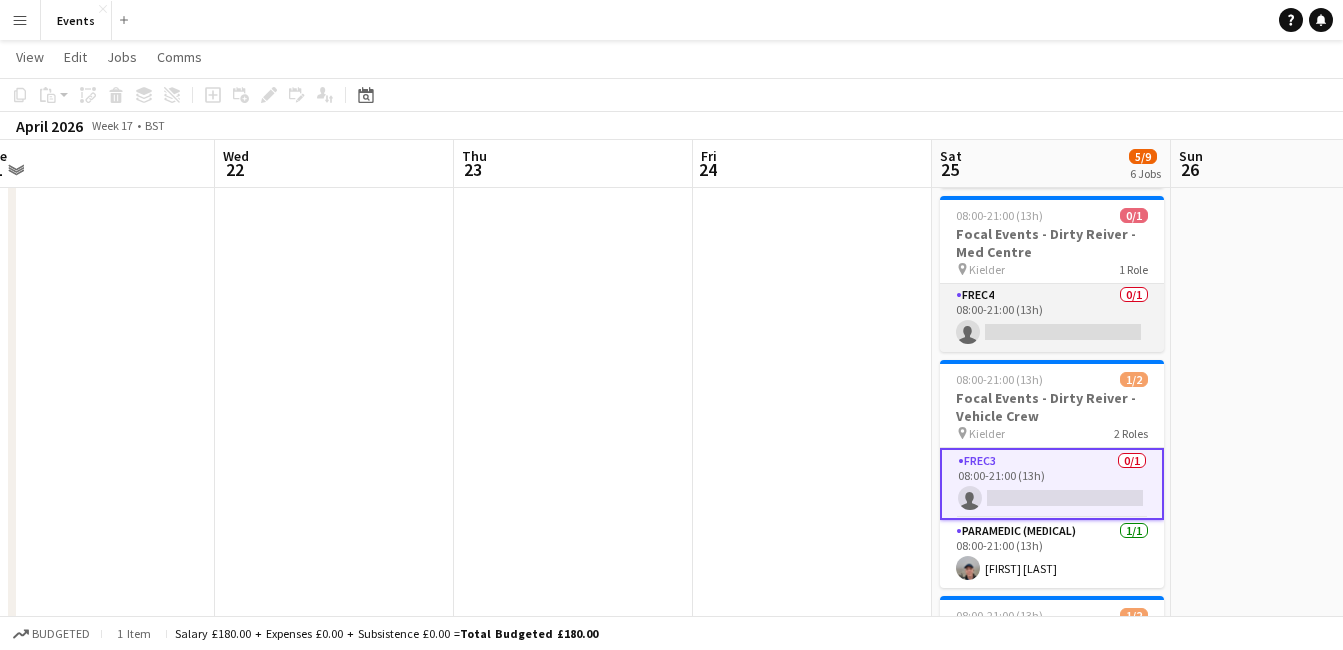 click on "FREC4   0/1   08:00-21:00 (13h)
single-neutral-actions" at bounding box center (1052, 318) 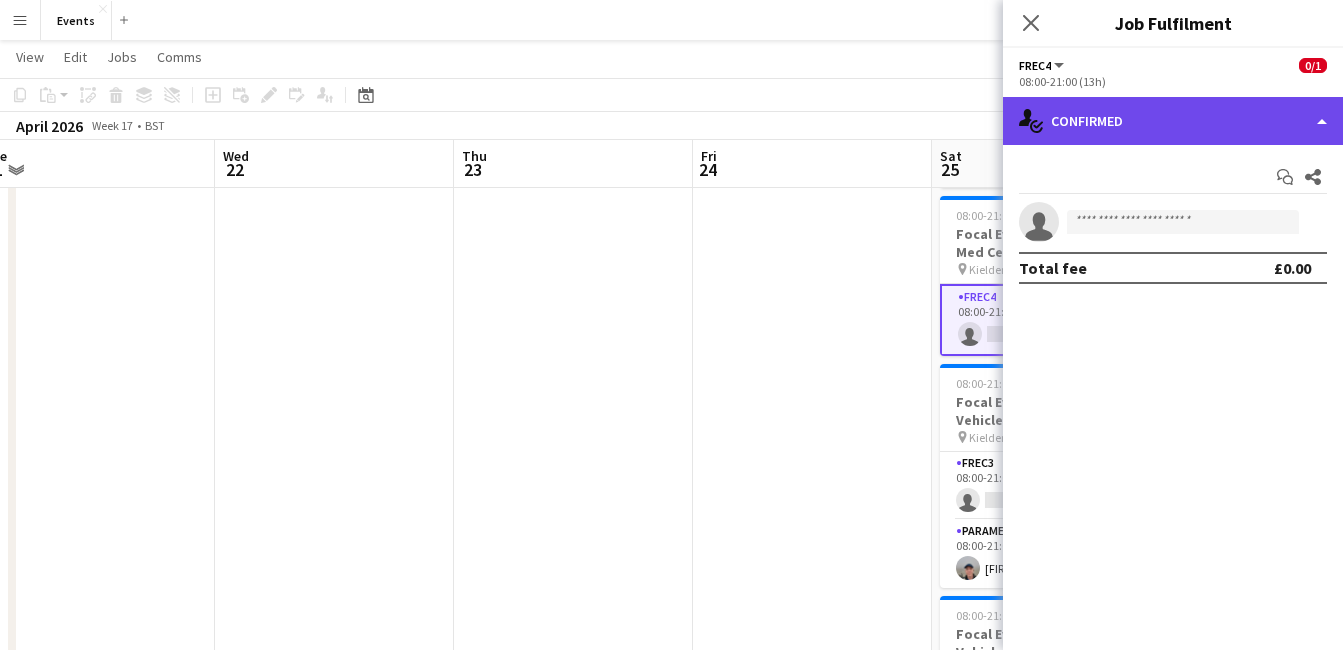 click on "single-neutral-actions-check-2
Confirmed" 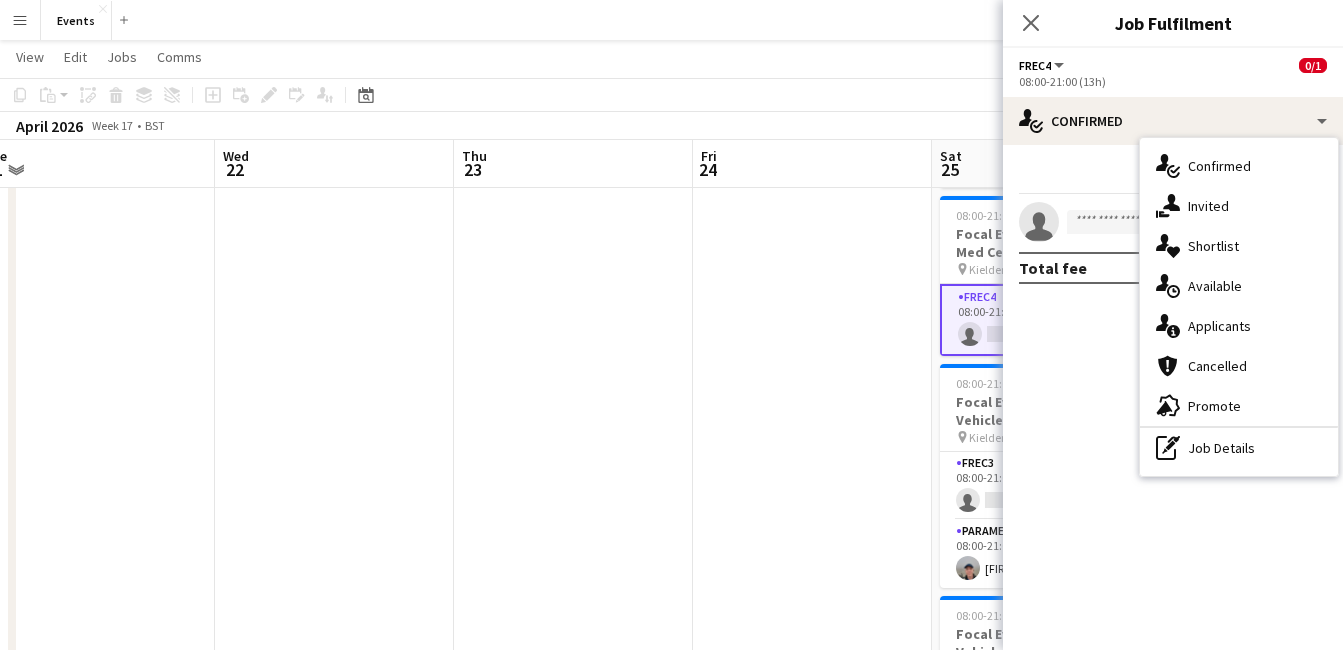 click on "single-neutral-actions-information
Applicants" at bounding box center [1239, 326] 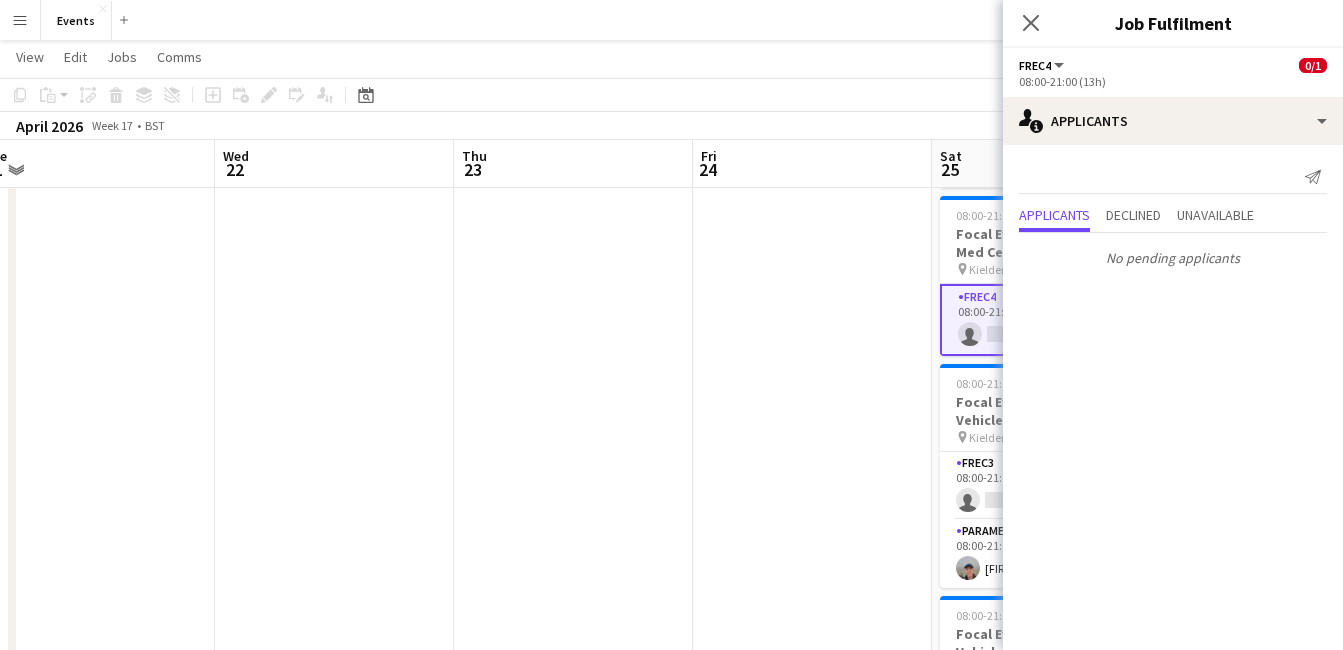 click at bounding box center [812, 486] 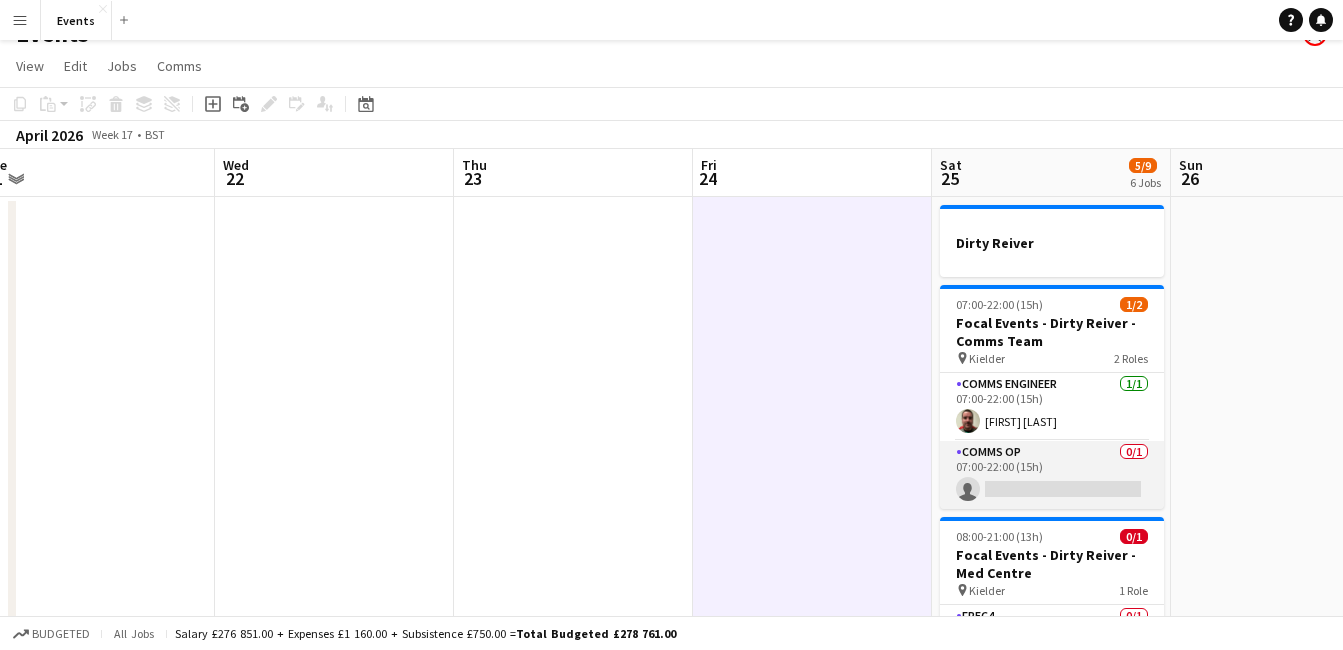 scroll, scrollTop: 28, scrollLeft: 0, axis: vertical 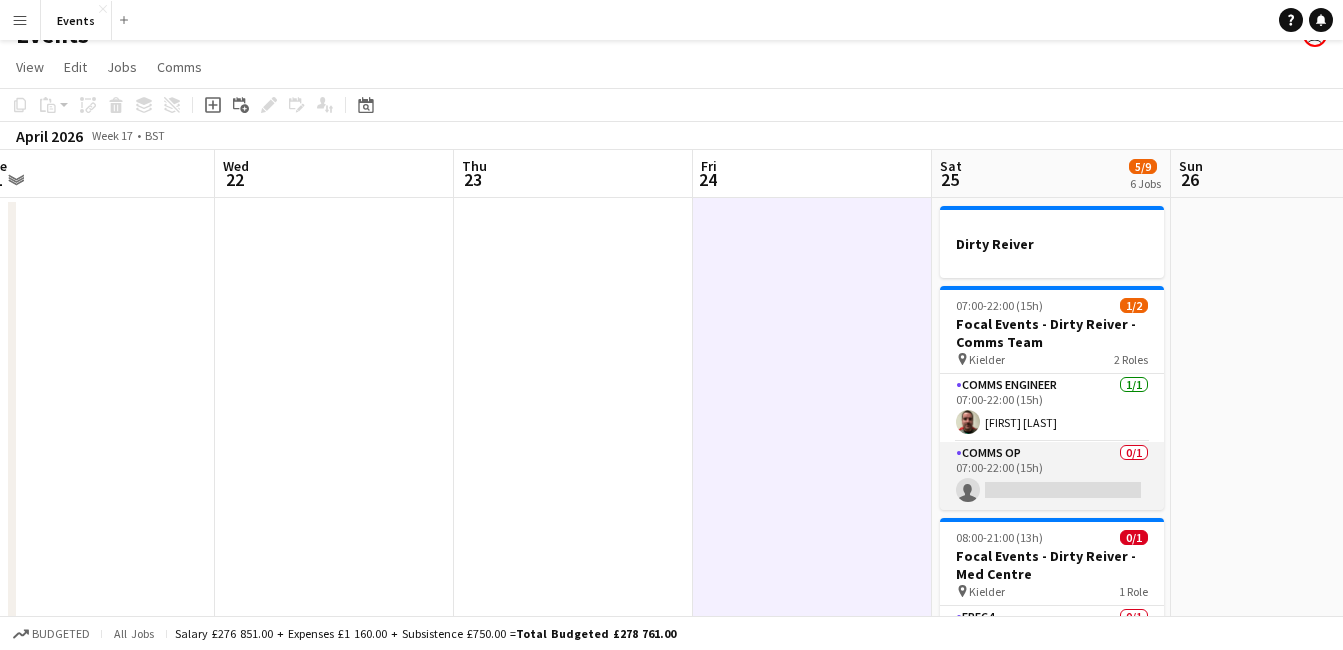 click on "Comms Op   0/1   07:00-22:00 (15h)
single-neutral-actions" at bounding box center [1052, 476] 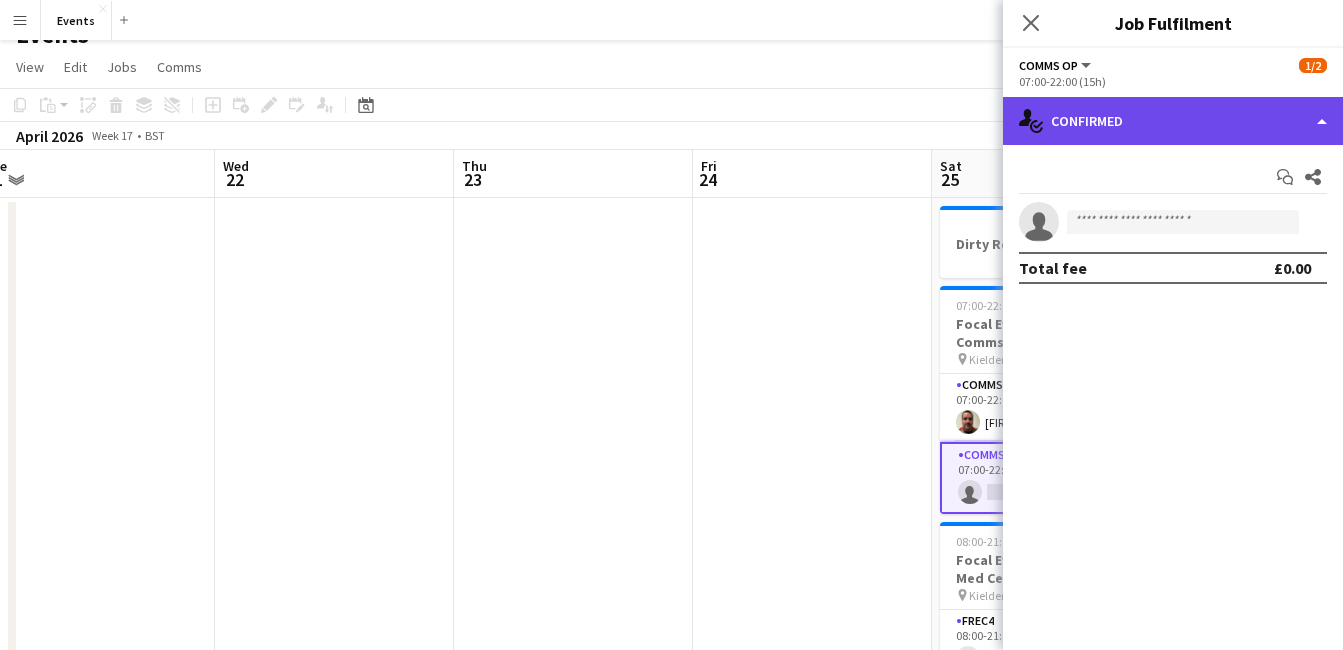 click on "single-neutral-actions-check-2
Confirmed" 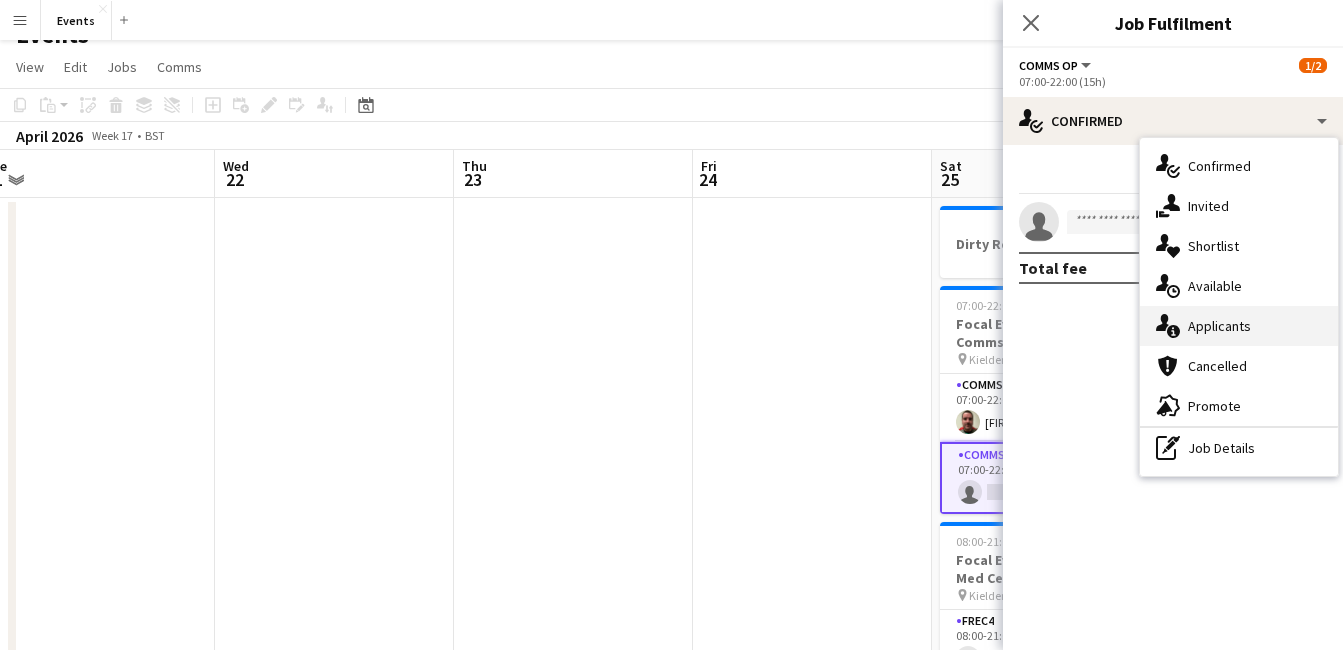 click on "single-neutral-actions-information
Applicants" at bounding box center [1239, 326] 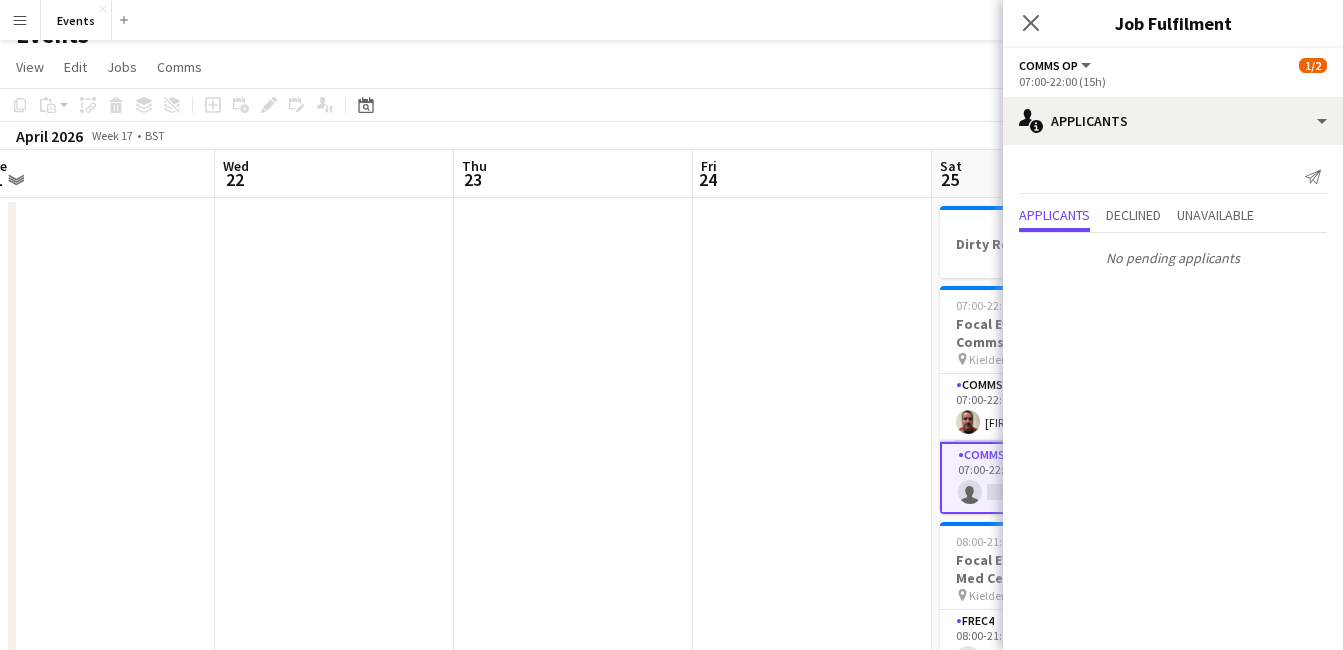 drag, startPoint x: 1212, startPoint y: 313, endPoint x: 1224, endPoint y: 285, distance: 30.463093 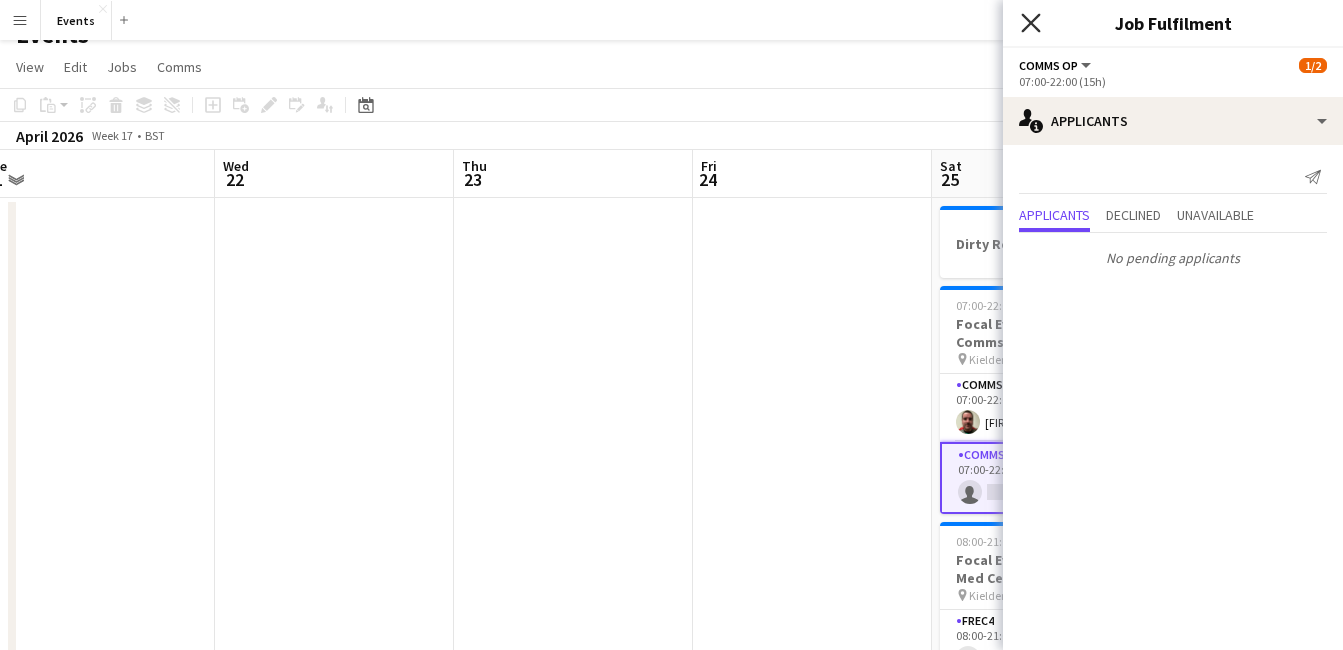 click on "Close pop-in" 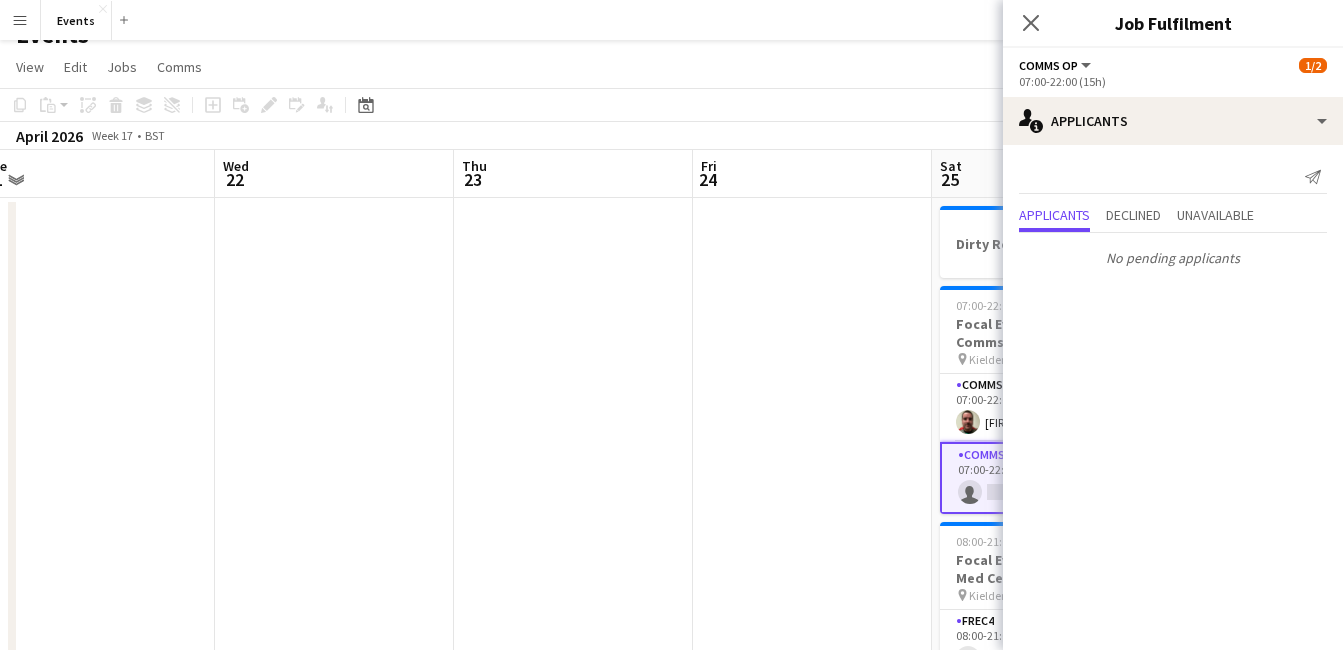 click on "Close pop-in" 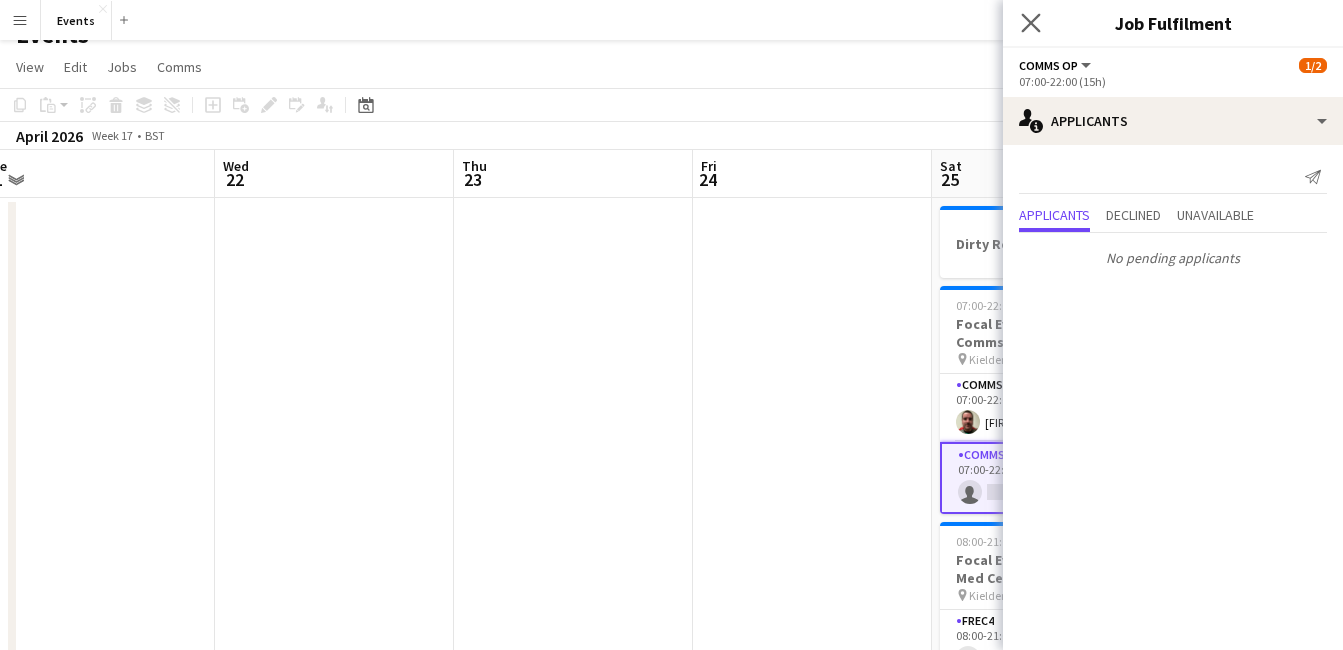 click on "Close pop-in" 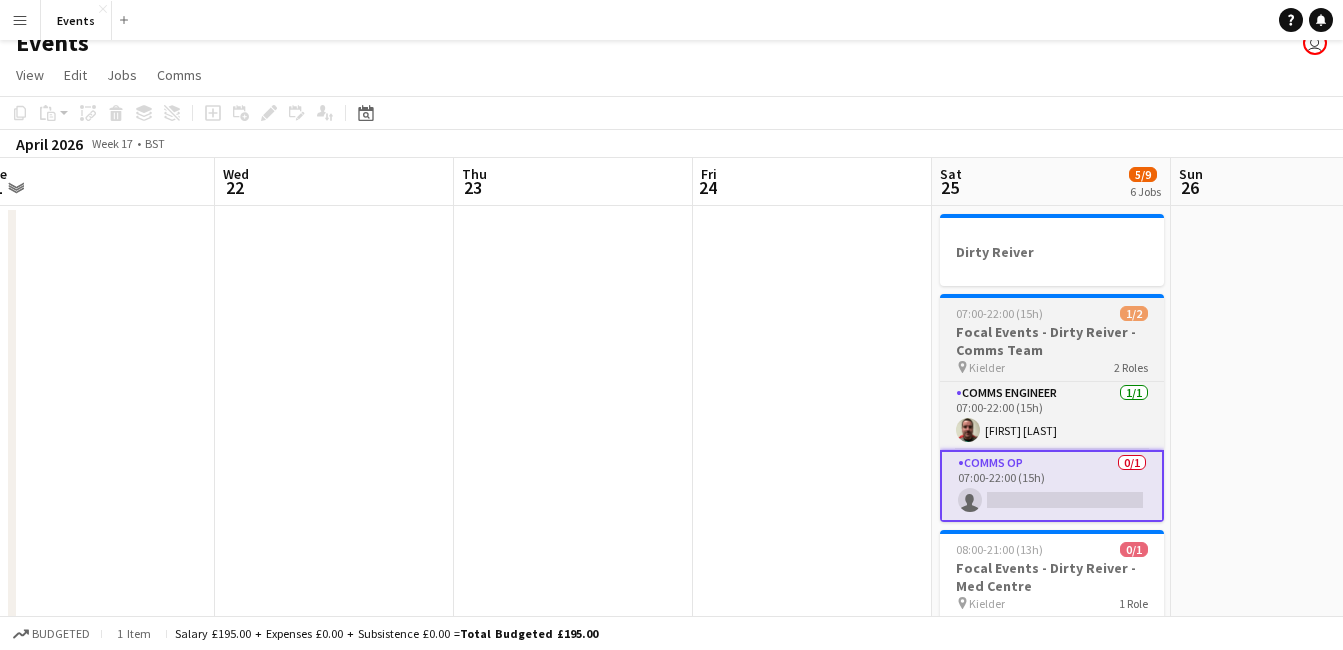 scroll, scrollTop: 0, scrollLeft: 0, axis: both 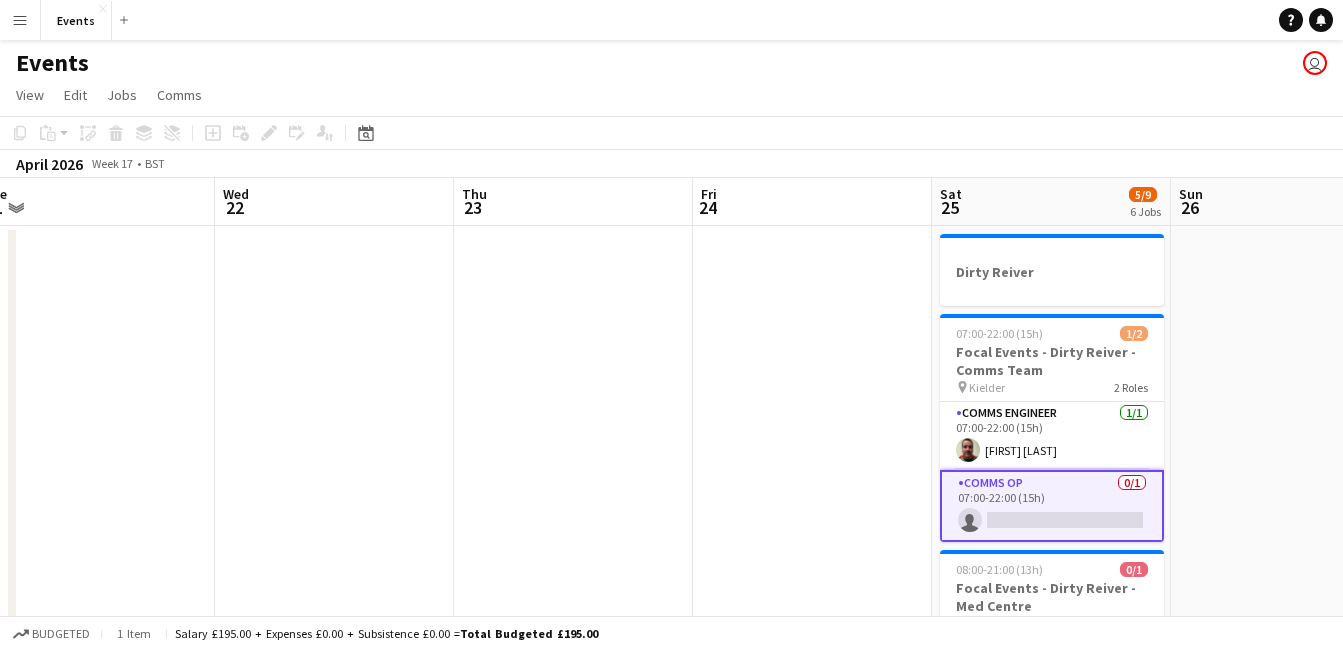 click at bounding box center (812, 836) 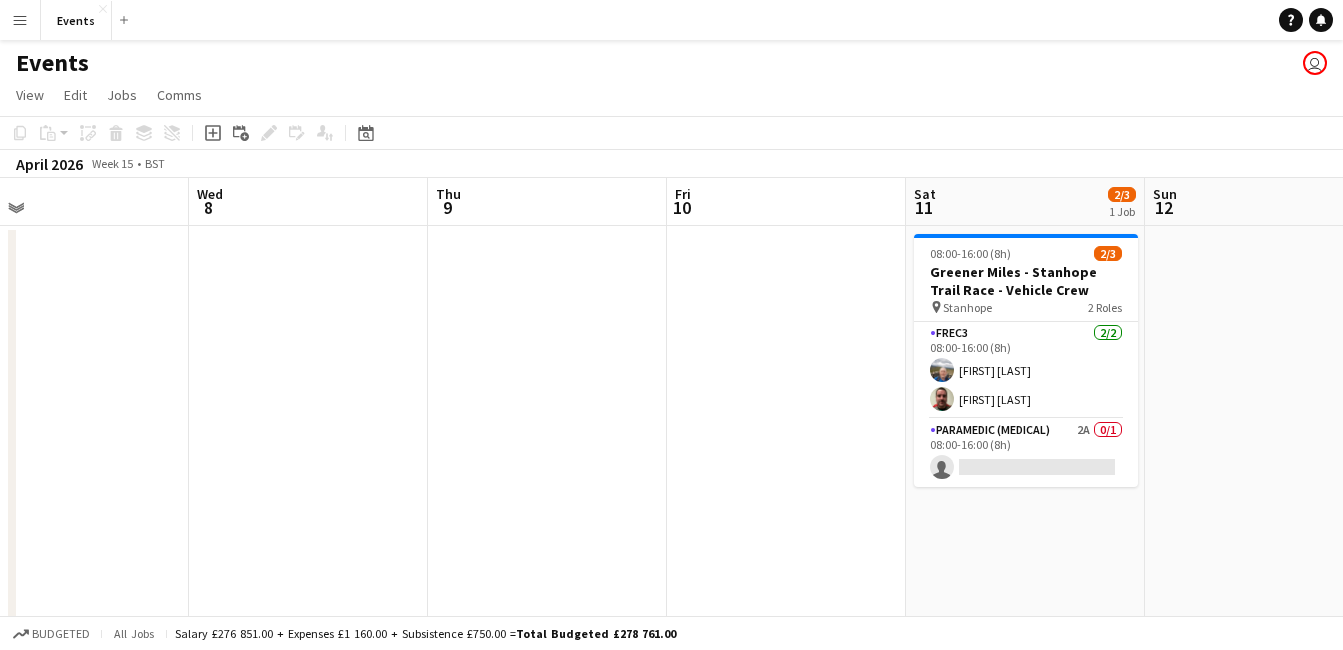 scroll, scrollTop: 0, scrollLeft: 488, axis: horizontal 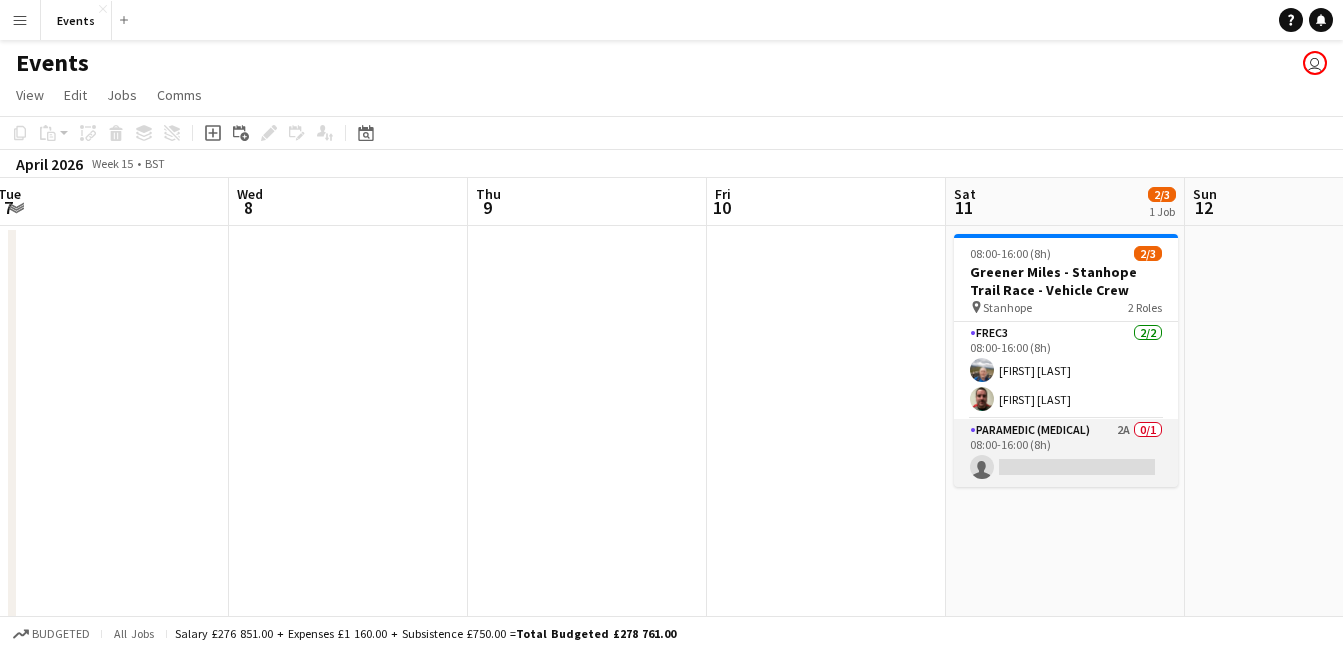 click on "Paramedic (Medical)   2A   0/1   08:00-16:00 (8h)
single-neutral-actions" at bounding box center (1066, 453) 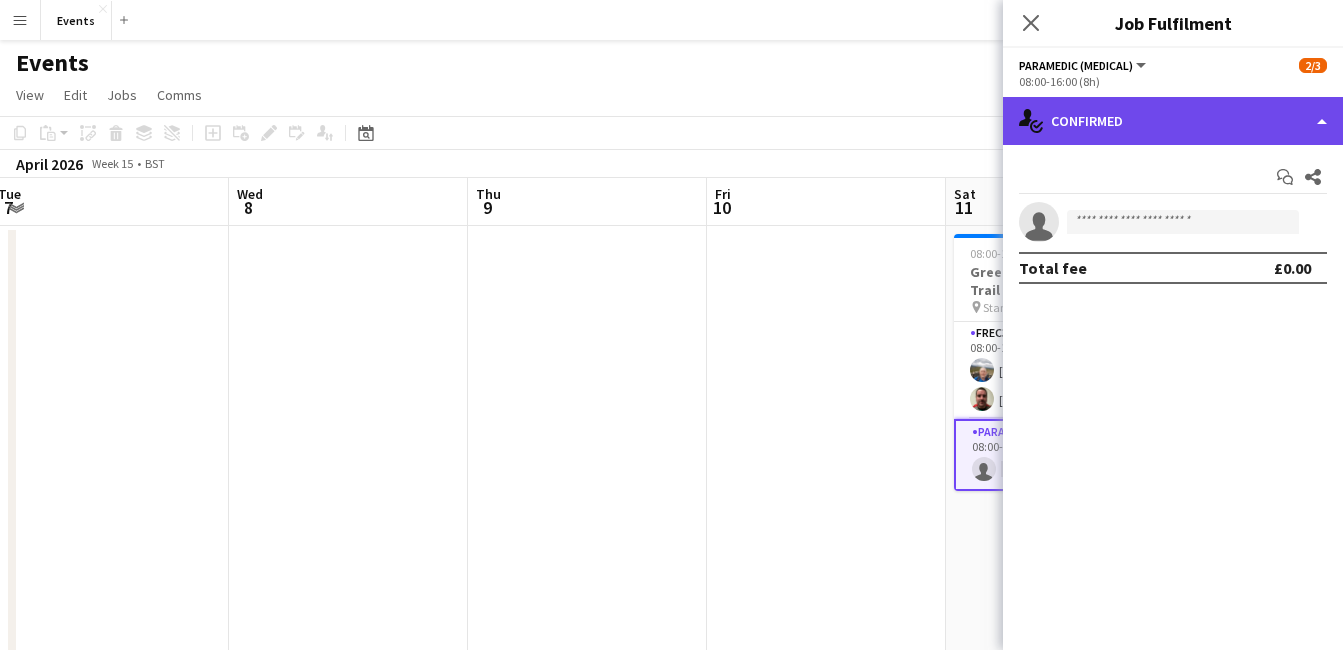 click on "single-neutral-actions-check-2
Confirmed" 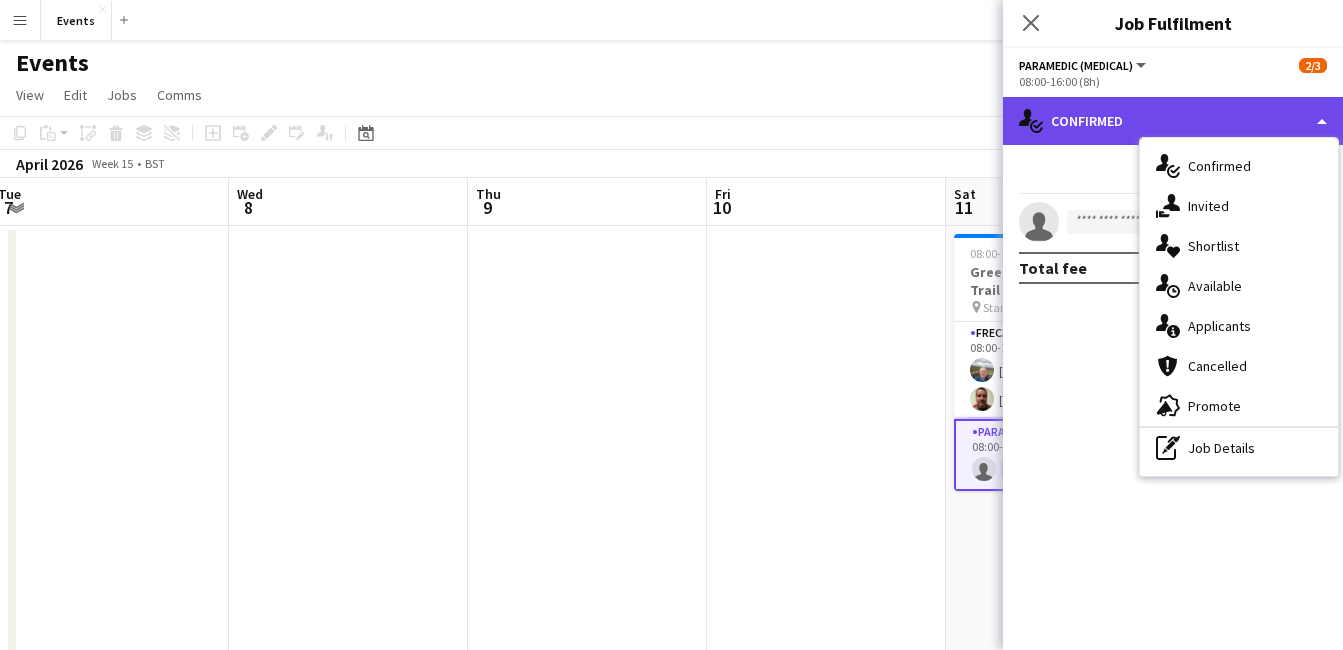 click on "single-neutral-actions-check-2
Confirmed" 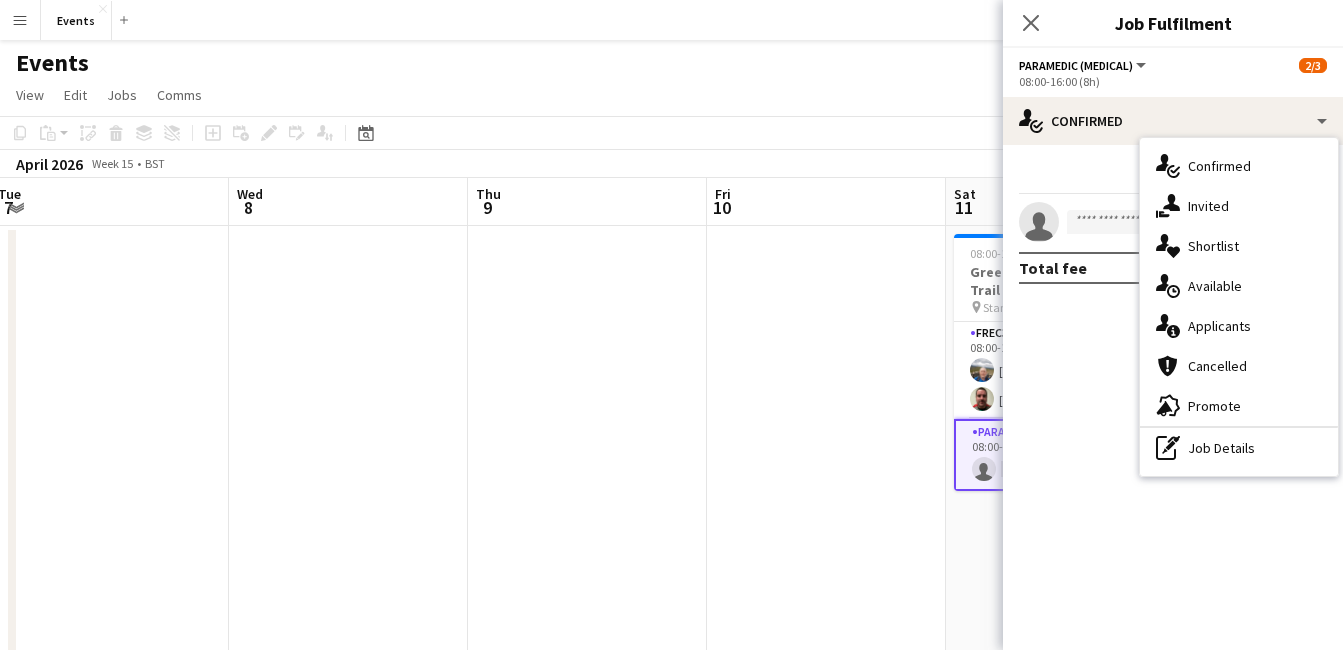 click on "08:00-16:00 (8h)    2/3   Greener Miles - Stanhope Trail Race - Vehicle Crew
pin
Stanhope   2 Roles   FREC3   2/2   08:00-16:00 (8h)
[FIRST] [LAST] [FIRST] [LAST]  Paramedic (Medical)   2A   0/1   08:00-16:00 (8h)
single-neutral-actions" at bounding box center (1065, 836) 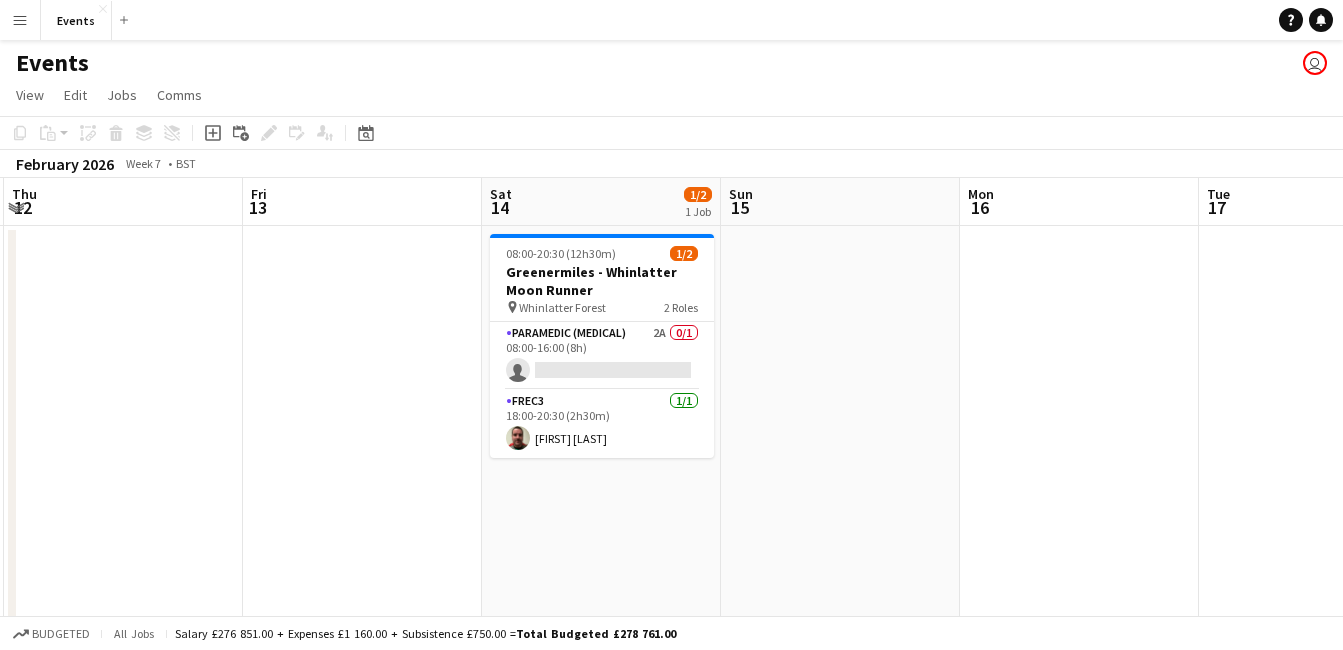 scroll, scrollTop: 0, scrollLeft: 434, axis: horizontal 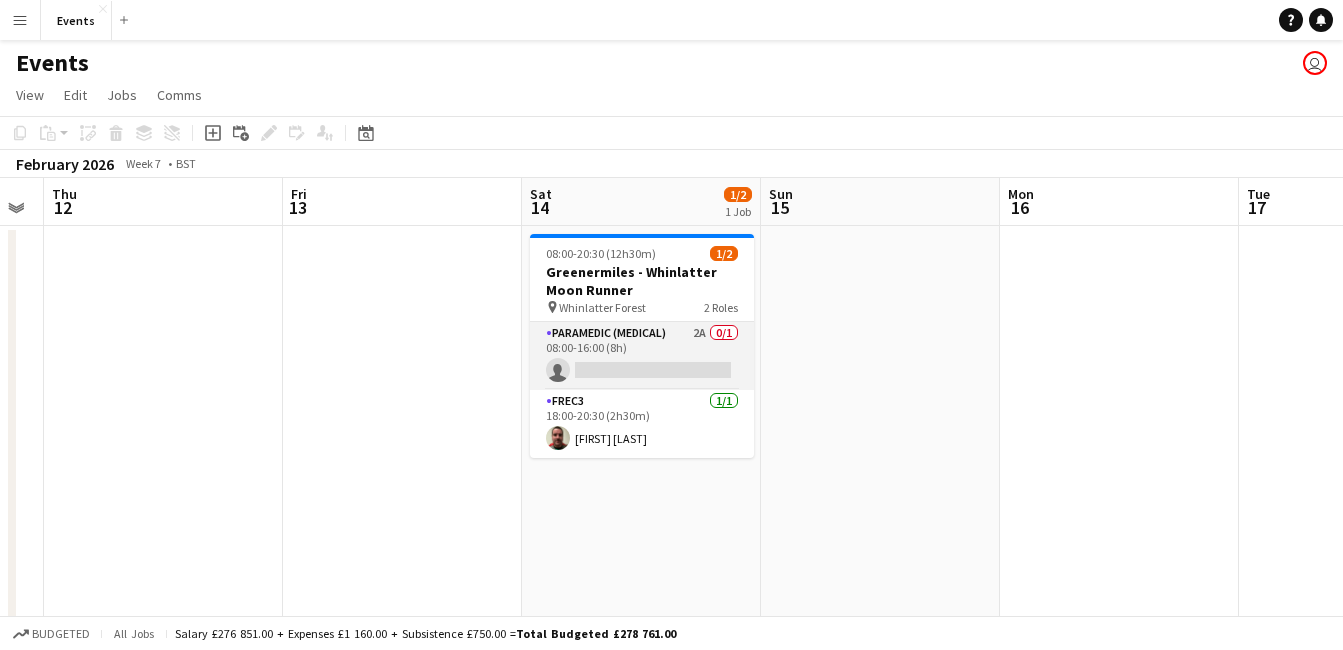click on "Paramedic (Medical)   2A   0/1   08:00-16:00 (8h)
single-neutral-actions" at bounding box center [642, 356] 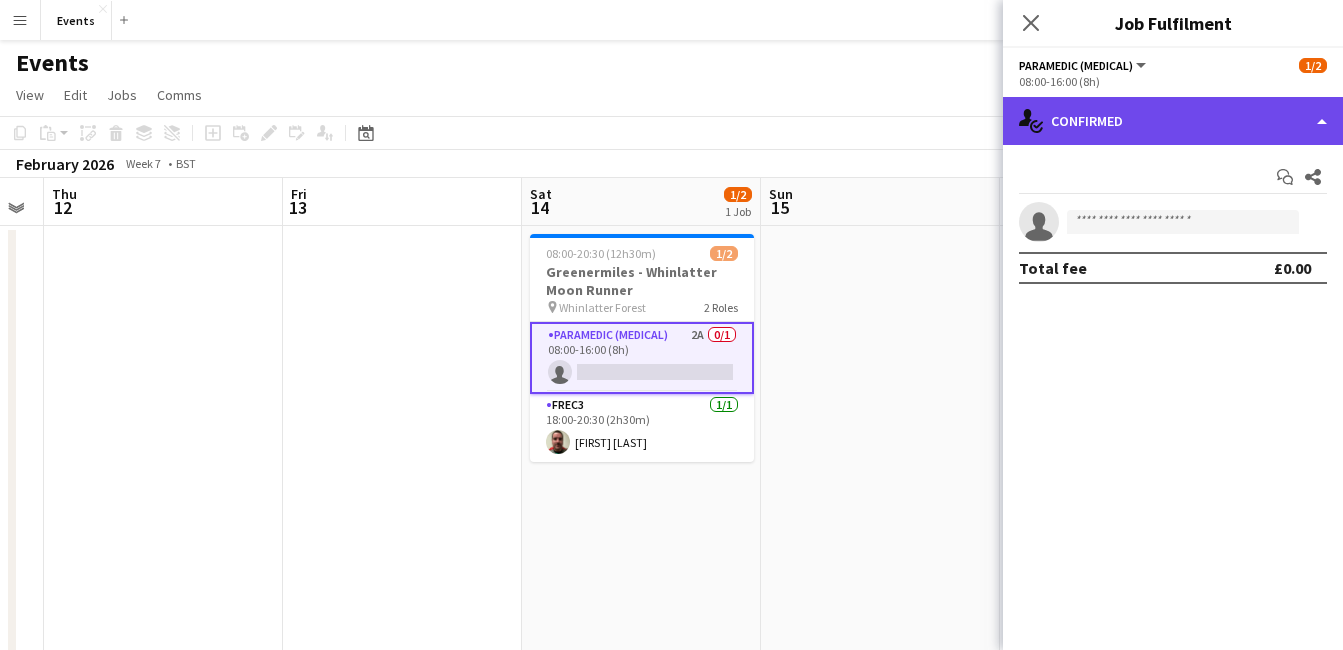 click on "single-neutral-actions-check-2
Confirmed" 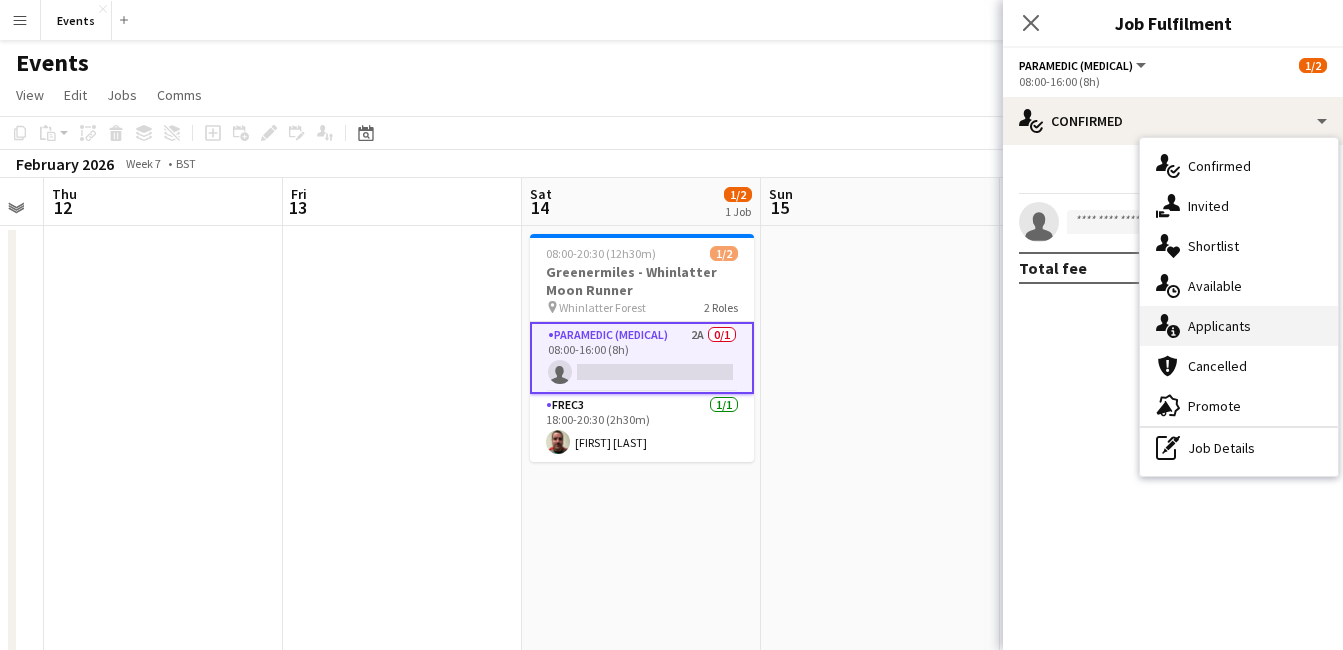 click on "single-neutral-actions-information
Applicants" at bounding box center (1239, 326) 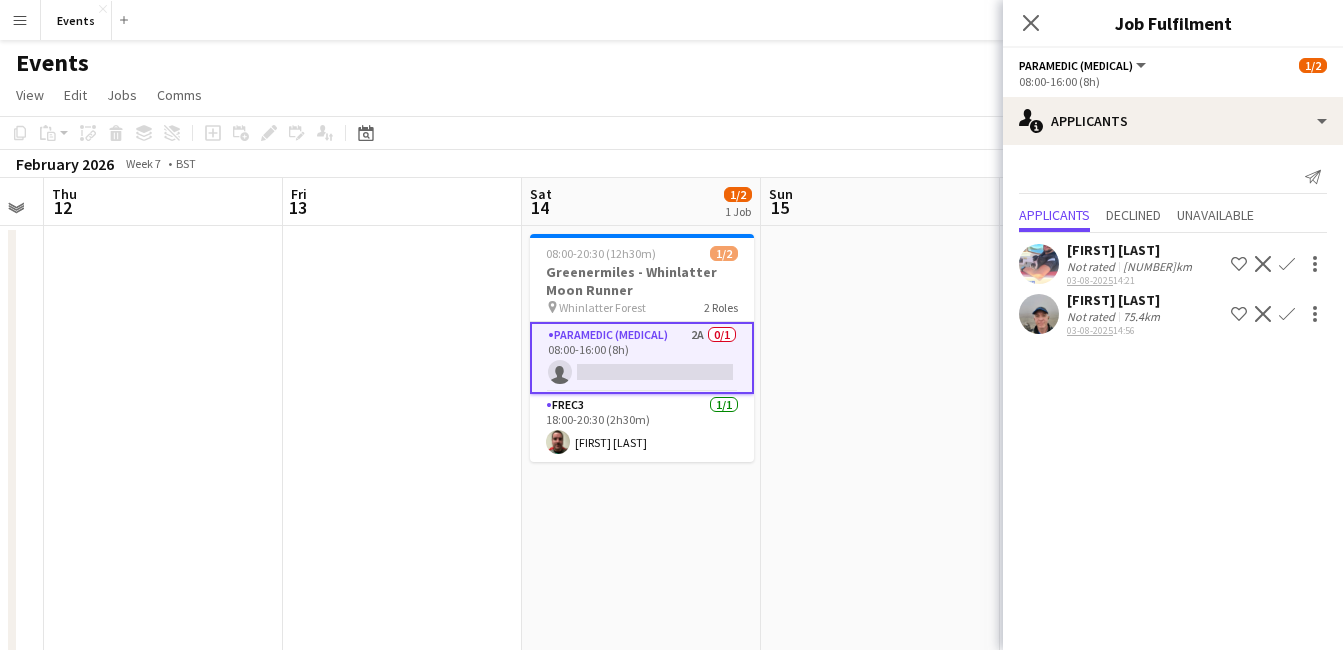 click at bounding box center [880, 836] 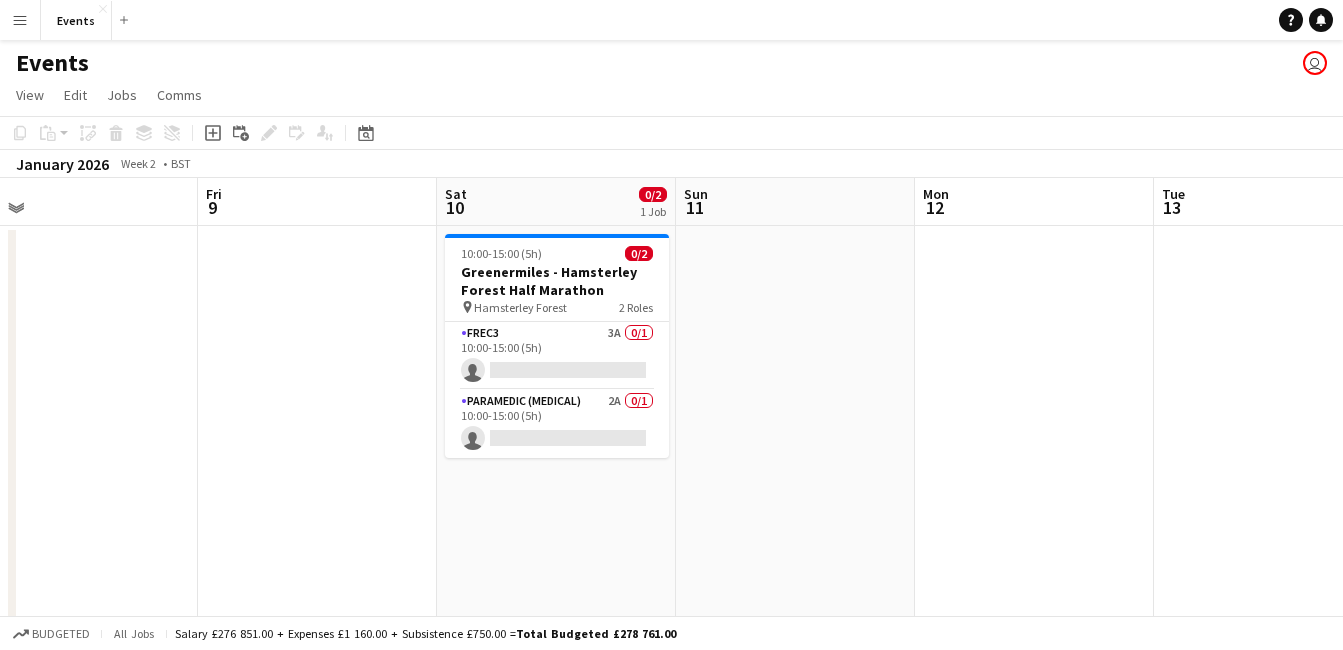 scroll, scrollTop: 0, scrollLeft: 479, axis: horizontal 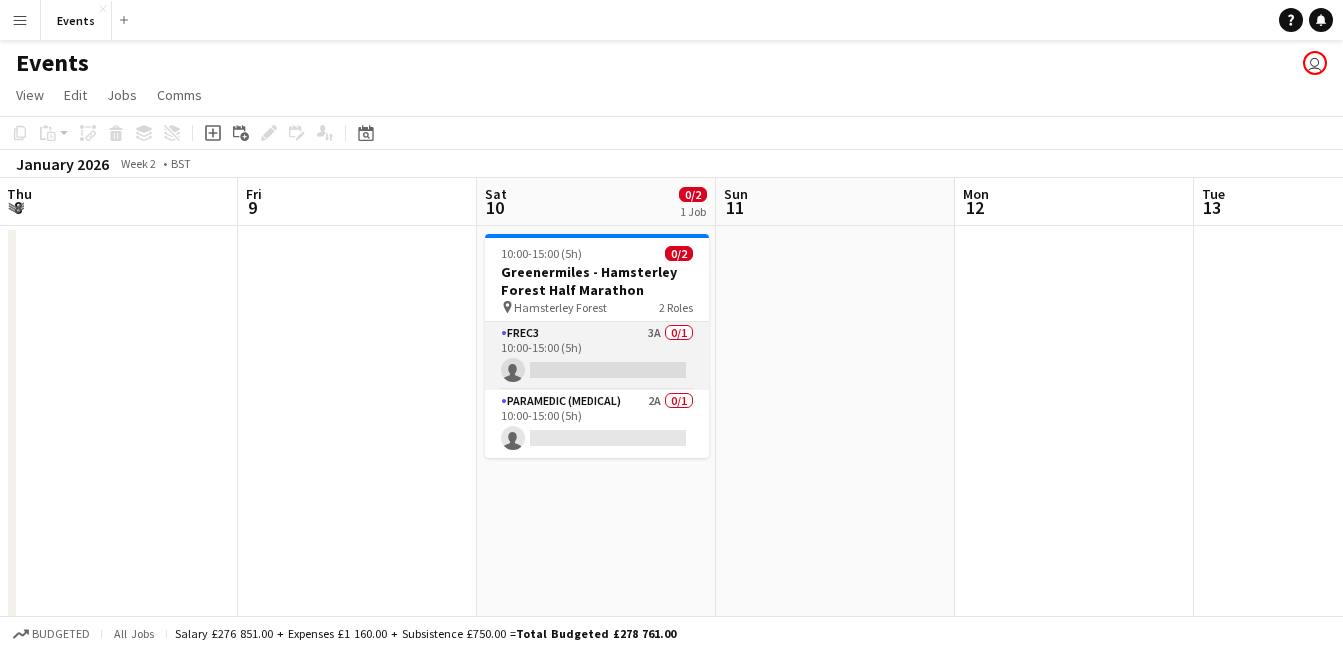 click on "FREC3   3A   0/1   10:00-15:00 (5h)
single-neutral-actions" at bounding box center [597, 356] 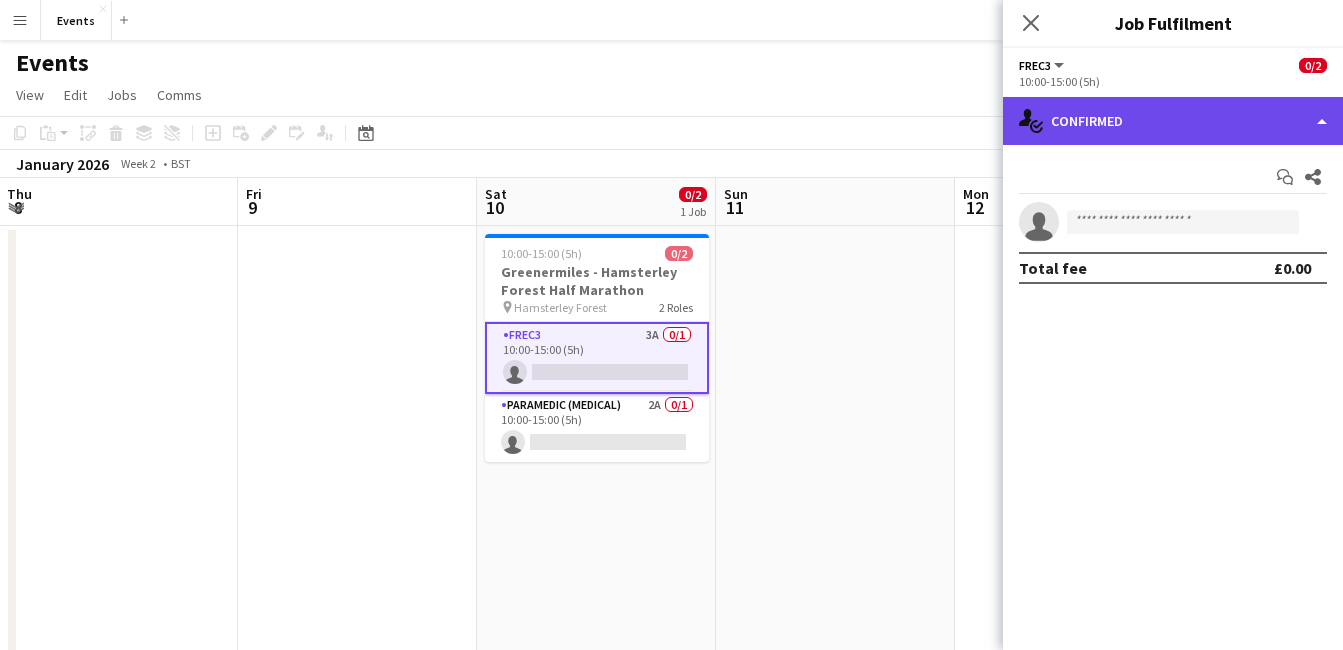 click on "single-neutral-actions-check-2
Confirmed" 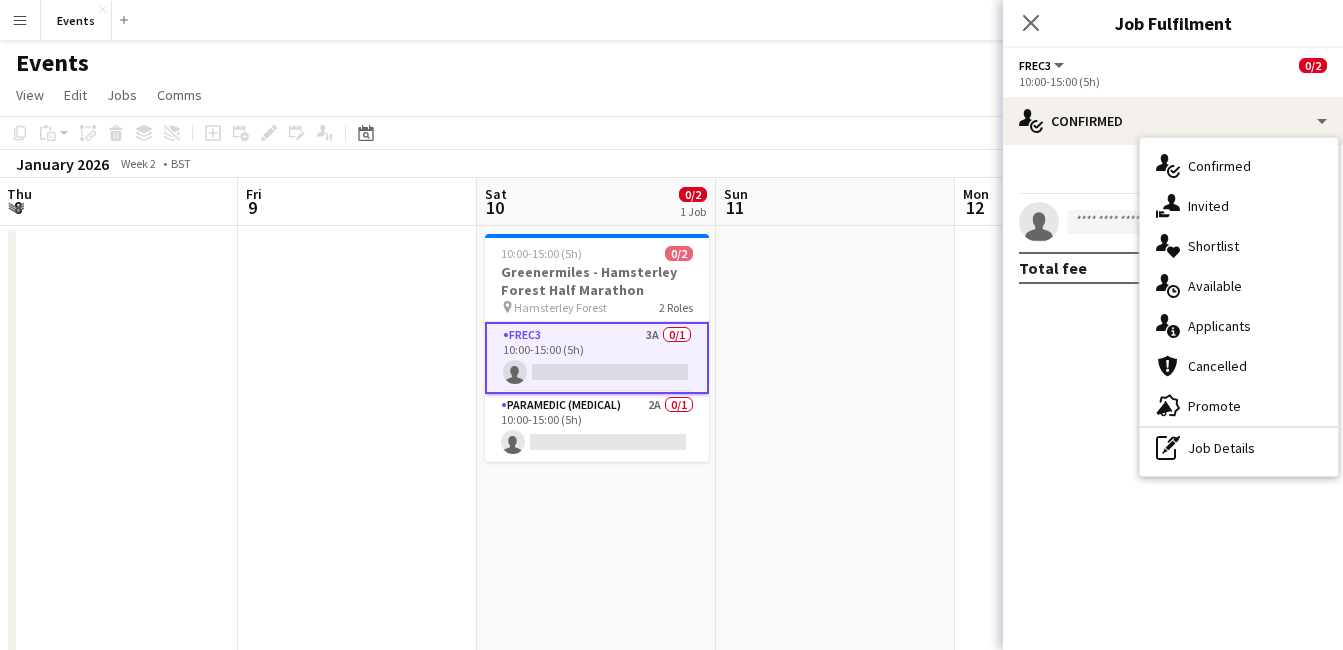 click on "single-neutral-actions-information
Applicants" at bounding box center [1239, 326] 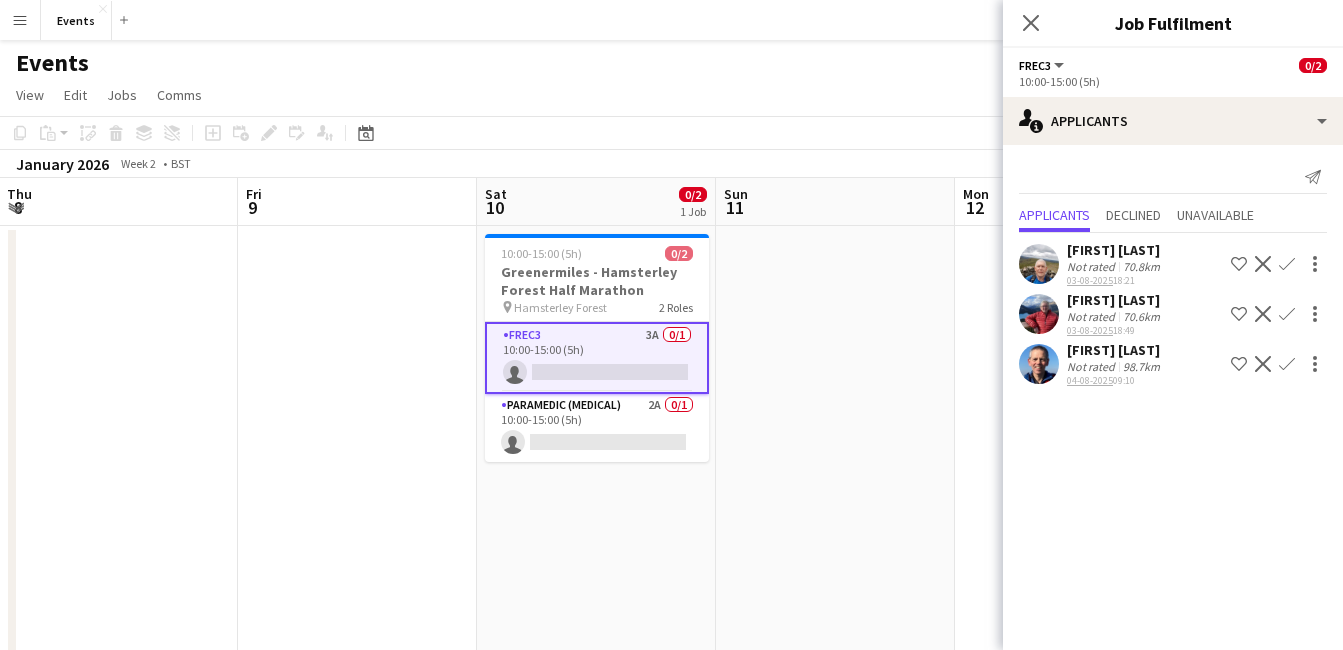 drag, startPoint x: 1199, startPoint y: 338, endPoint x: 1244, endPoint y: 420, distance: 93.53609 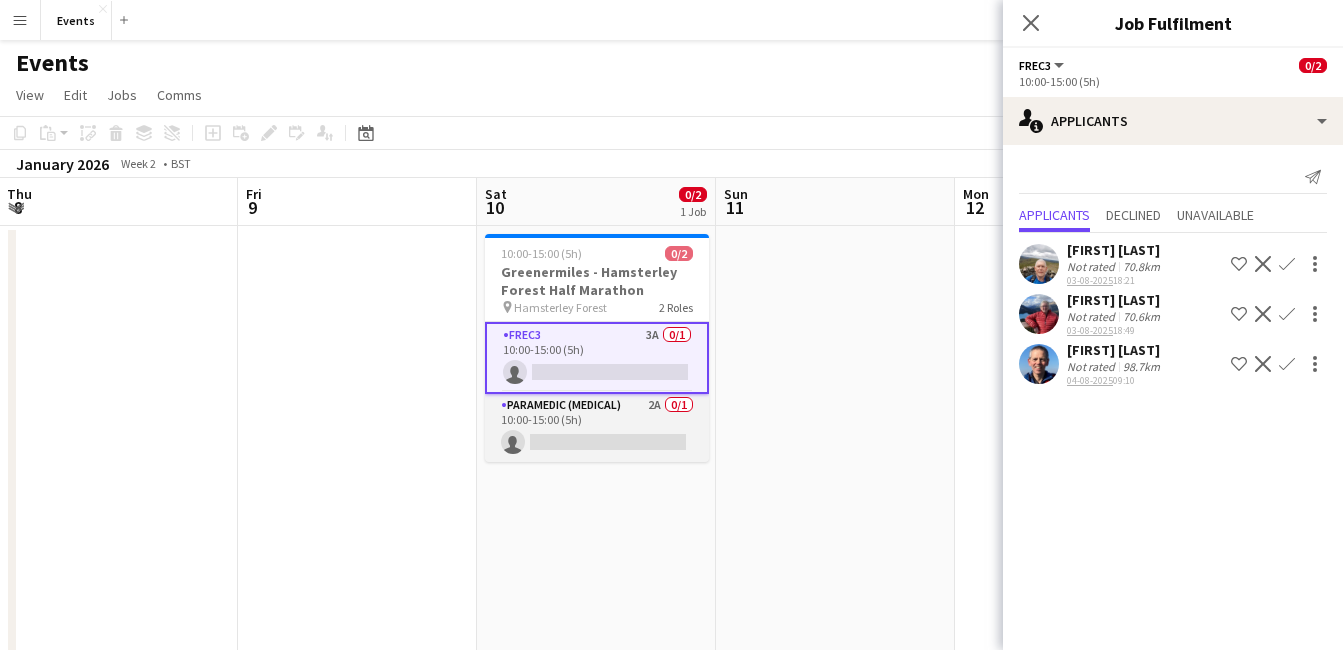 click on "Paramedic (Medical)   2A   0/1   10:00-15:00 (5h)
single-neutral-actions" at bounding box center (597, 428) 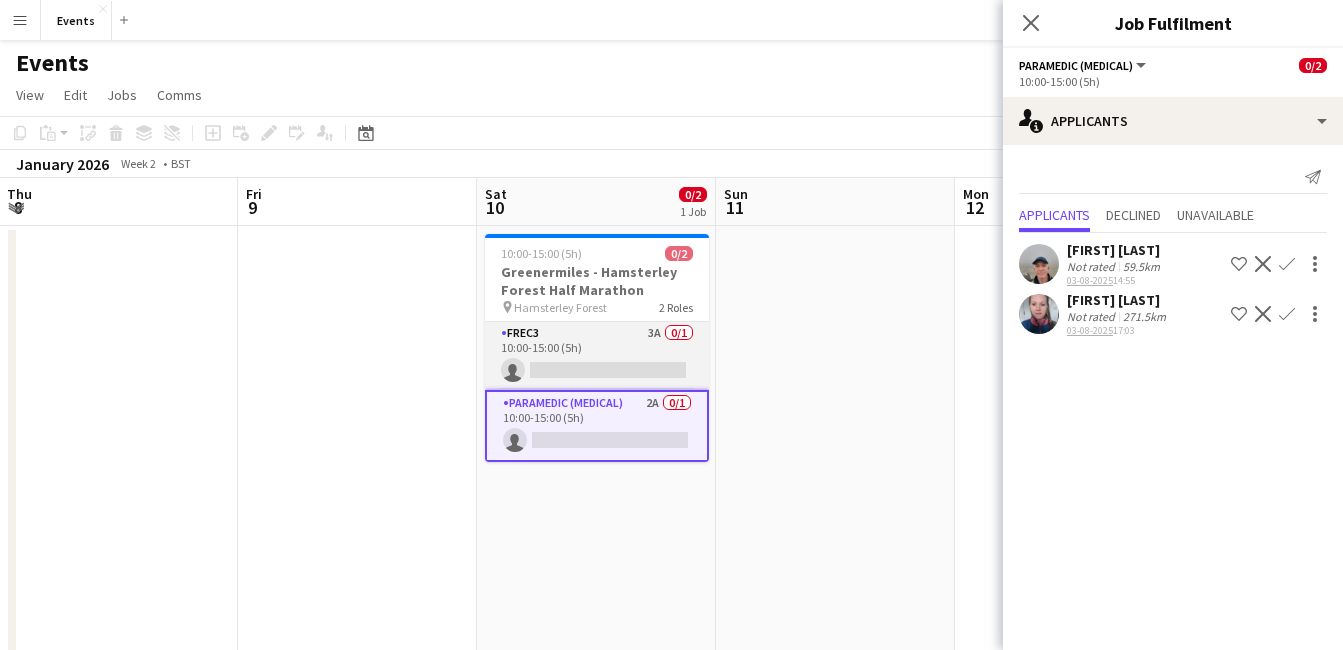 click on "FREC3   3A   0/1   10:00-15:00 (5h)
single-neutral-actions" at bounding box center [597, 356] 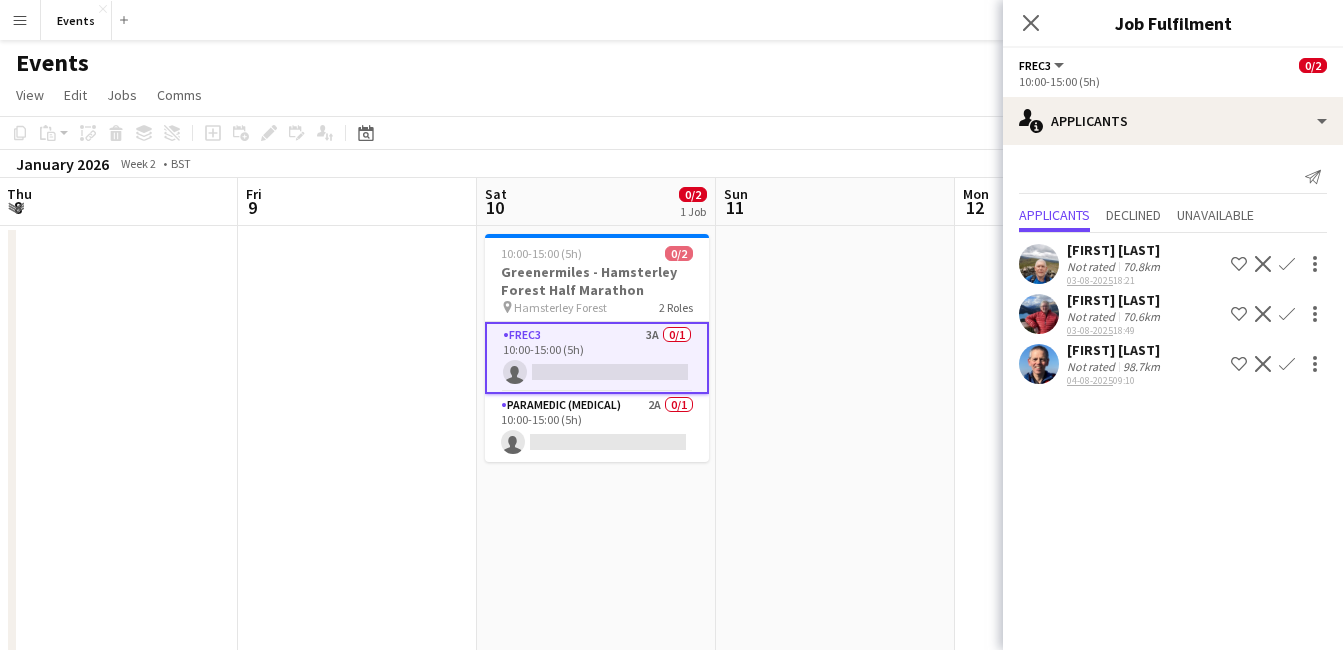 click on "Confirm" at bounding box center [1287, 364] 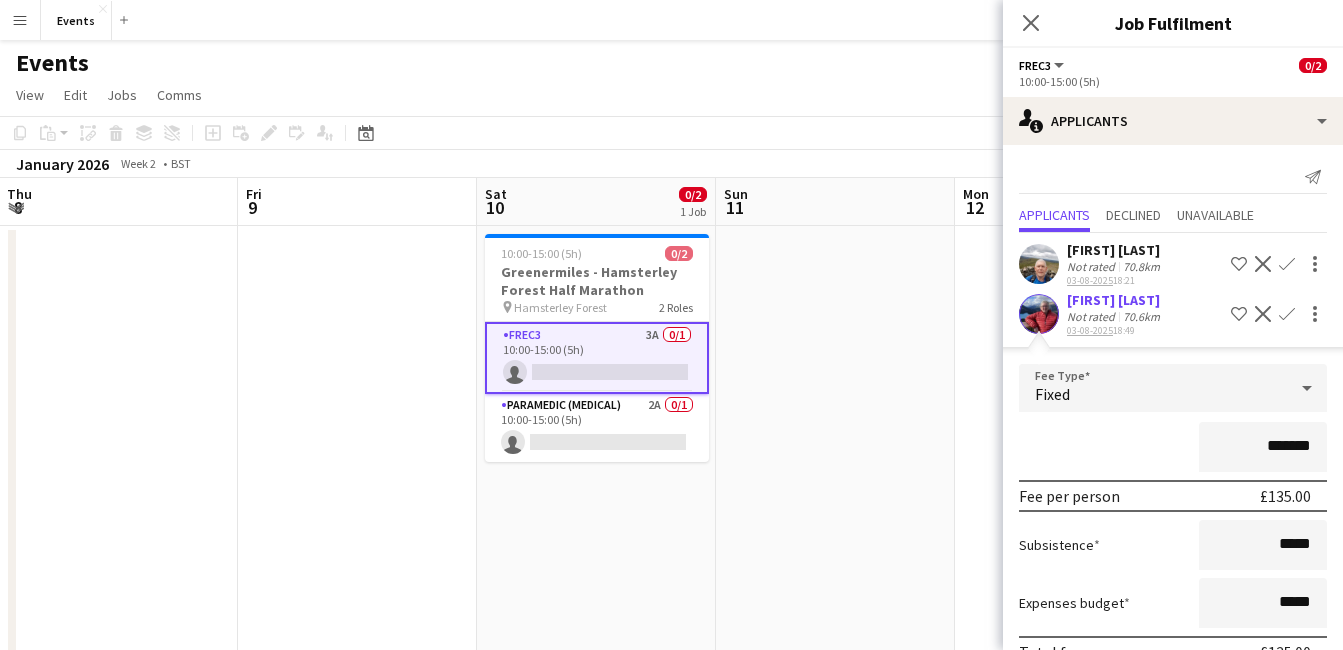 click on "Confirm" 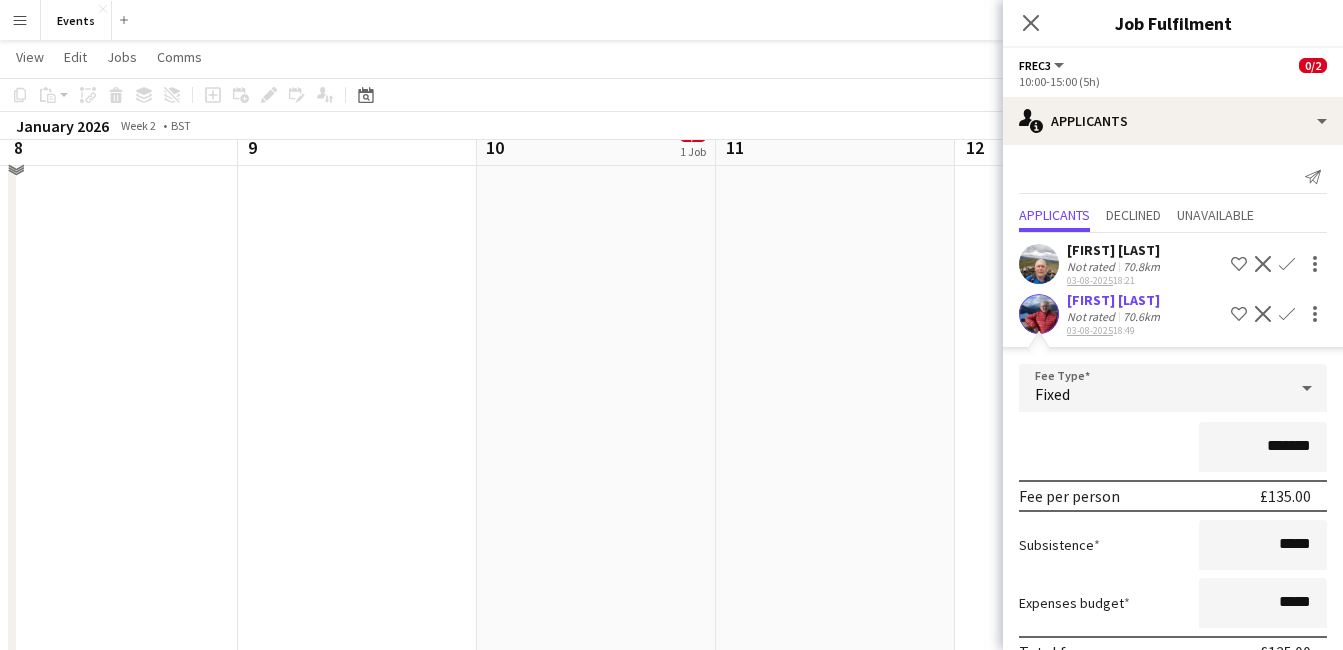 scroll, scrollTop: 549, scrollLeft: 0, axis: vertical 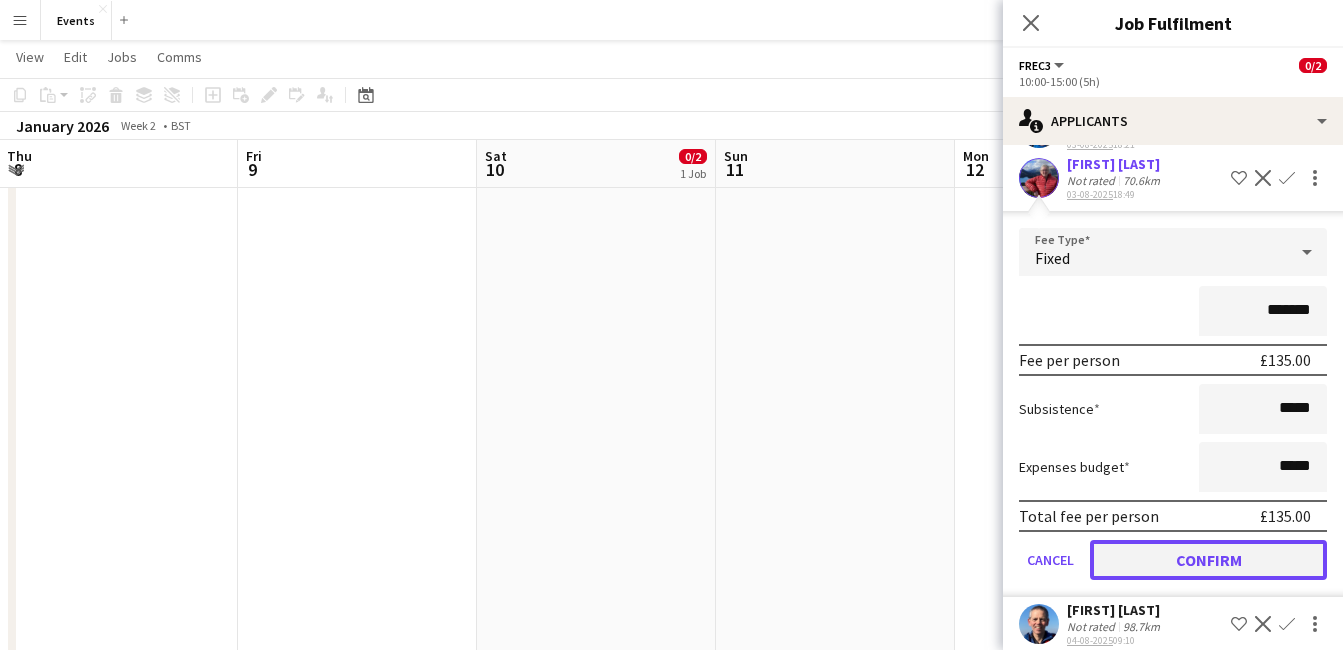 click on "Confirm" 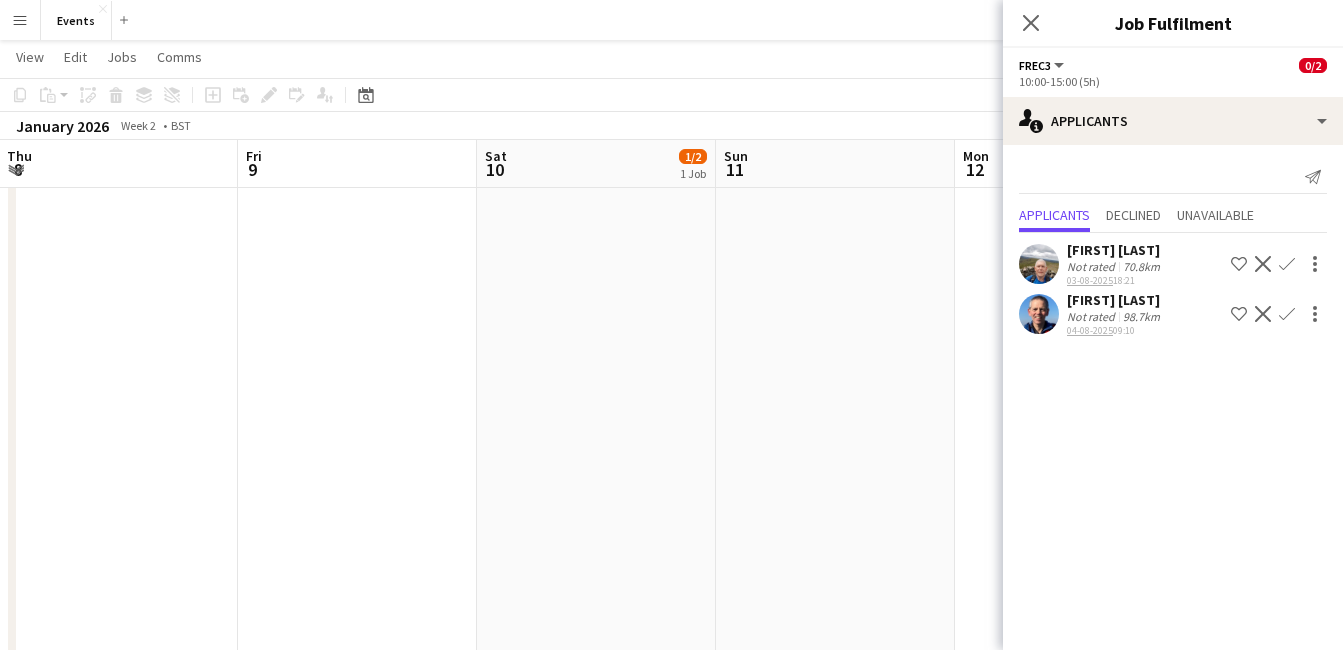 scroll, scrollTop: 0, scrollLeft: 0, axis: both 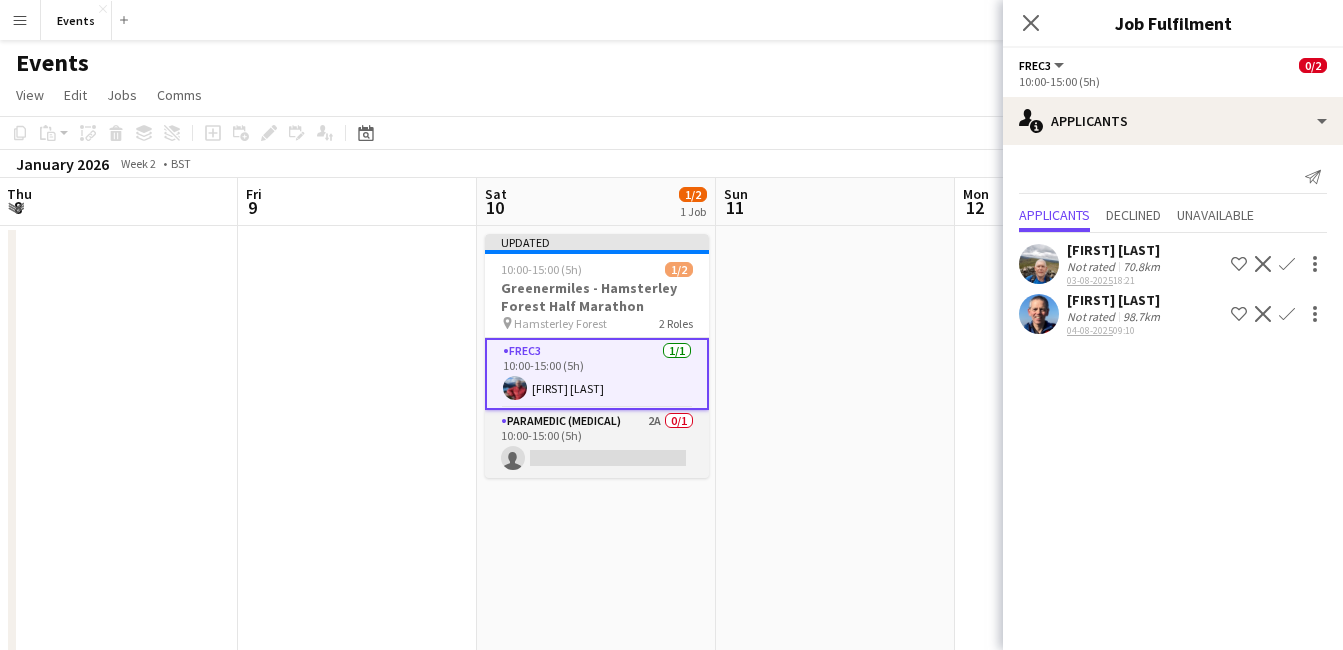 click on "Paramedic (Medical)   2A   0/1   10:00-15:00 (5h)
single-neutral-actions" at bounding box center [597, 444] 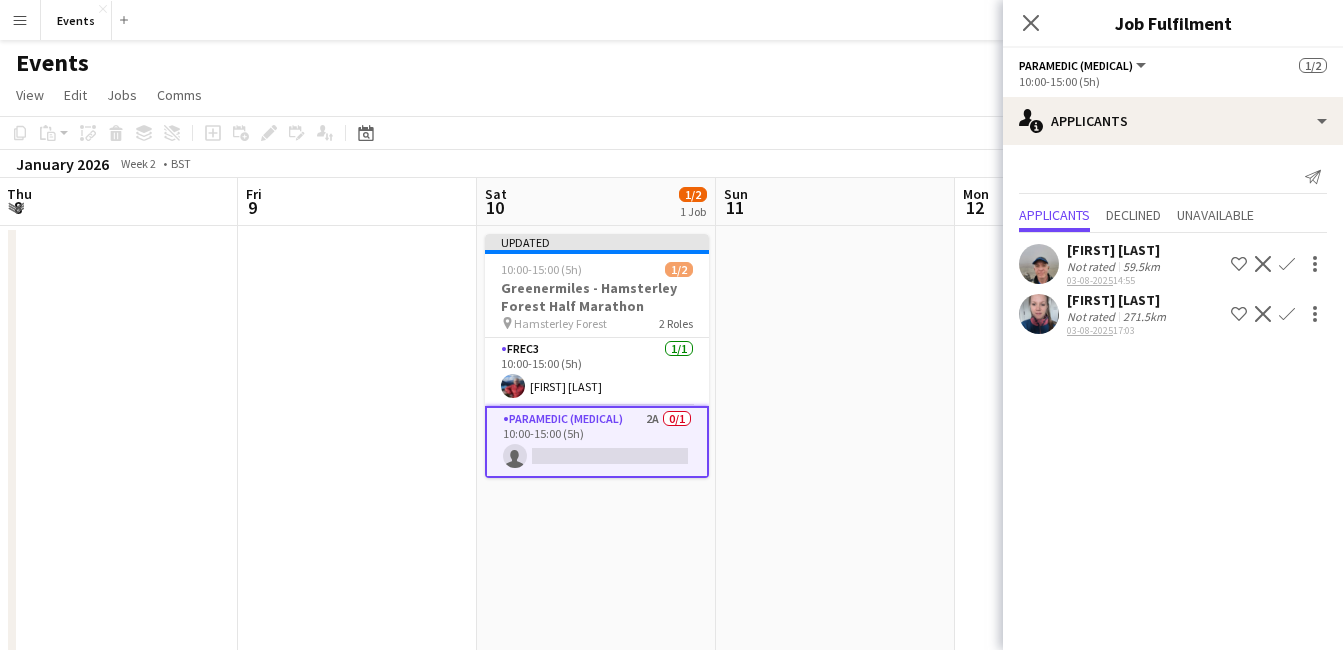 click on "Confirm" at bounding box center [1287, 314] 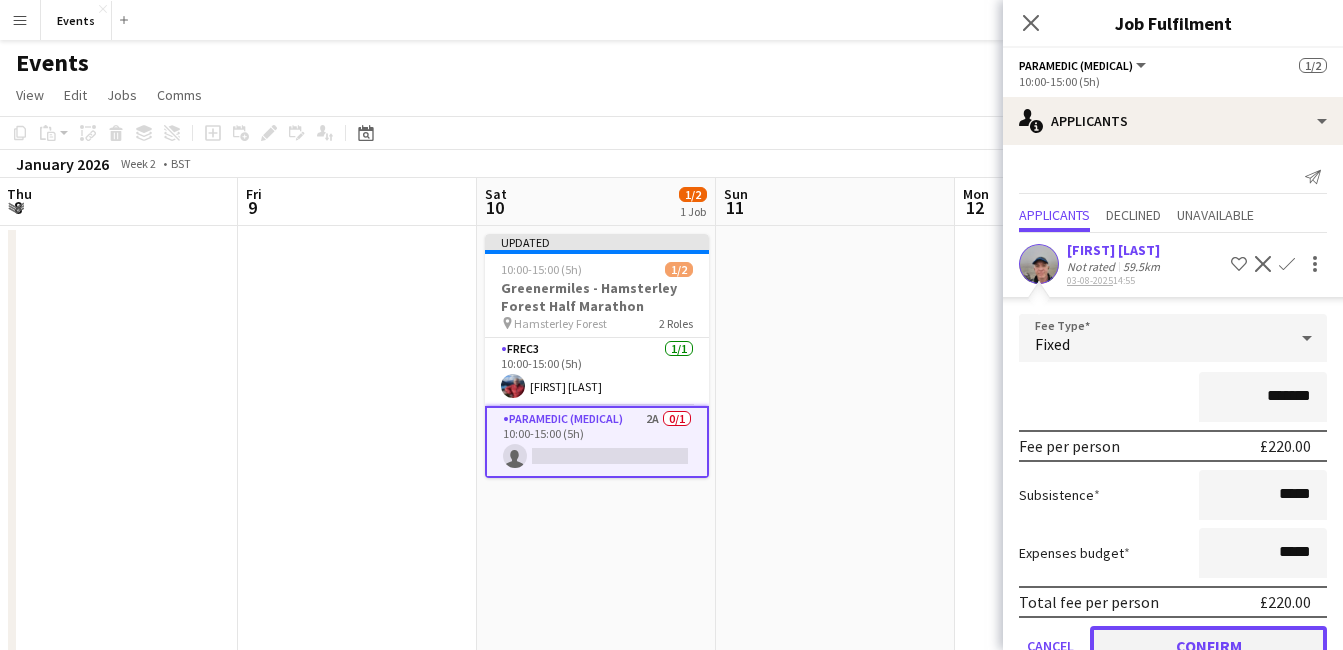 click on "Confirm" 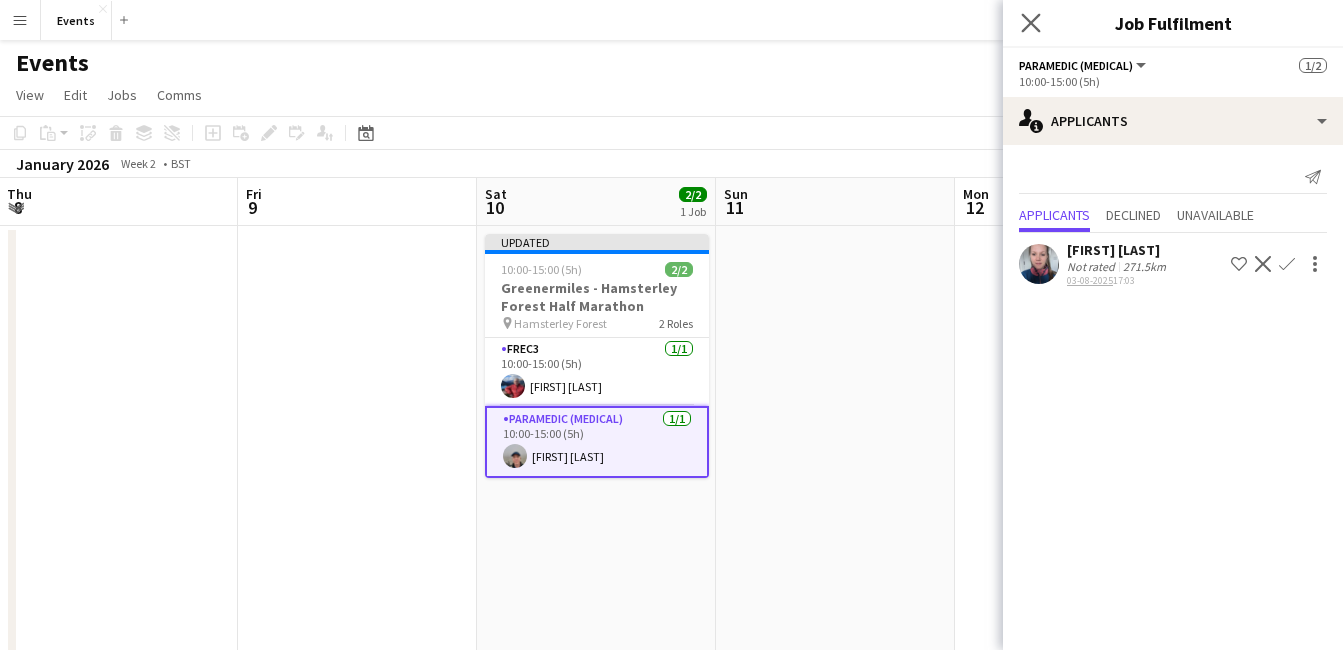 click on "Close pop-in" 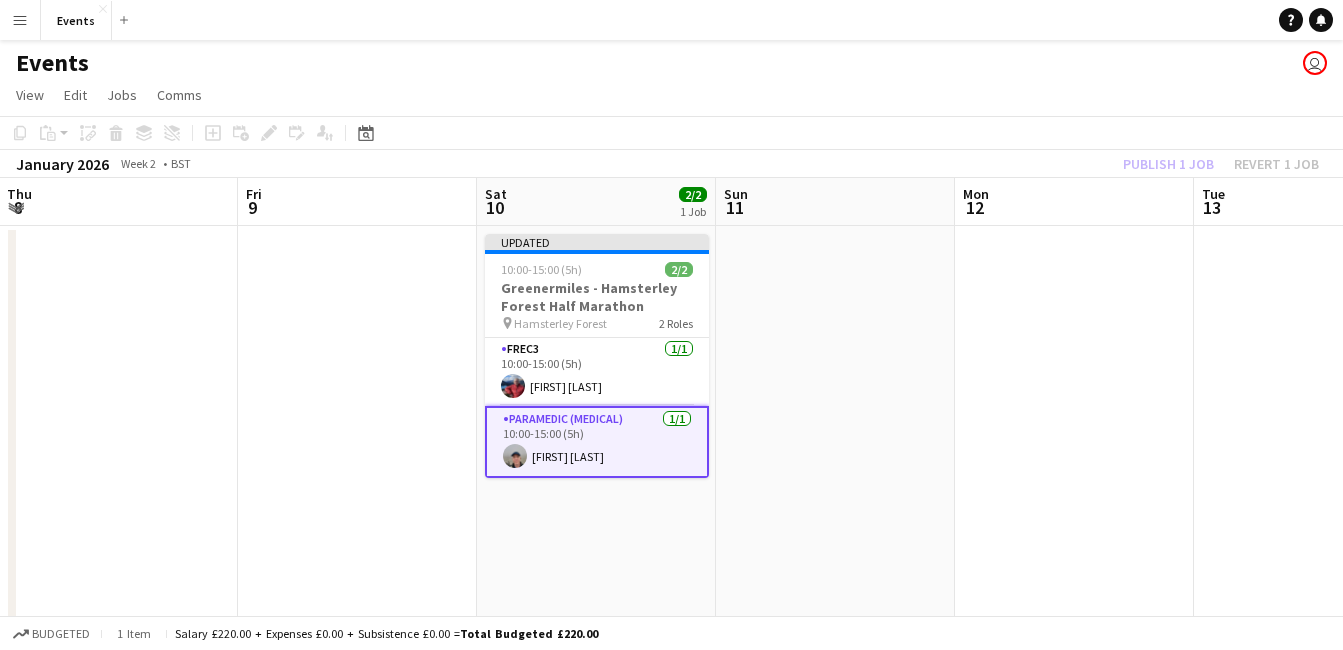 click on "Publish 1 job   Revert 1 job" 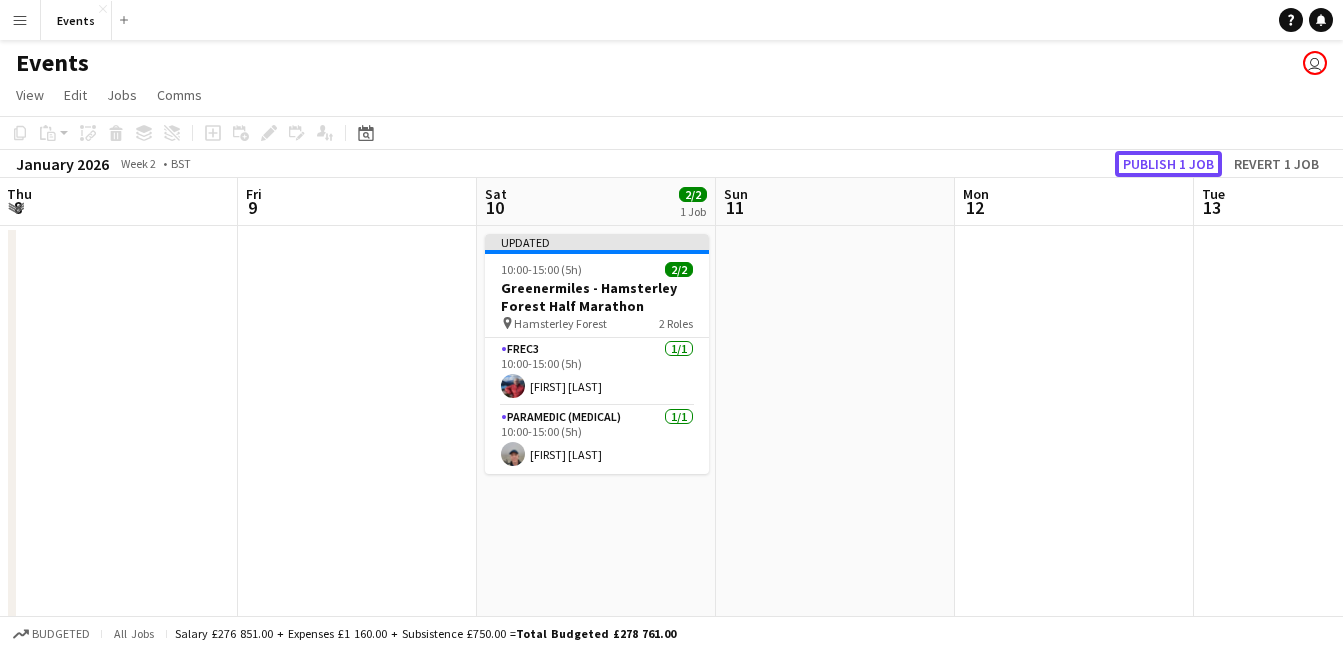 drag, startPoint x: 1151, startPoint y: 174, endPoint x: 1140, endPoint y: 157, distance: 20.248457 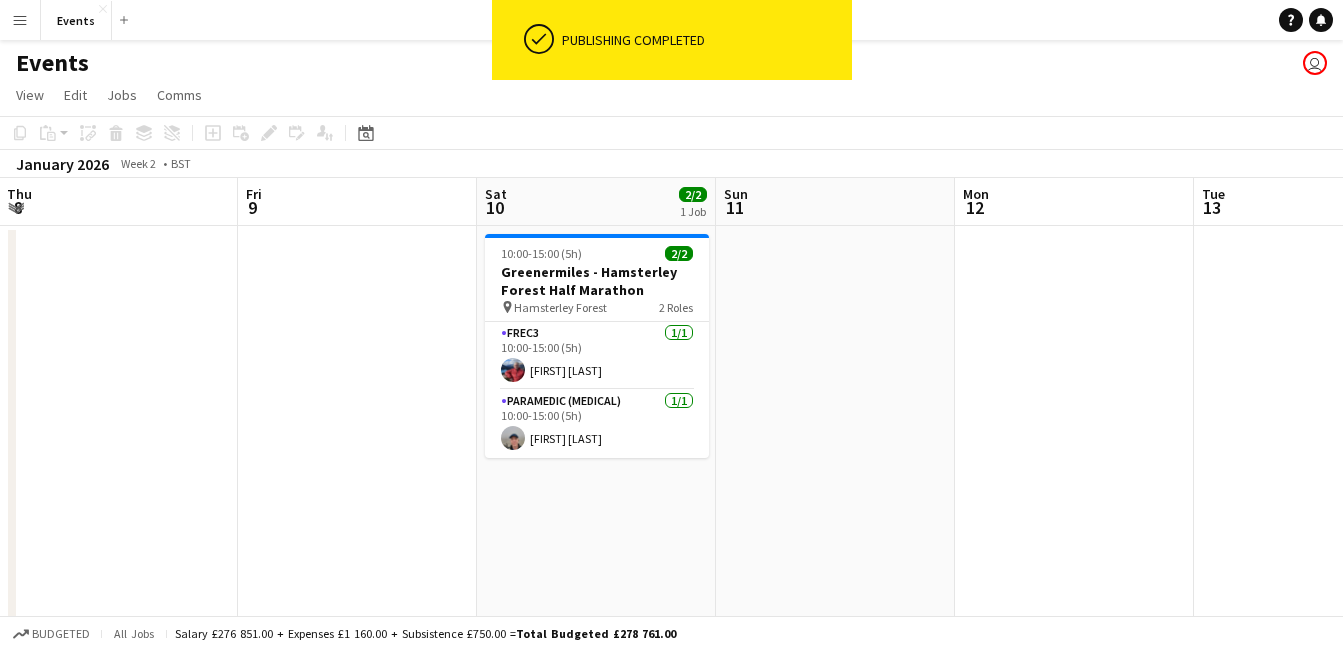 click at bounding box center [1074, 836] 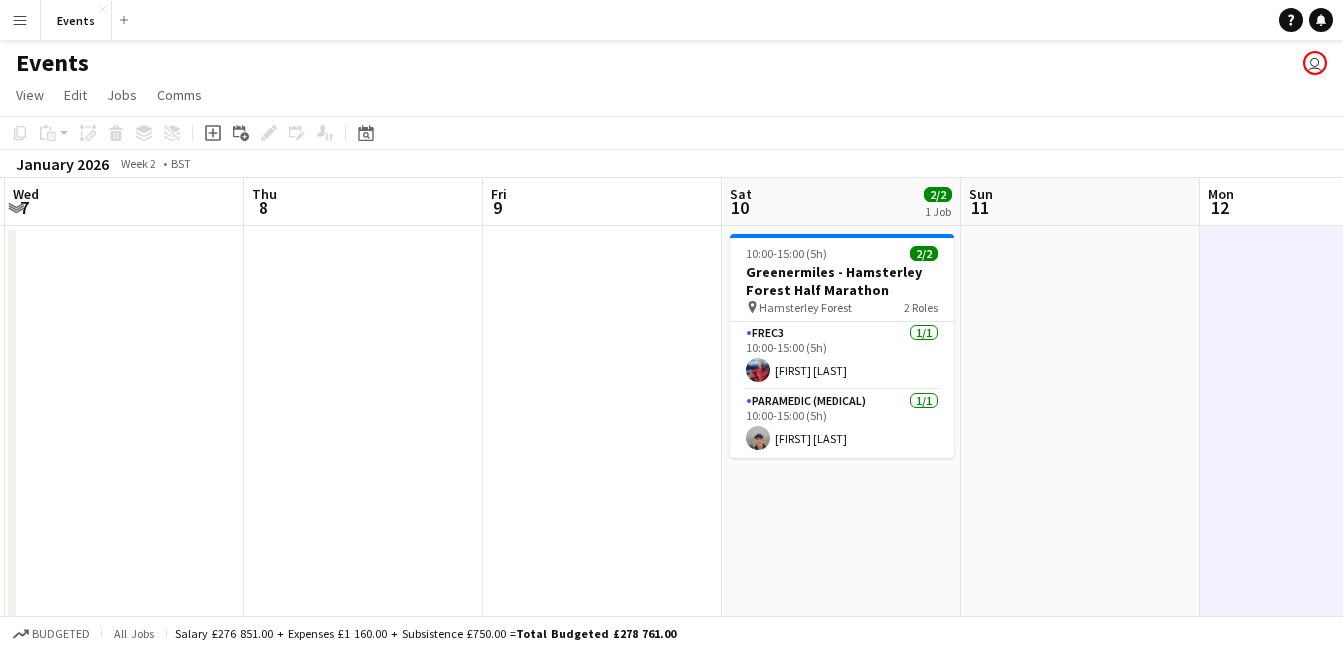 scroll, scrollTop: 0, scrollLeft: 717, axis: horizontal 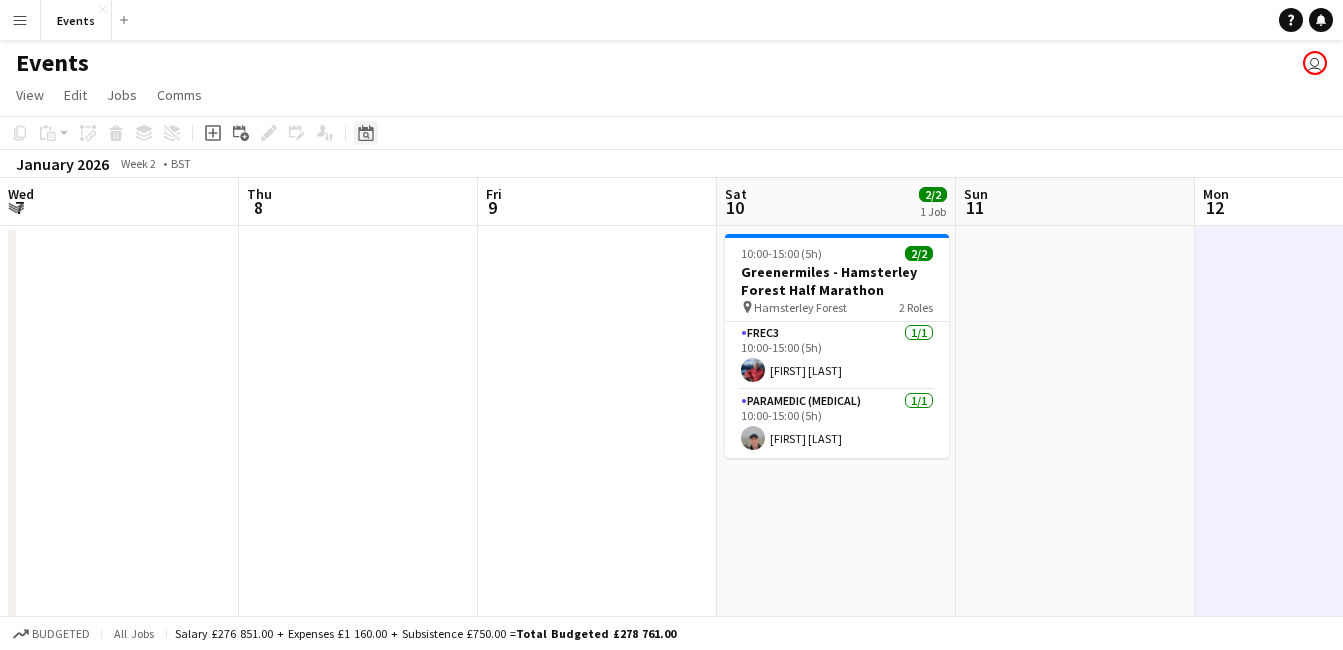 click 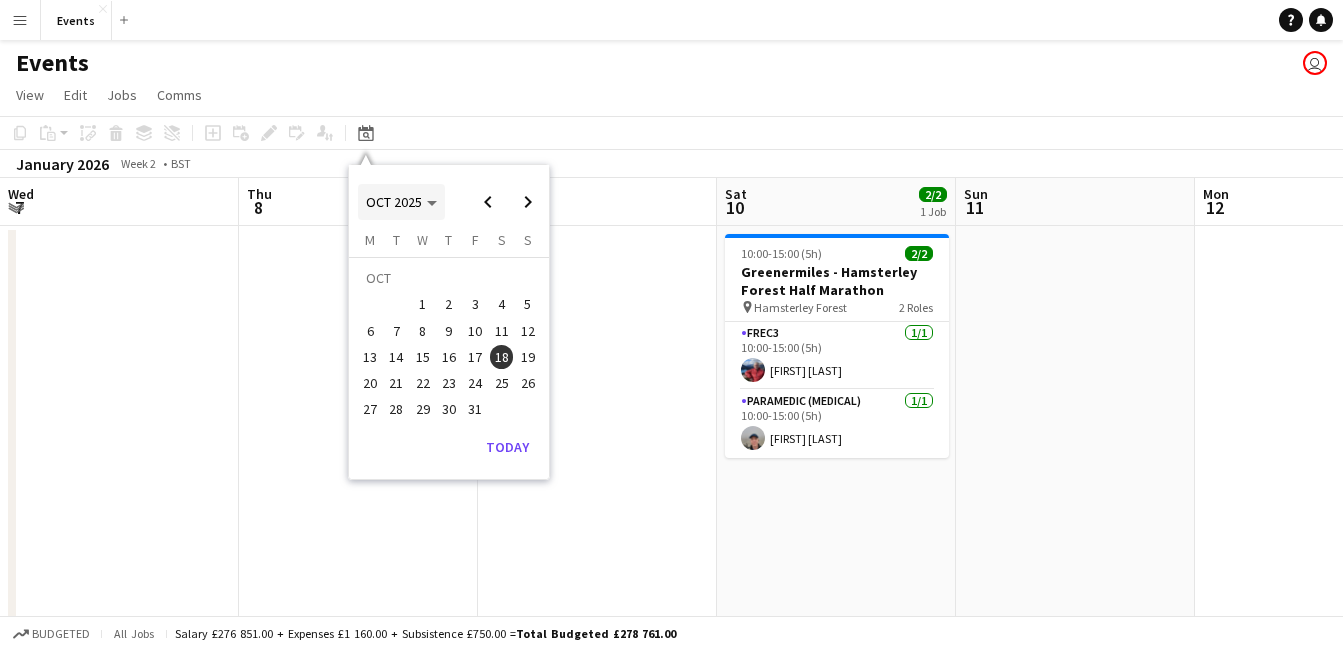 click on "OCT 2025" at bounding box center (401, 202) 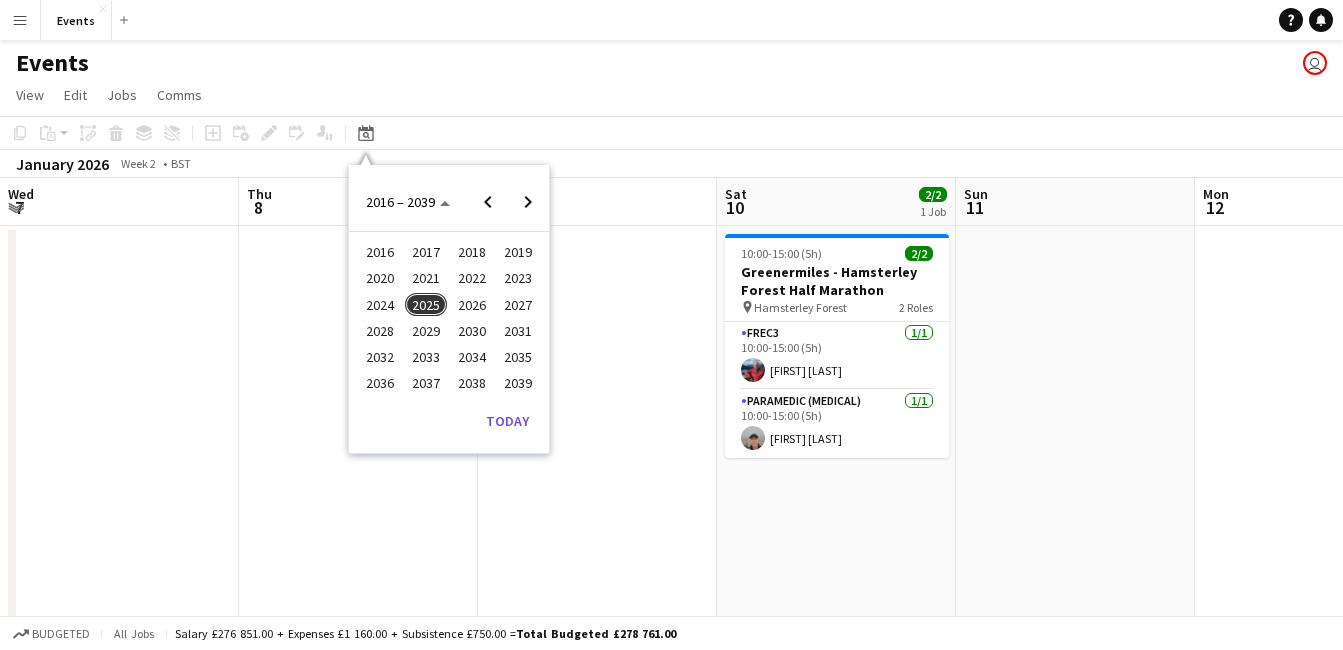 click on "2024" at bounding box center [379, 305] 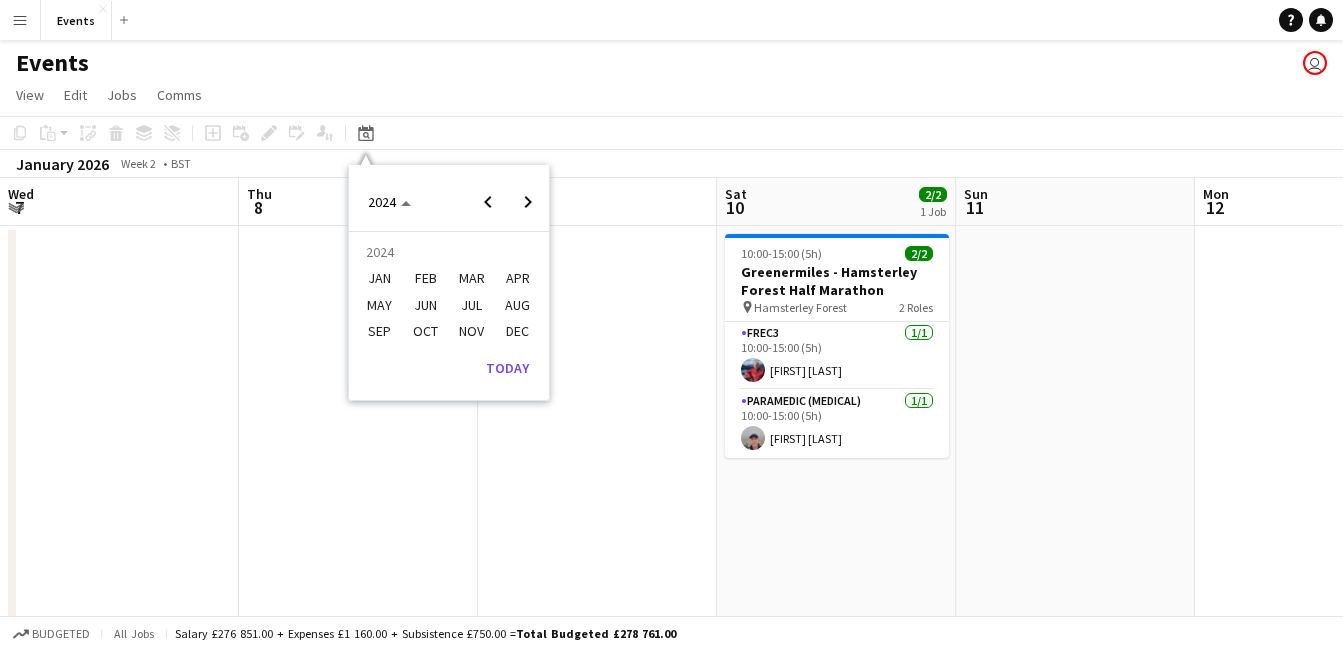 click on "JAN" at bounding box center [379, 279] 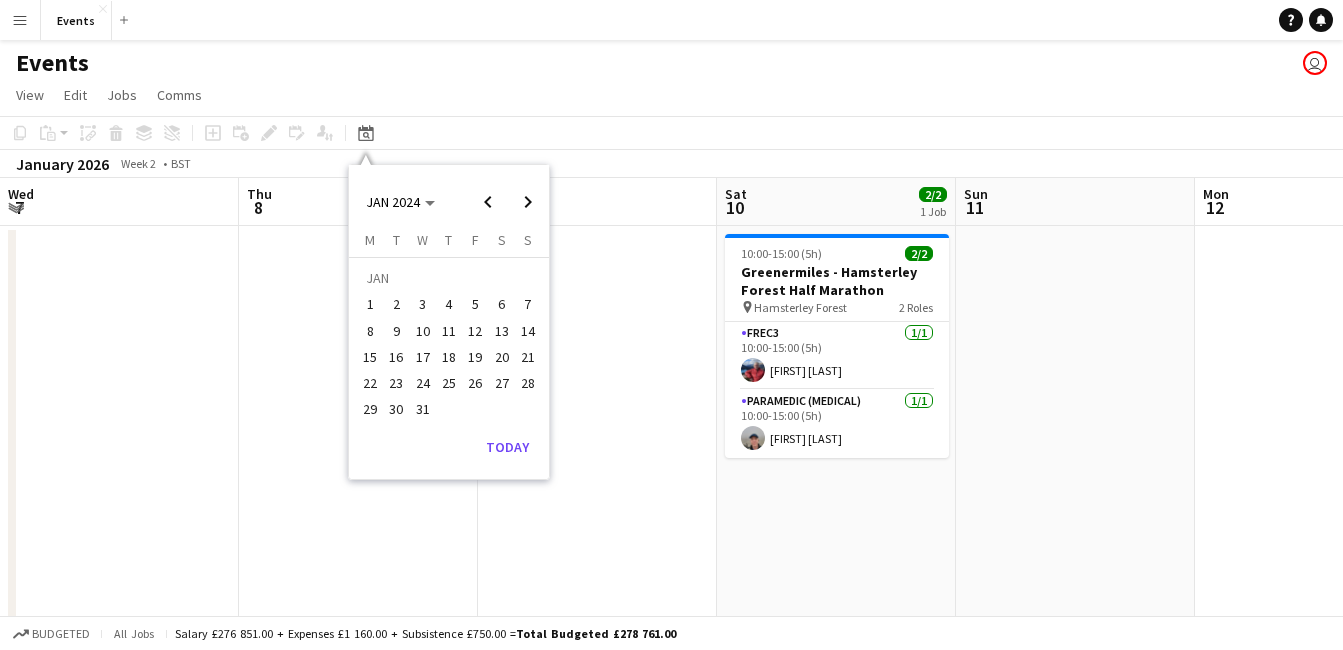click on "13" at bounding box center (502, 331) 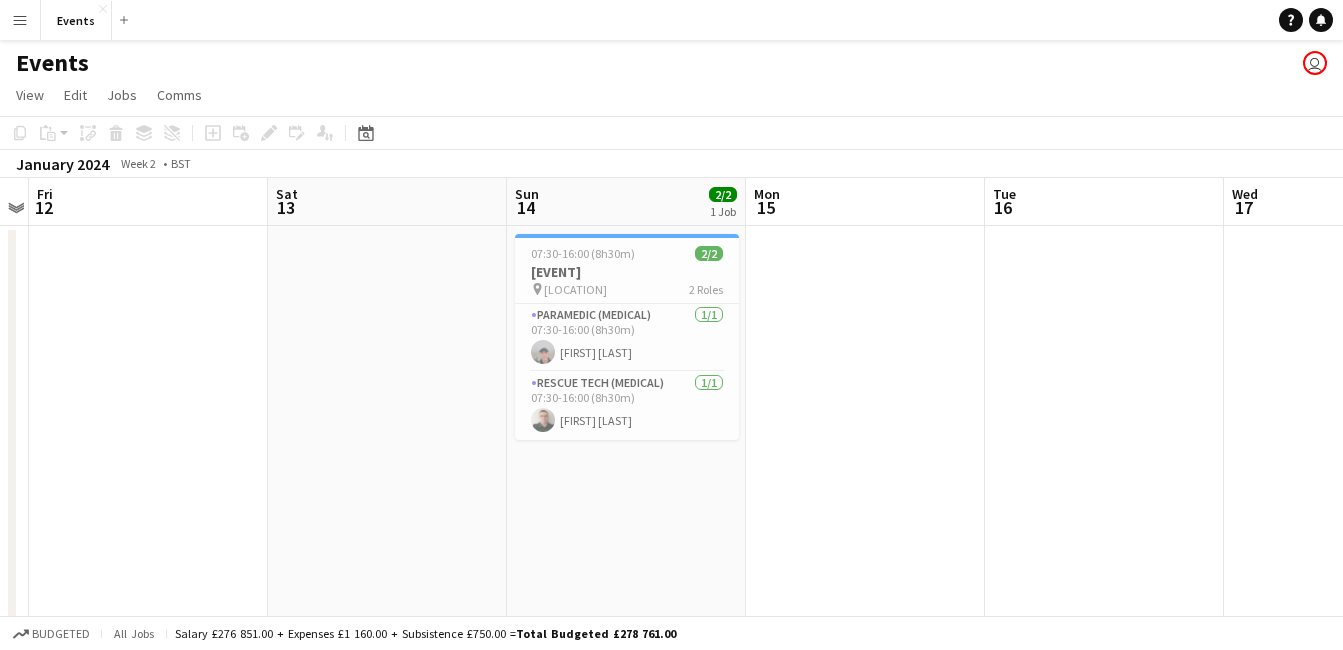 click at bounding box center [387, 836] 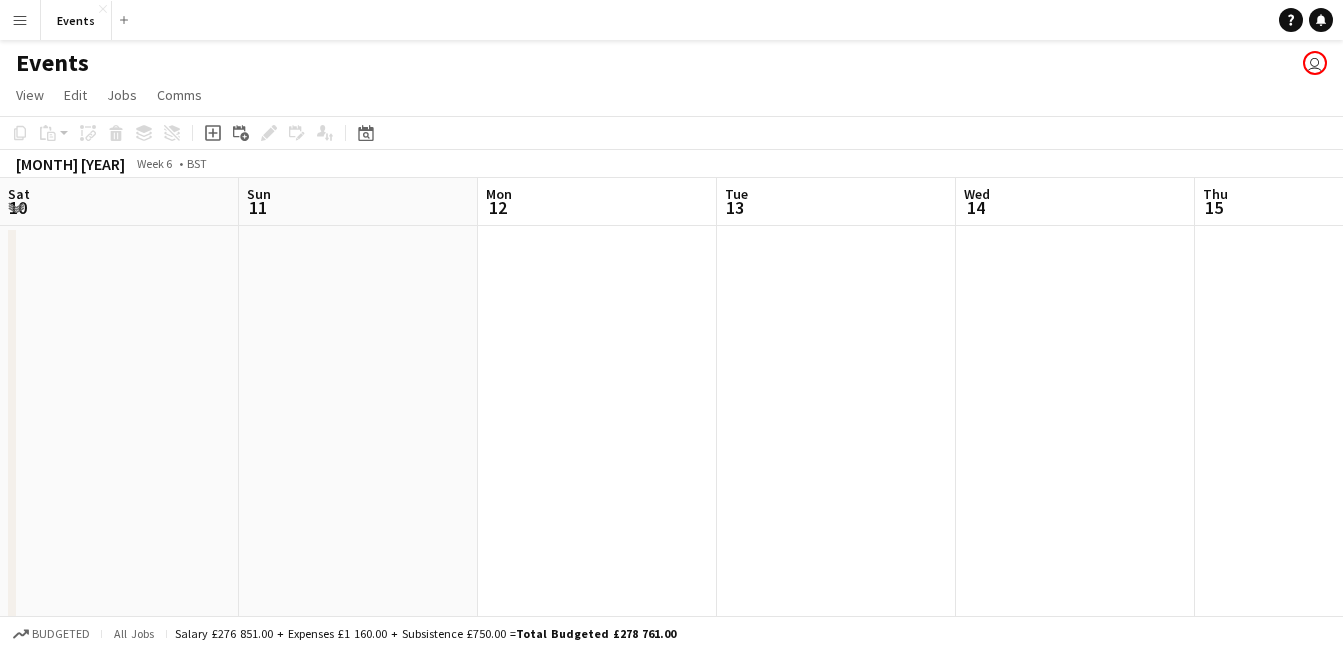 scroll, scrollTop: 0, scrollLeft: 518, axis: horizontal 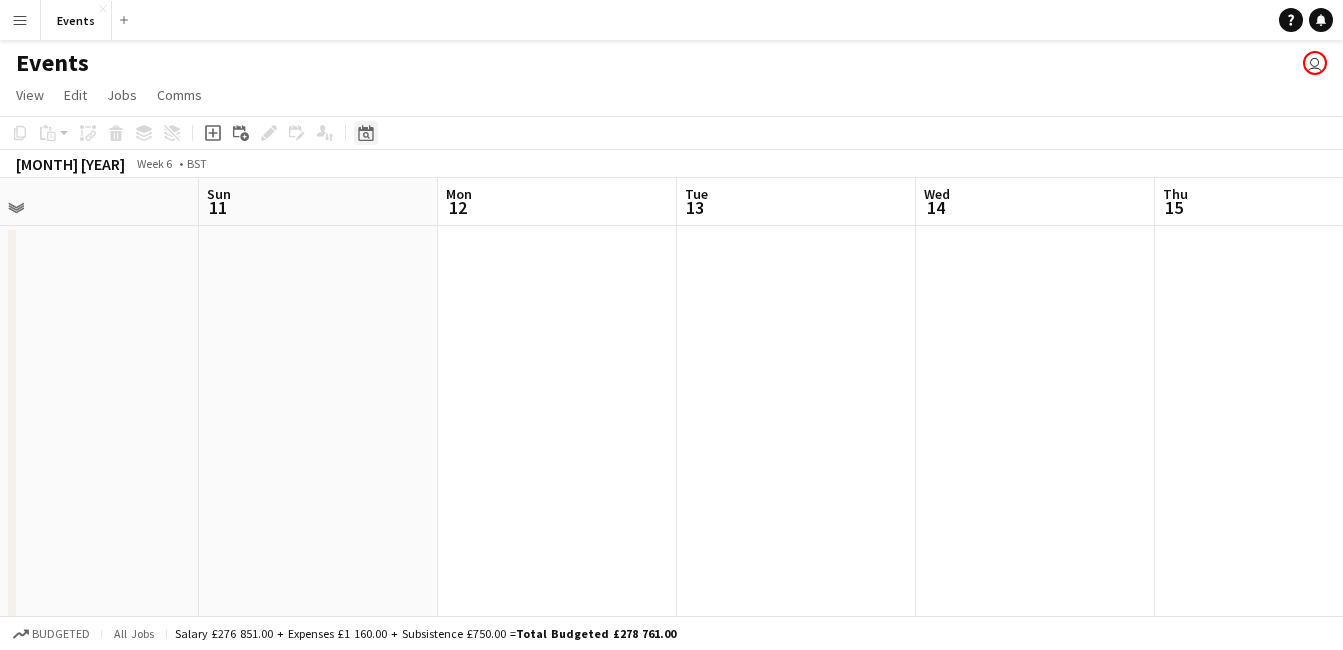 click on "Date picker" 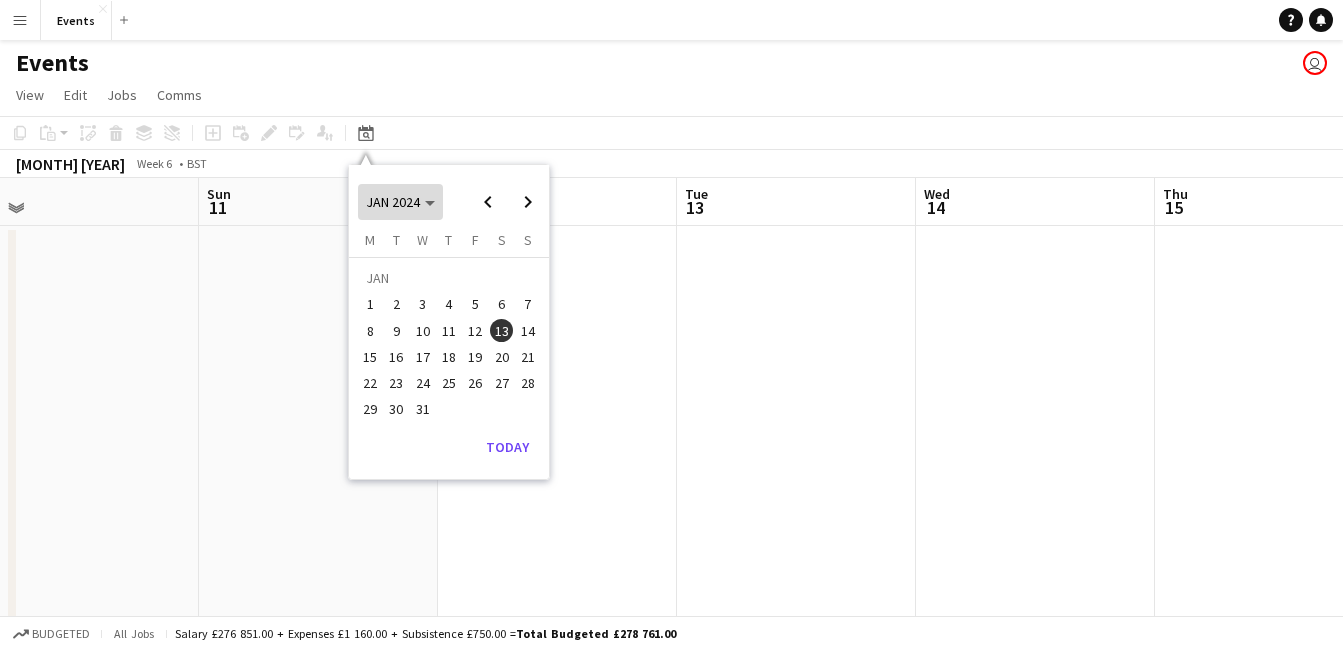 click on "JAN 2024" at bounding box center (393, 202) 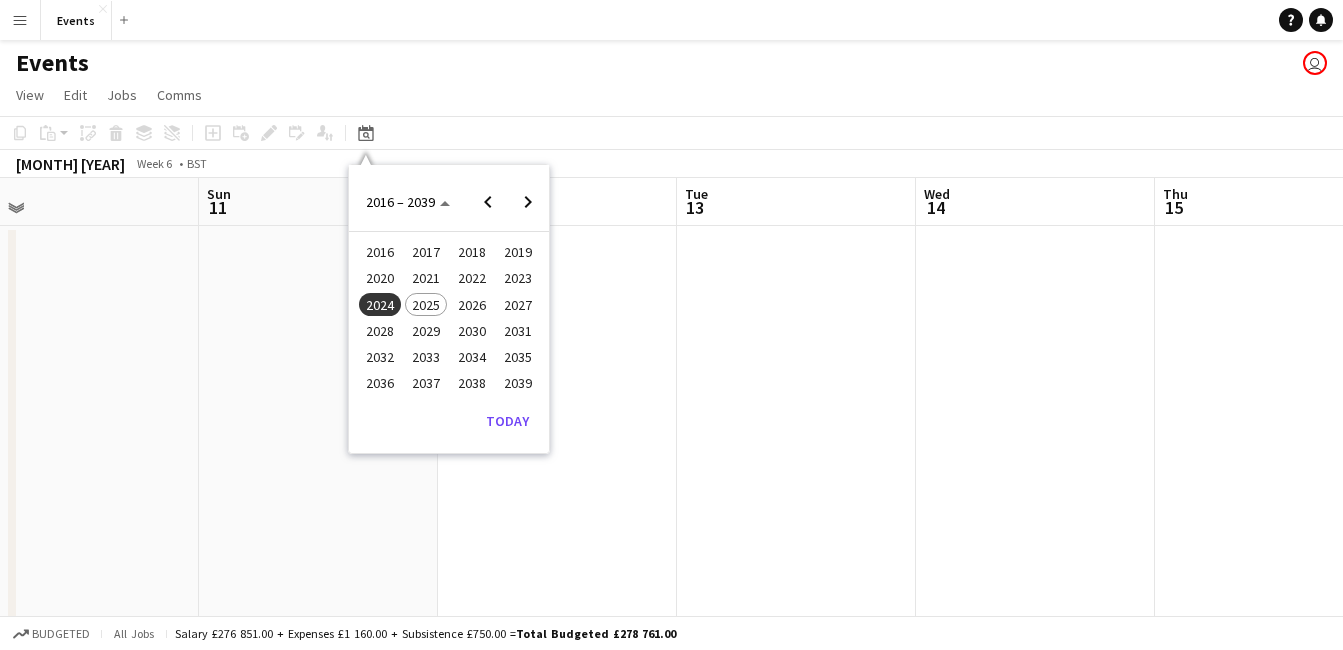 click on "2025" at bounding box center (425, 305) 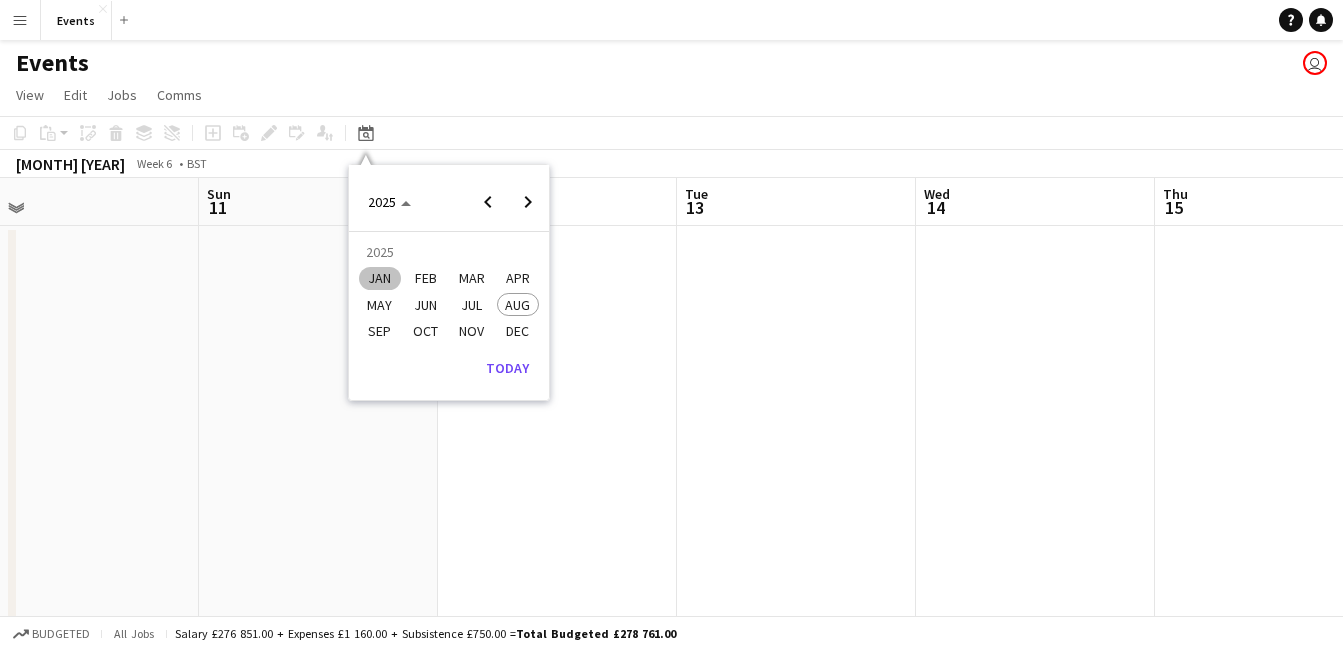 click on "JAN" at bounding box center (379, 279) 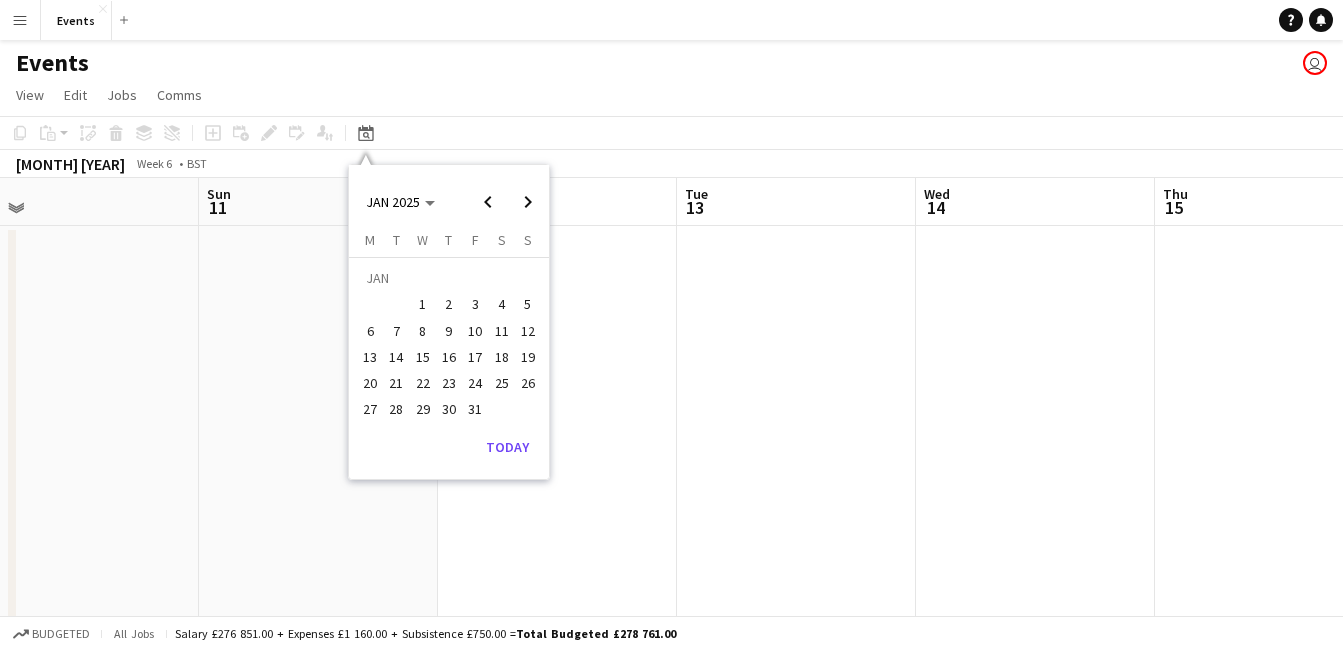click on "4" at bounding box center [501, 304] 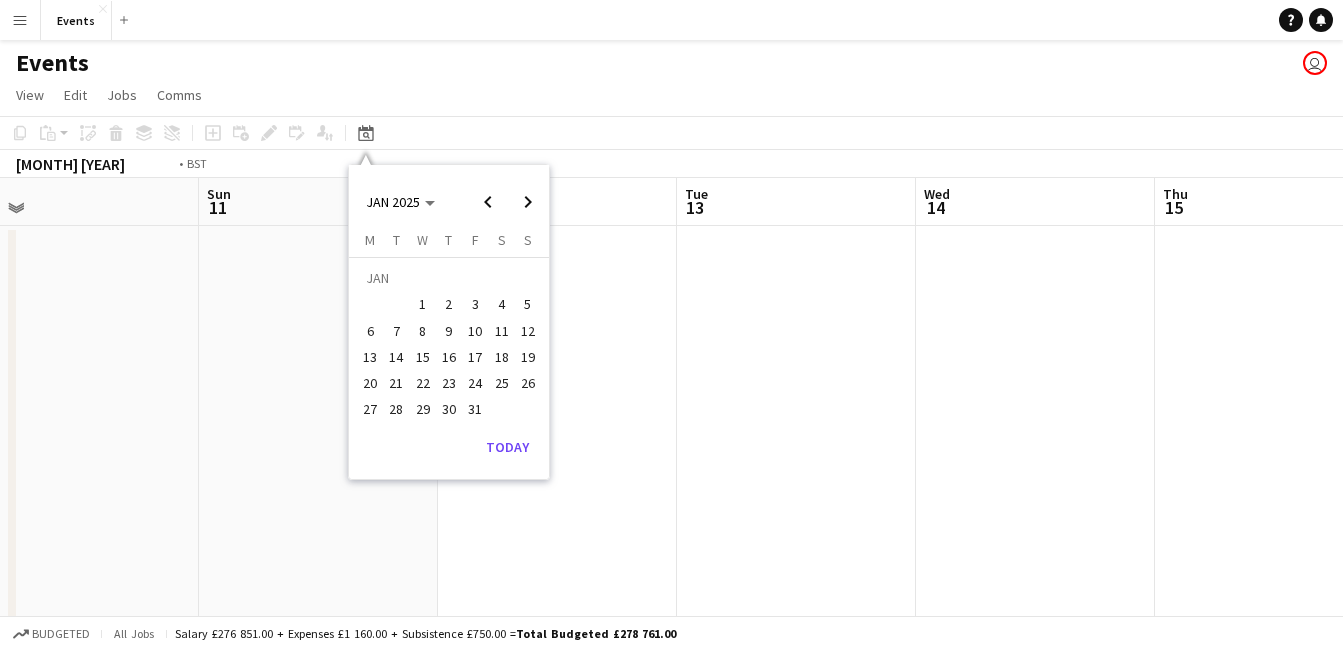 scroll, scrollTop: 0, scrollLeft: 688, axis: horizontal 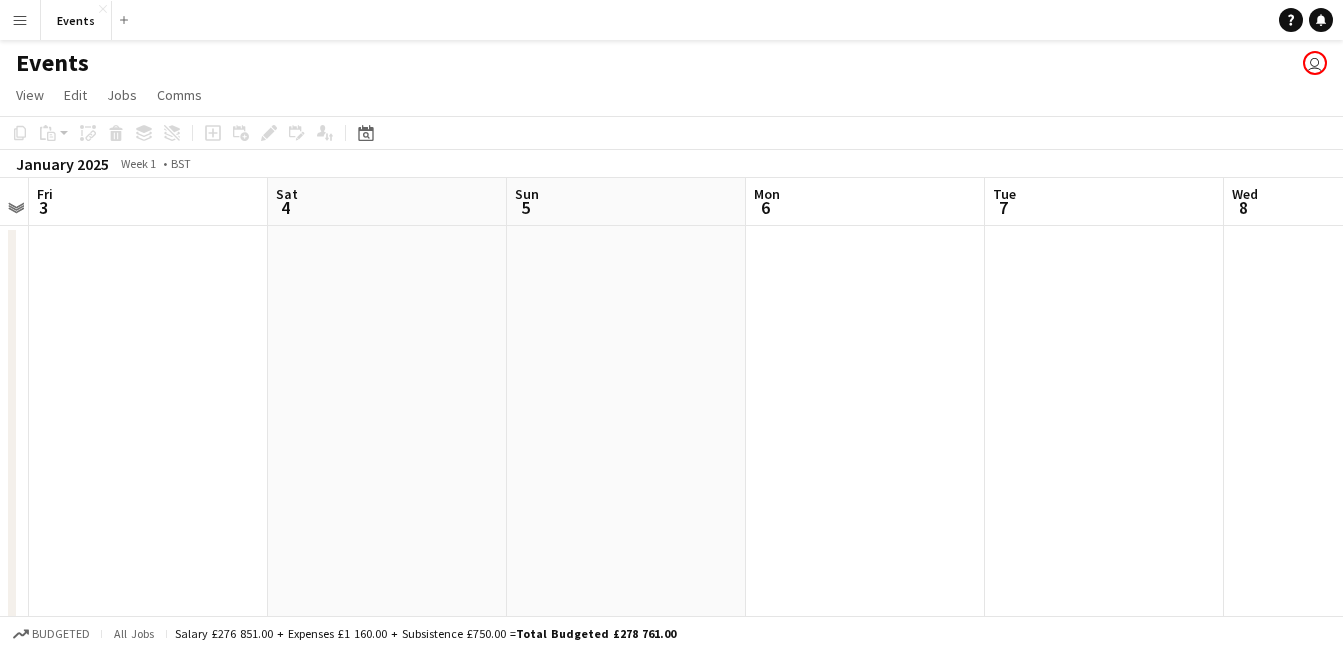 click at bounding box center [387, 836] 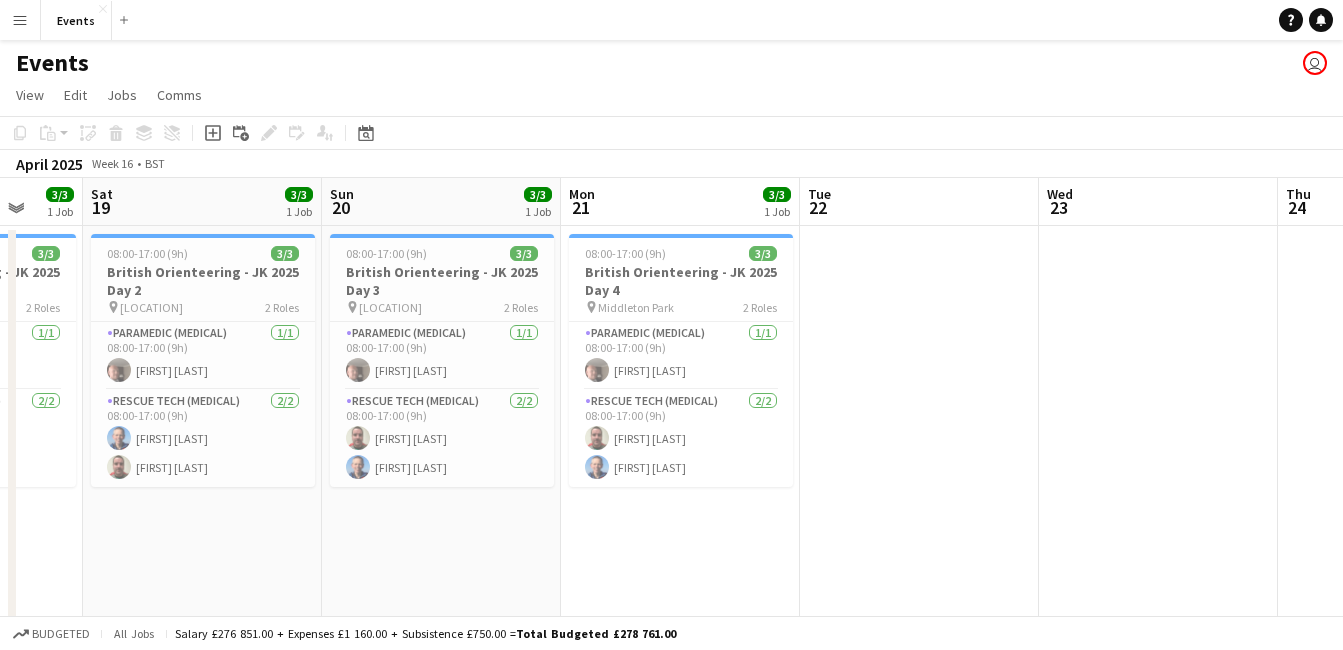 scroll, scrollTop: 0, scrollLeft: 674, axis: horizontal 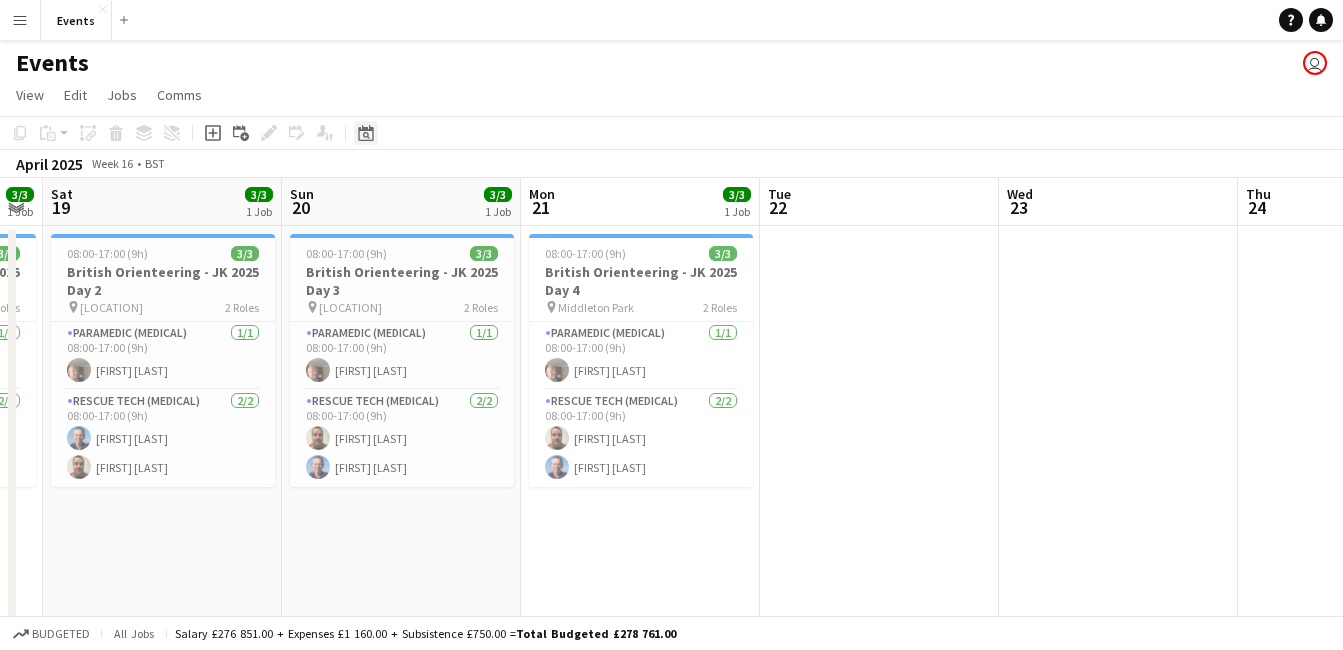 click on "Date picker" 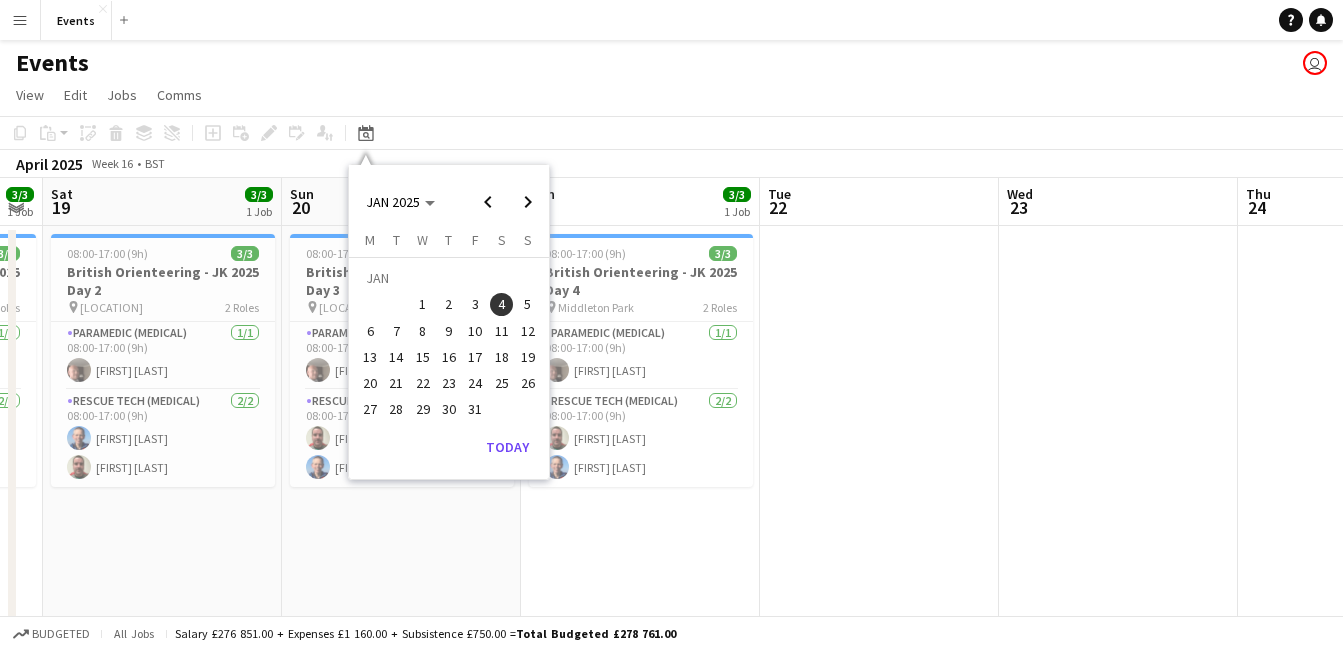click on "18" at bounding box center [502, 357] 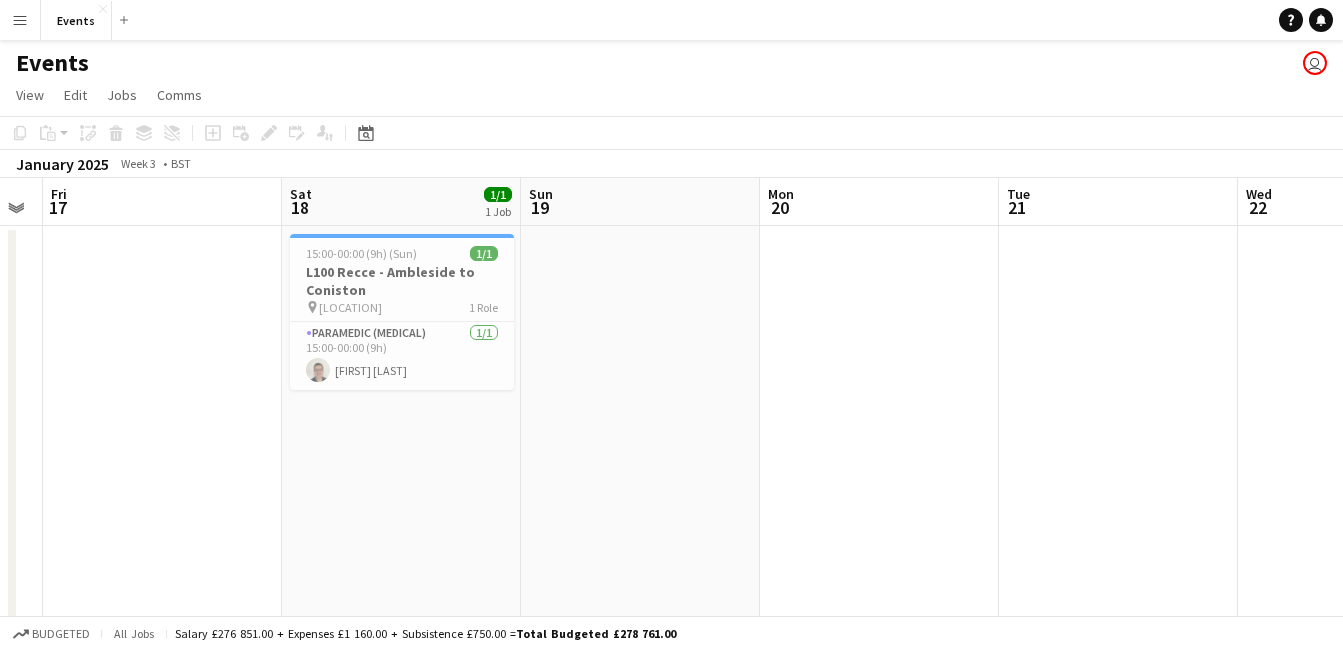 scroll, scrollTop: 0, scrollLeft: 688, axis: horizontal 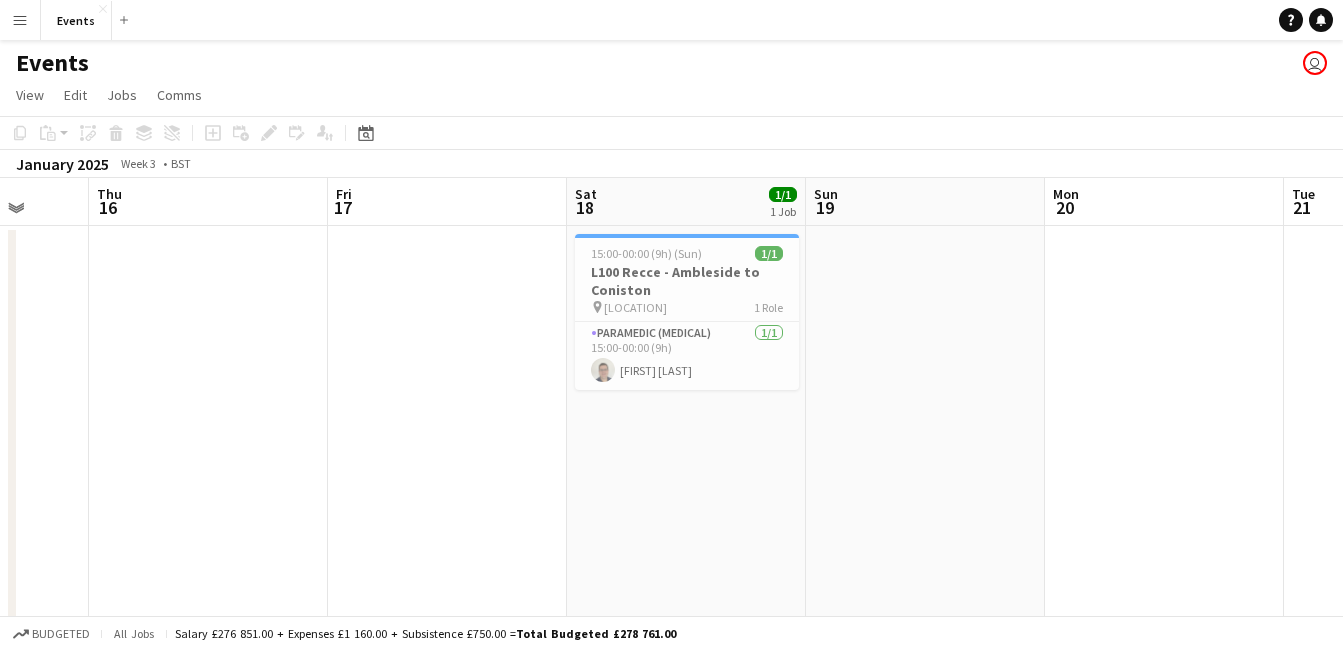 drag, startPoint x: 436, startPoint y: 386, endPoint x: 736, endPoint y: 435, distance: 303.97534 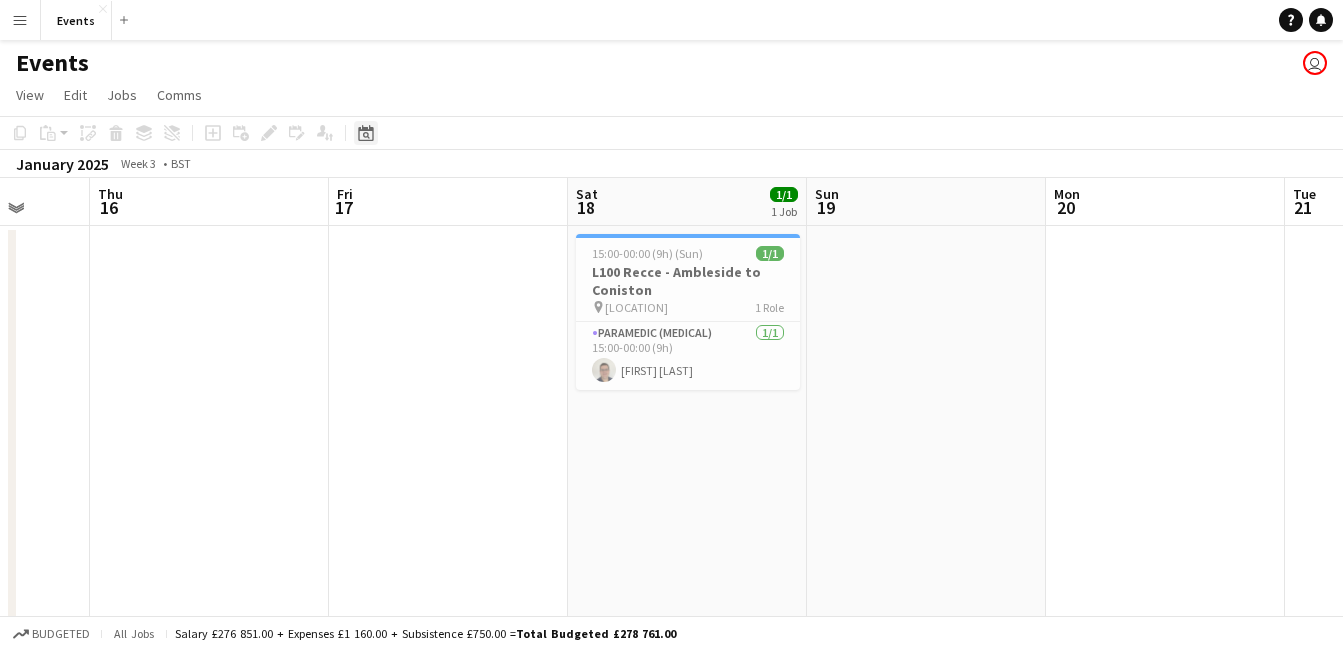 click on "Date picker" 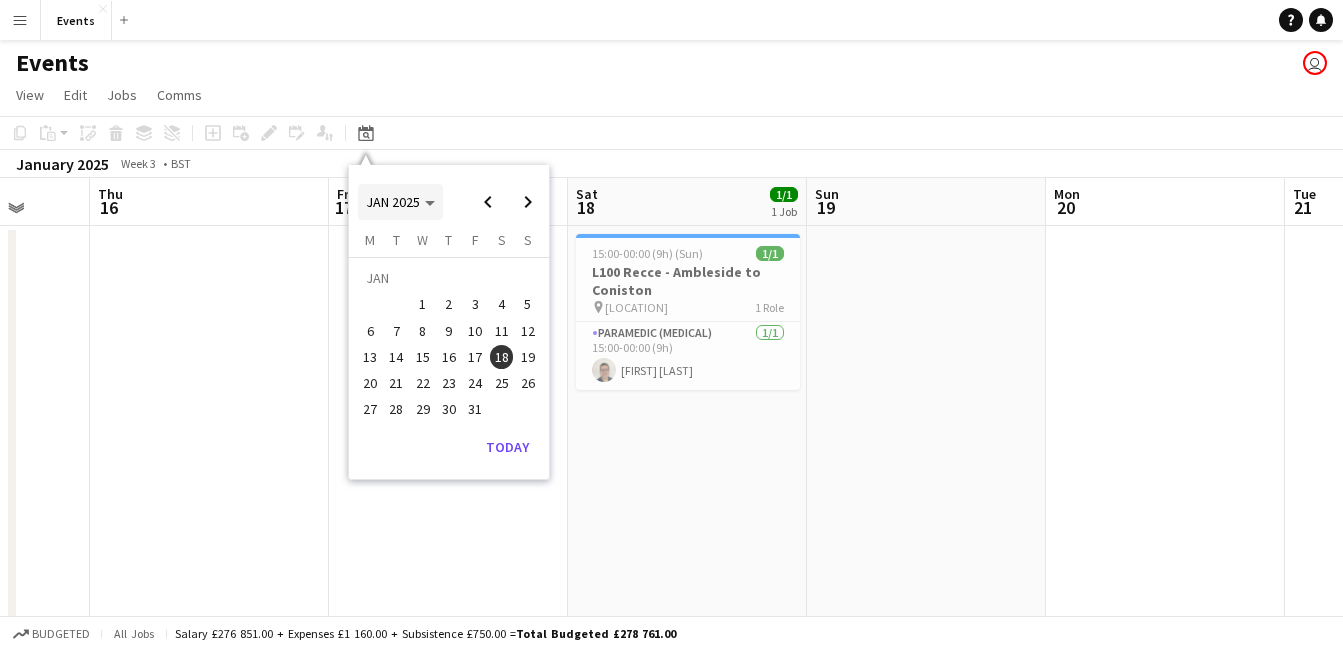 click on "JAN 2025" at bounding box center (393, 202) 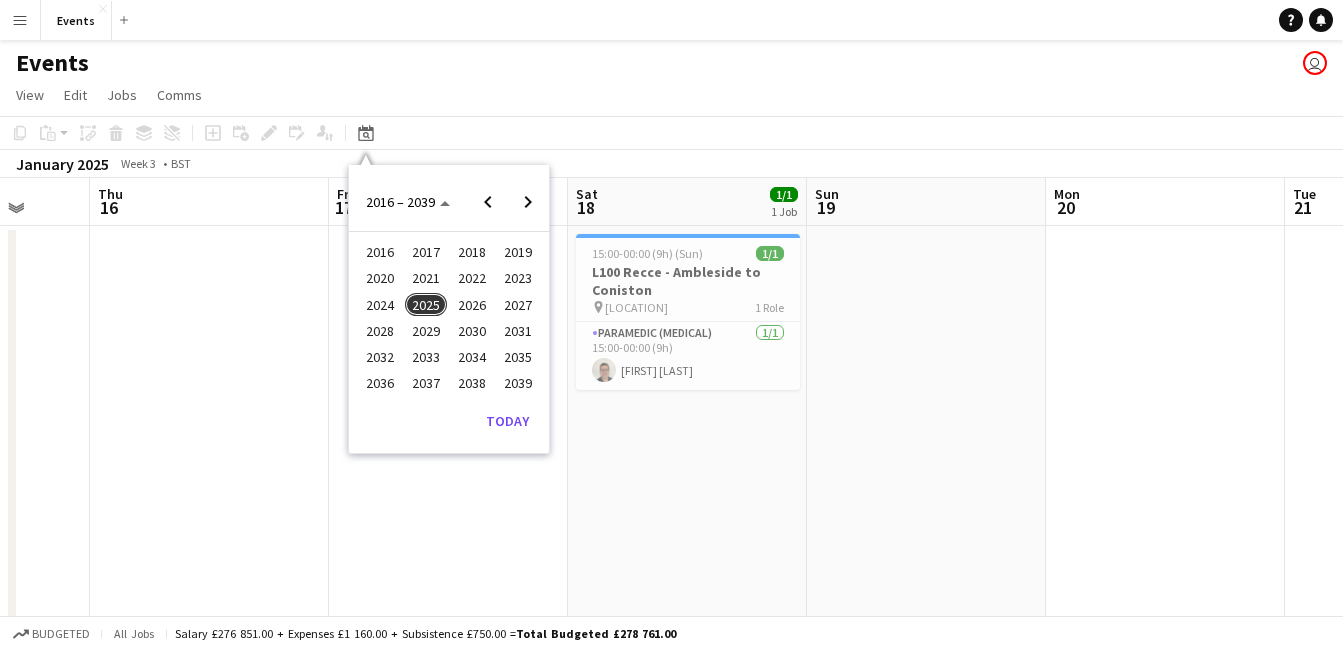 click on "2026" at bounding box center (471, 305) 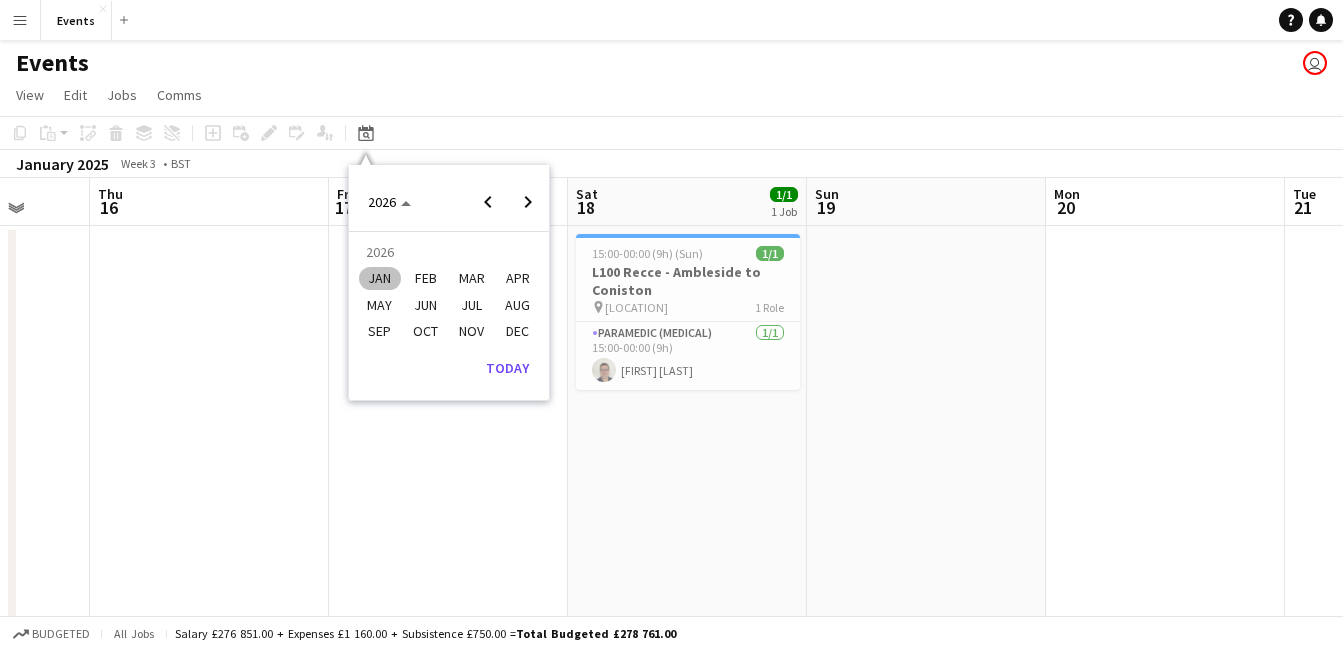 click on "JAN" at bounding box center [379, 279] 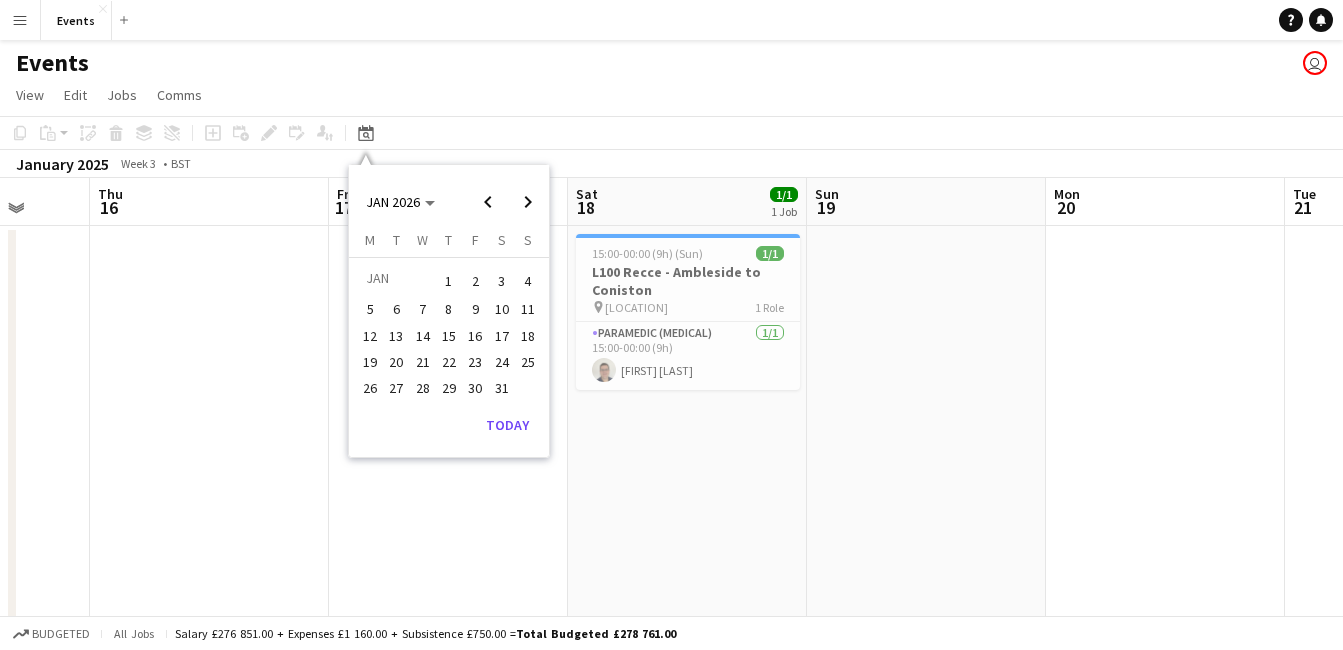 click on "17" at bounding box center [502, 336] 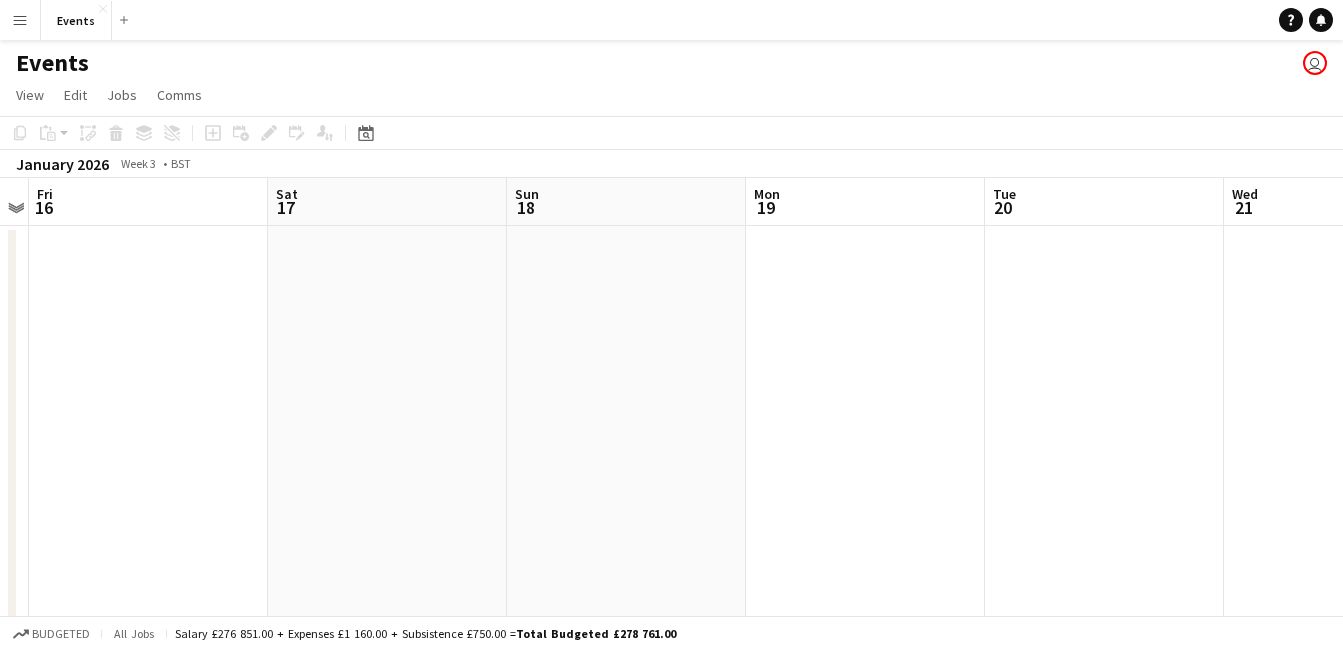 click at bounding box center (387, 836) 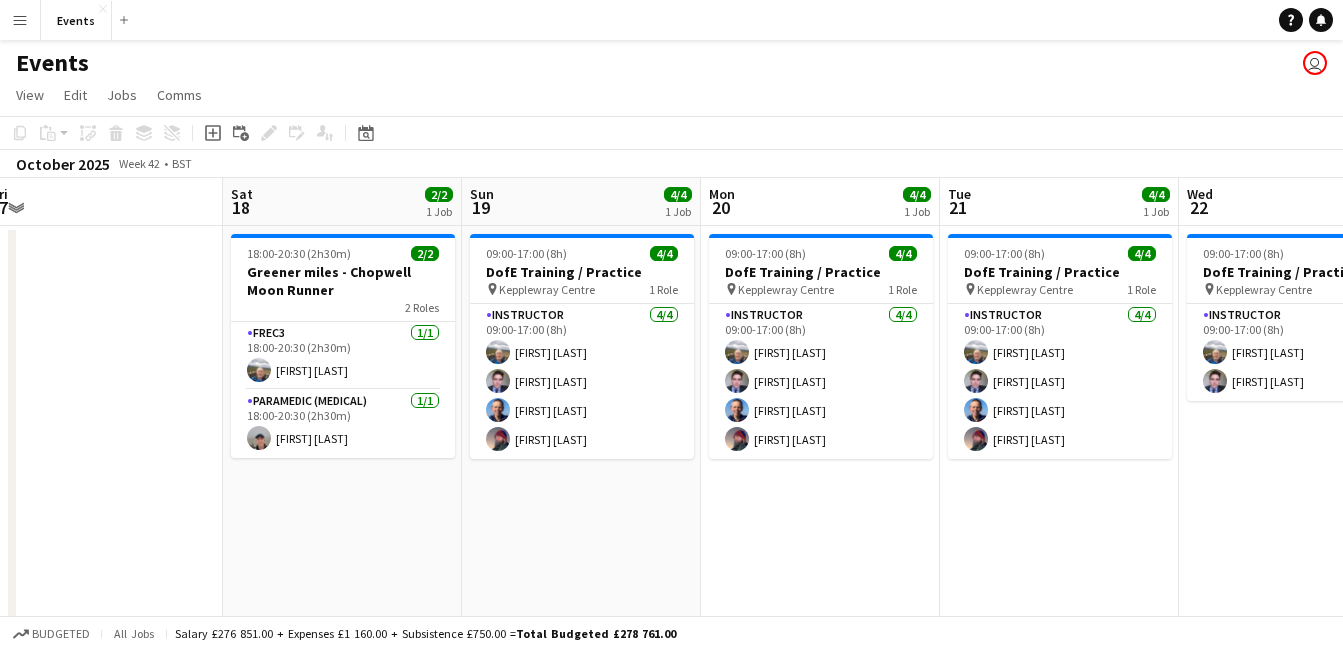 scroll, scrollTop: 0, scrollLeft: 478, axis: horizontal 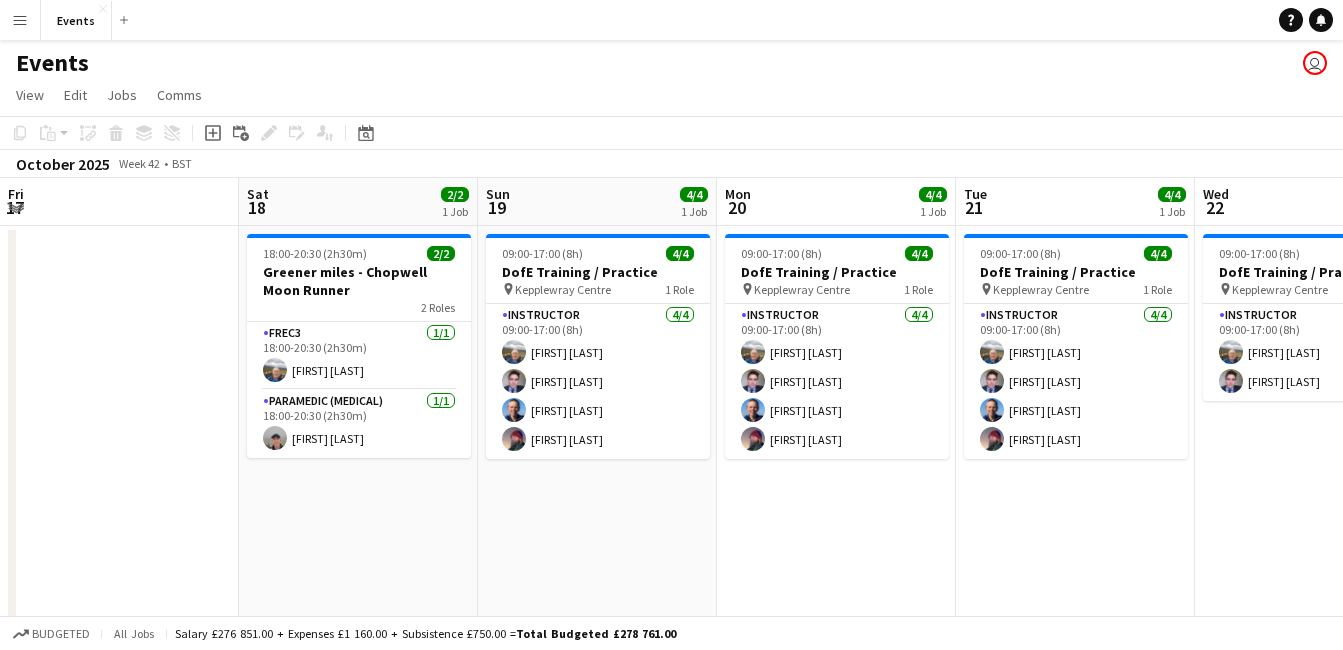 click on "09:00-17:00 (8h)    4/4   DofE Training / Practice
pin
Kepplewray Centre   1 Role   Instructor   4/4   09:00-17:00 (8h)
[FIRST] [LAST] [FIRST] [LAST] [FIRST] [LAST] [FIRST] [LAST]" at bounding box center [836, 836] 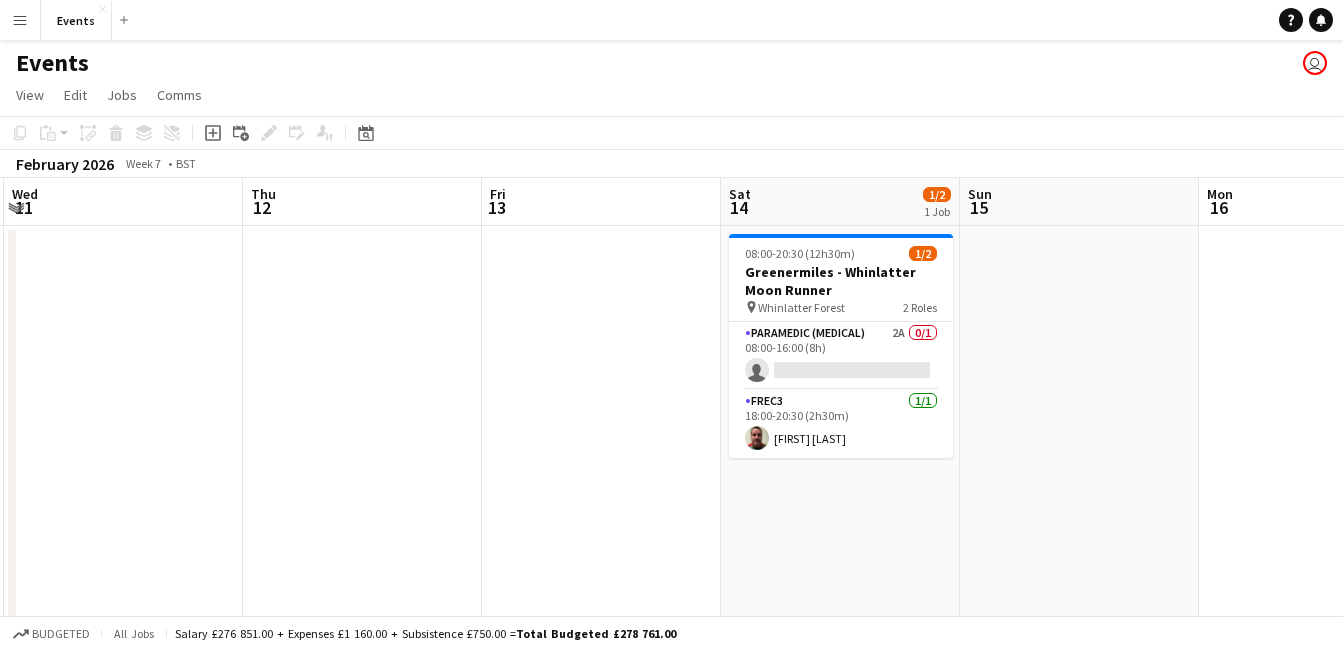 scroll, scrollTop: 0, scrollLeft: 714, axis: horizontal 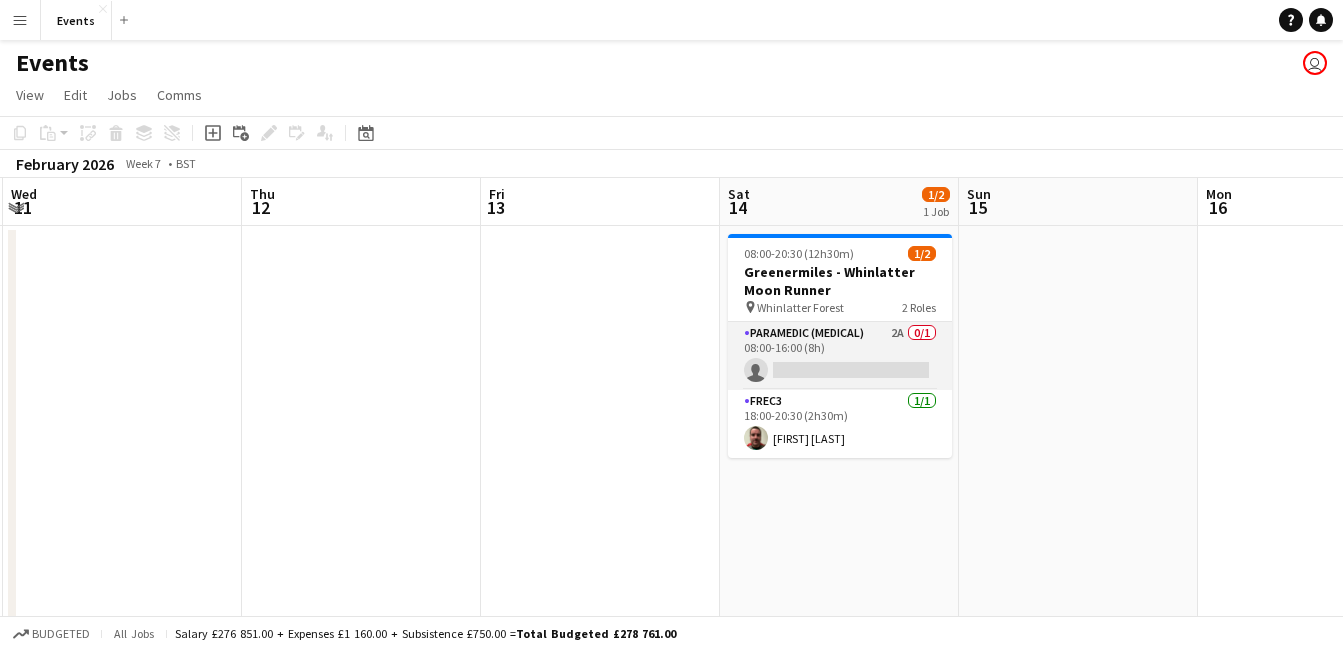 click on "Paramedic (Medical)   2A   0/1   08:00-16:00 (8h)
single-neutral-actions" at bounding box center (840, 356) 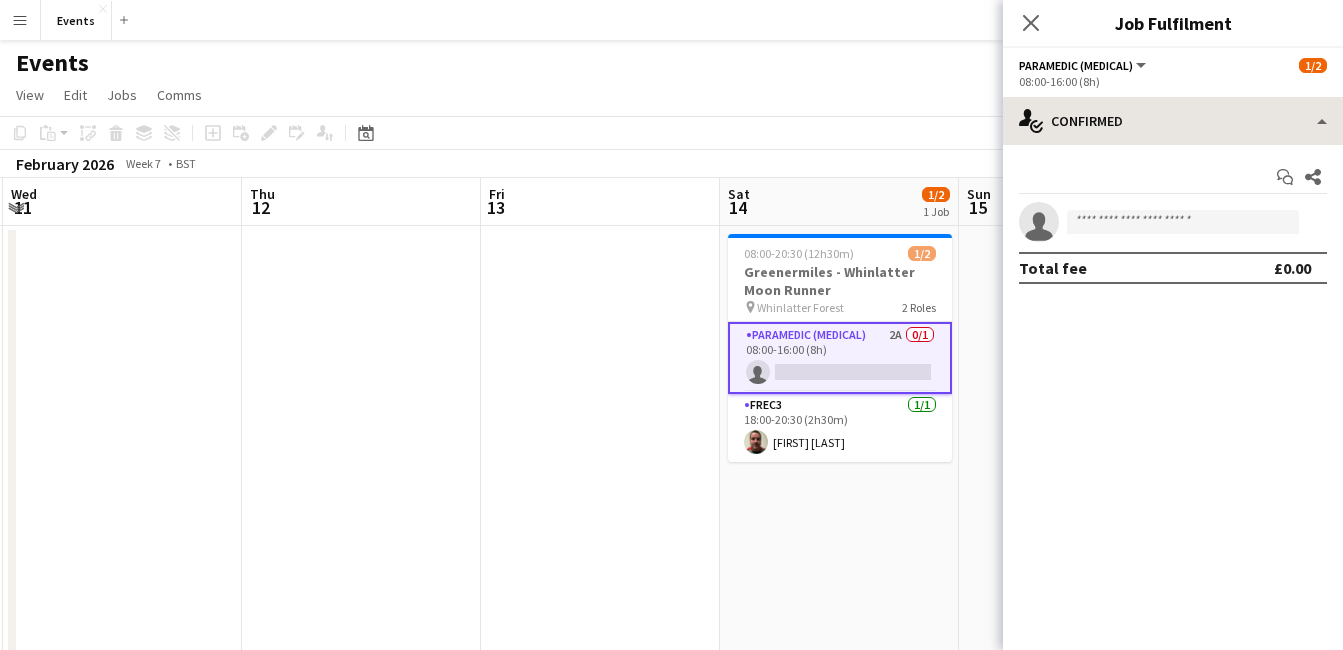 click on "single-neutral-actions-check-2
Confirmed
single-neutral-actions-check-2
Confirmed
single-neutral-actions-share-1
Invited
single-neutral-actions-heart
Shortlist
single-neutral-actions-upload
Available
single-neutral-actions-information
Applicants
cancellation
Cancelled
advertising-megaphone
Promote
pen-write
Job Details
check
Confirmed
Start chat
Share
single-neutral-actions
Total fee   £0.00
user-plus
Invited  Pending Declined" 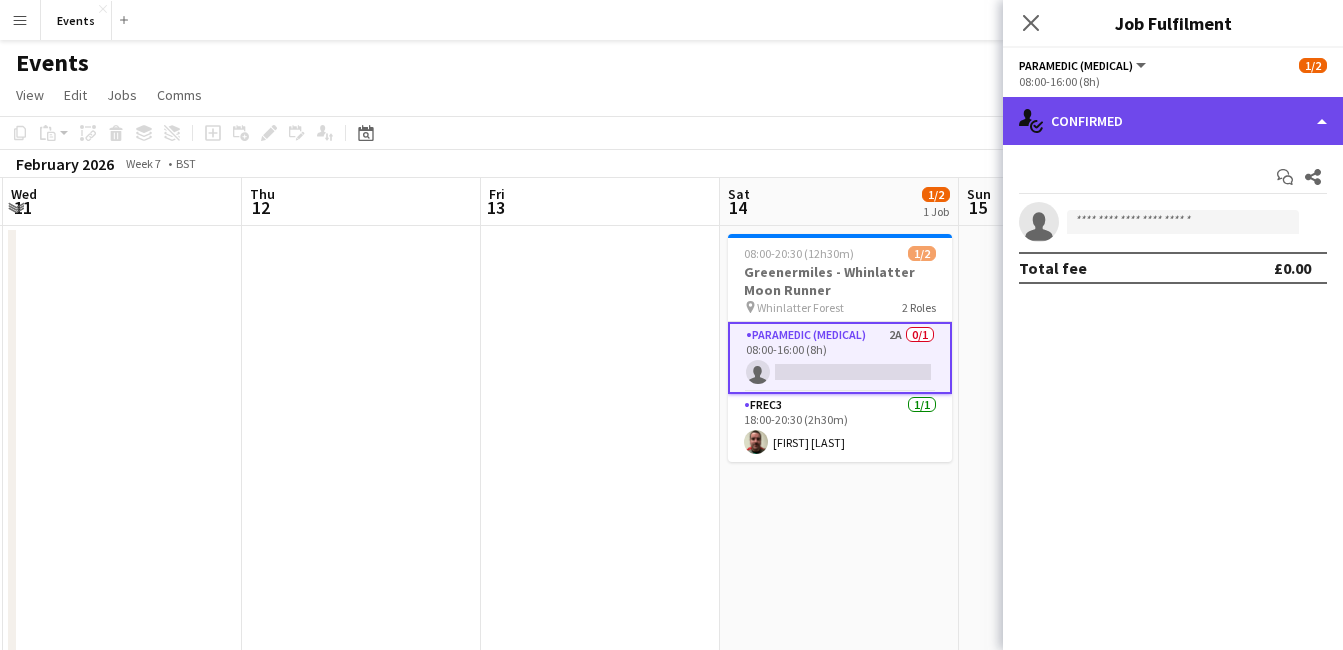 click on "single-neutral-actions-check-2
Confirmed" 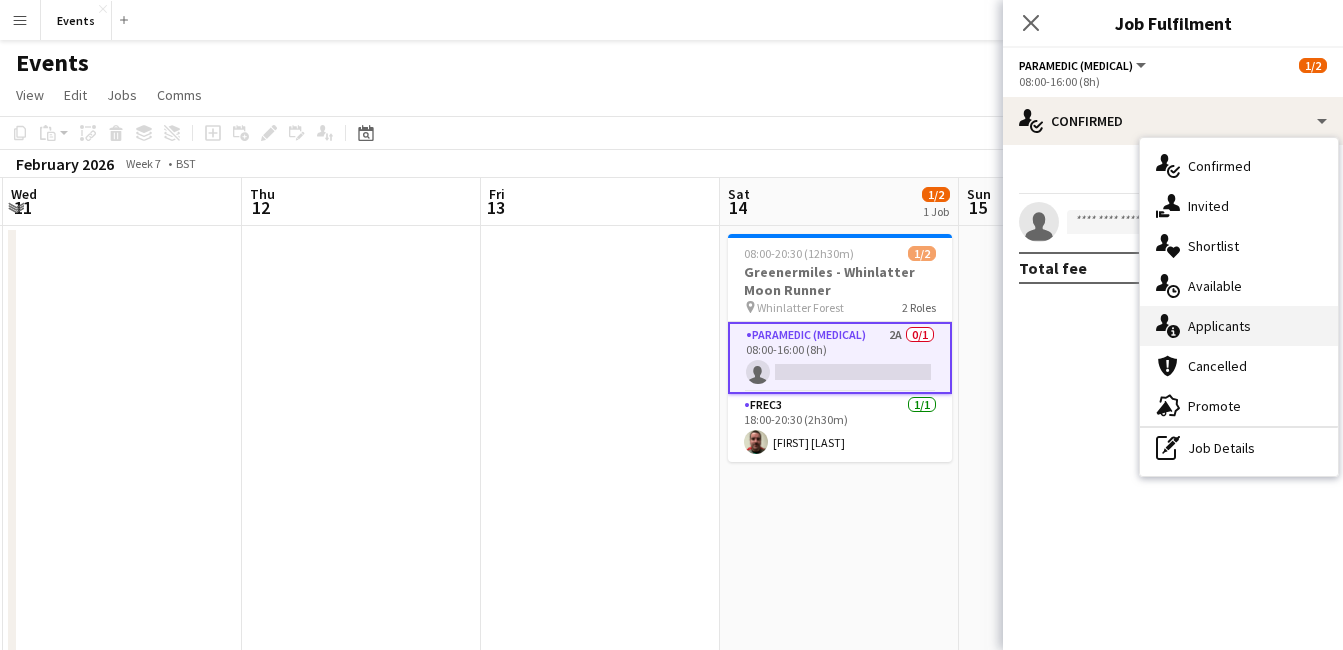 click on "single-neutral-actions-information
Applicants" at bounding box center (1239, 326) 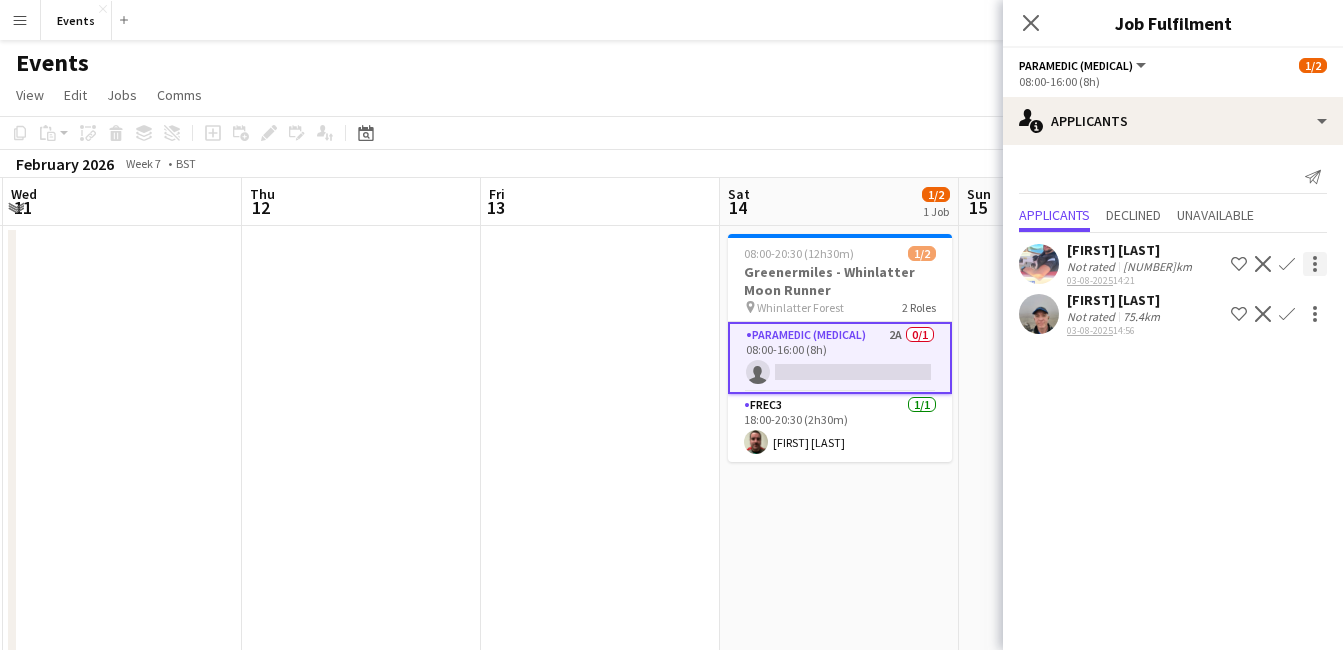click on "Confirm" at bounding box center (1287, 314) 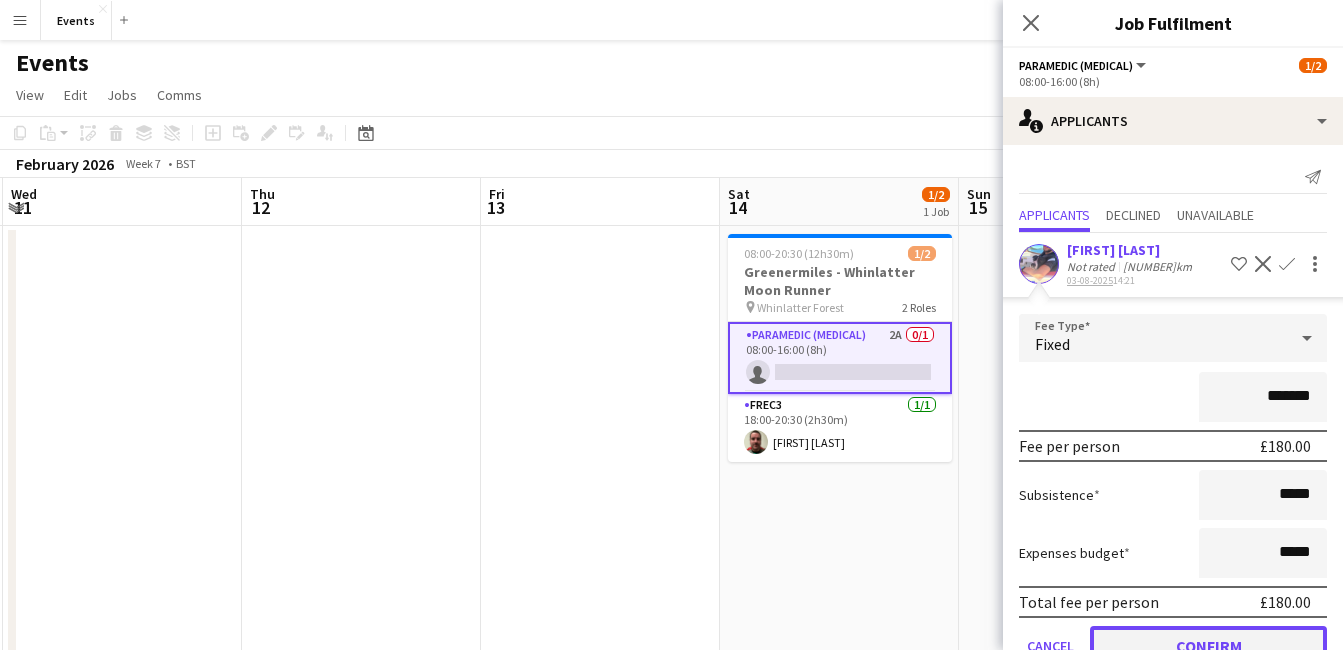 click on "Confirm" 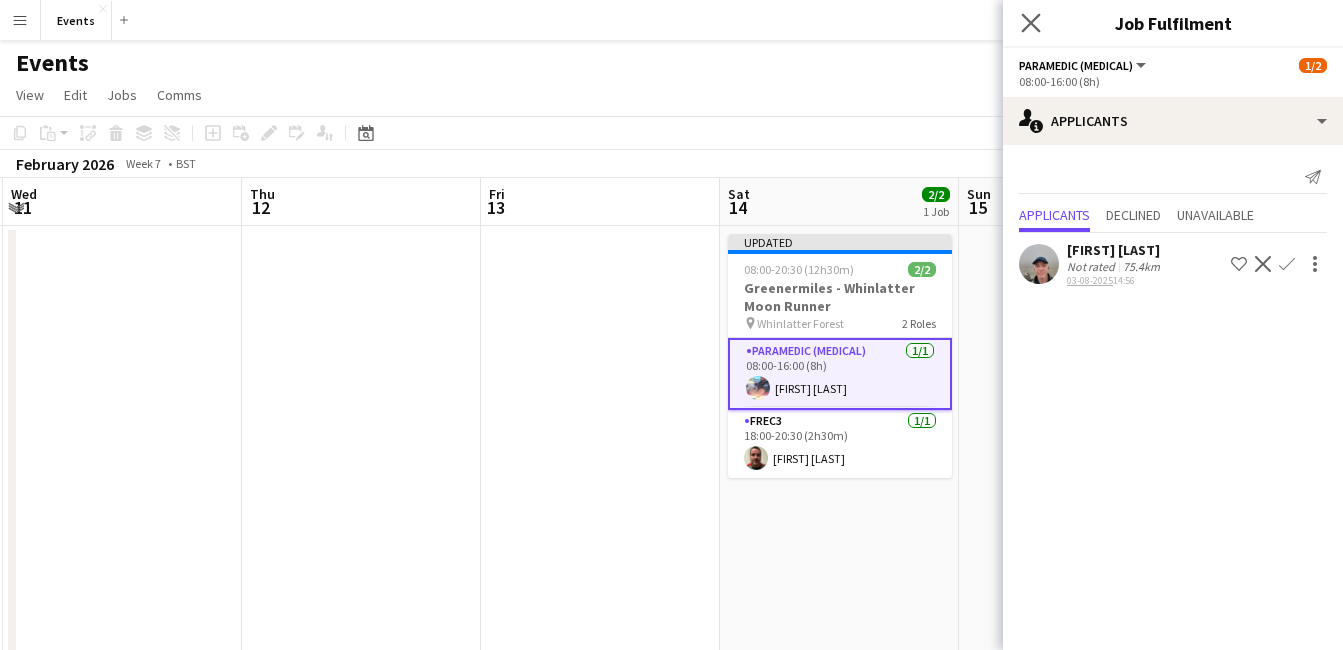 drag, startPoint x: 1194, startPoint y: 645, endPoint x: 1019, endPoint y: 11, distance: 657.7089 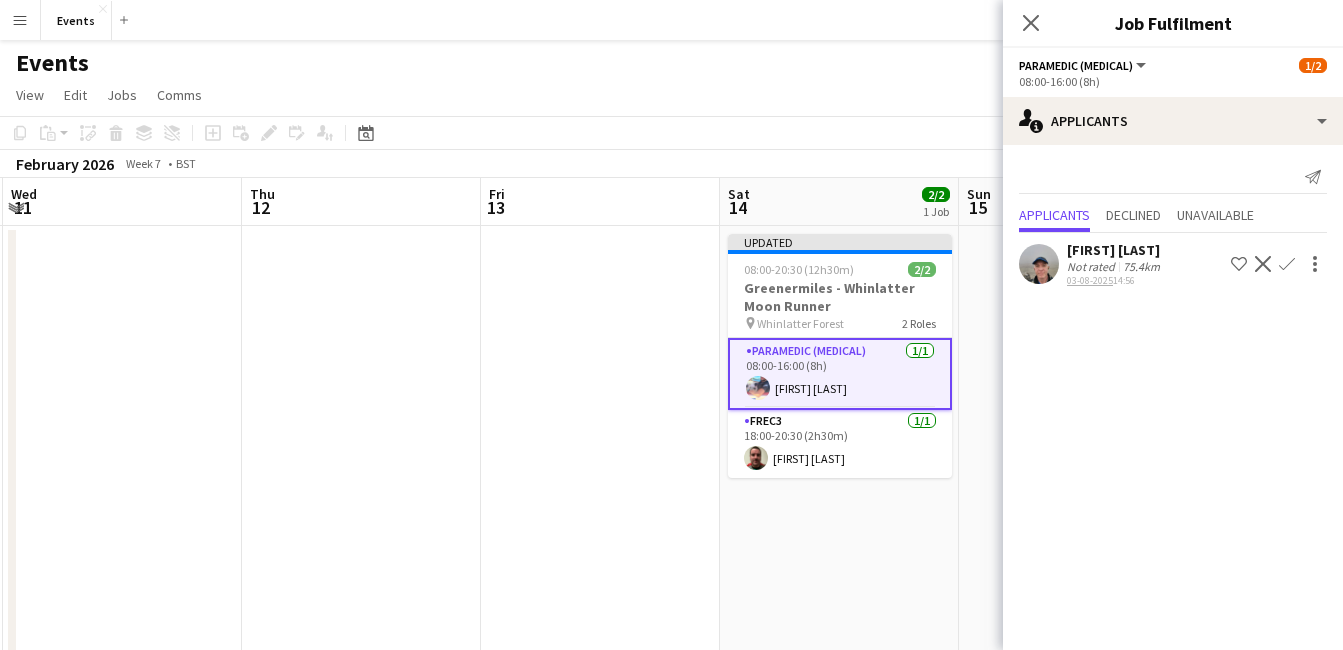 click 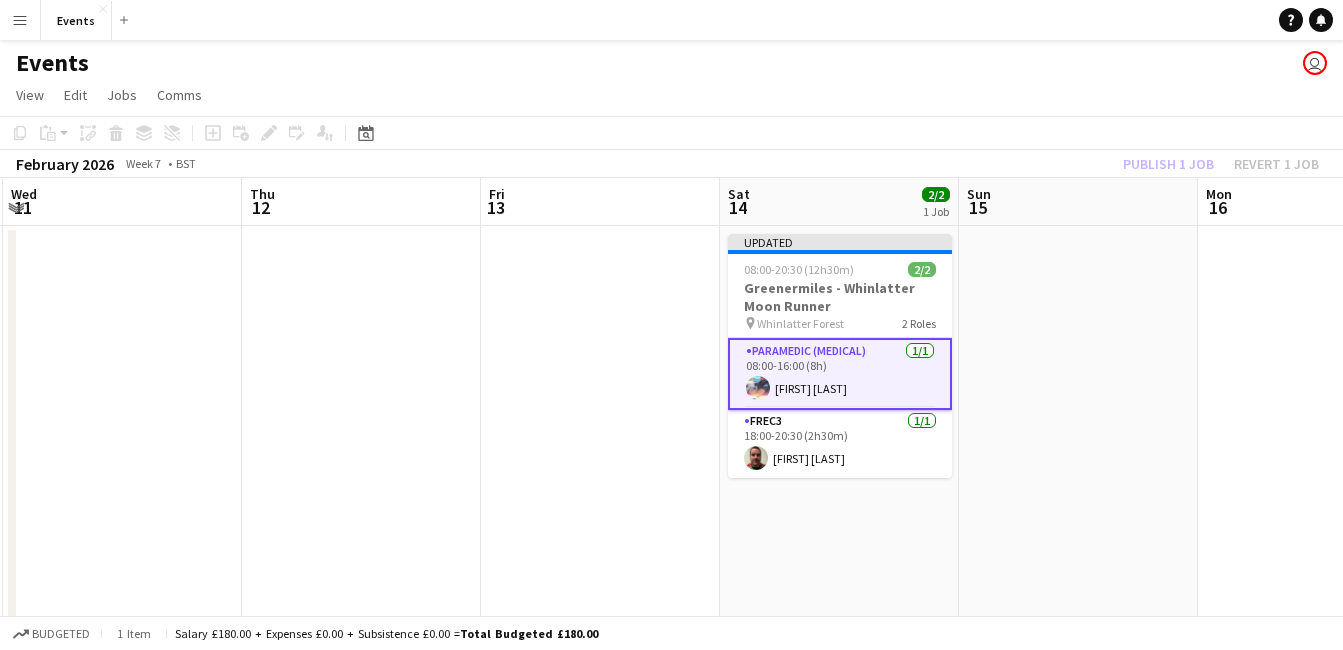 click at bounding box center [758, 388] 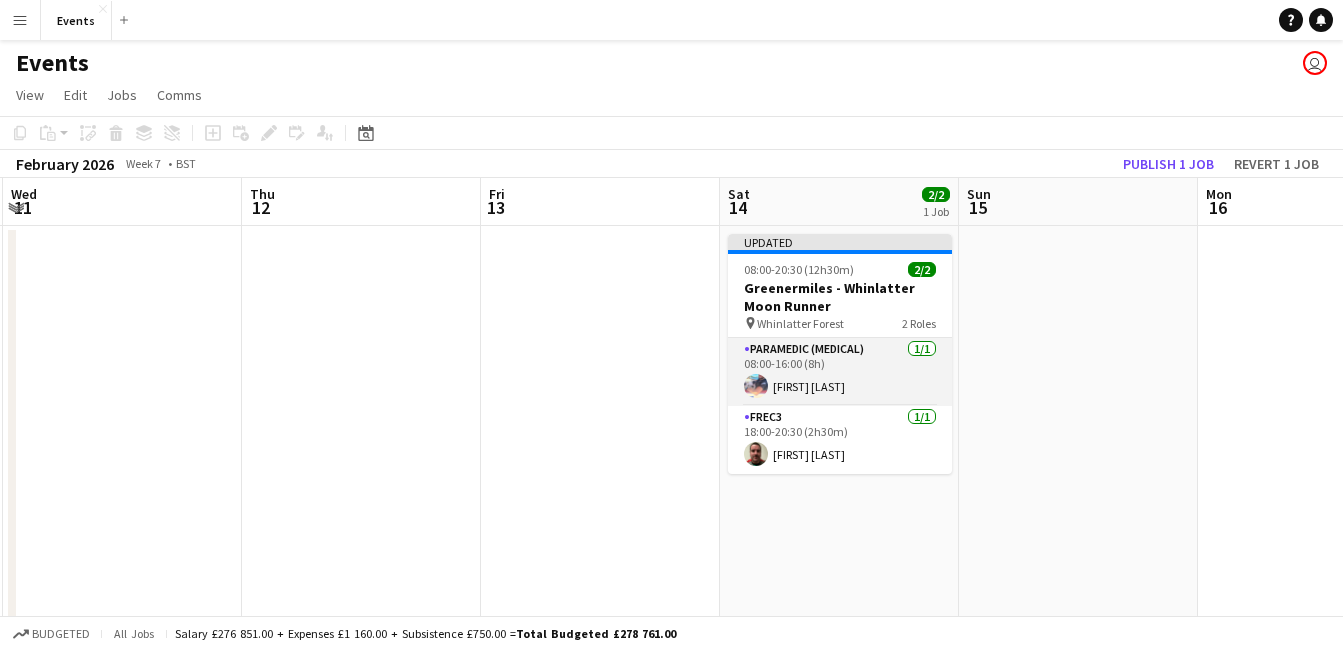 click at bounding box center (756, 386) 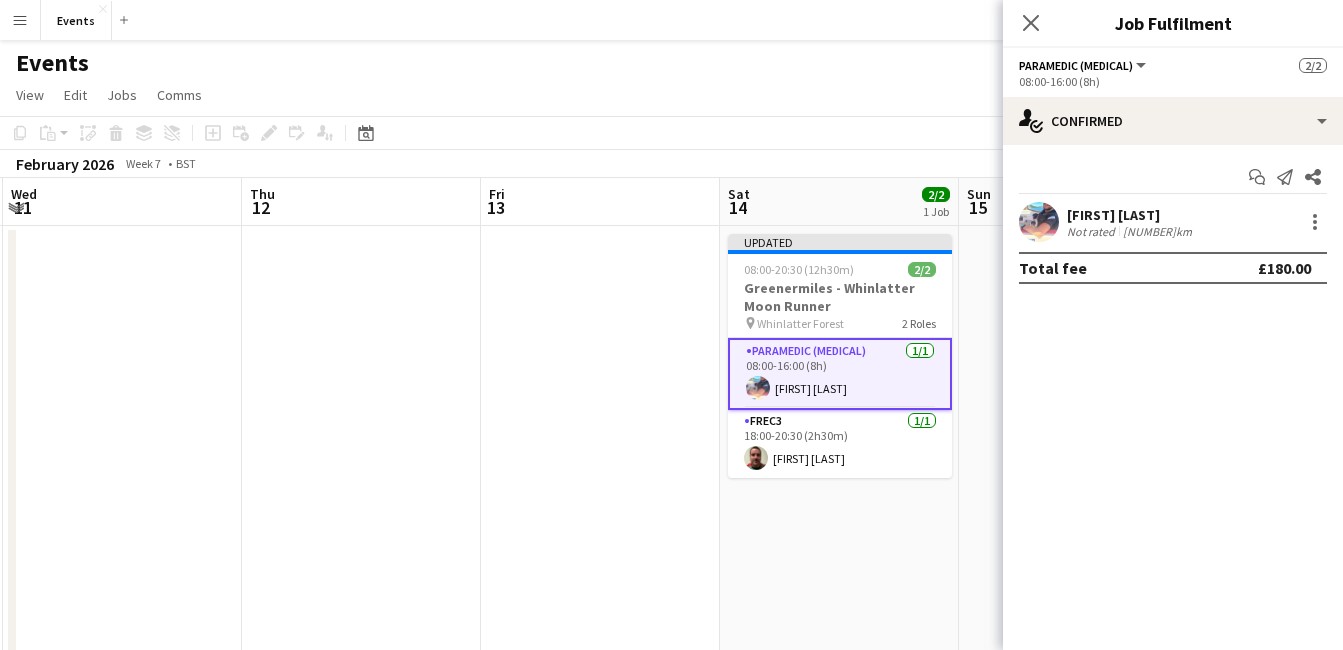 click on "[FIRST] [LAST]" at bounding box center (1131, 215) 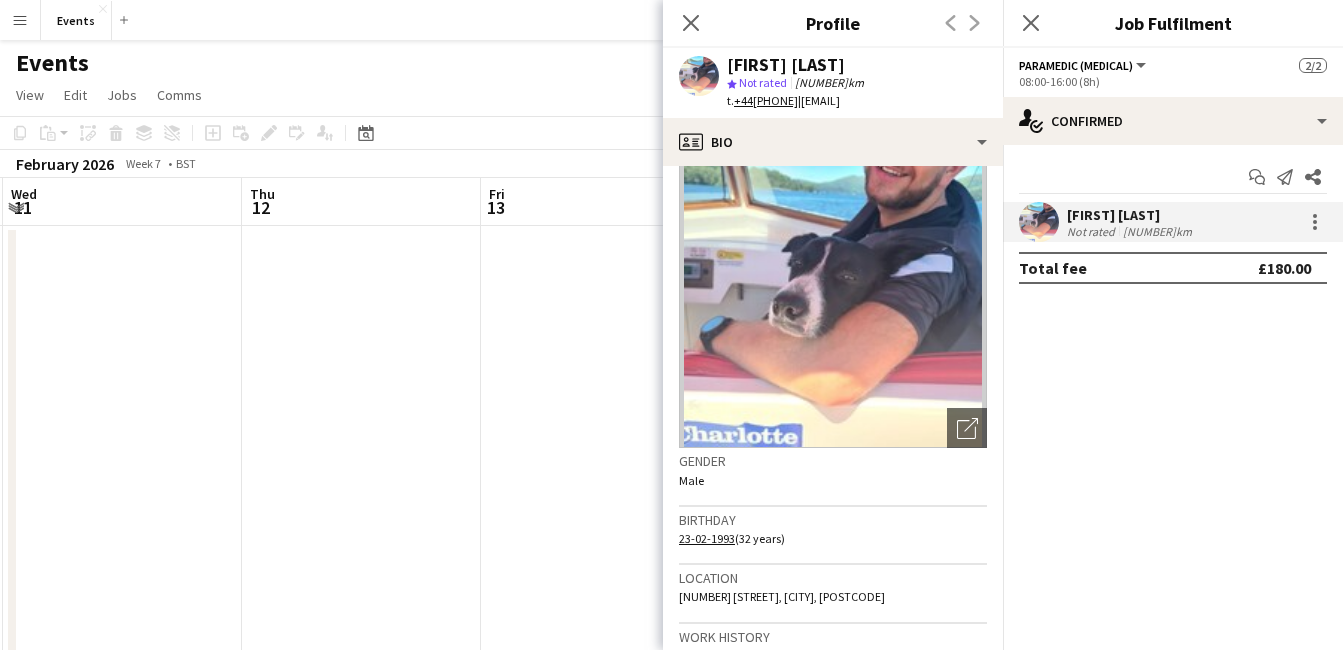 scroll, scrollTop: 0, scrollLeft: 0, axis: both 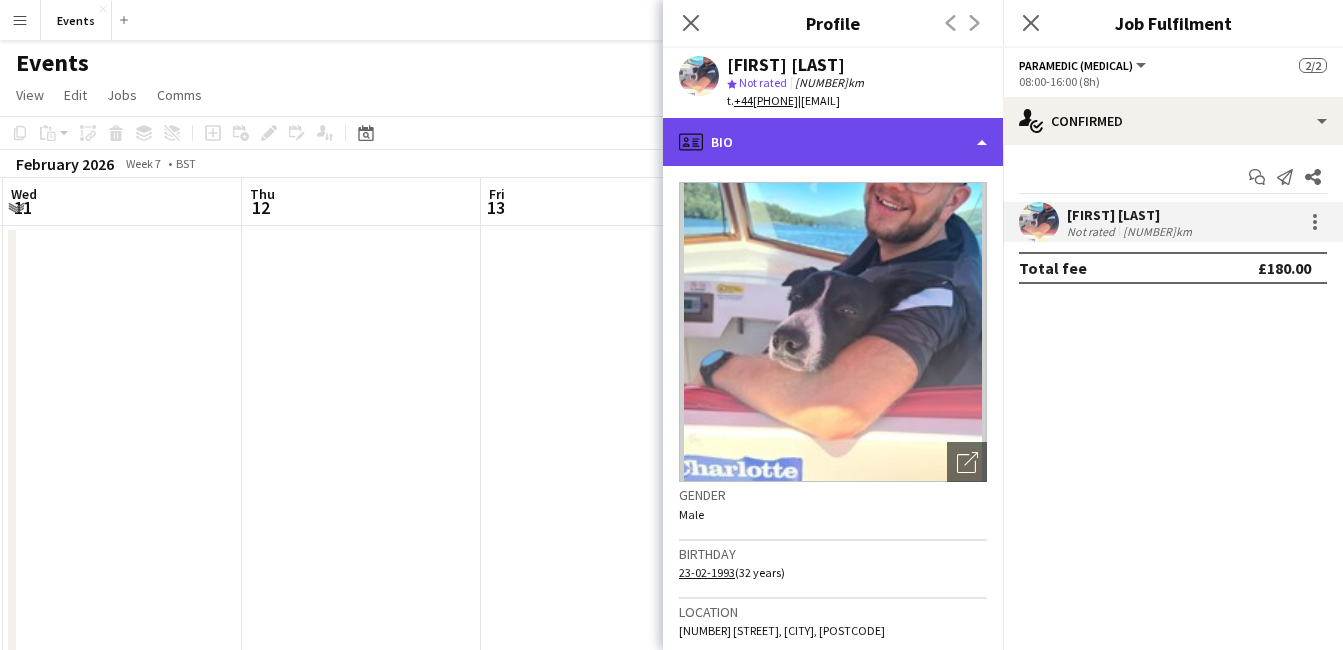 click on "profile
Bio" 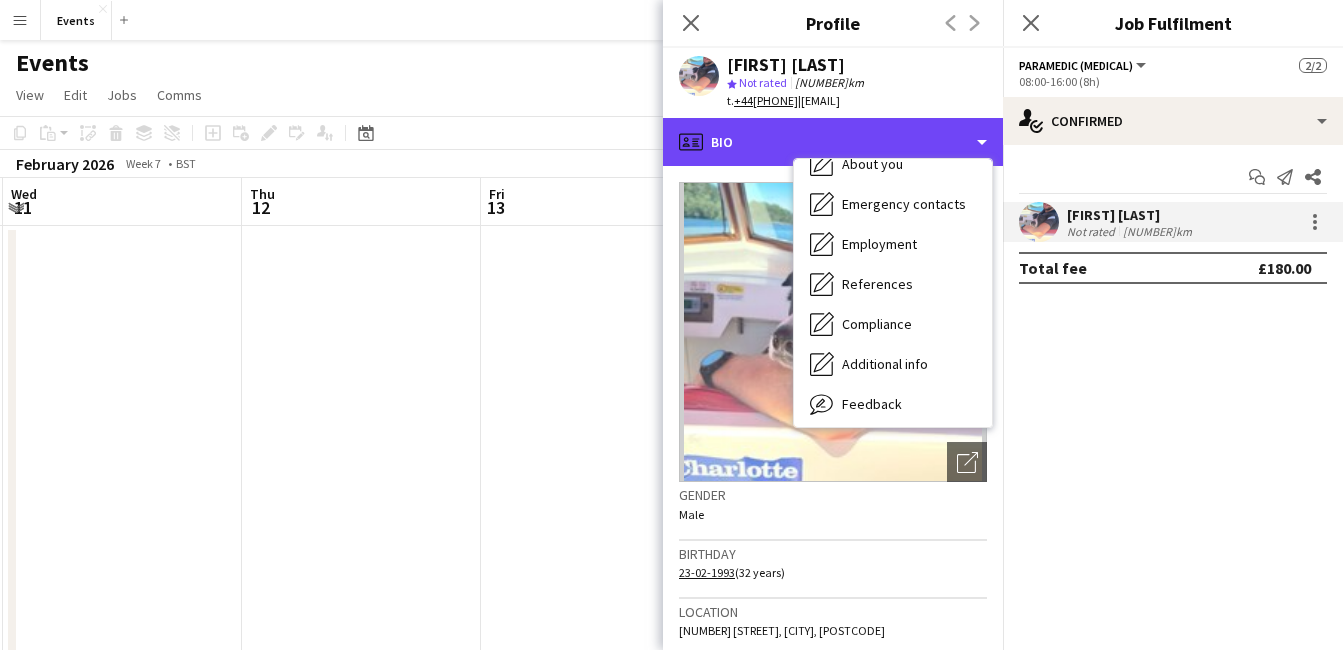 scroll, scrollTop: 118, scrollLeft: 0, axis: vertical 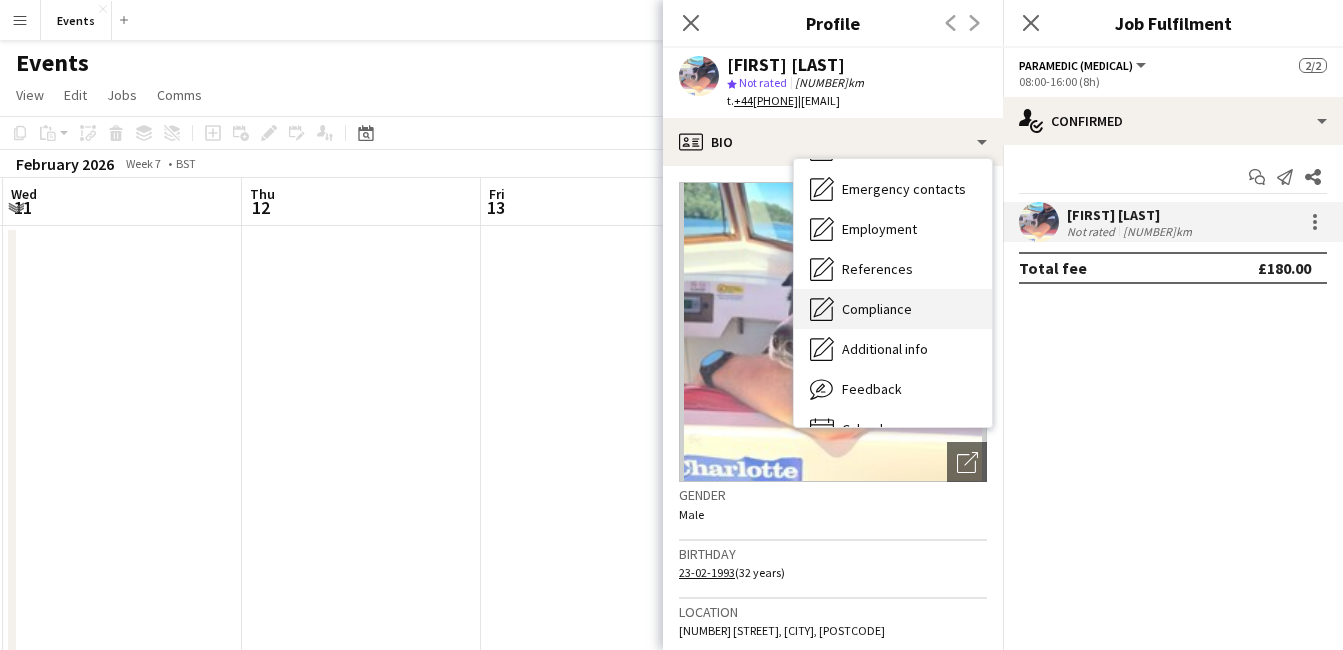 click on "Compliance
Compliance" at bounding box center [893, 309] 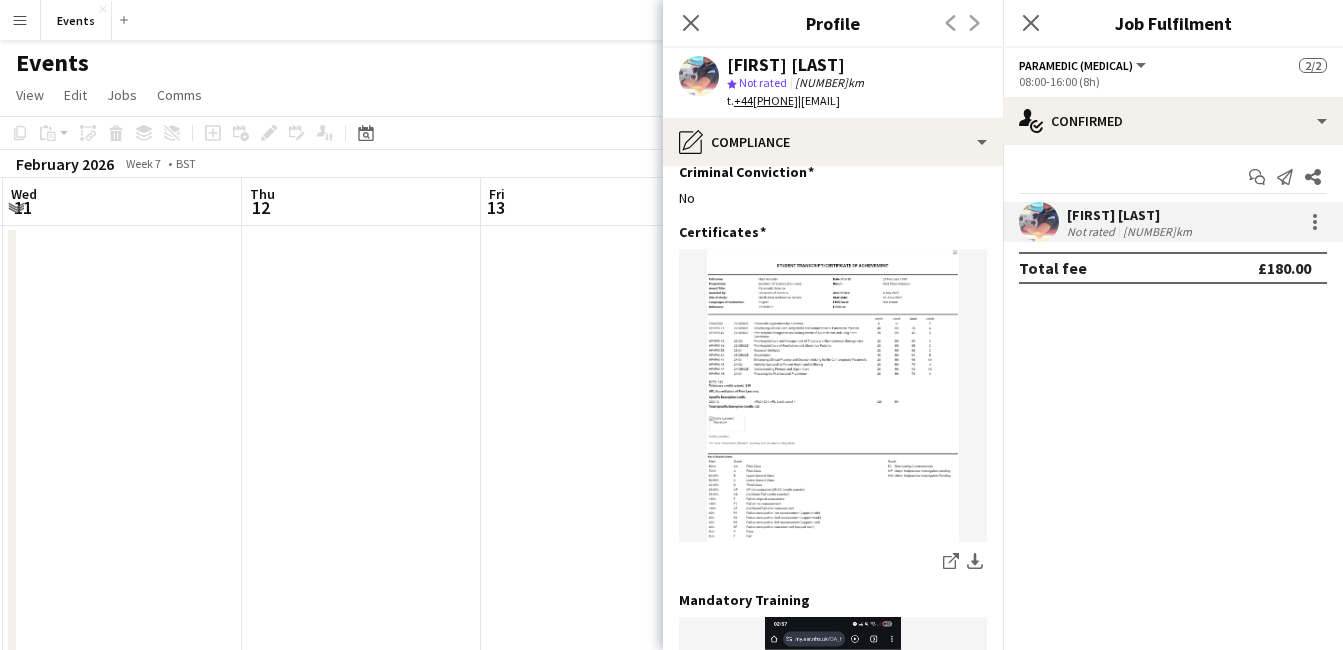 scroll, scrollTop: 1656, scrollLeft: 0, axis: vertical 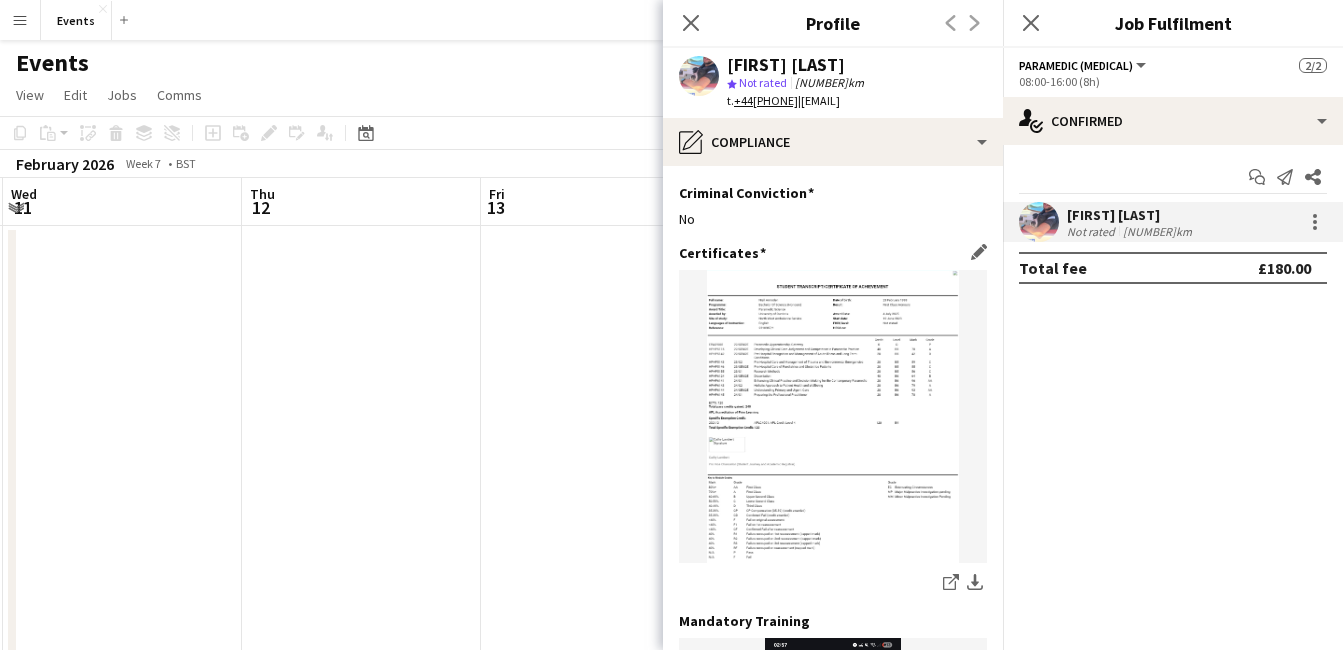 click 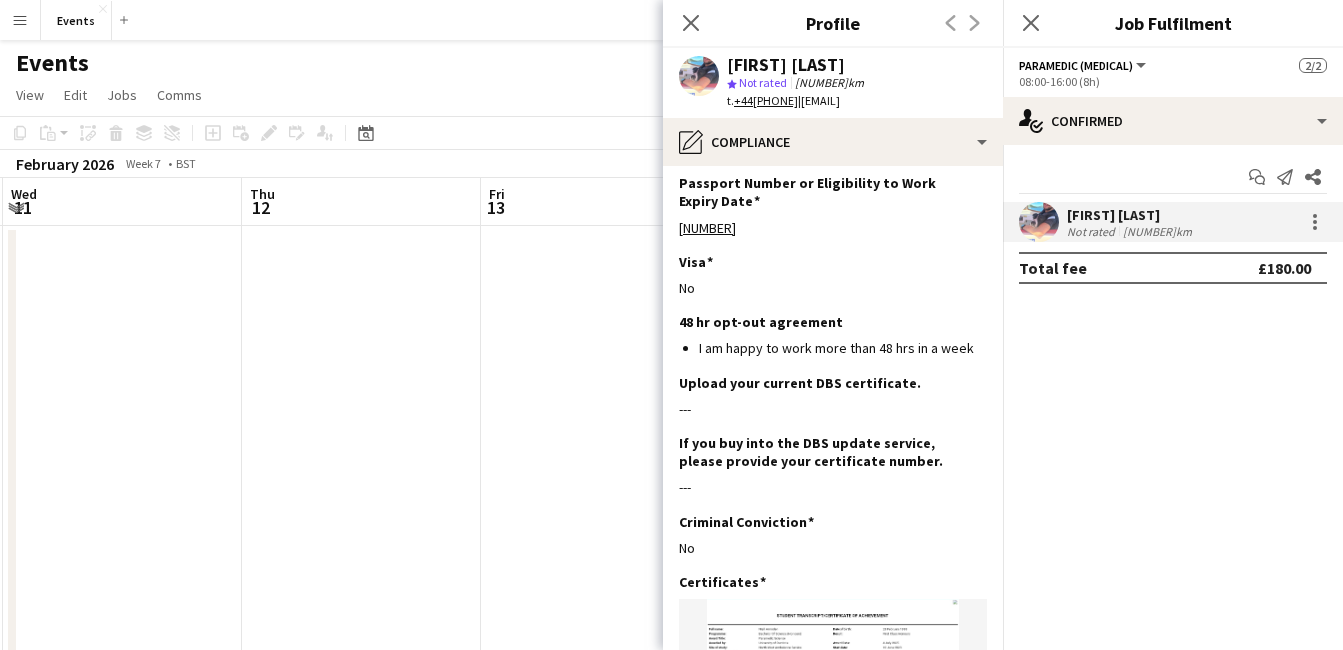 scroll, scrollTop: 1334, scrollLeft: 0, axis: vertical 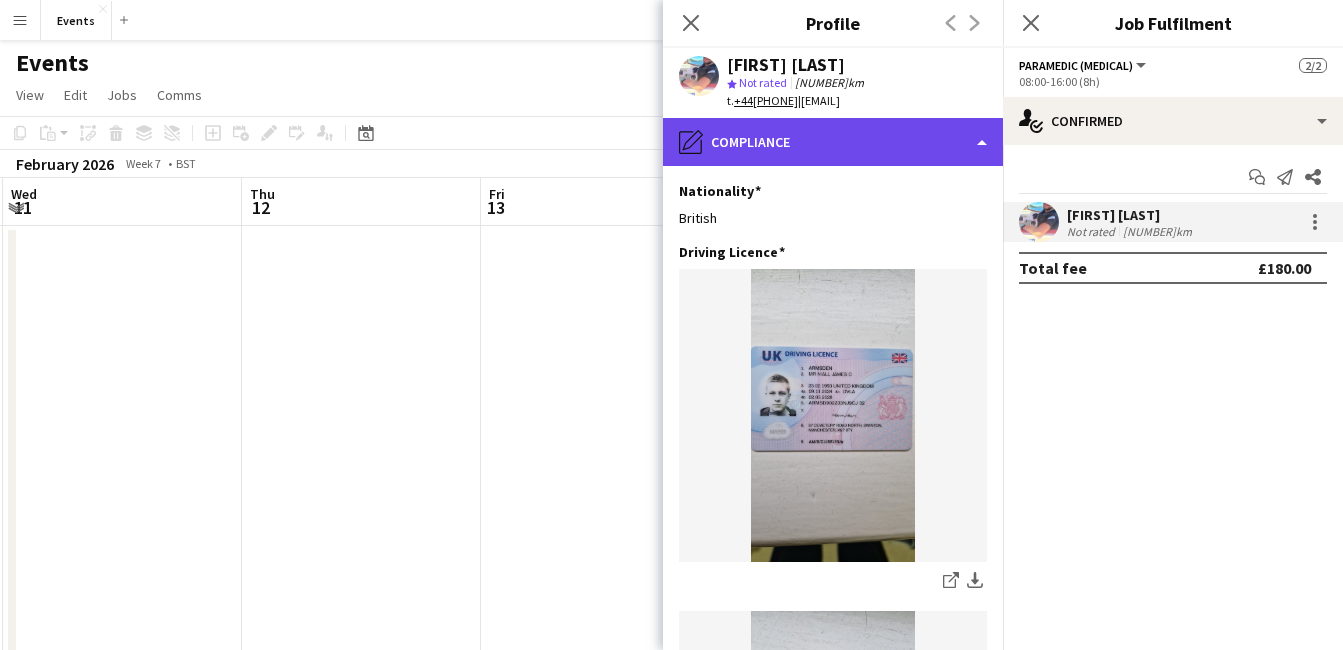 click on "pencil4
Compliance" 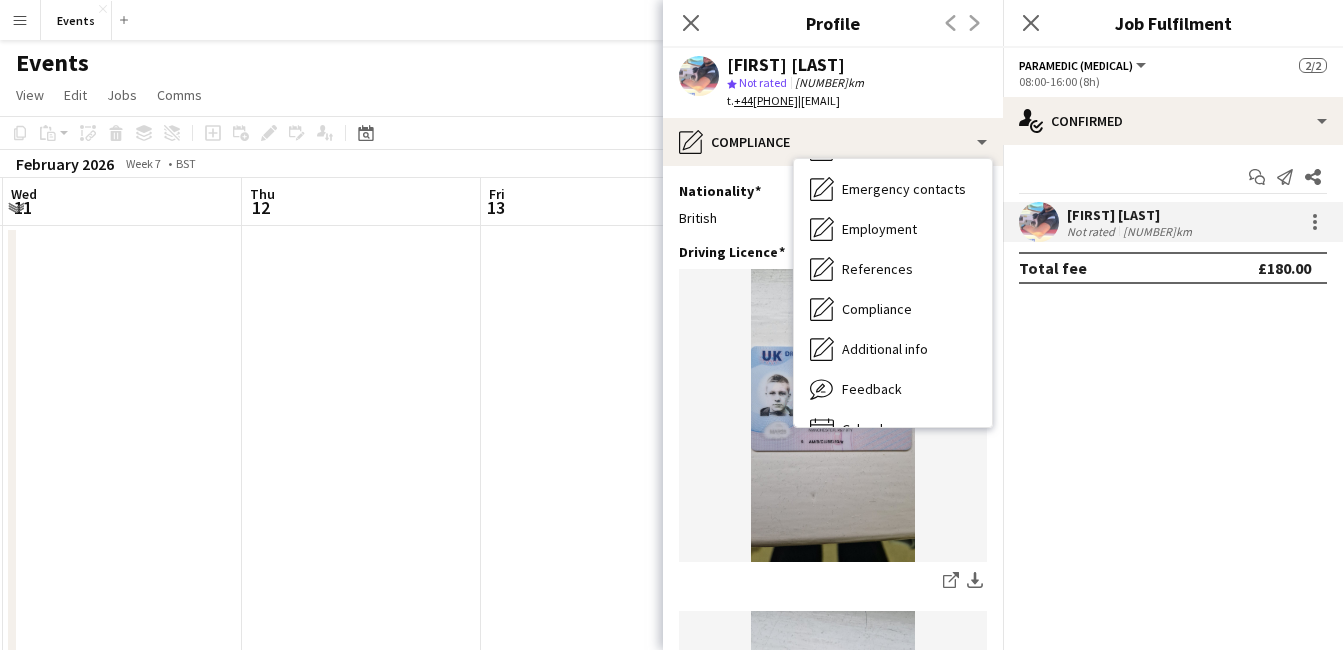drag, startPoint x: 1162, startPoint y: 420, endPoint x: 1144, endPoint y: 428, distance: 19.697716 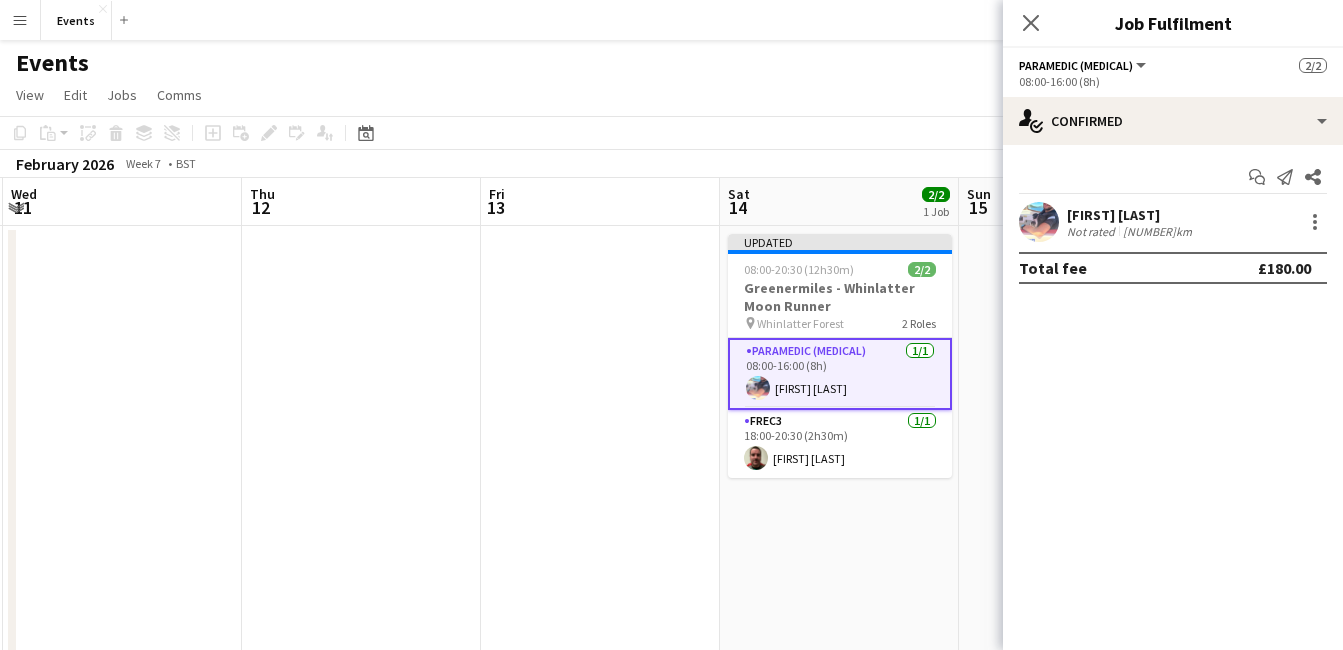 click at bounding box center [600, 836] 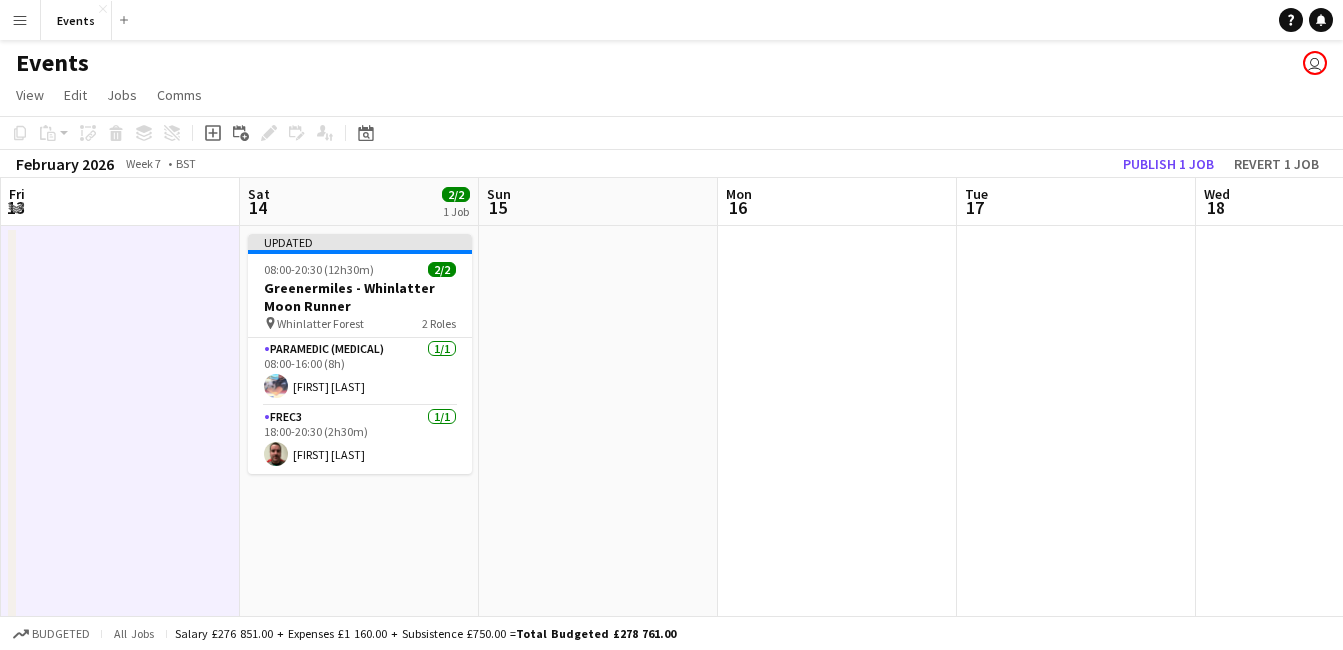 scroll, scrollTop: 0, scrollLeft: 676, axis: horizontal 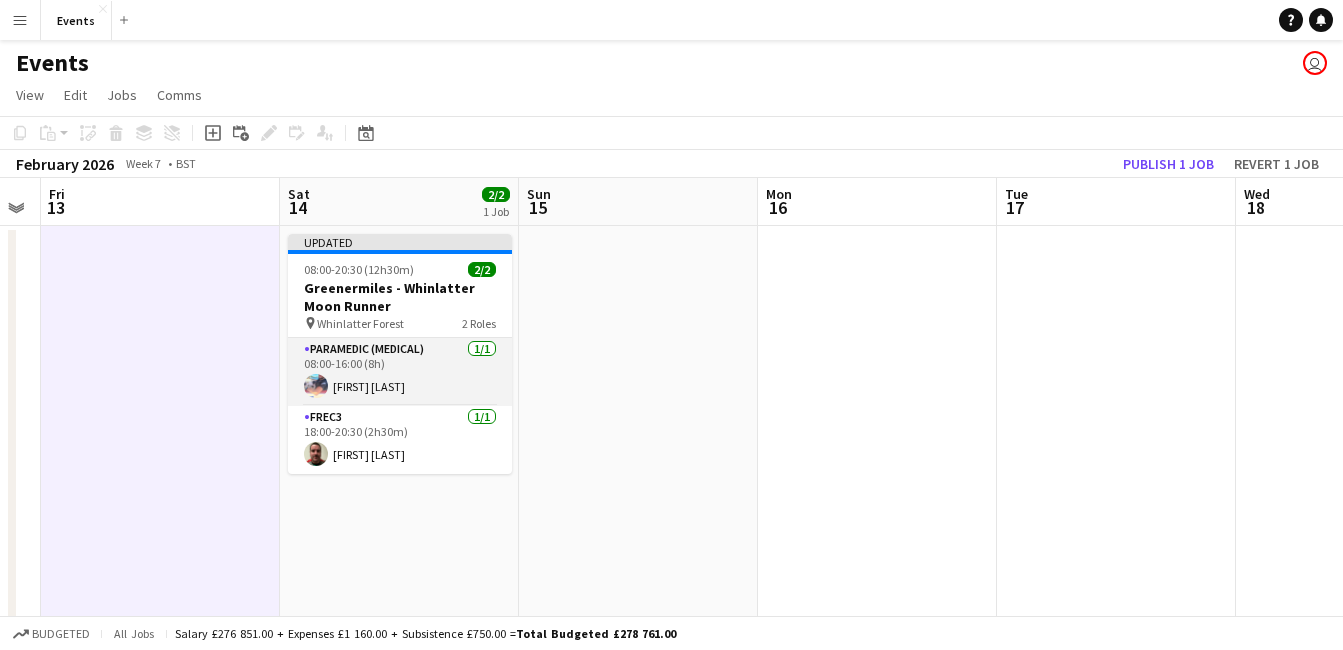 click at bounding box center [316, 386] 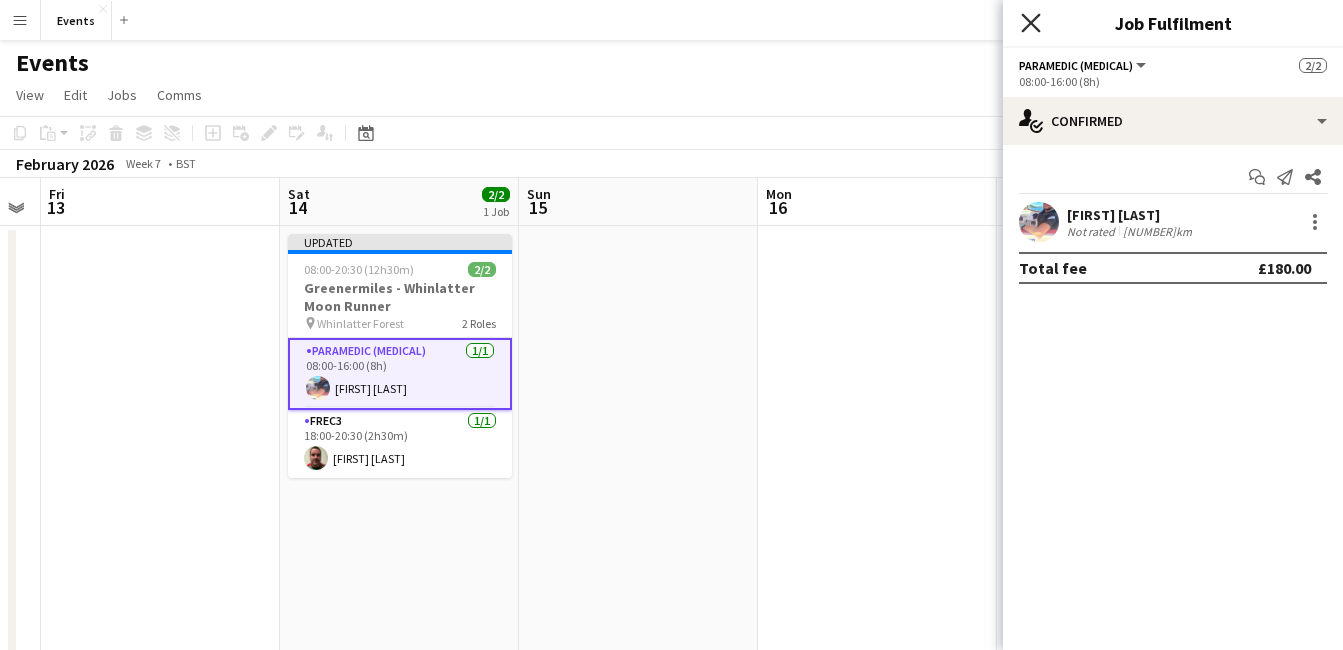 click on "Close pop-in" 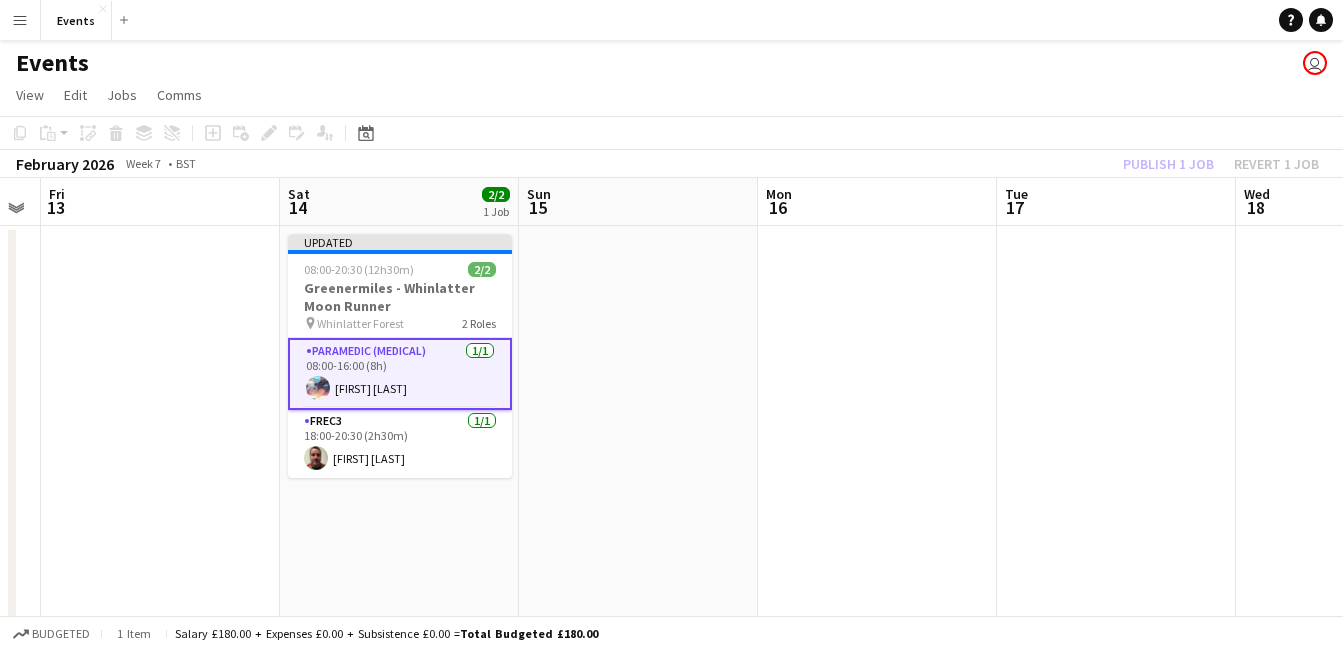 click on "Publish 1 job   Revert 1 job" 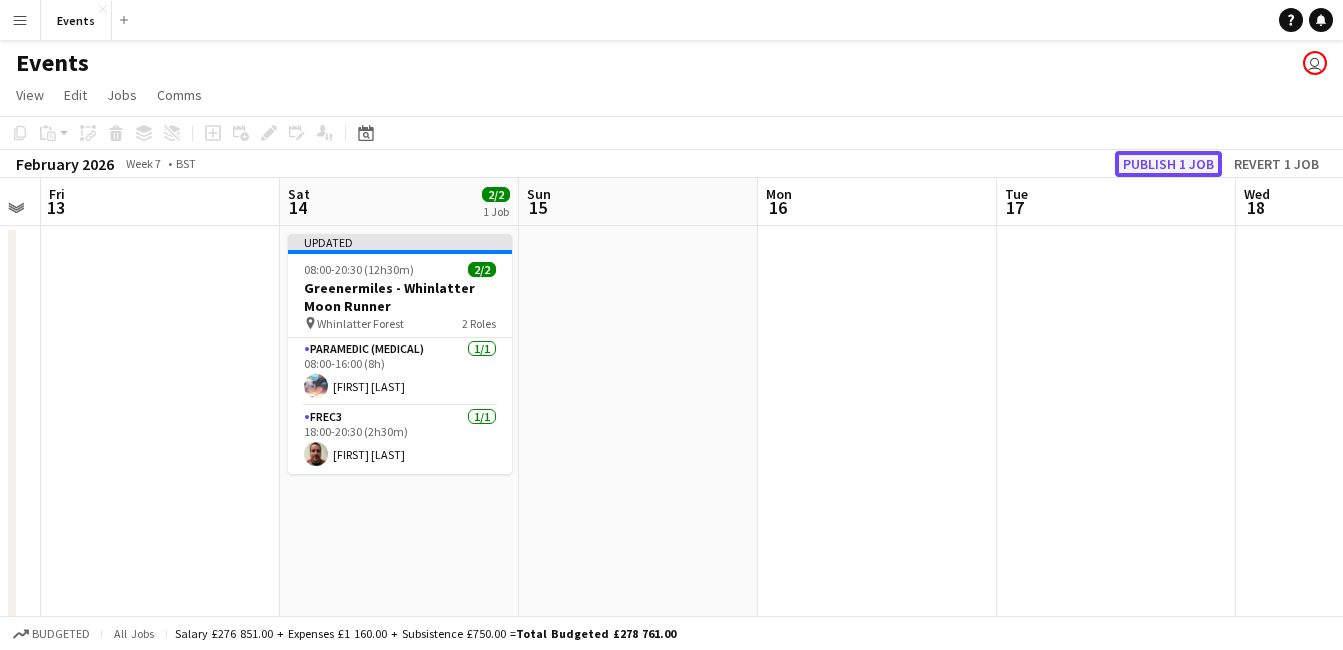 click on "Publish 1 job" 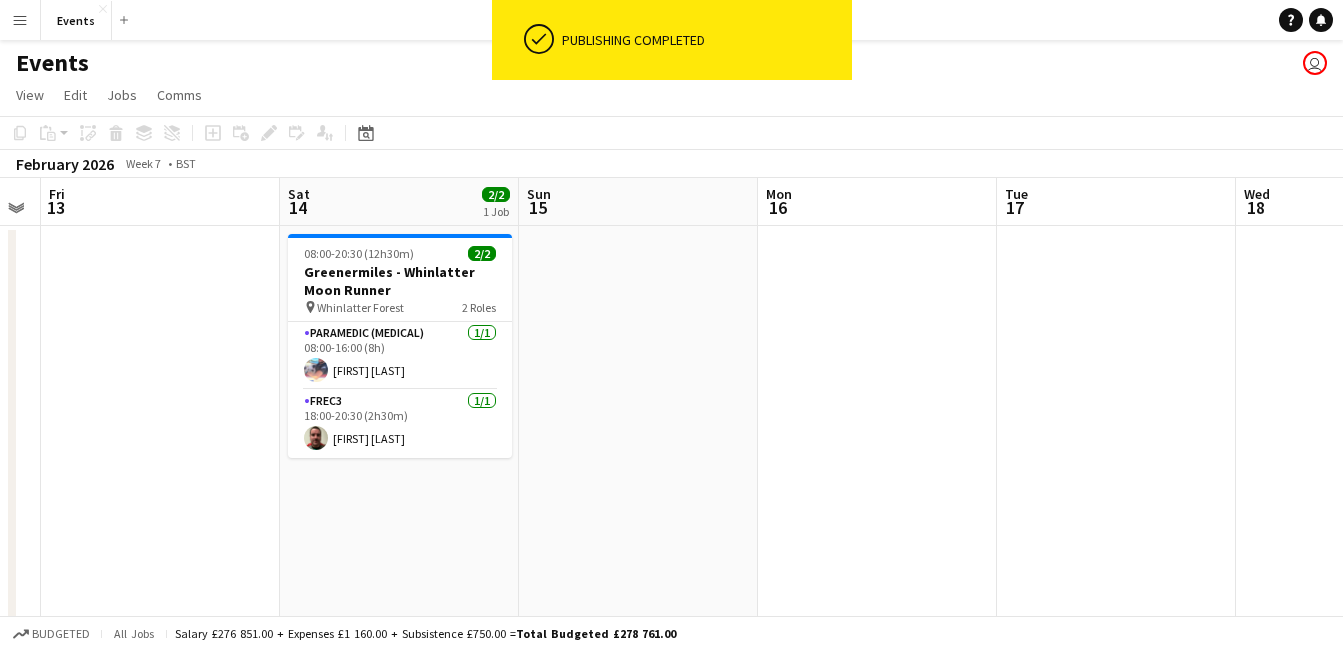 click at bounding box center [877, 836] 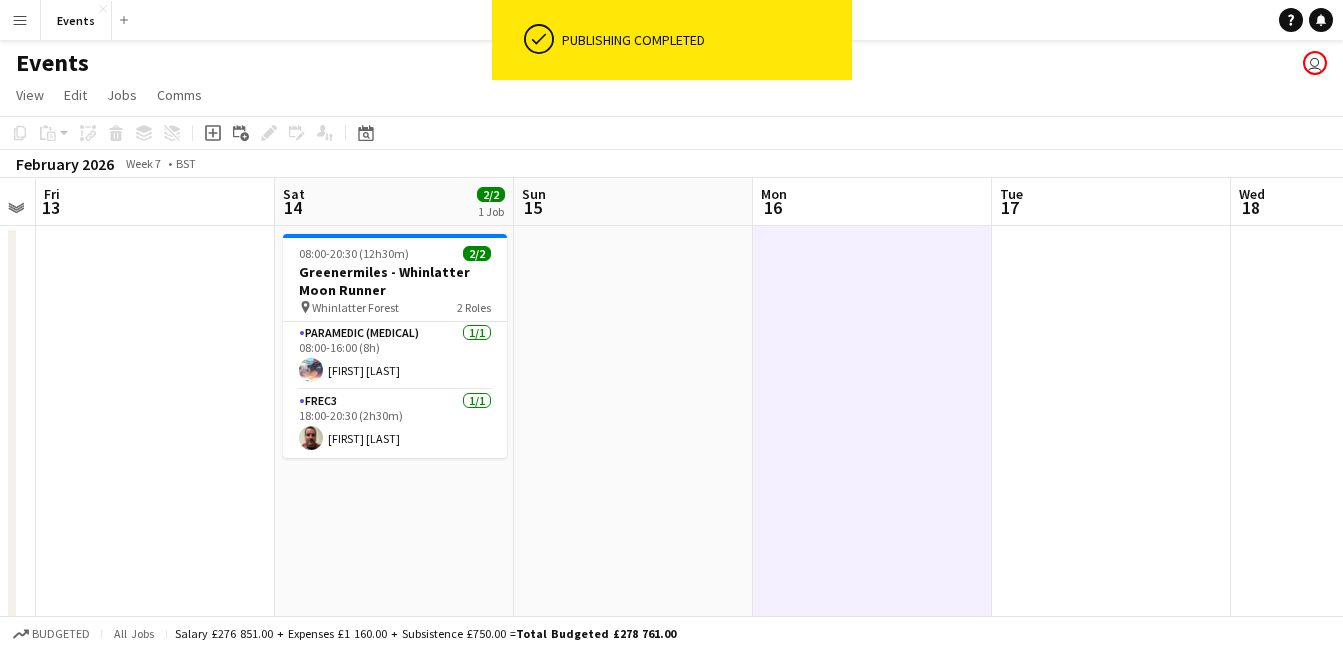 drag, startPoint x: 1340, startPoint y: 225, endPoint x: 1357, endPoint y: 225, distance: 17 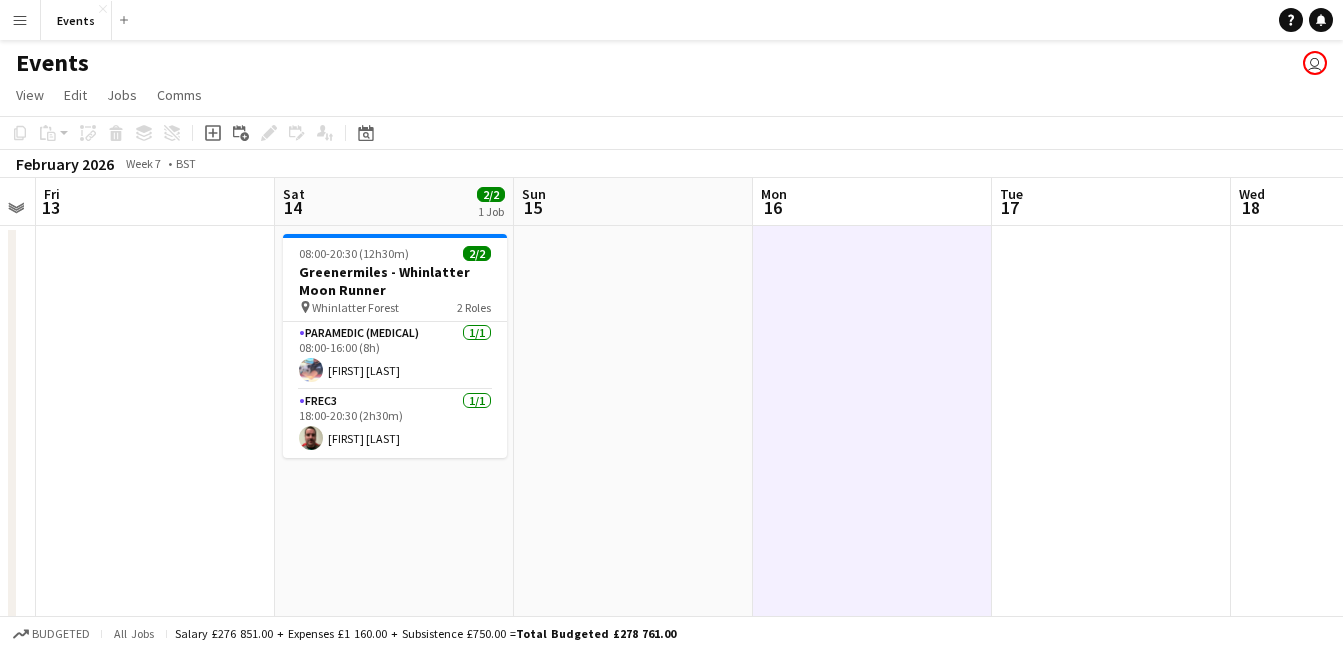 scroll, scrollTop: 0, scrollLeft: 675, axis: horizontal 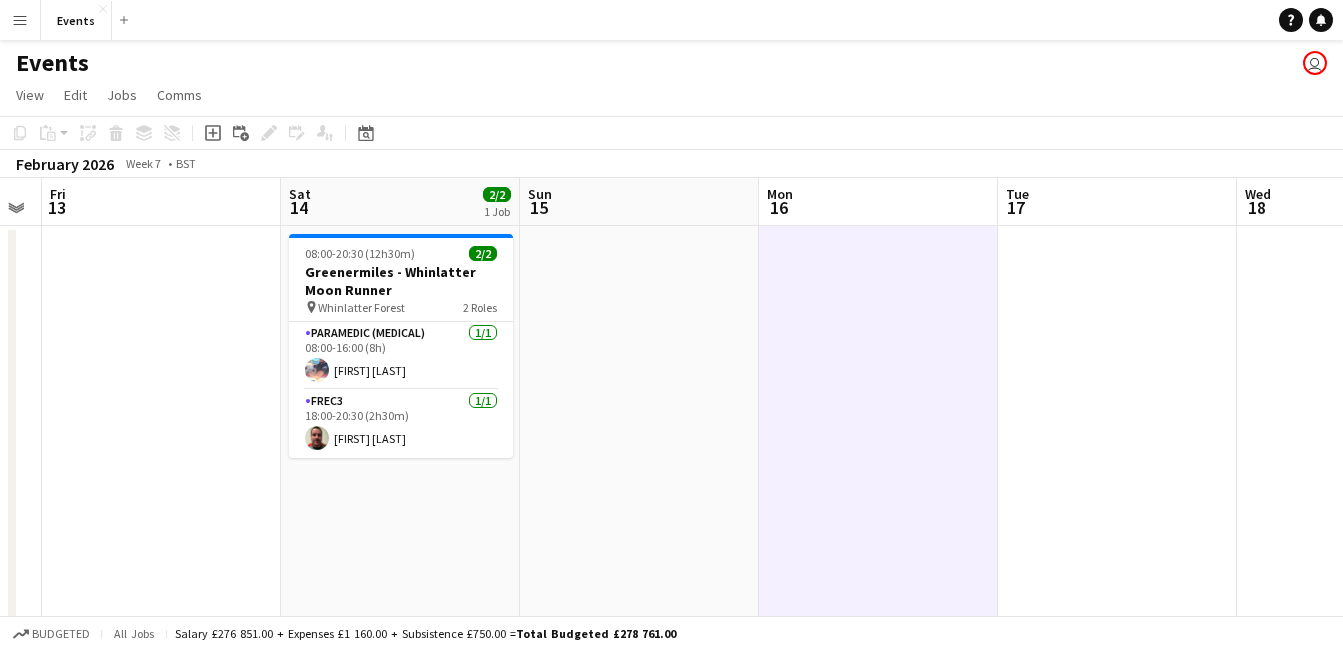 click on "Menu" at bounding box center [20, 20] 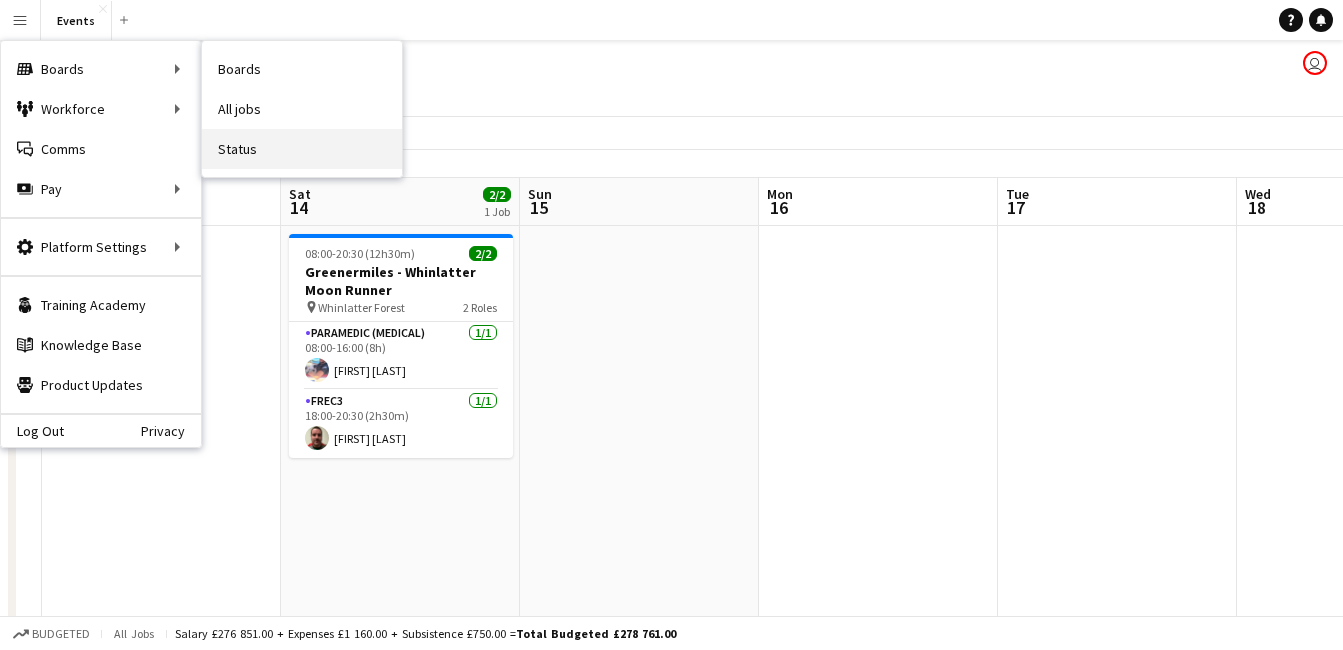 click on "Status" at bounding box center [302, 149] 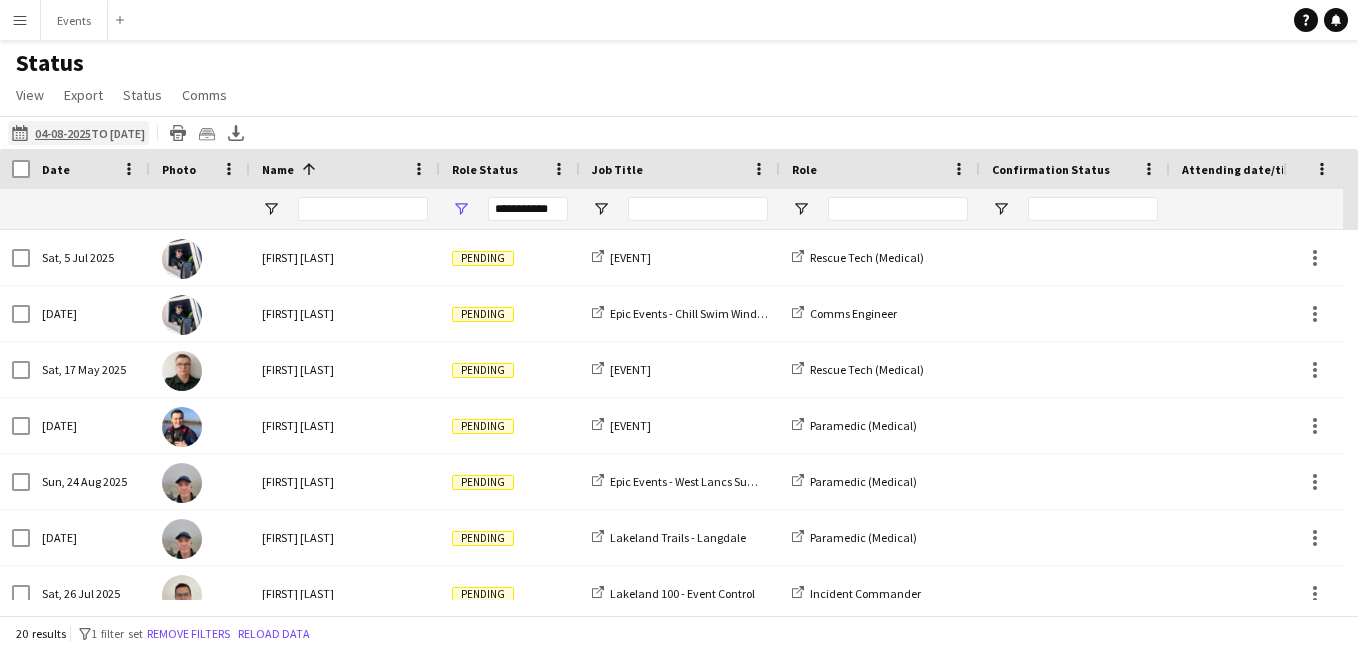 click on "[DATE] to [DATE]" 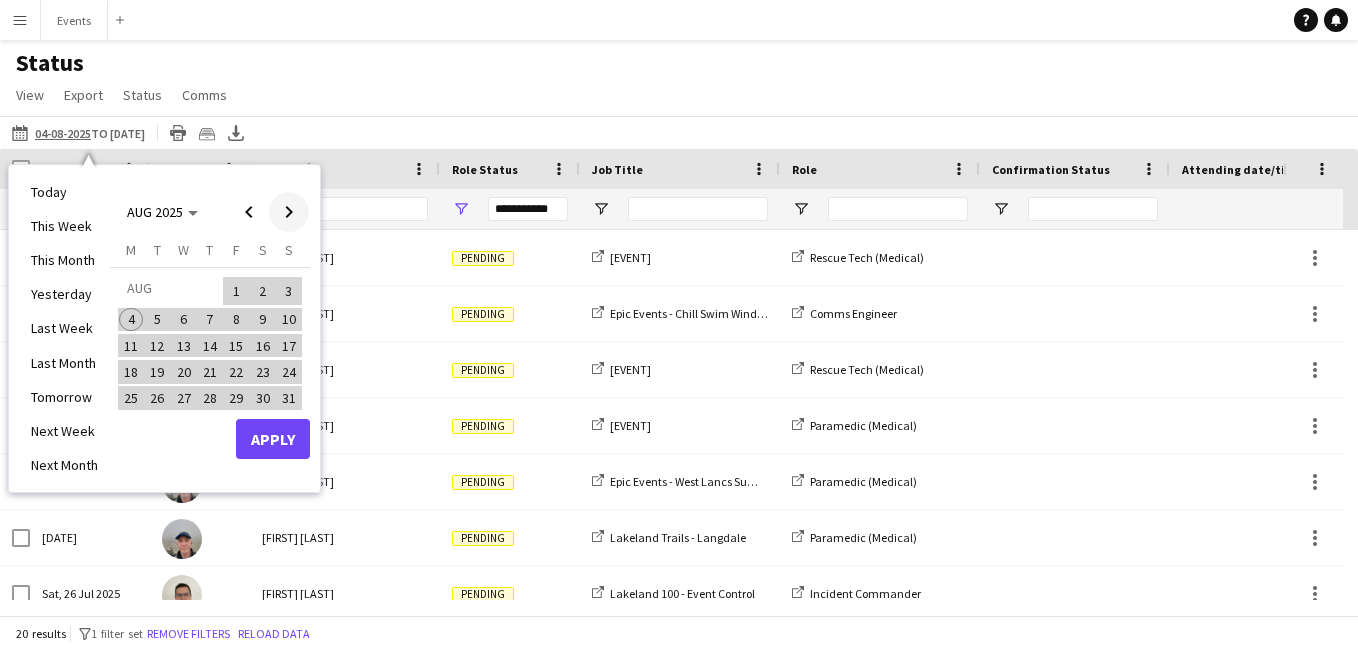 click at bounding box center [289, 212] 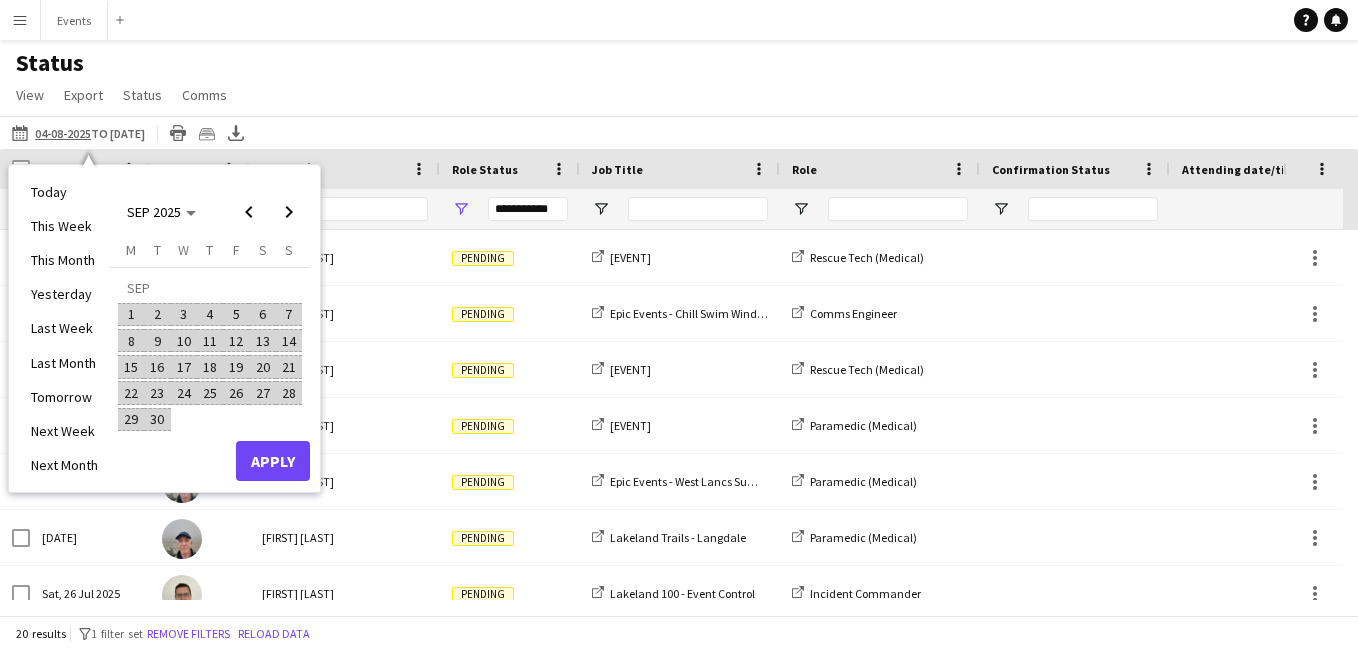 click on "1" at bounding box center [131, 315] 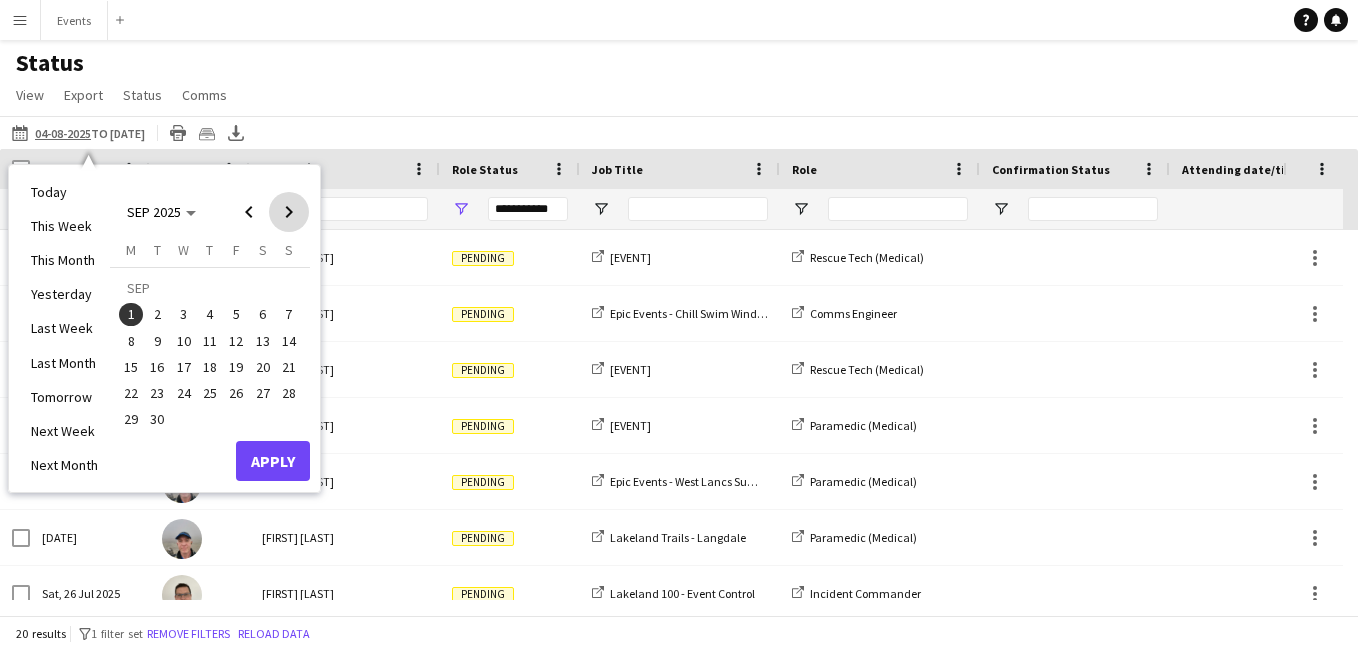 click at bounding box center (289, 212) 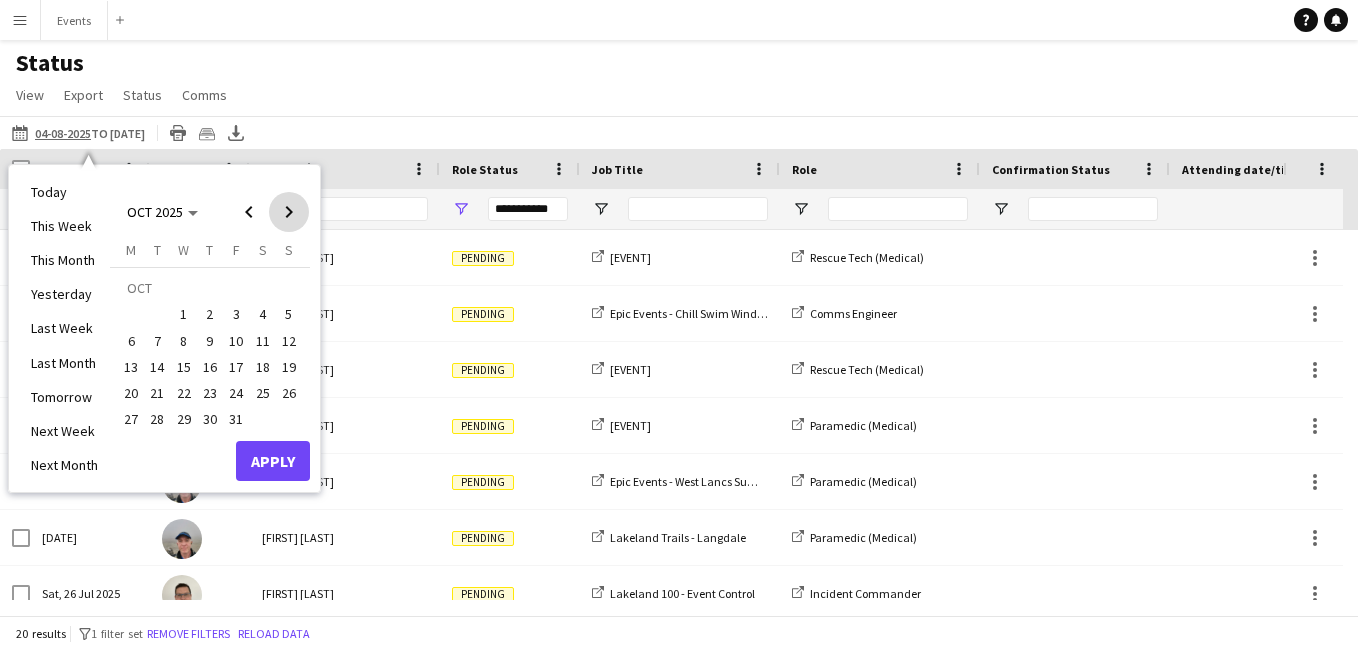 click at bounding box center [289, 212] 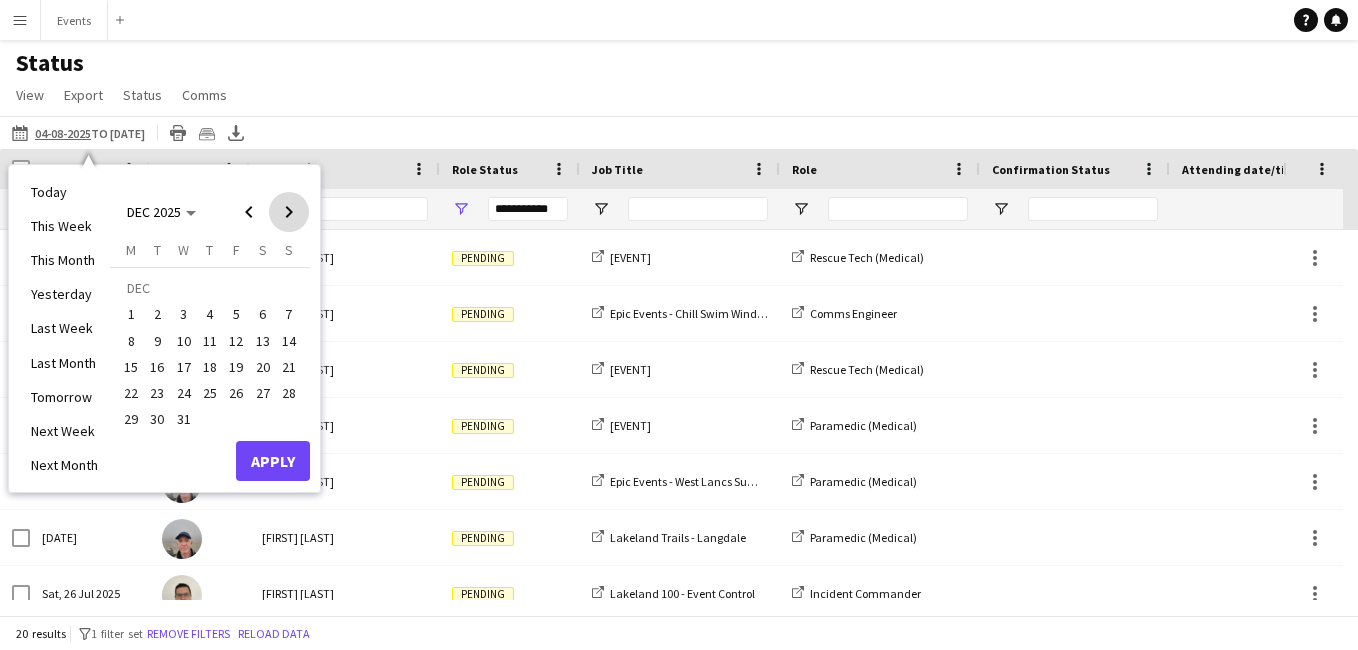click at bounding box center (289, 212) 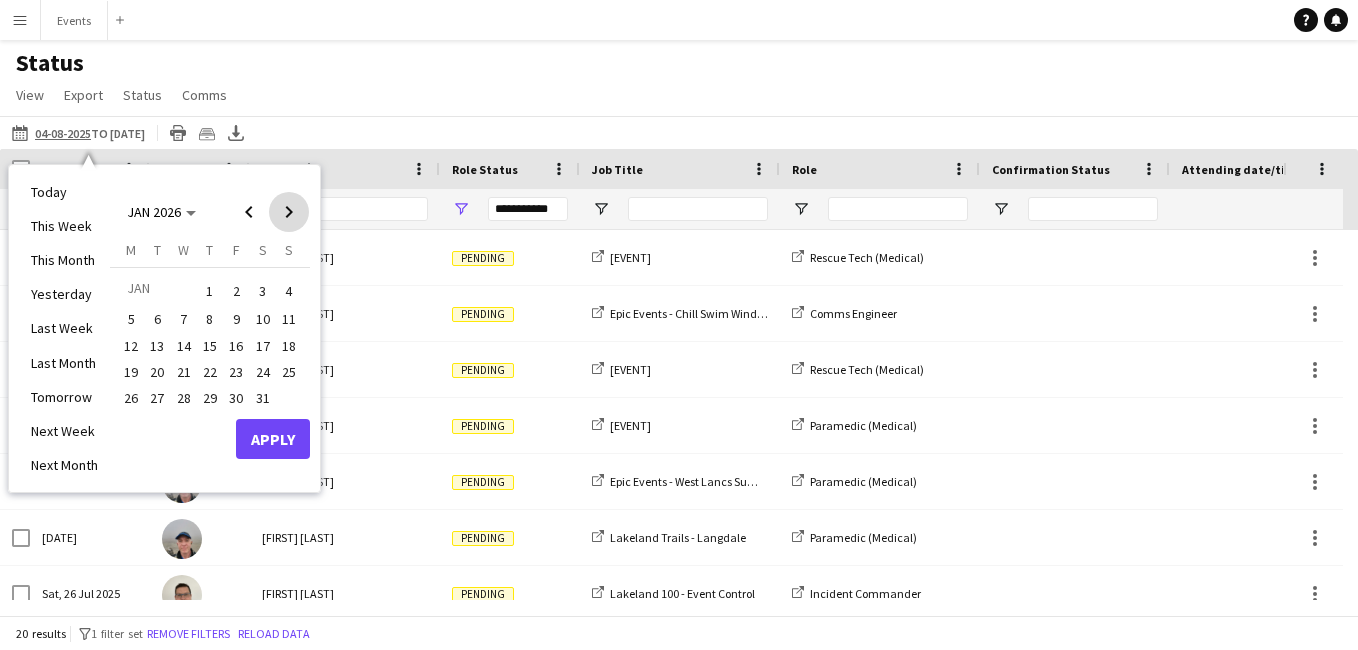 click at bounding box center [289, 212] 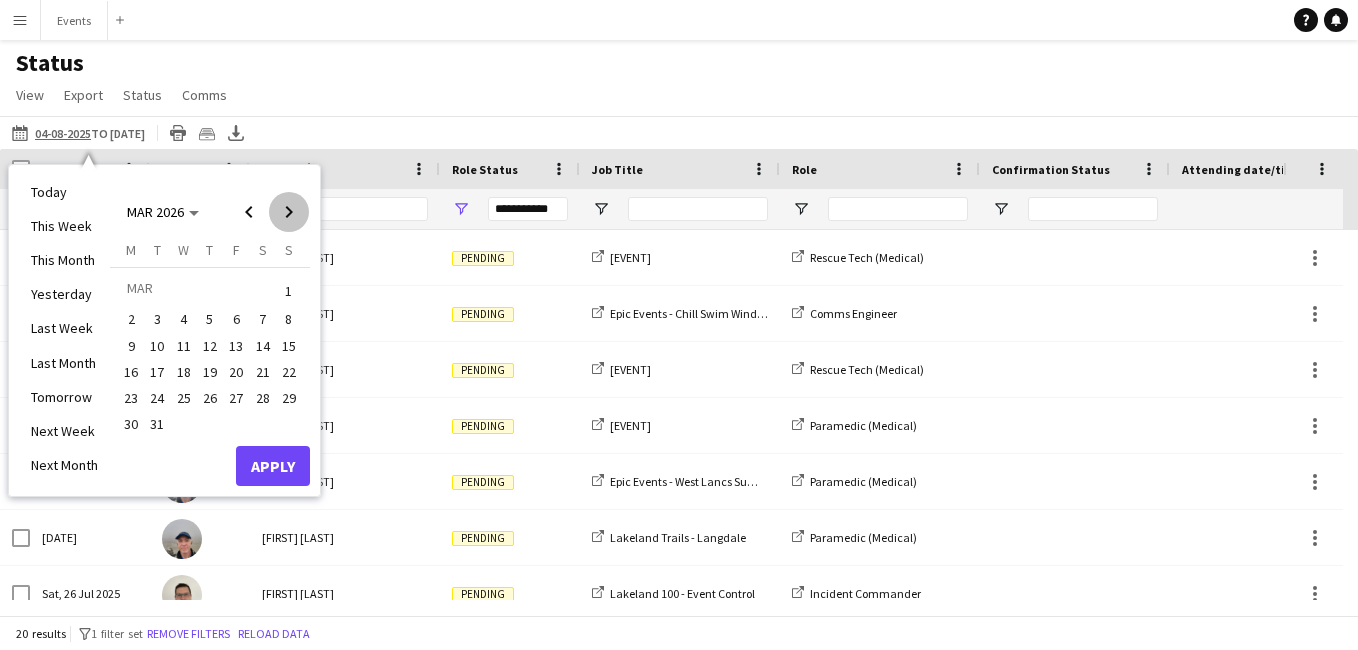 click at bounding box center [289, 212] 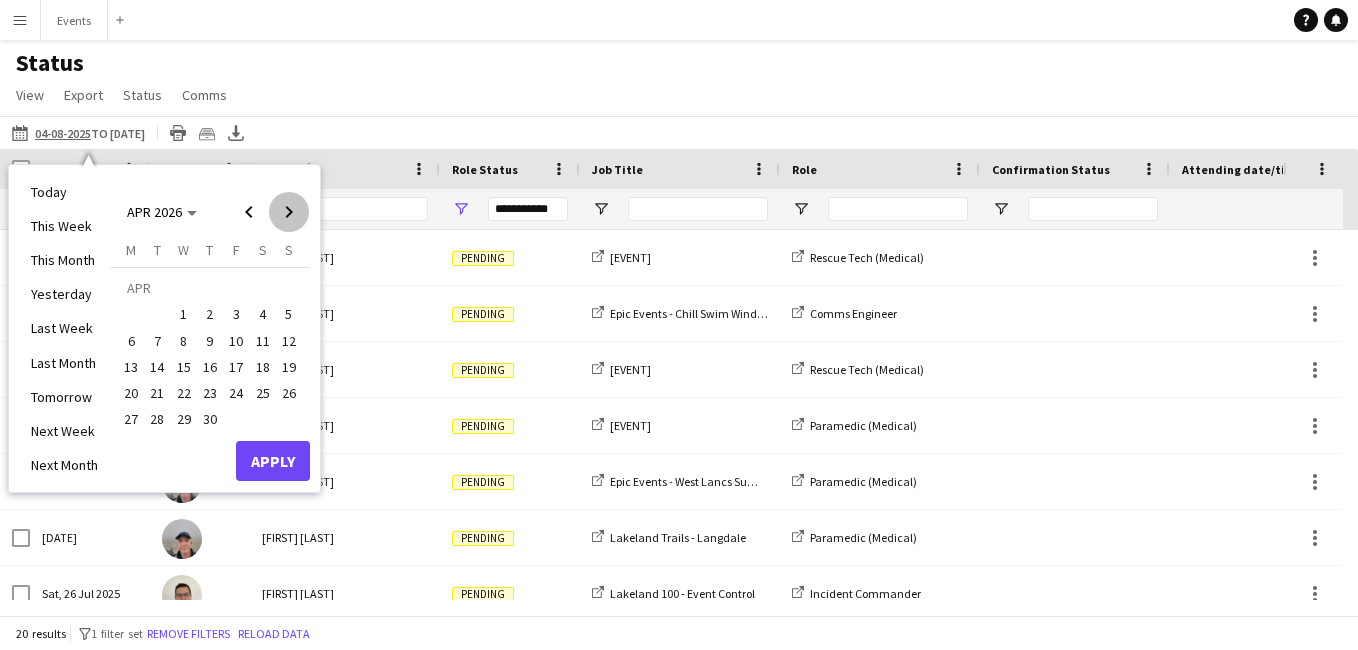 click at bounding box center [289, 212] 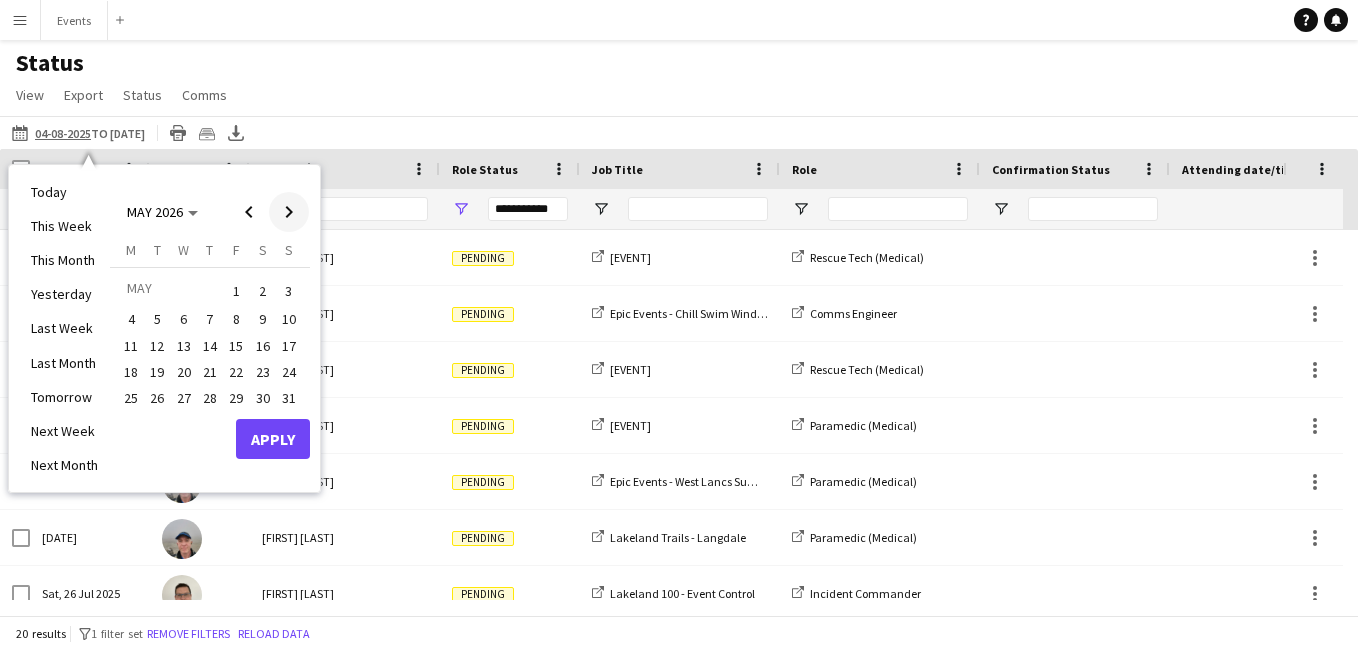 click at bounding box center [289, 212] 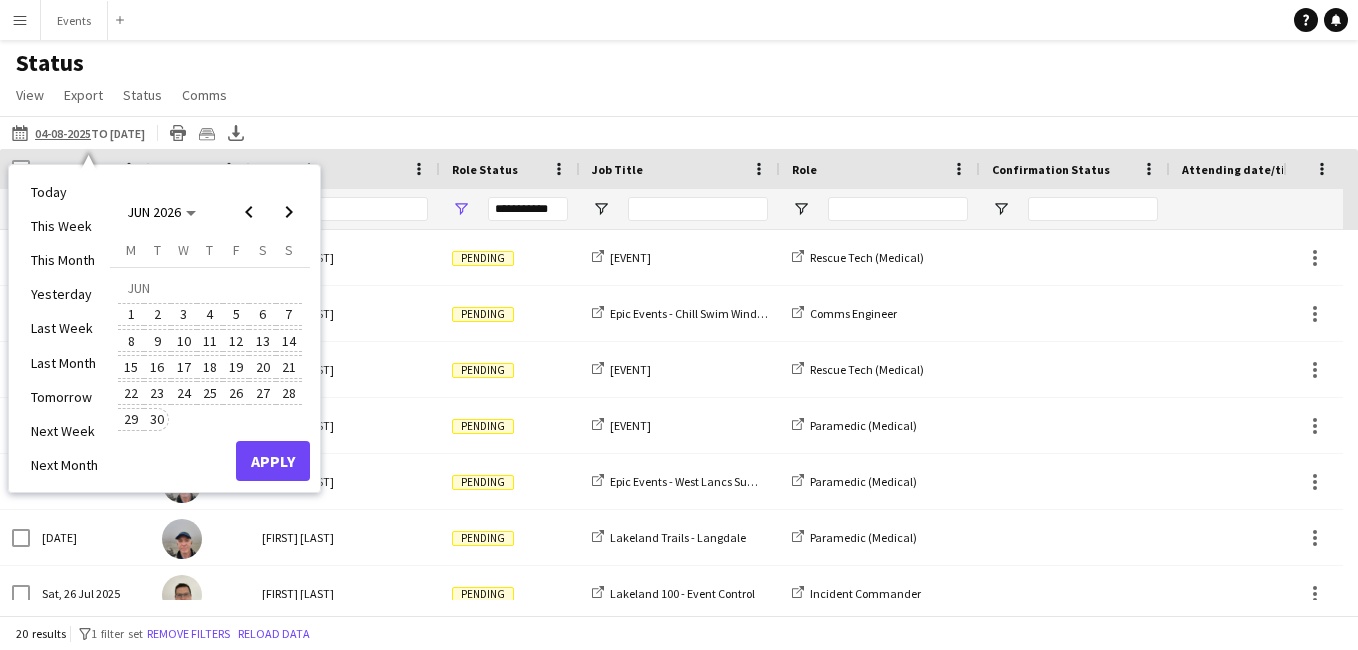 click on "30" at bounding box center (158, 420) 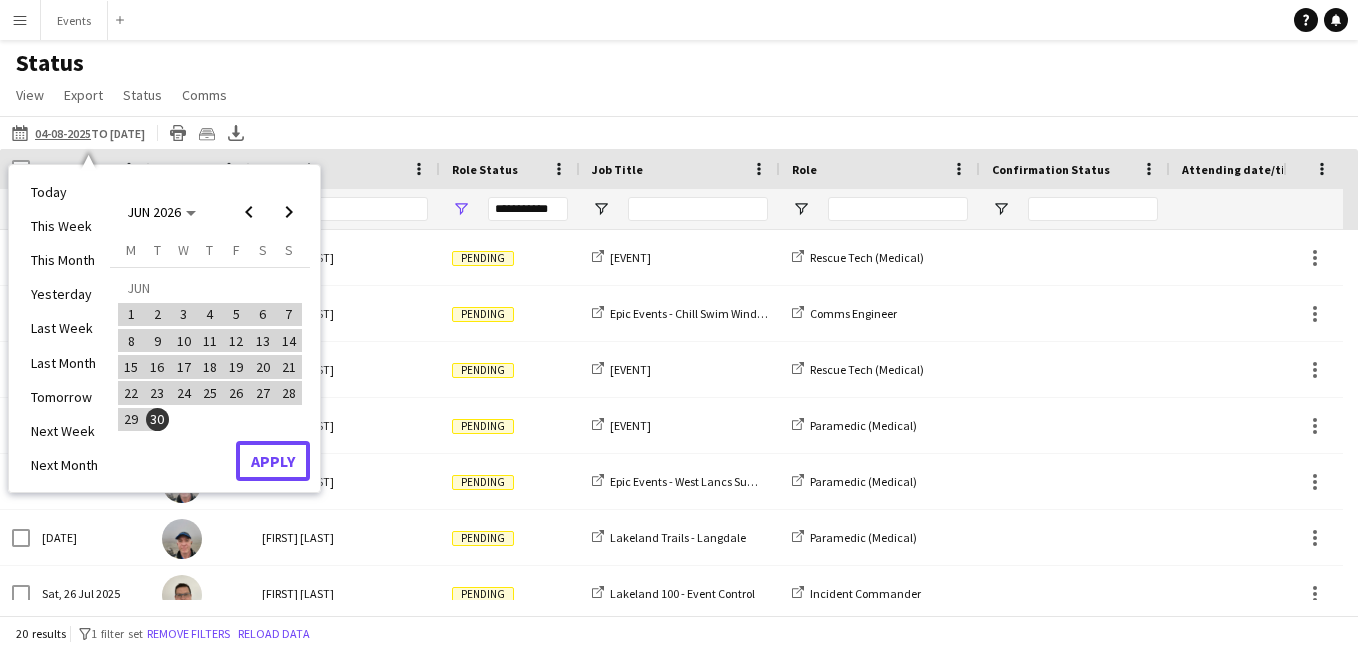 drag, startPoint x: 252, startPoint y: 460, endPoint x: 239, endPoint y: 451, distance: 15.811388 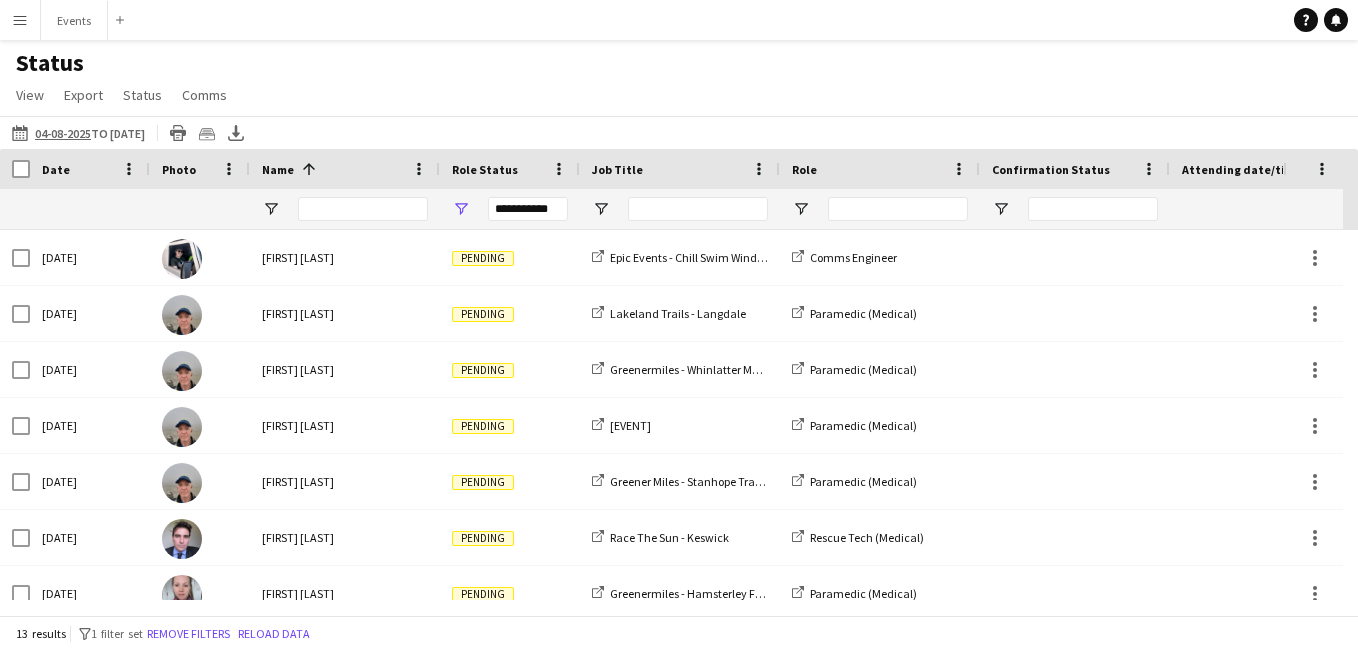 scroll, scrollTop: 61, scrollLeft: 0, axis: vertical 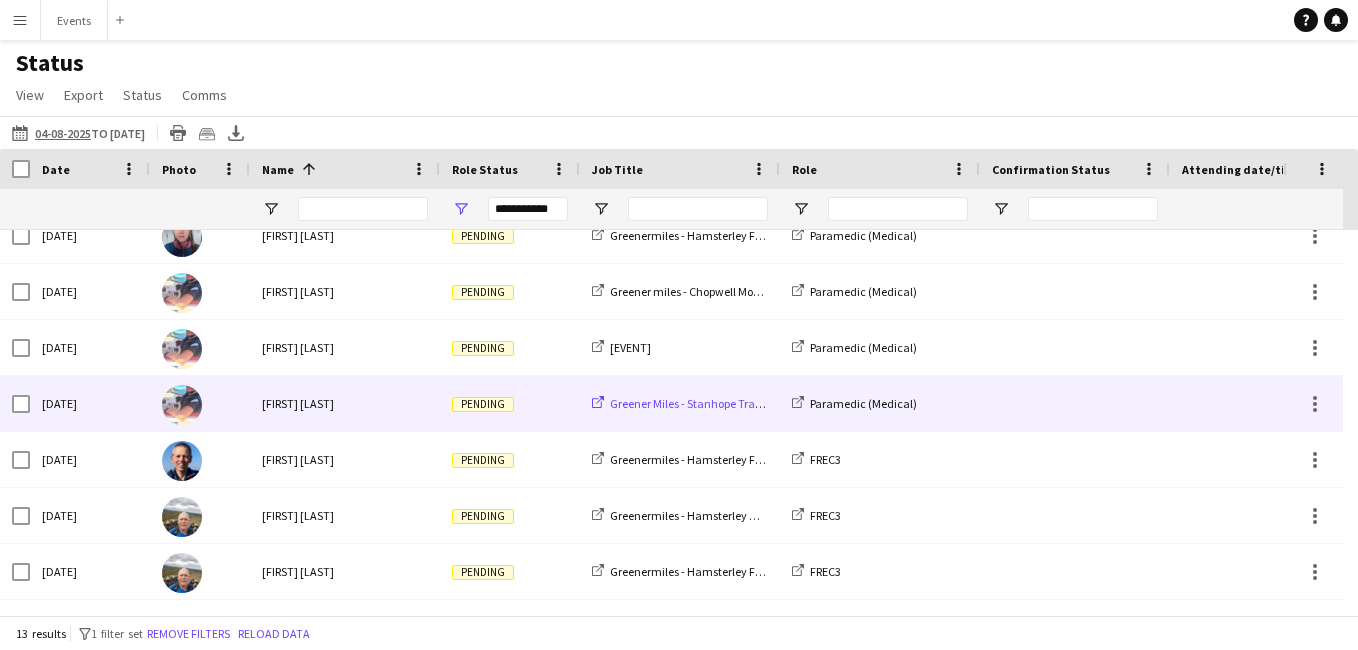 click on "Greener Miles - Stanhope Trail Race - Vehicle Crew" at bounding box center (735, 403) 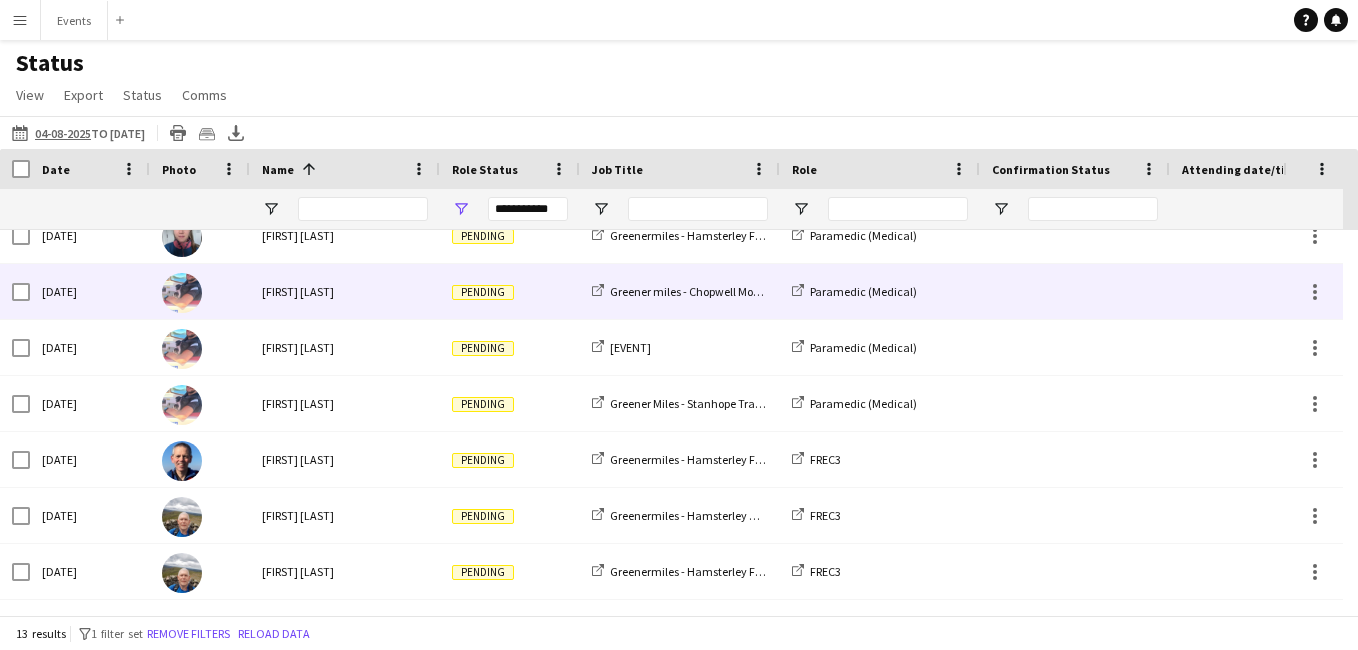 click at bounding box center [182, 293] 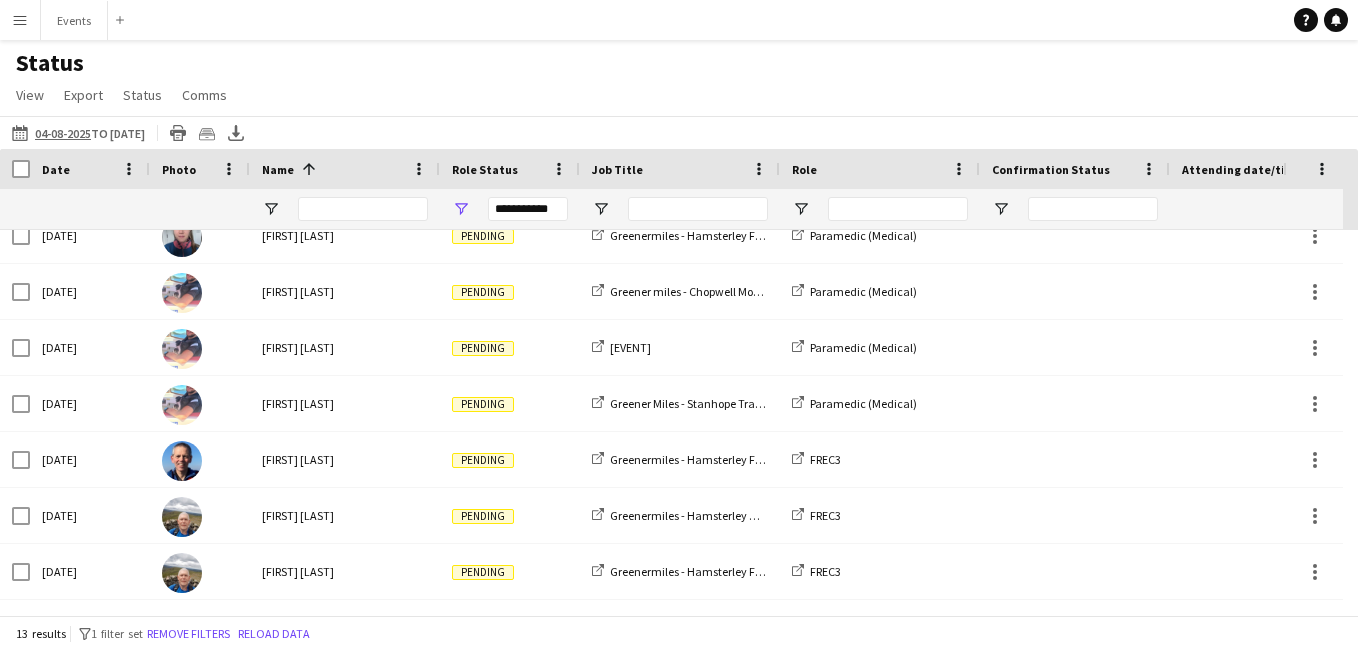 click on "Menu" at bounding box center (20, 20) 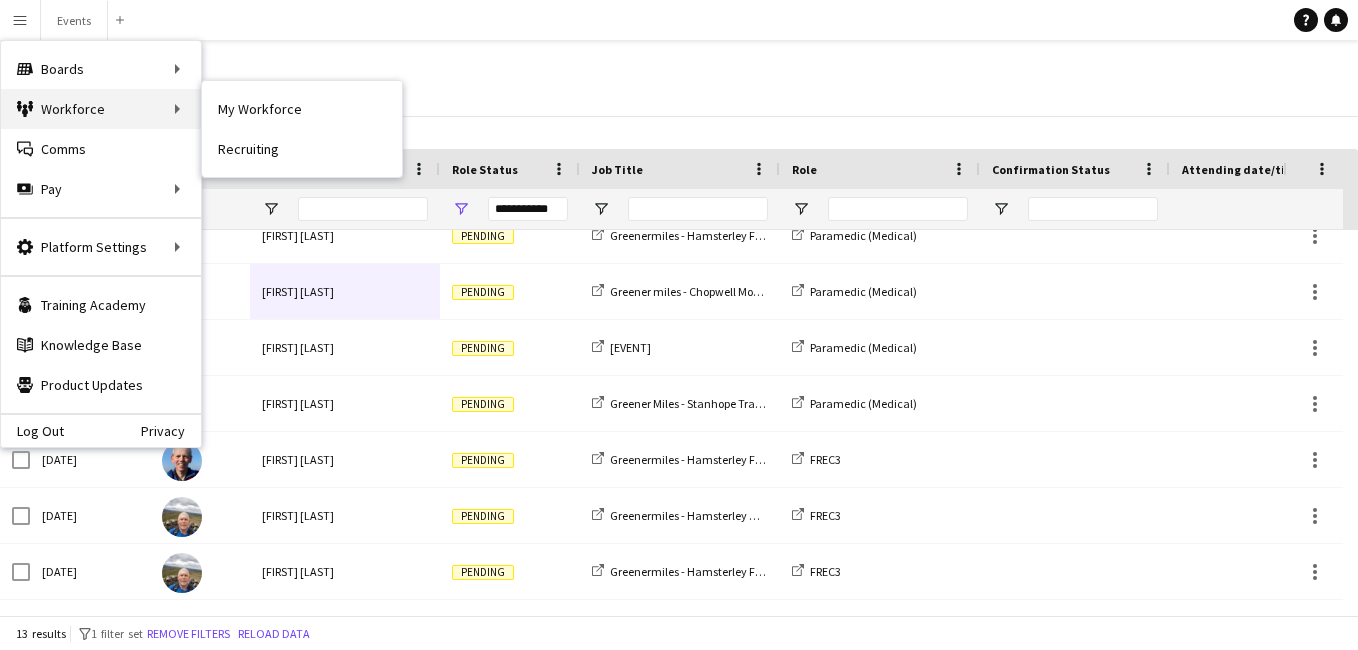 click on "Workforce
Workforce" at bounding box center (101, 109) 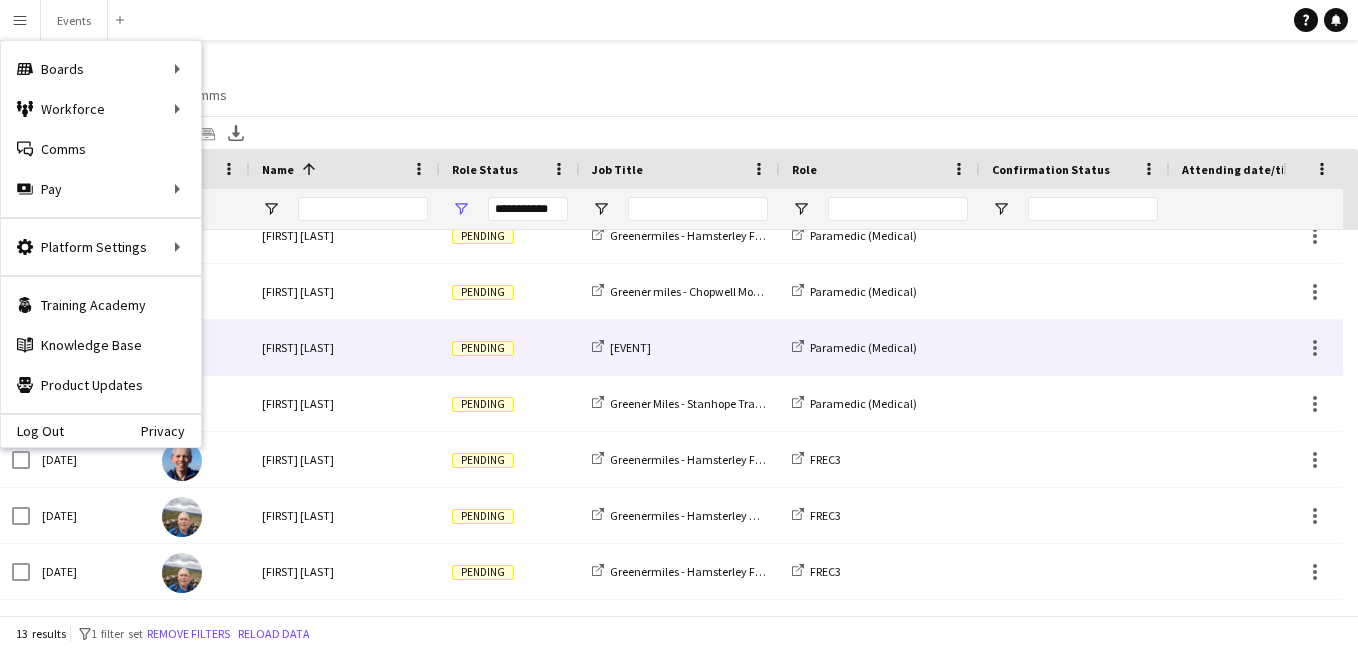 click on "[EVENT]" at bounding box center (680, 347) 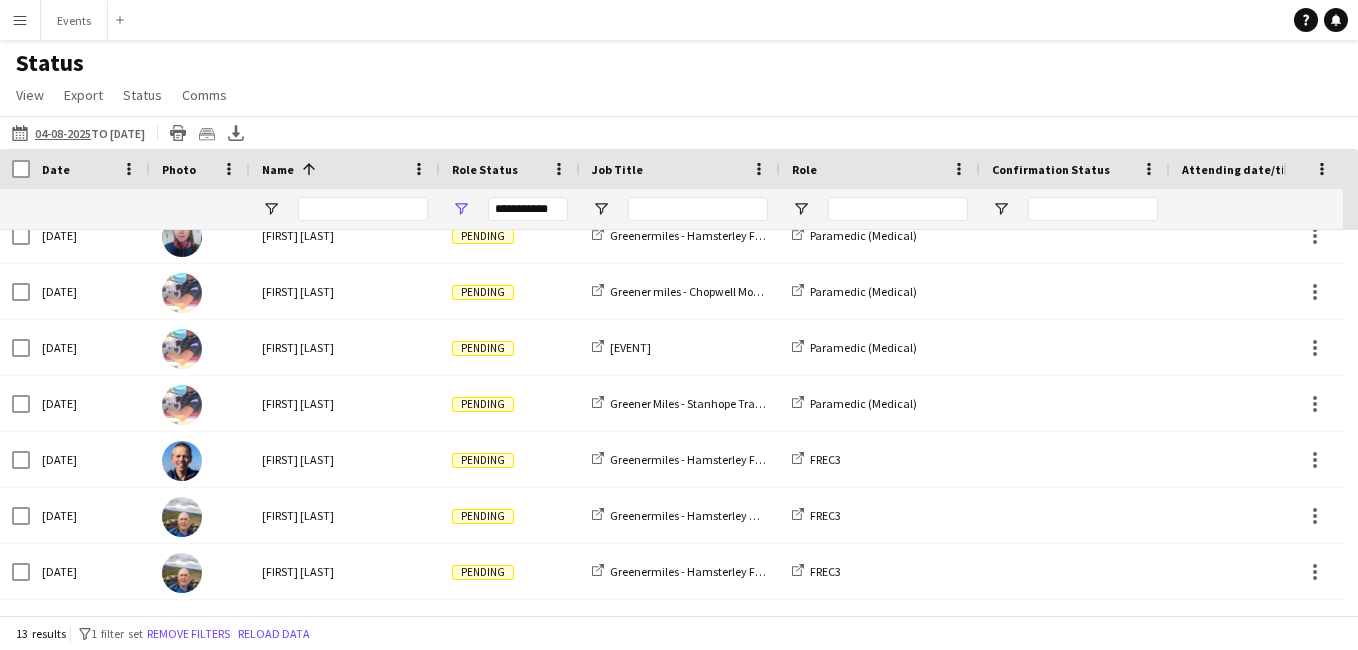 scroll, scrollTop: 347, scrollLeft: 0, axis: vertical 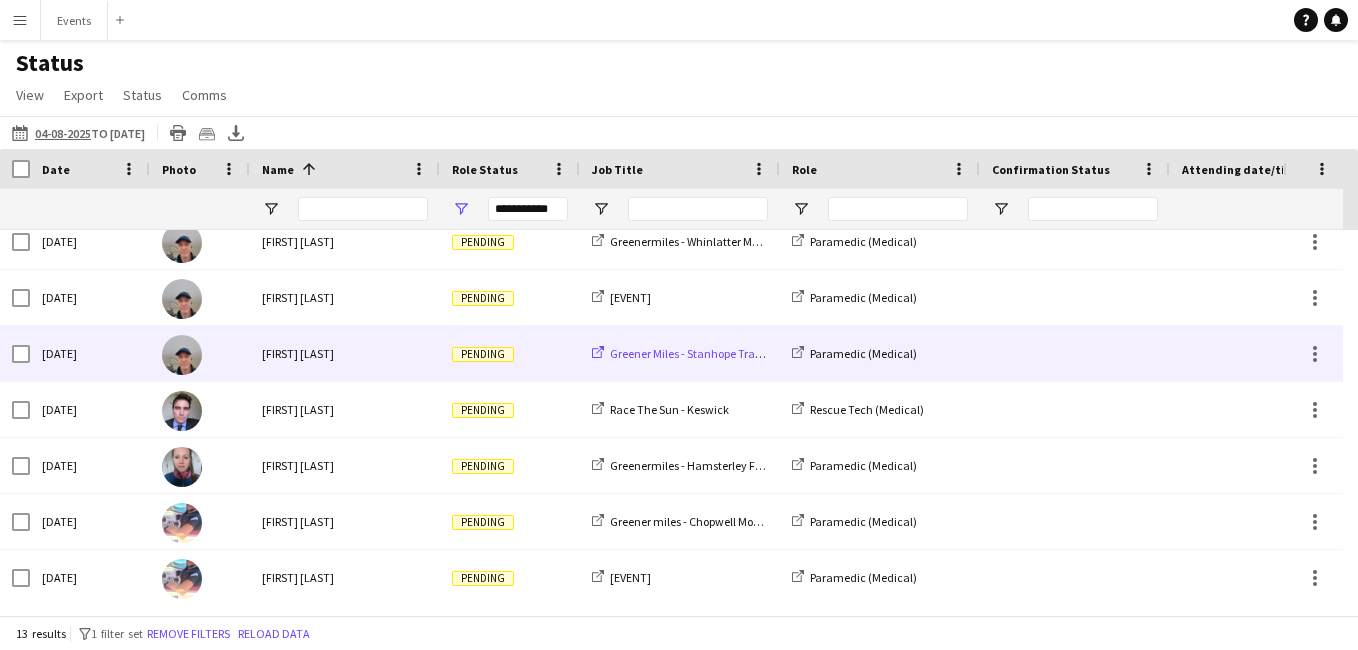 click on "Greener Miles - Stanhope Trail Race - Vehicle Crew" at bounding box center (735, 353) 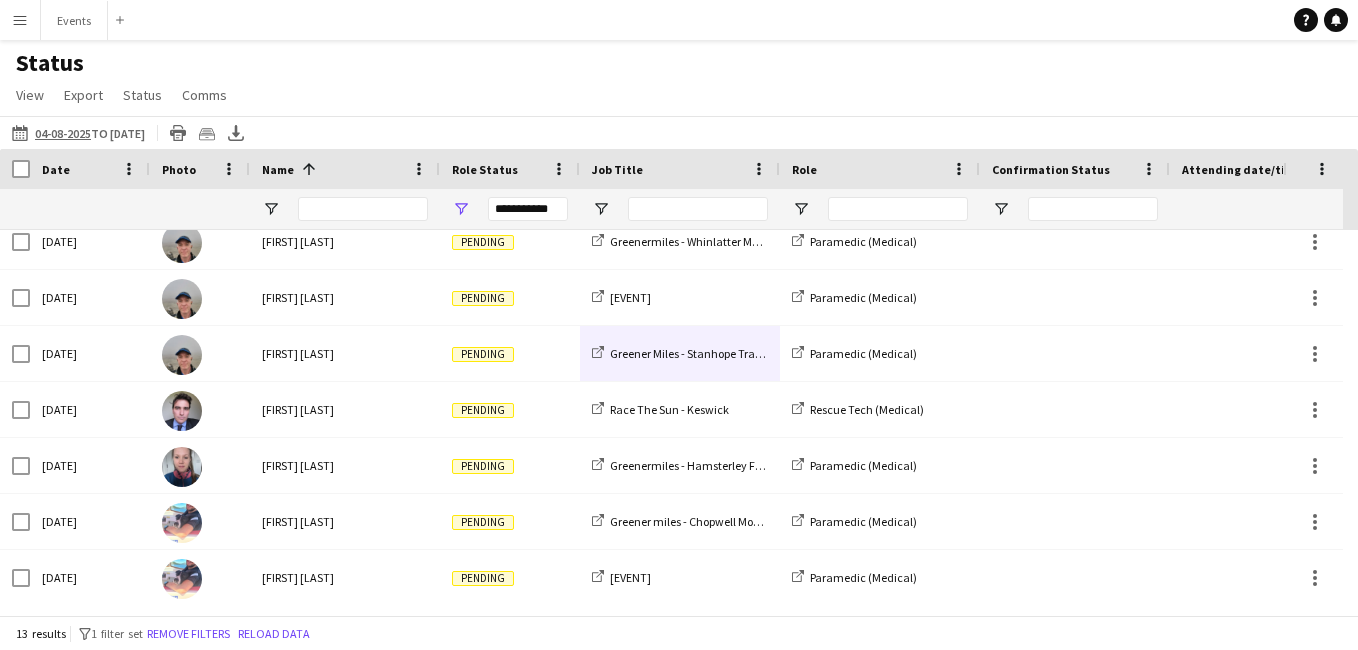 click on "Menu" at bounding box center (20, 20) 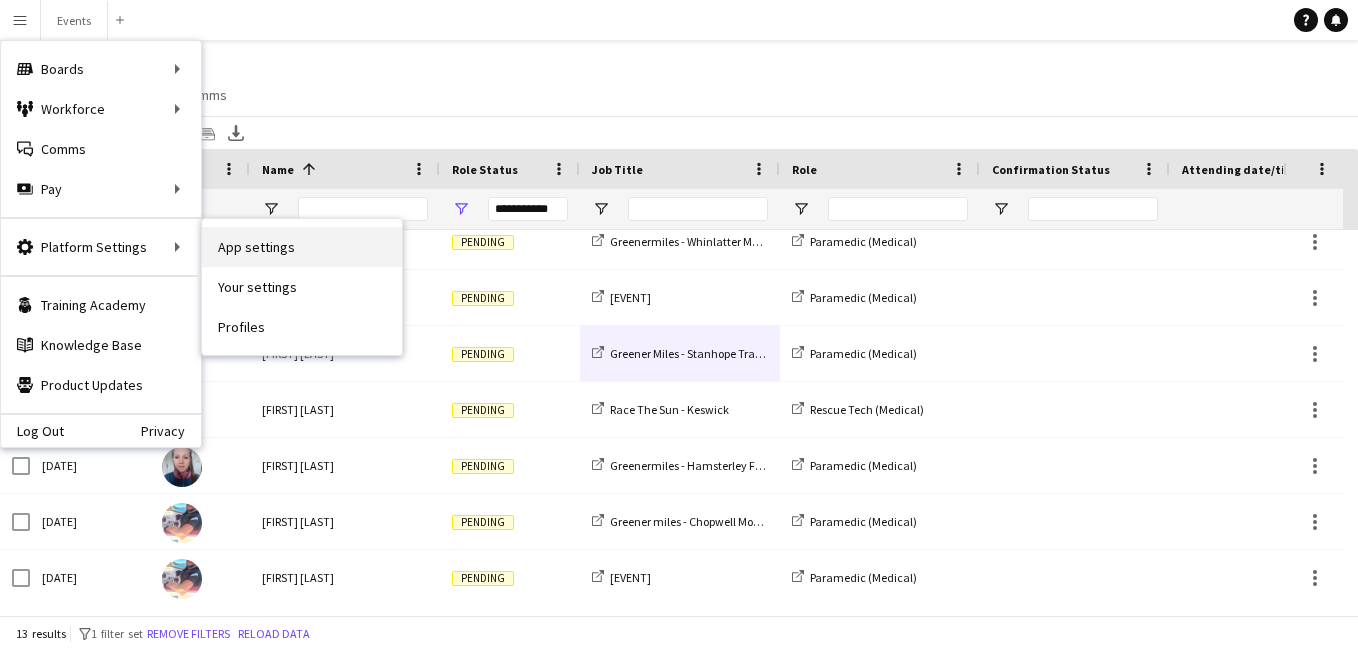 click on "App settings" at bounding box center (302, 247) 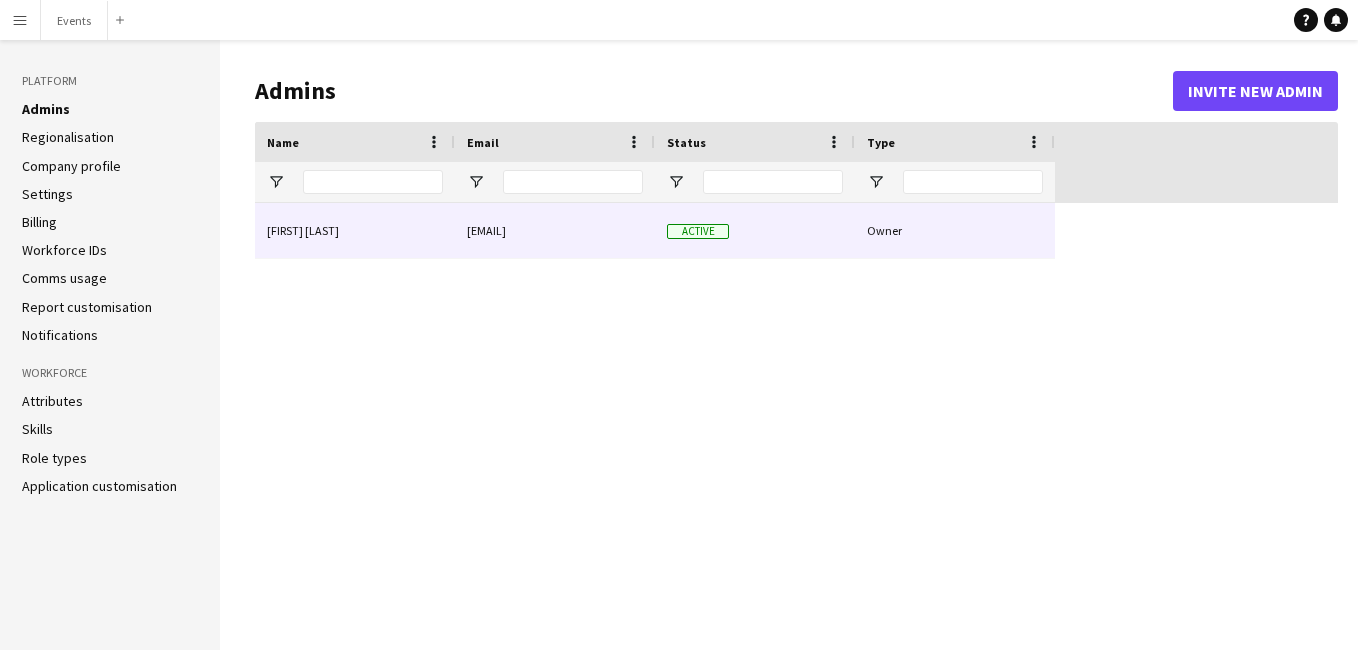 type on "**********" 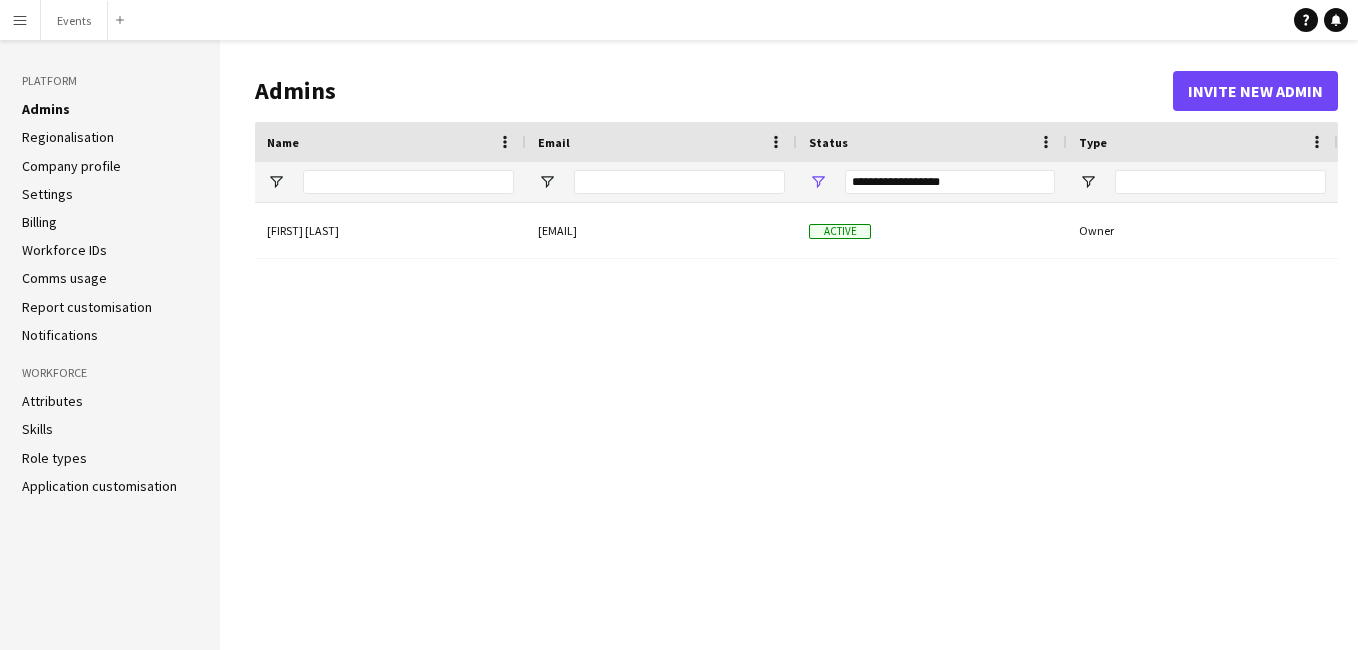 click on "Role types" 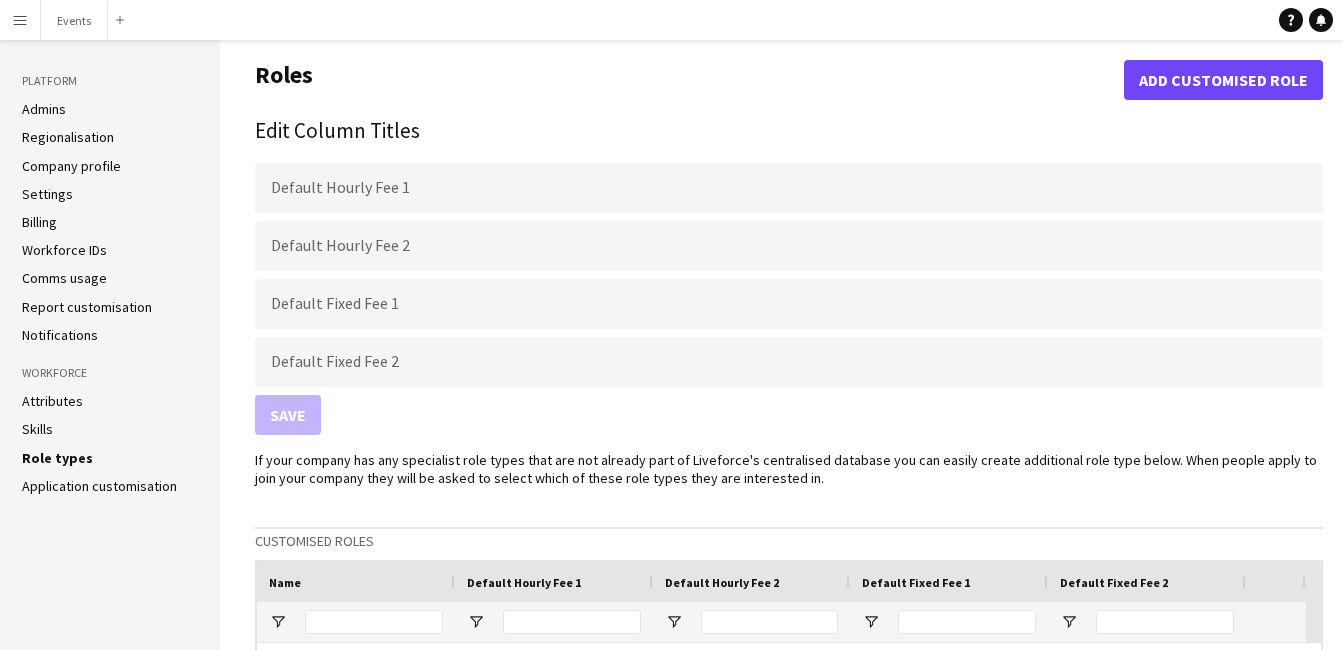 click on "Skills" 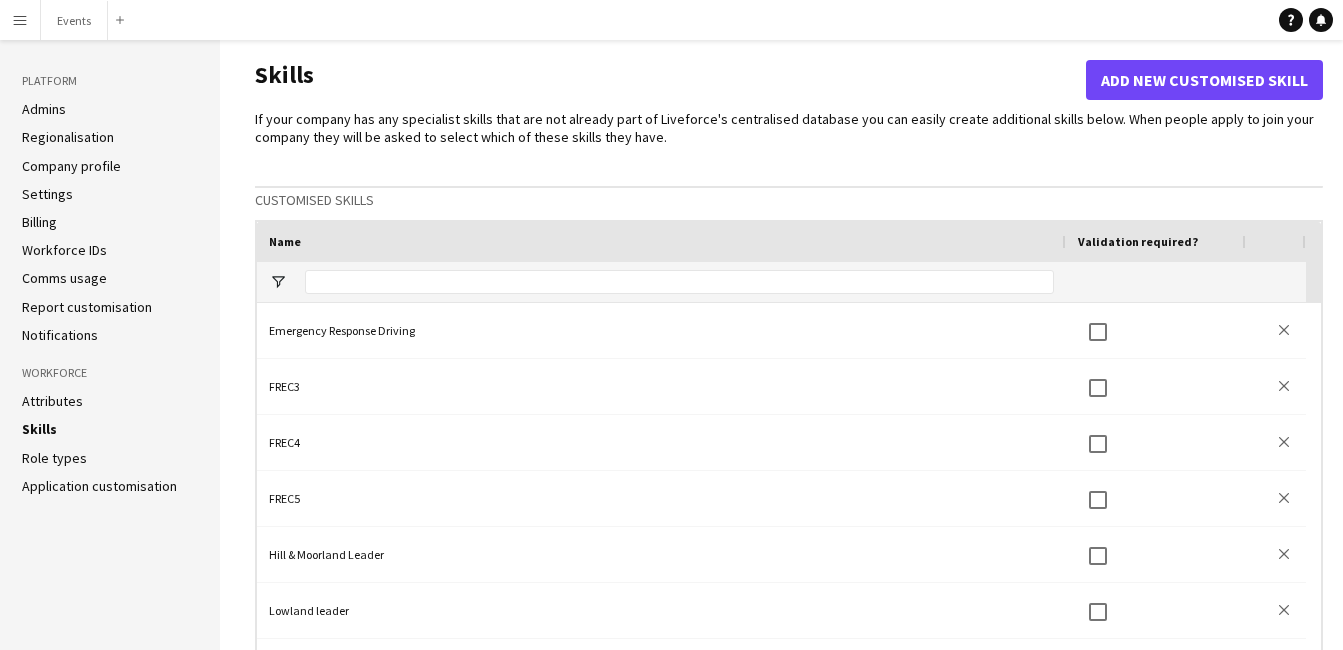 click on "Attributes" 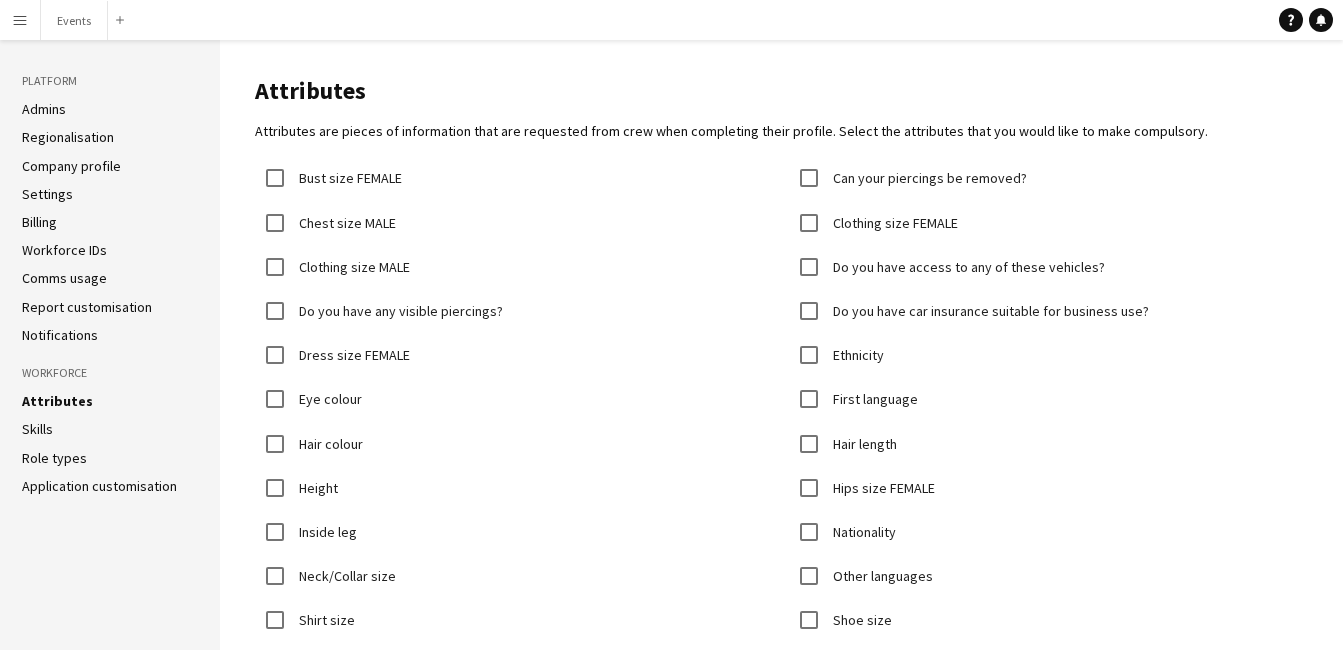 drag, startPoint x: 411, startPoint y: 460, endPoint x: 906, endPoint y: 372, distance: 502.76138 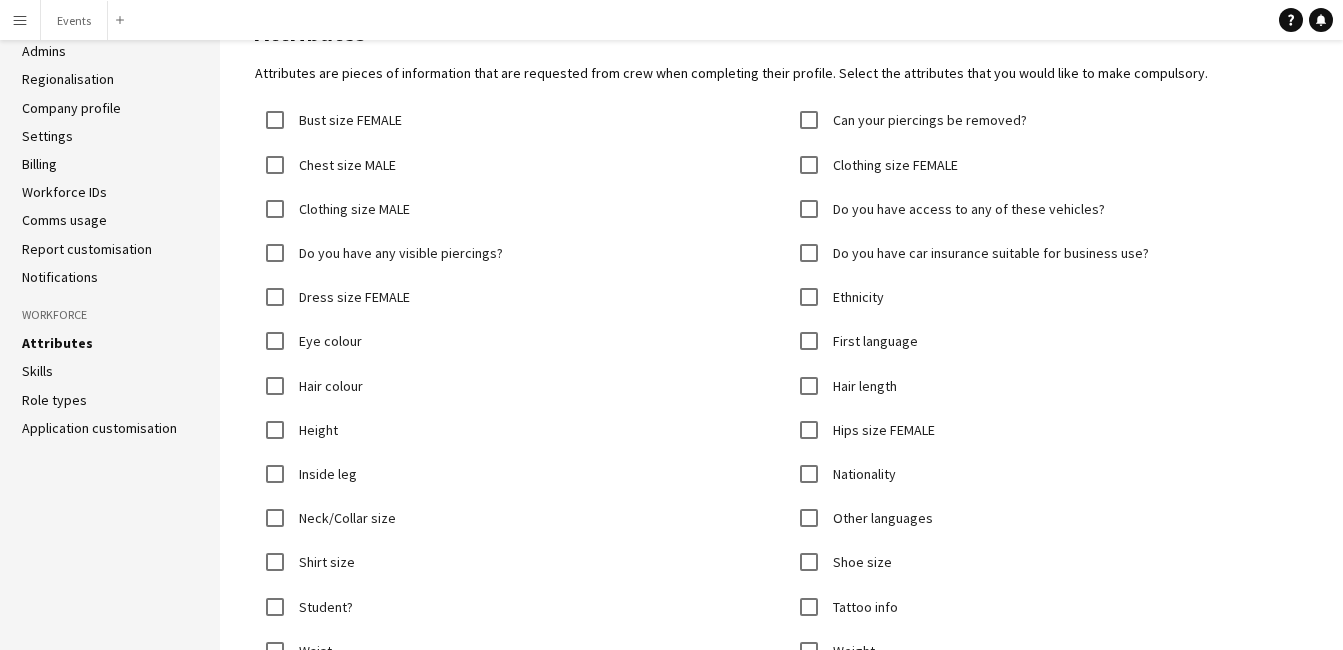 scroll, scrollTop: 183, scrollLeft: 0, axis: vertical 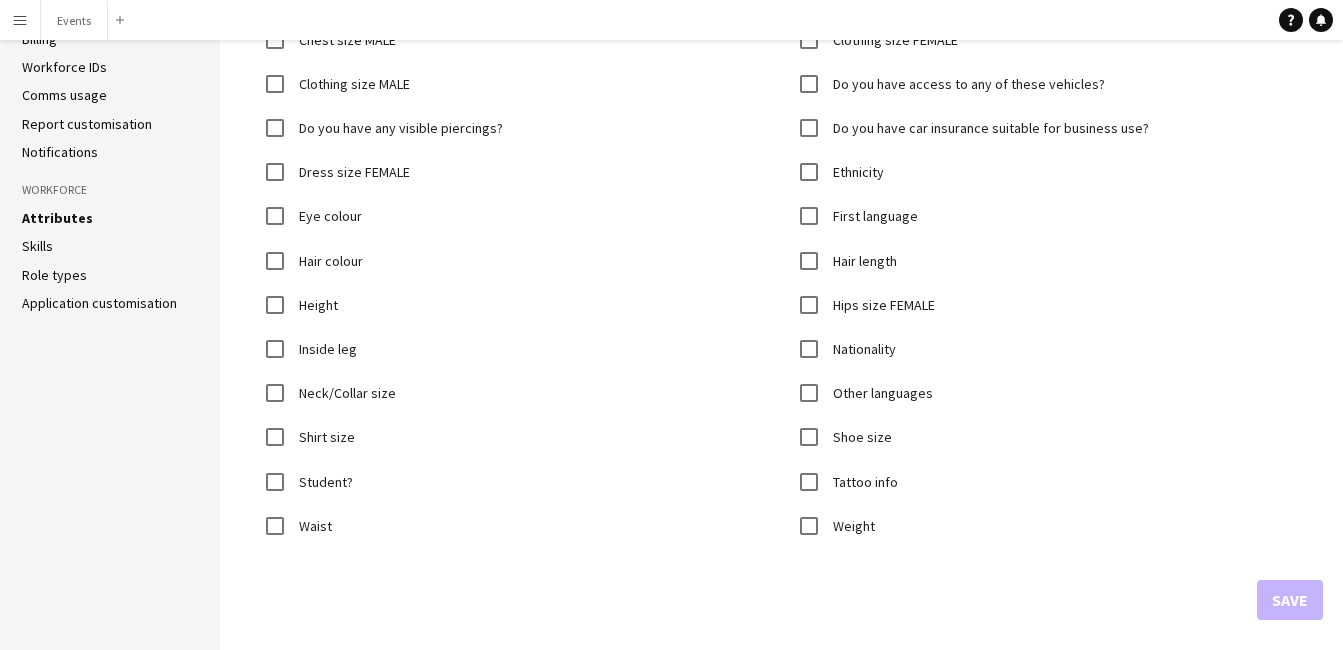 click on "Application customisation" 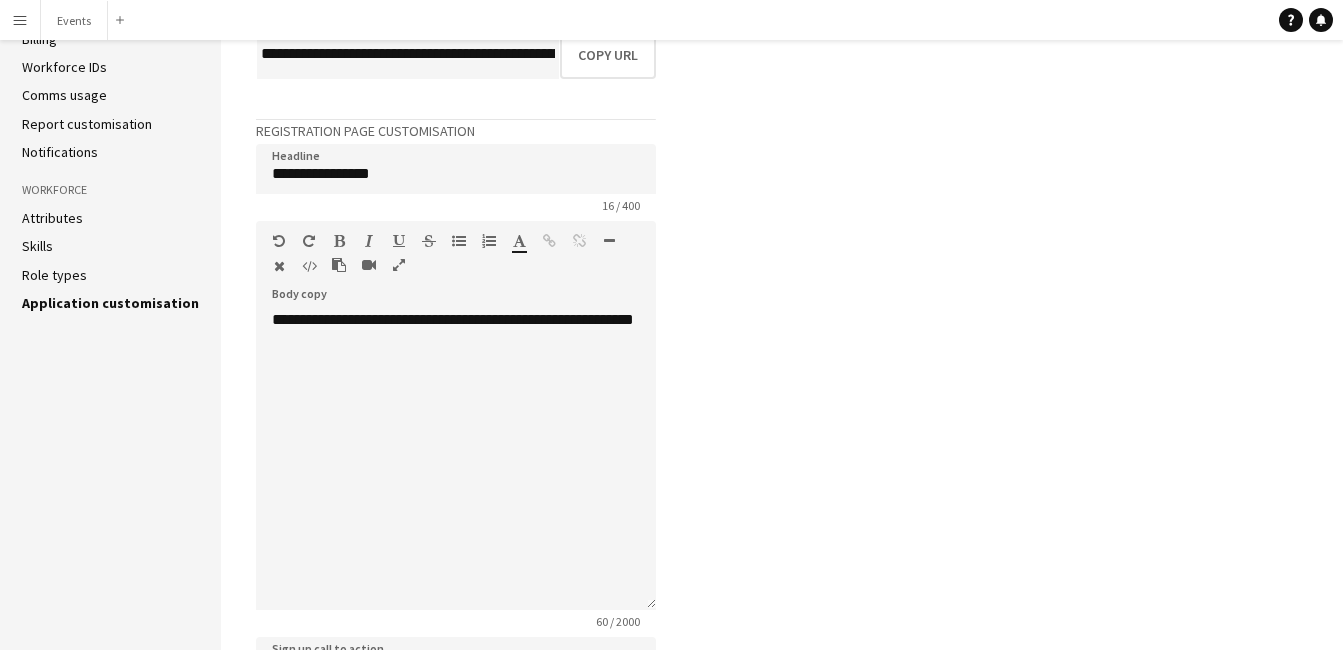 scroll, scrollTop: 0, scrollLeft: 0, axis: both 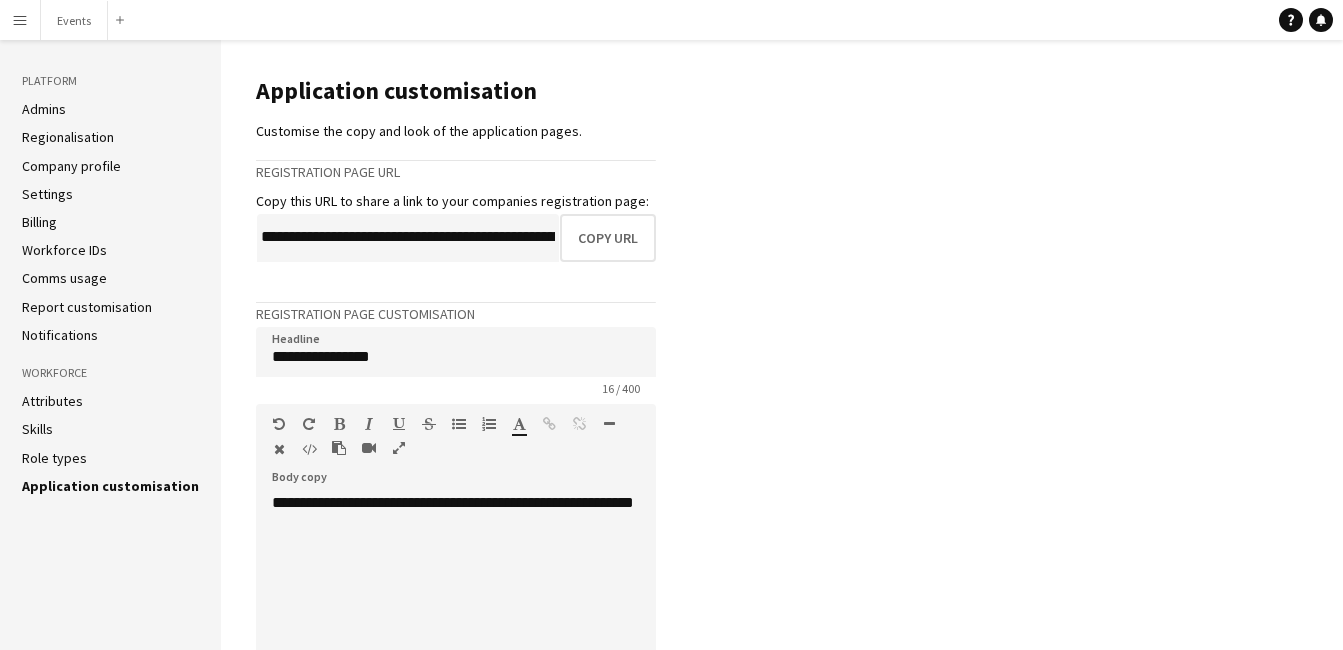 click on "Comms usage" 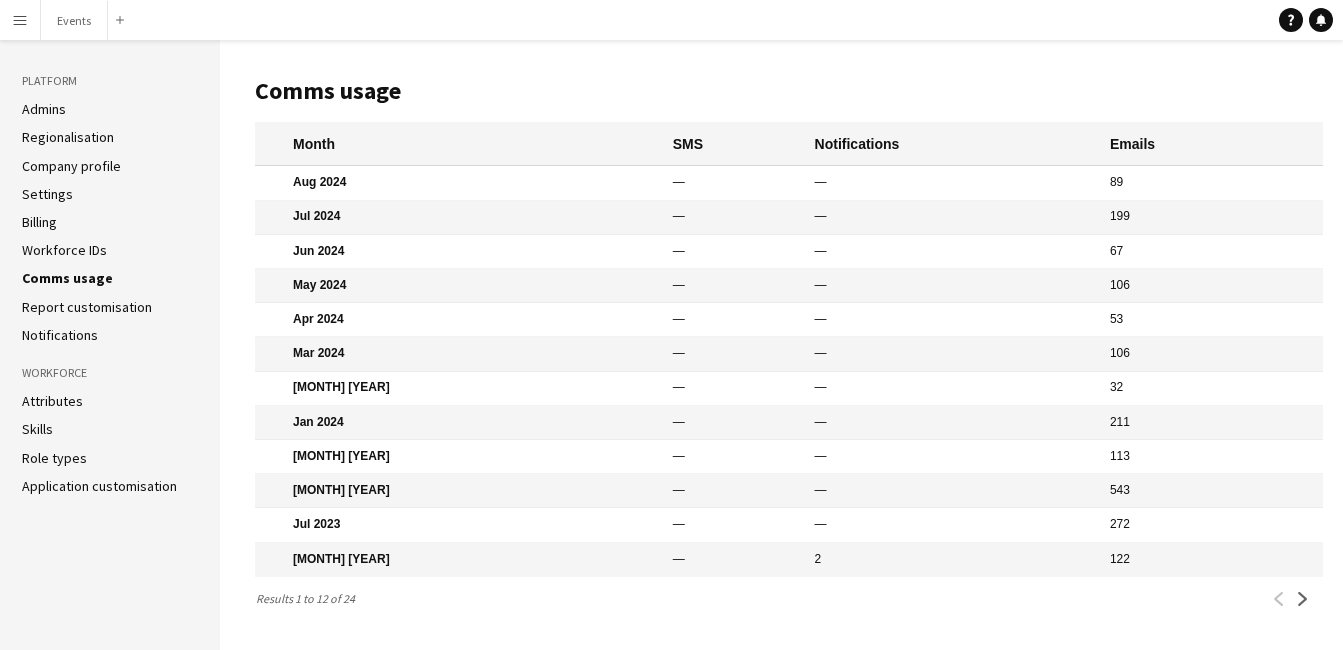 click on "Workforce IDs" 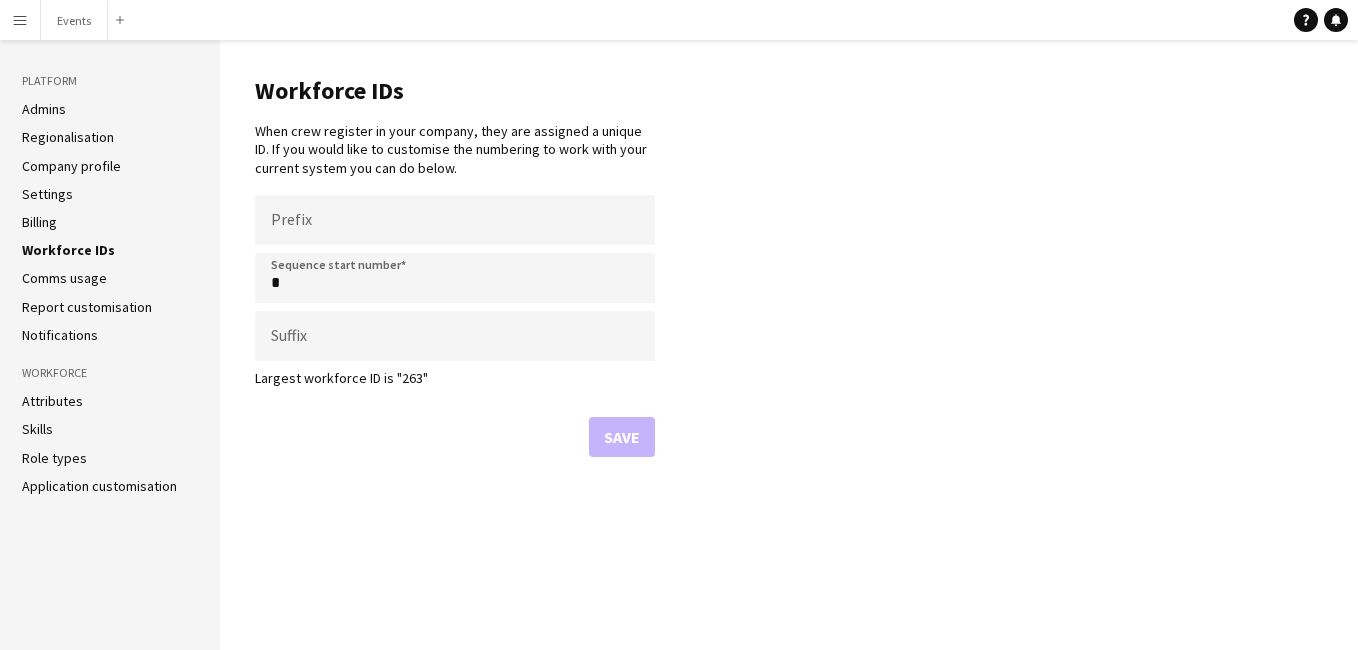 click on "Billing" 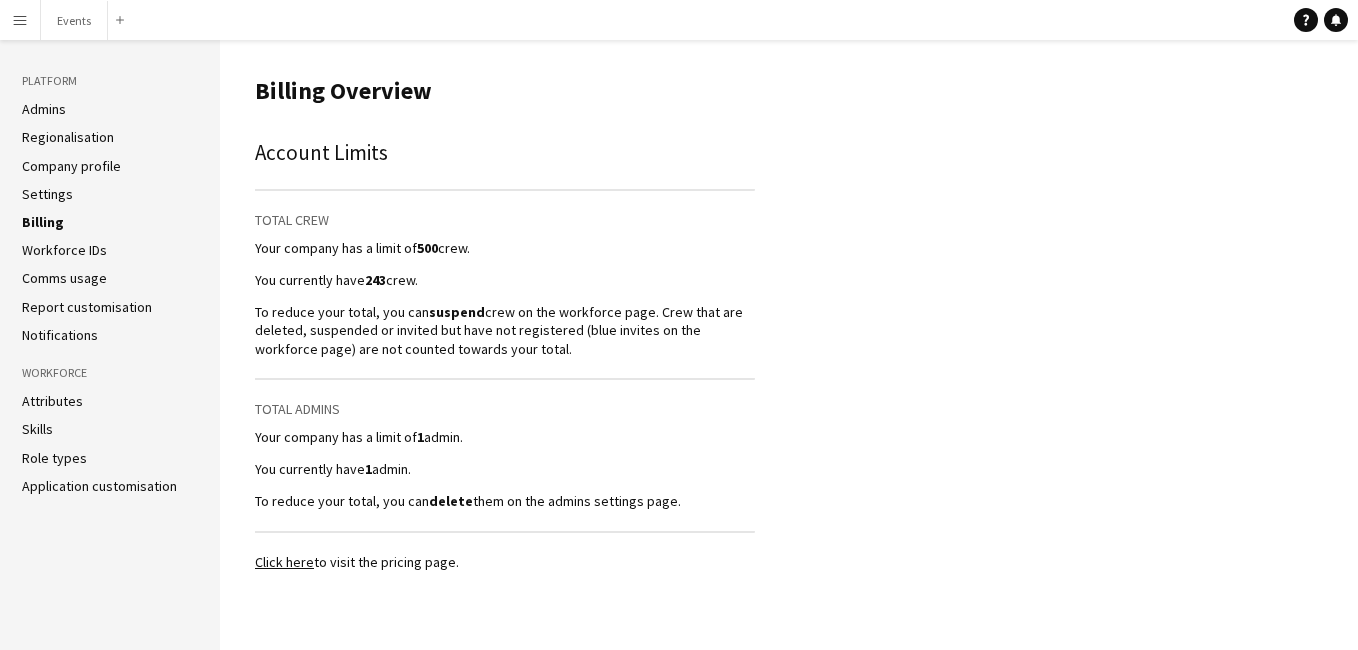 click on "Settings" 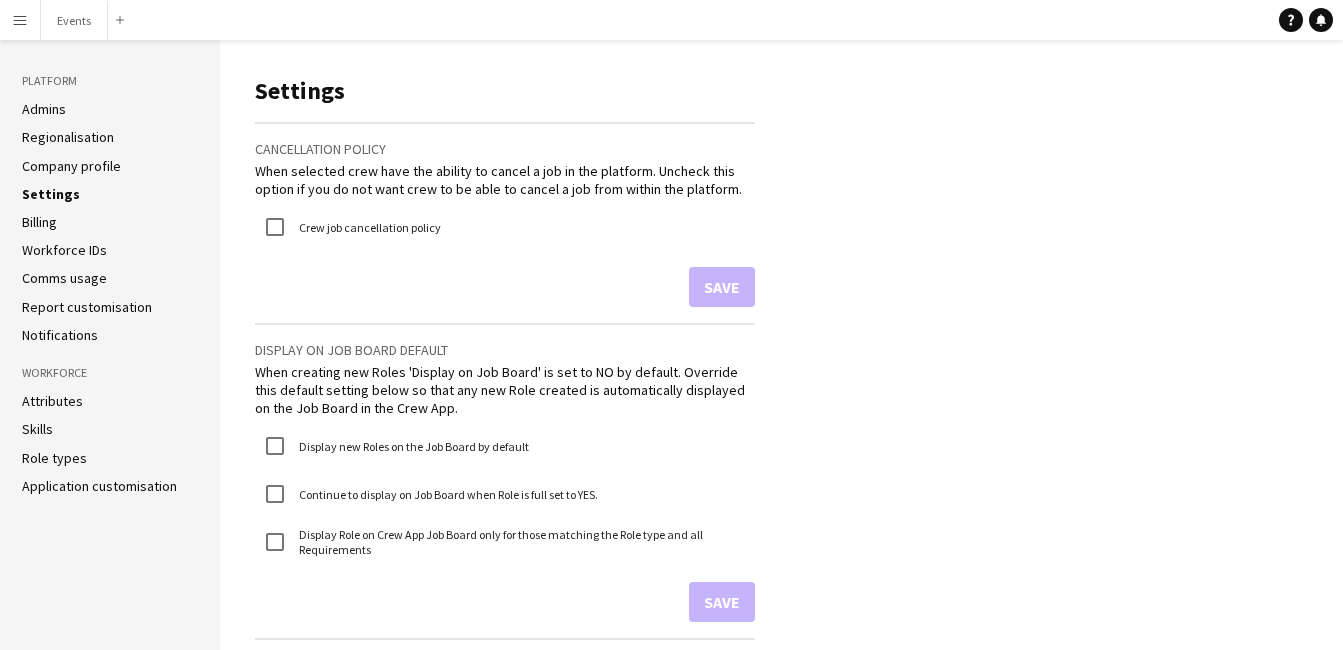 click on "Company profile" 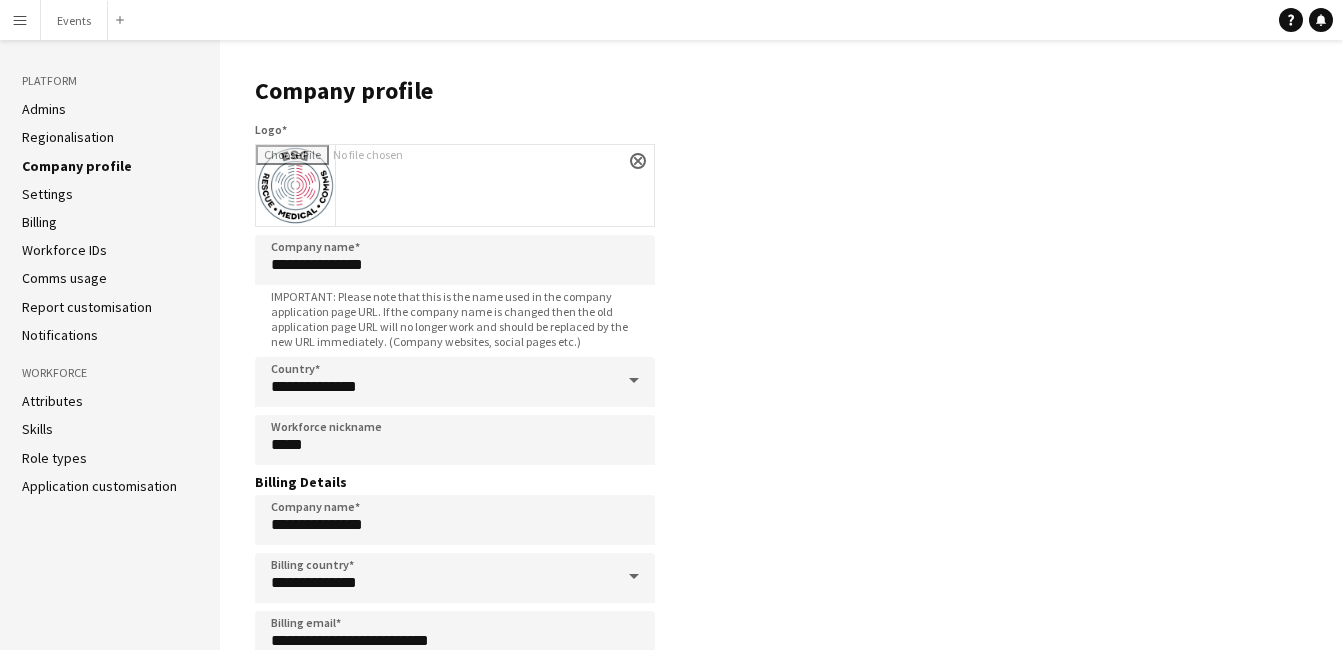 drag, startPoint x: 48, startPoint y: 210, endPoint x: 53, endPoint y: 201, distance: 10.29563 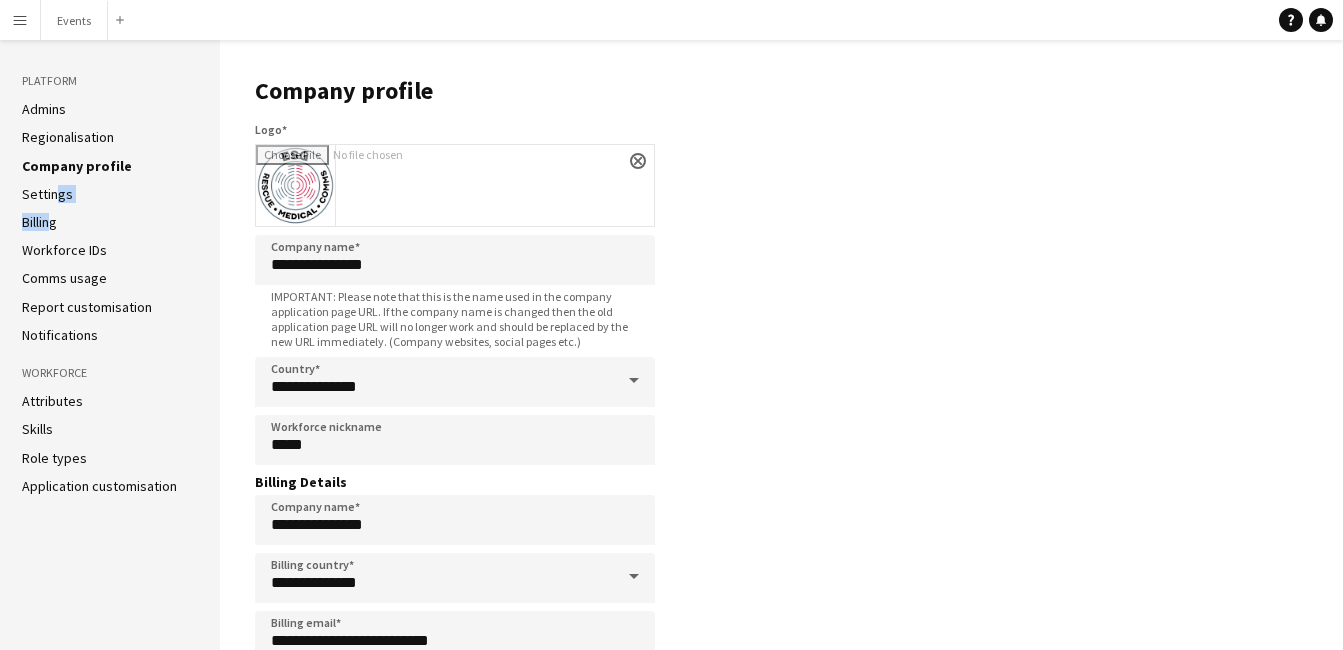 click on "Settings" 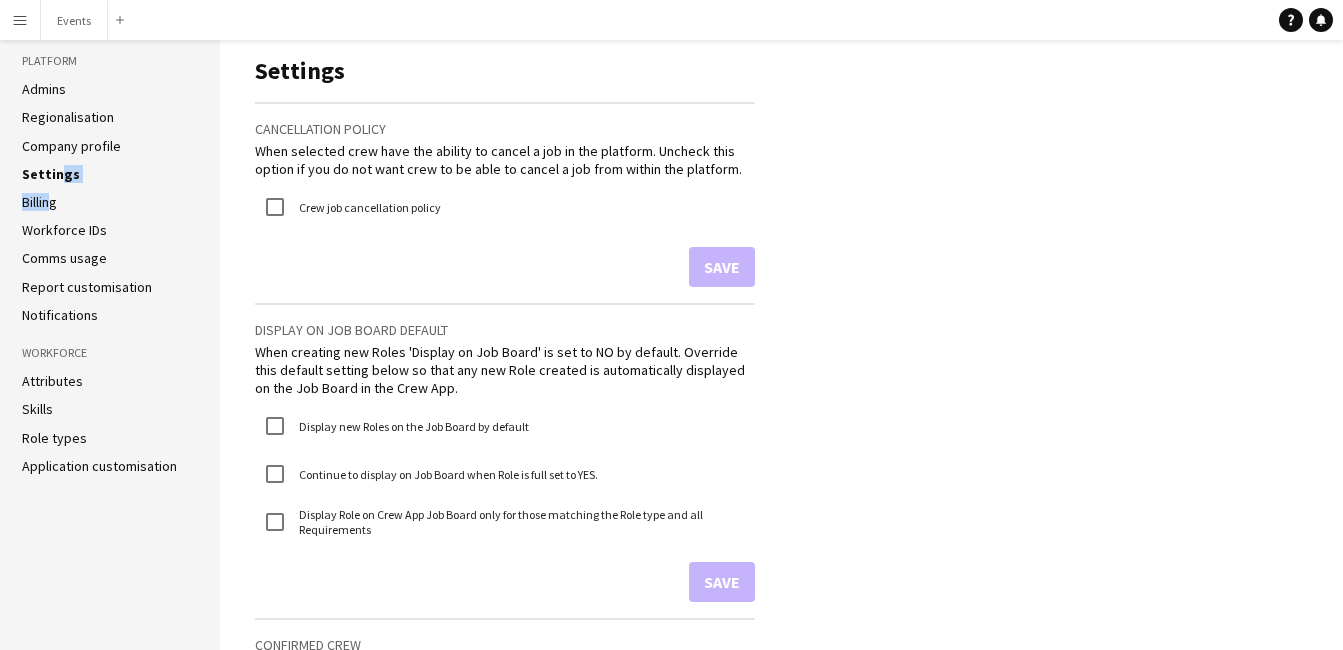 scroll, scrollTop: 0, scrollLeft: 0, axis: both 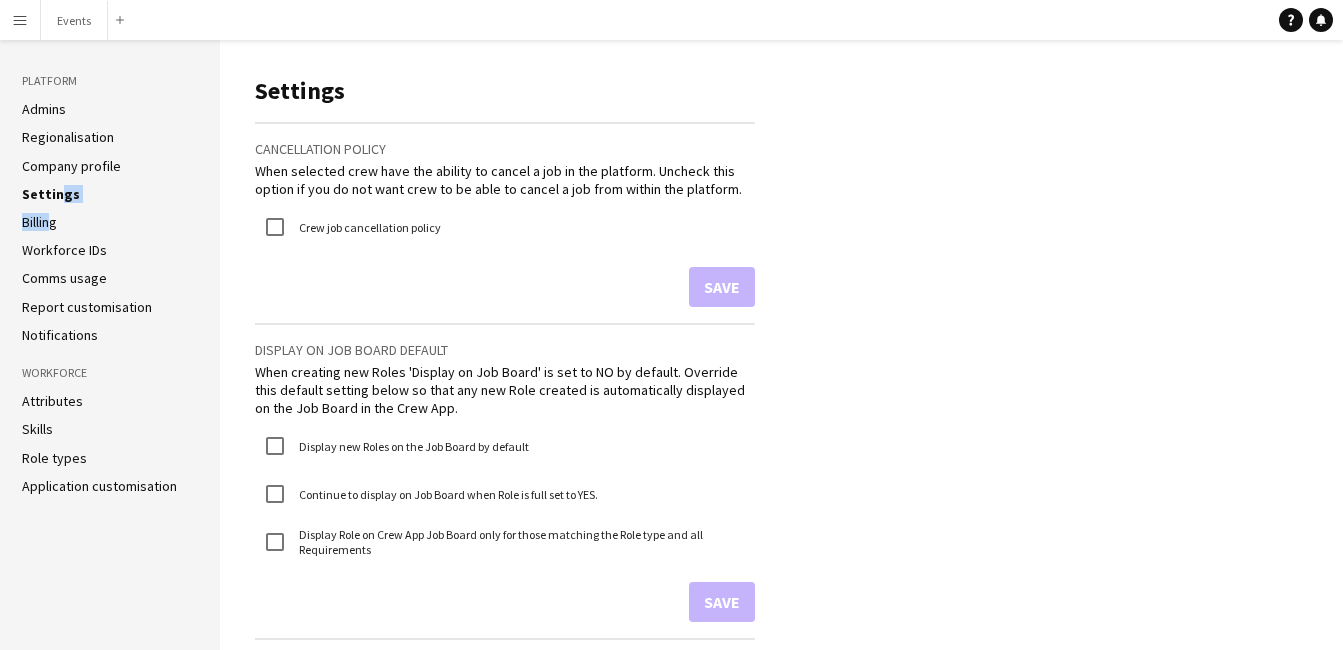 click on "Workforce IDs" 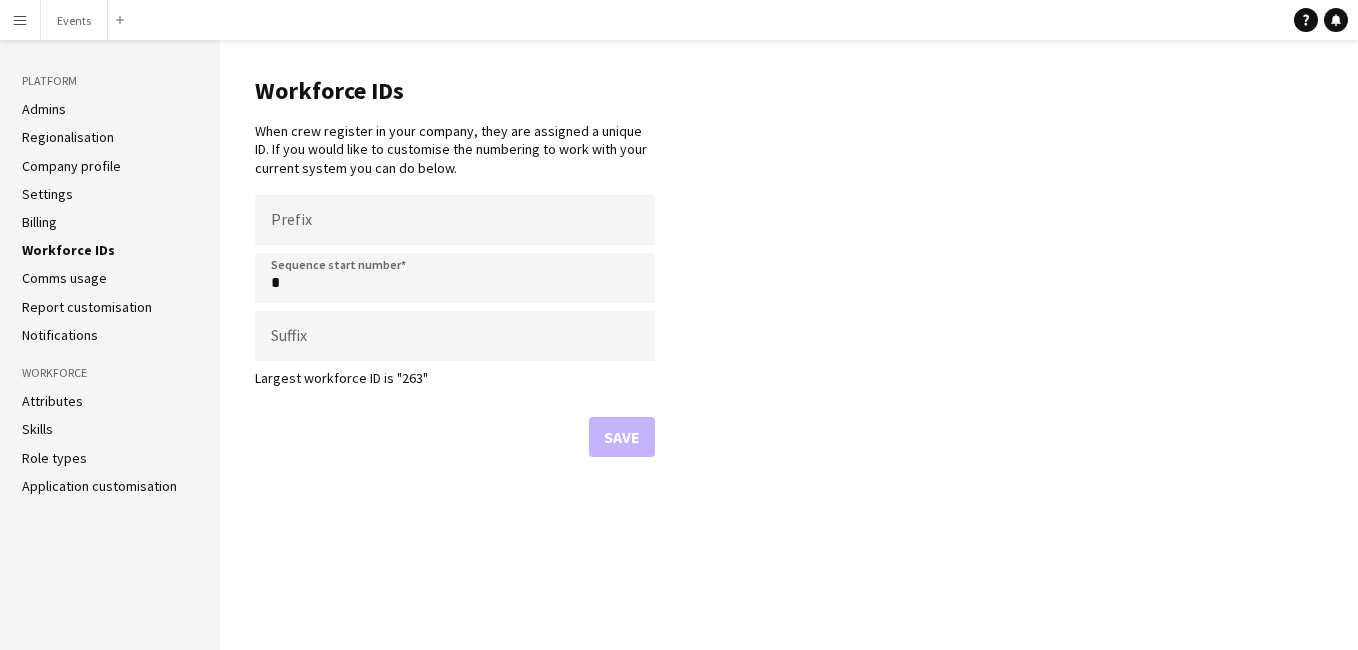 click on "Admins   Regionalisation   Company profile   Settings   Billing   Workforce IDs   Comms usage   Report customisation   Notifications" 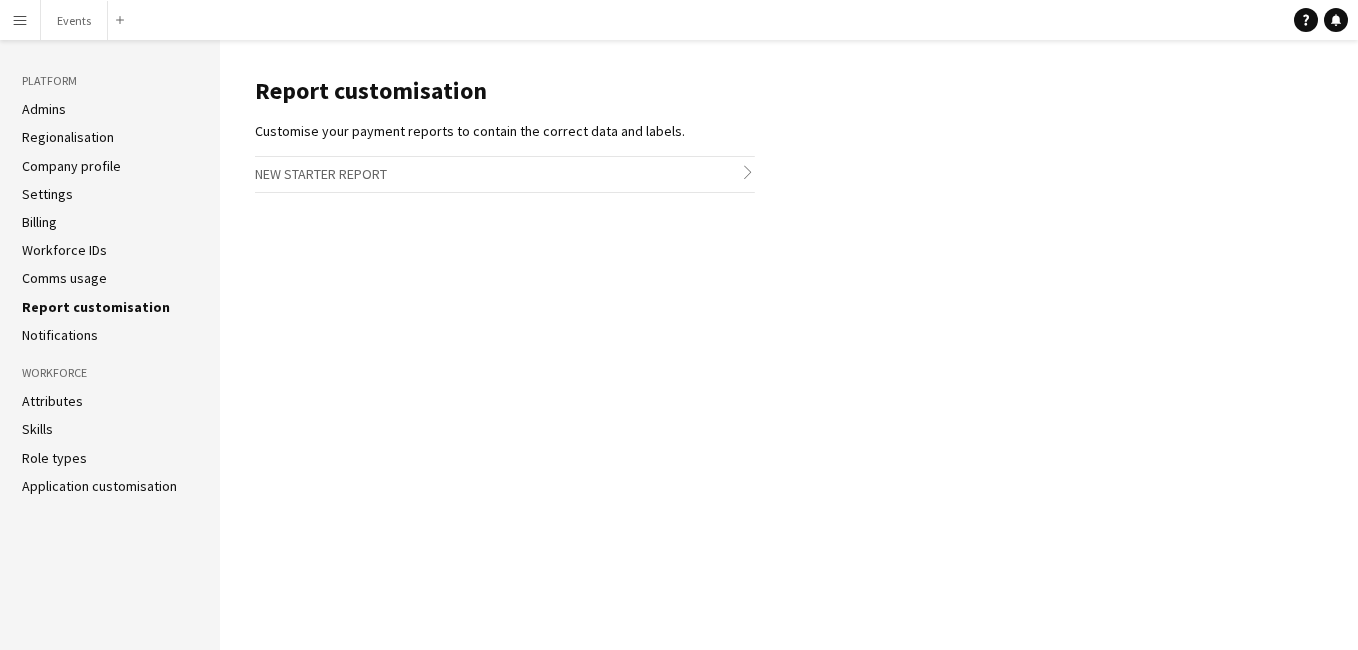 click on "Notifications" 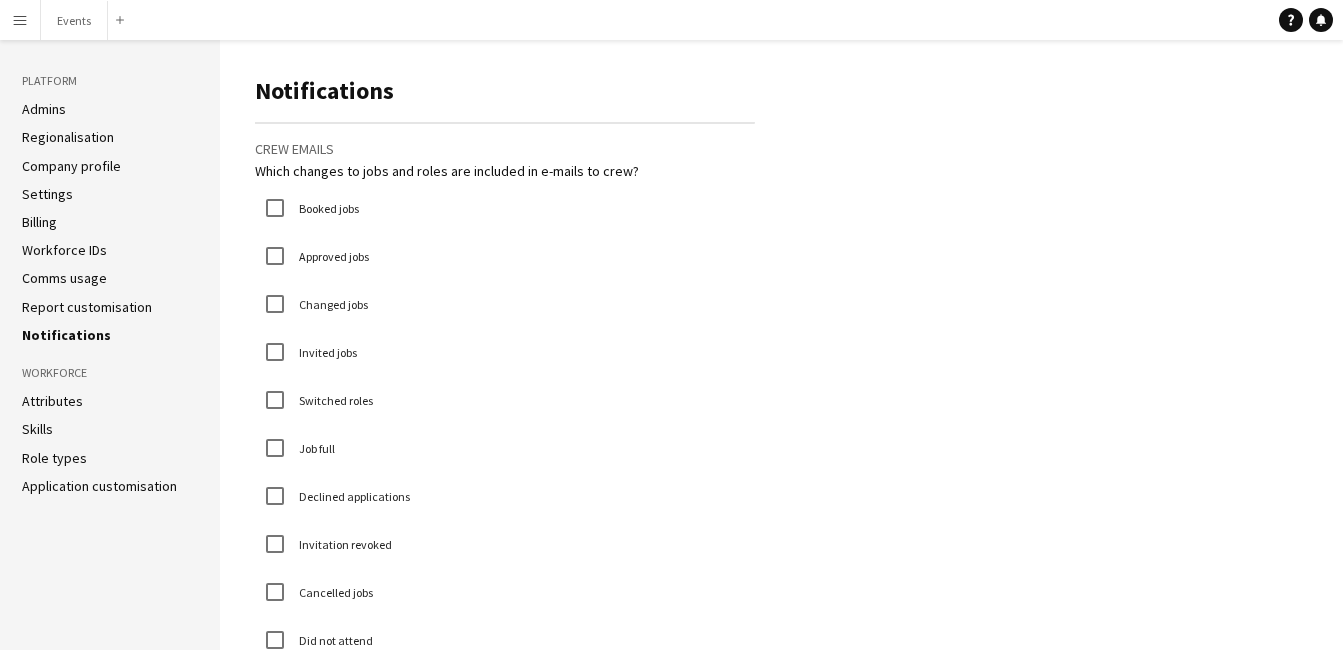 click on "Attributes" 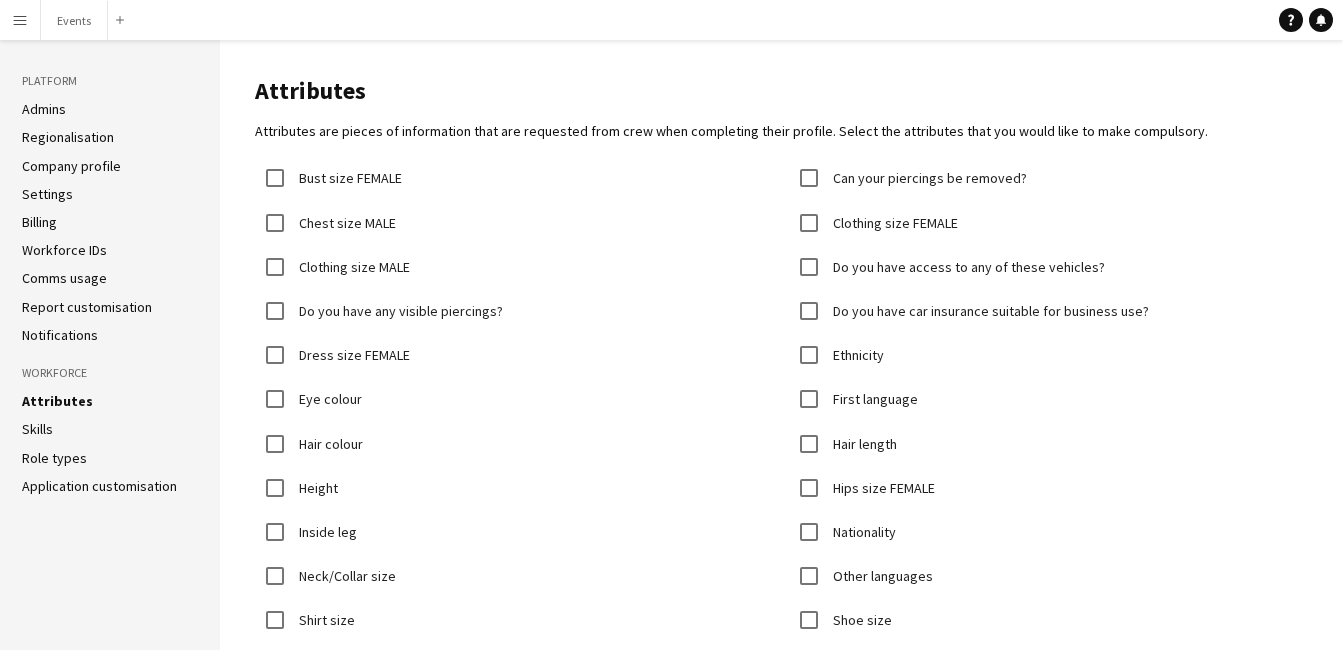 click on "Skills" 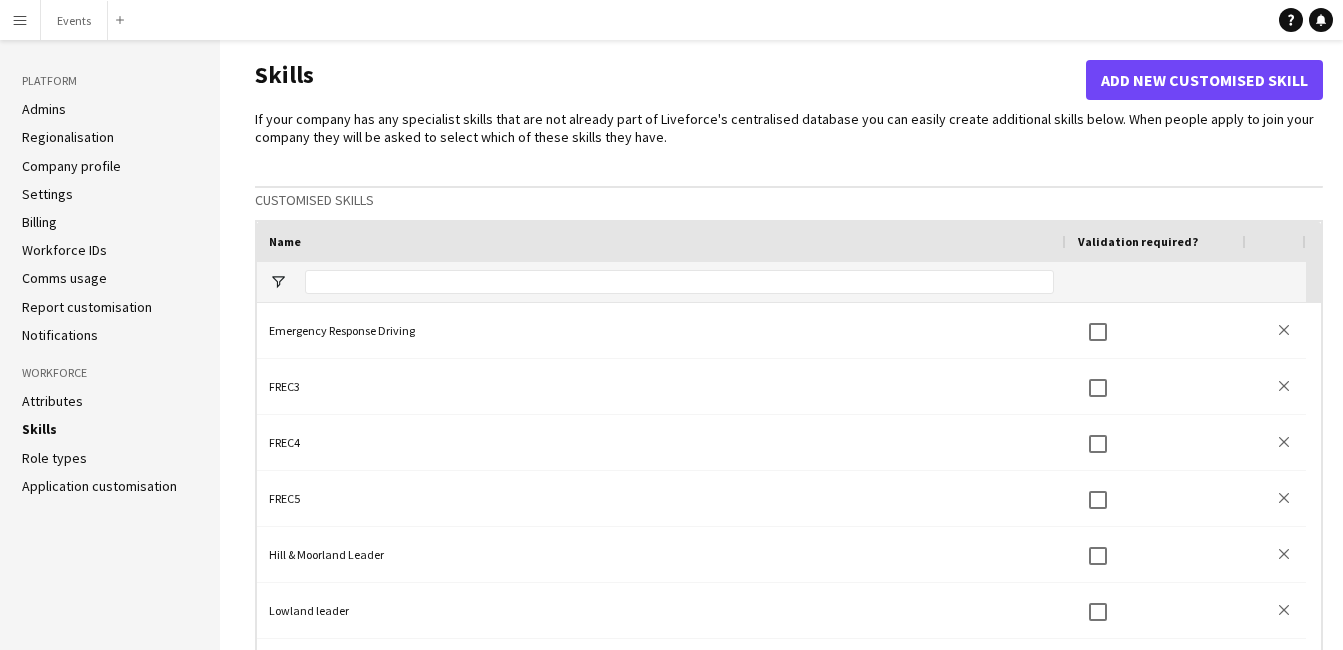 click on "Role types" 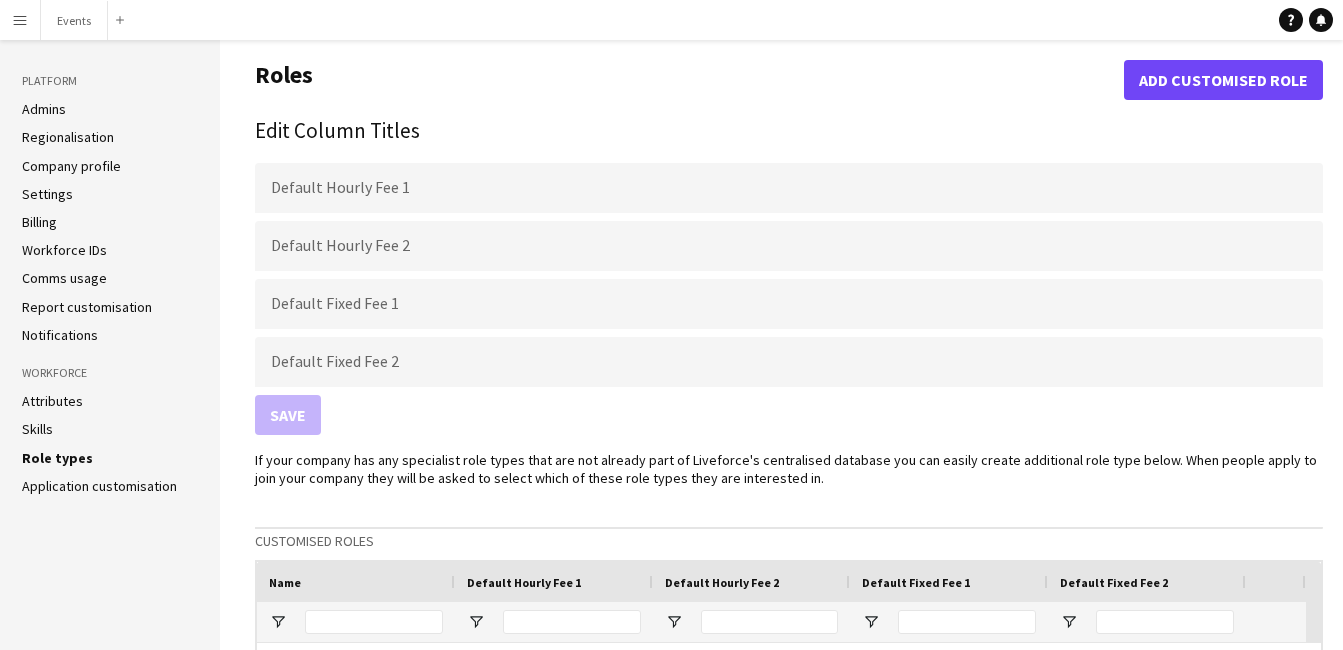 click on "Application customisation" 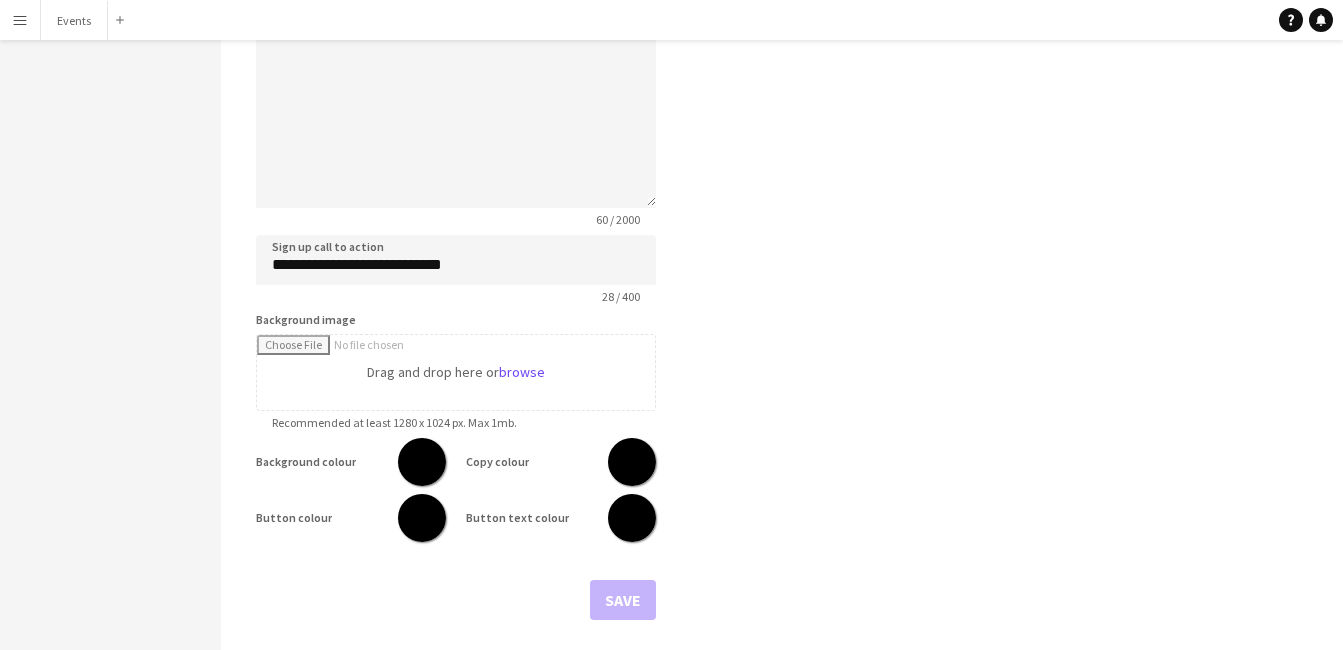scroll, scrollTop: 0, scrollLeft: 0, axis: both 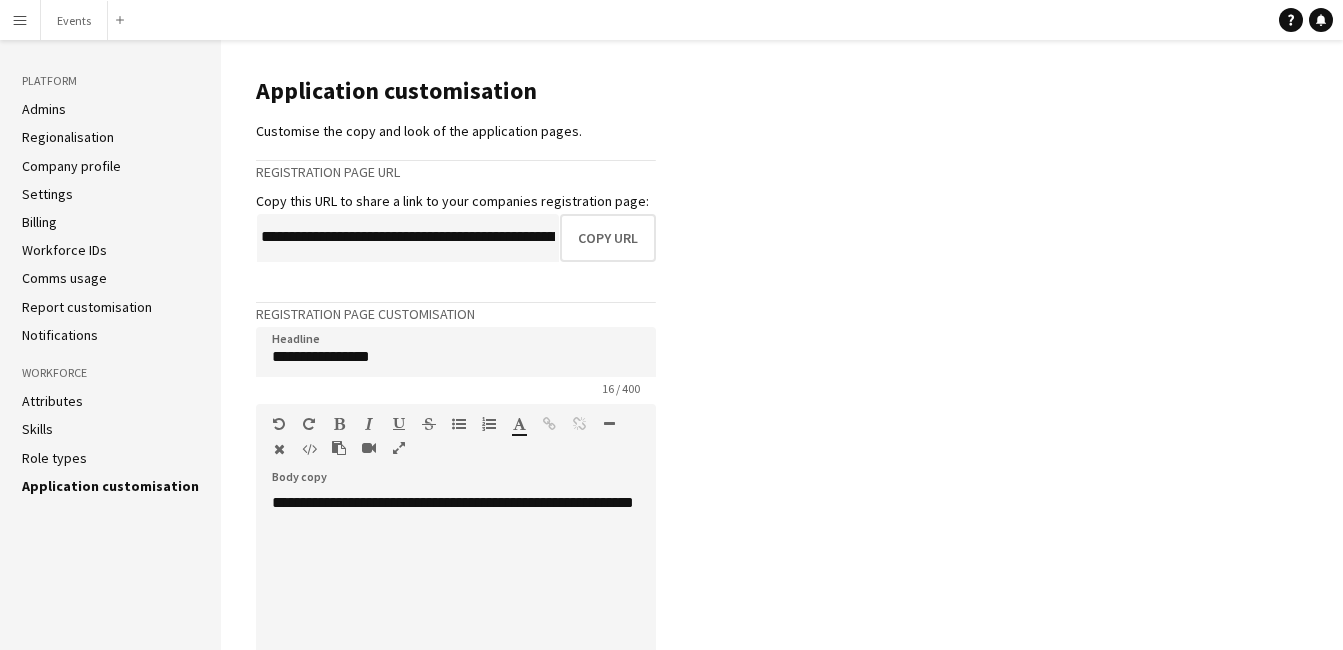 drag, startPoint x: 45, startPoint y: 338, endPoint x: 35, endPoint y: 335, distance: 10.440307 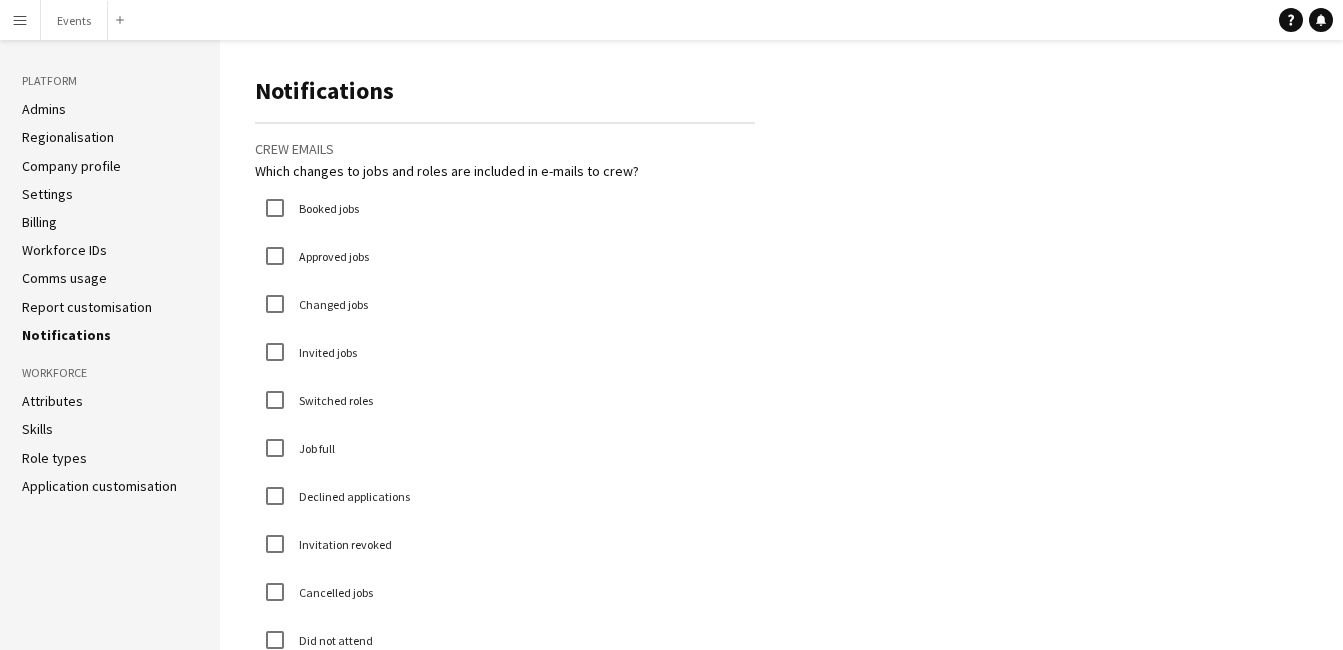 click on "Report customisation" 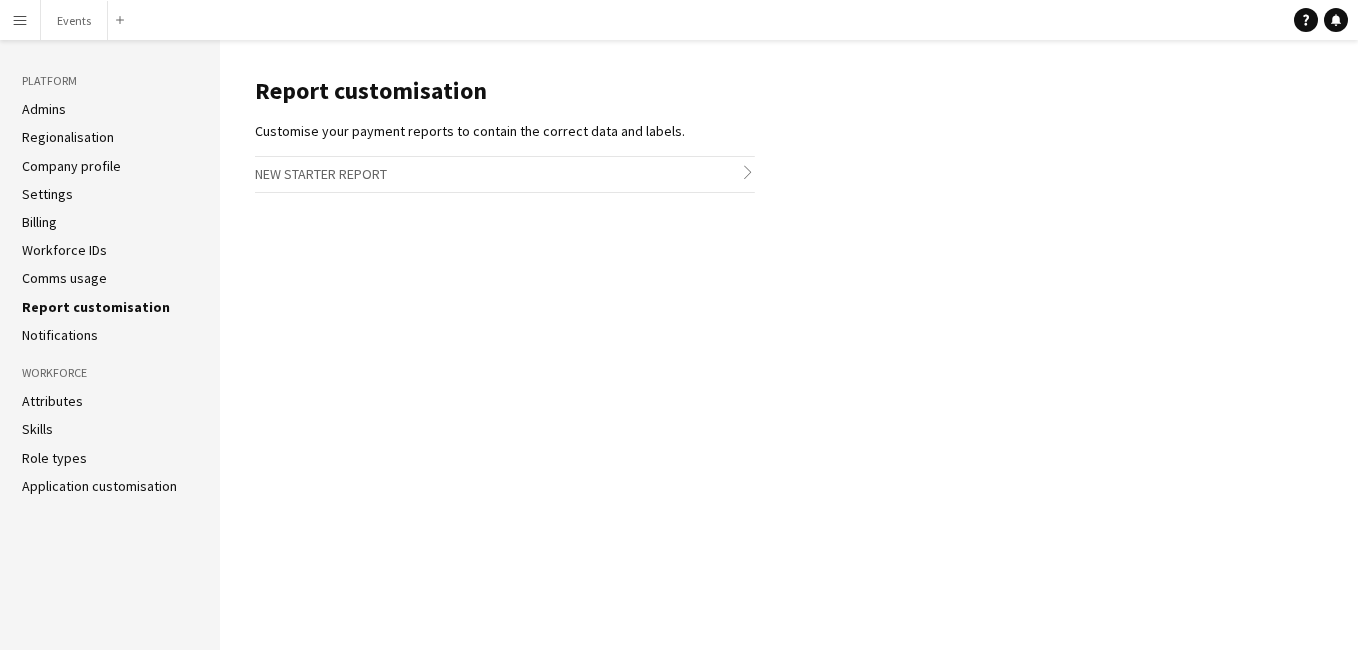 click on "Comms usage" 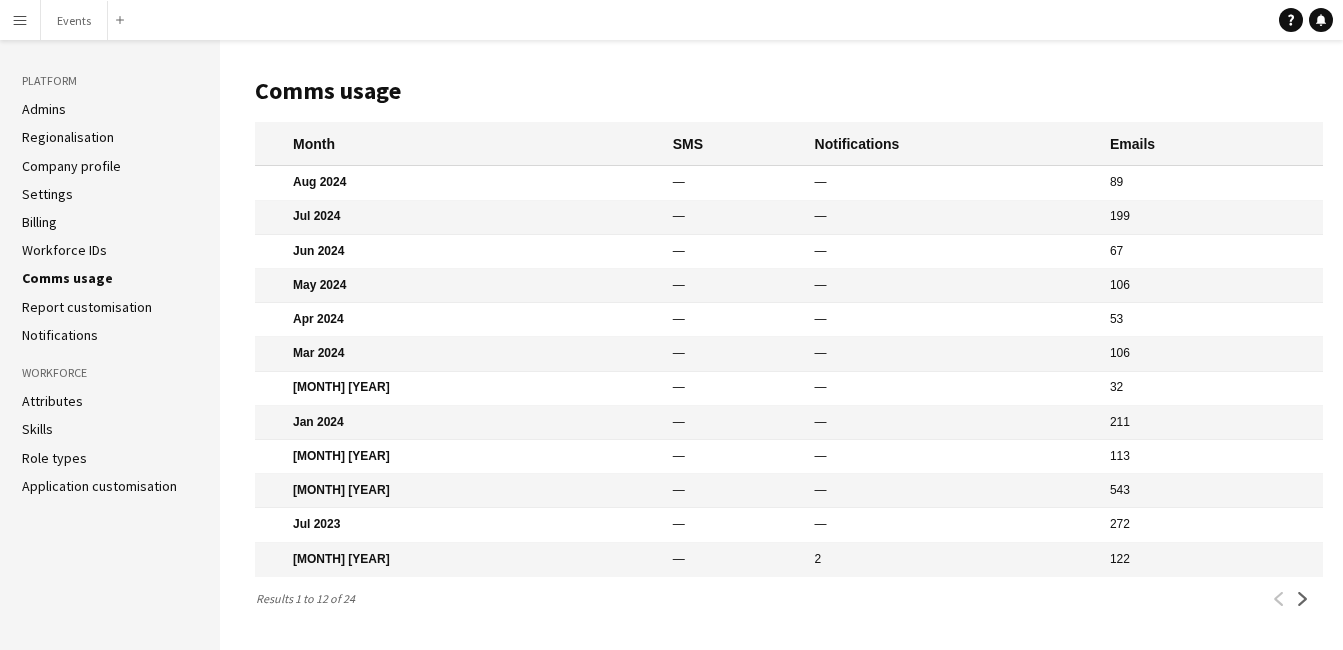 click on "Workforce IDs" 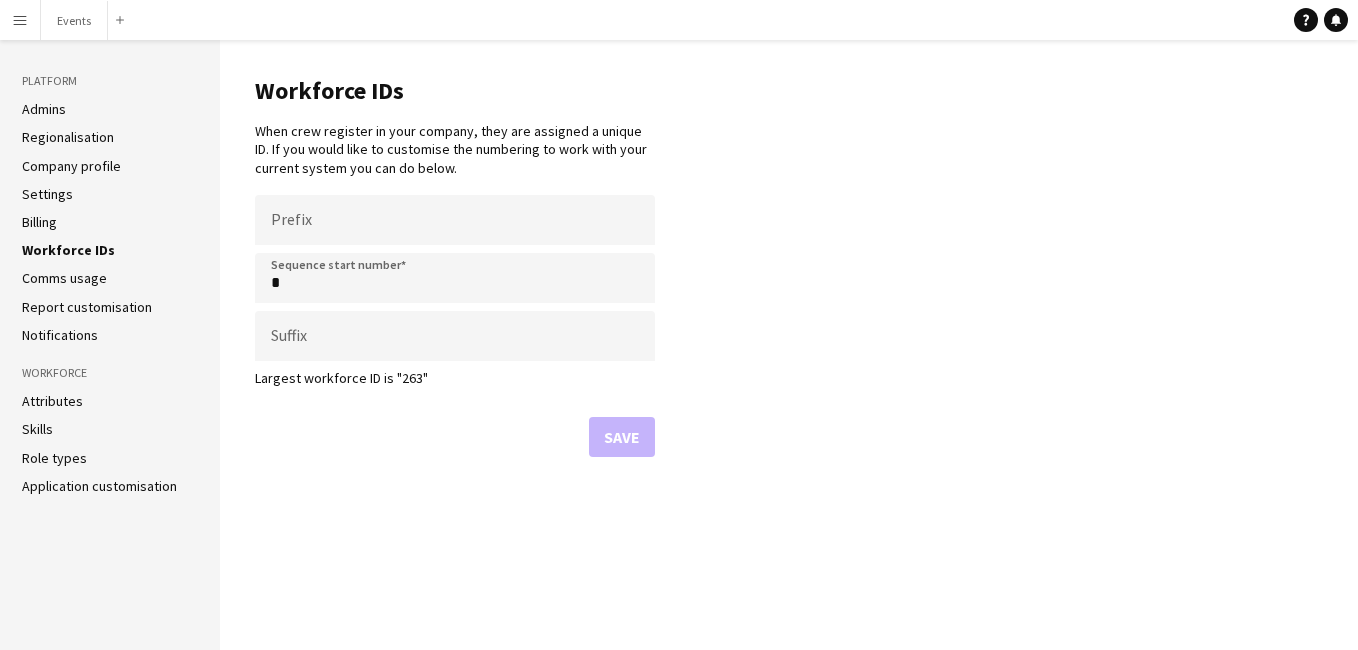 click on "Billing" 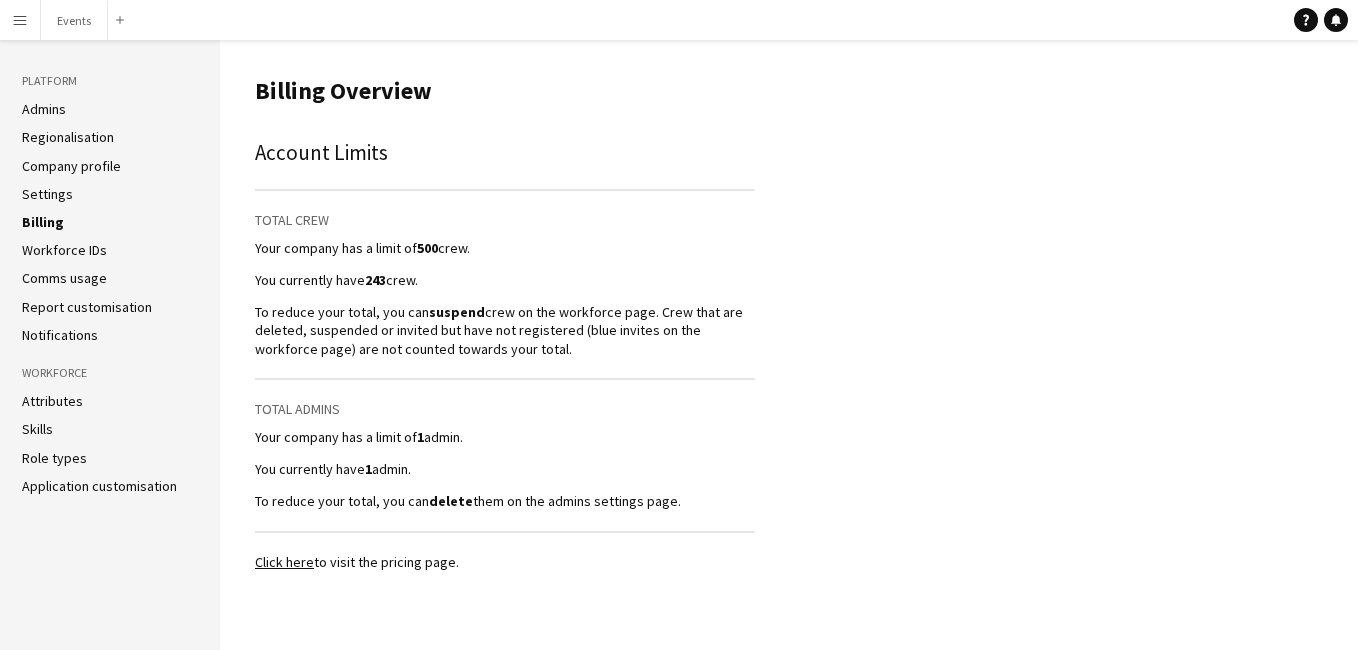 click on "Settings" 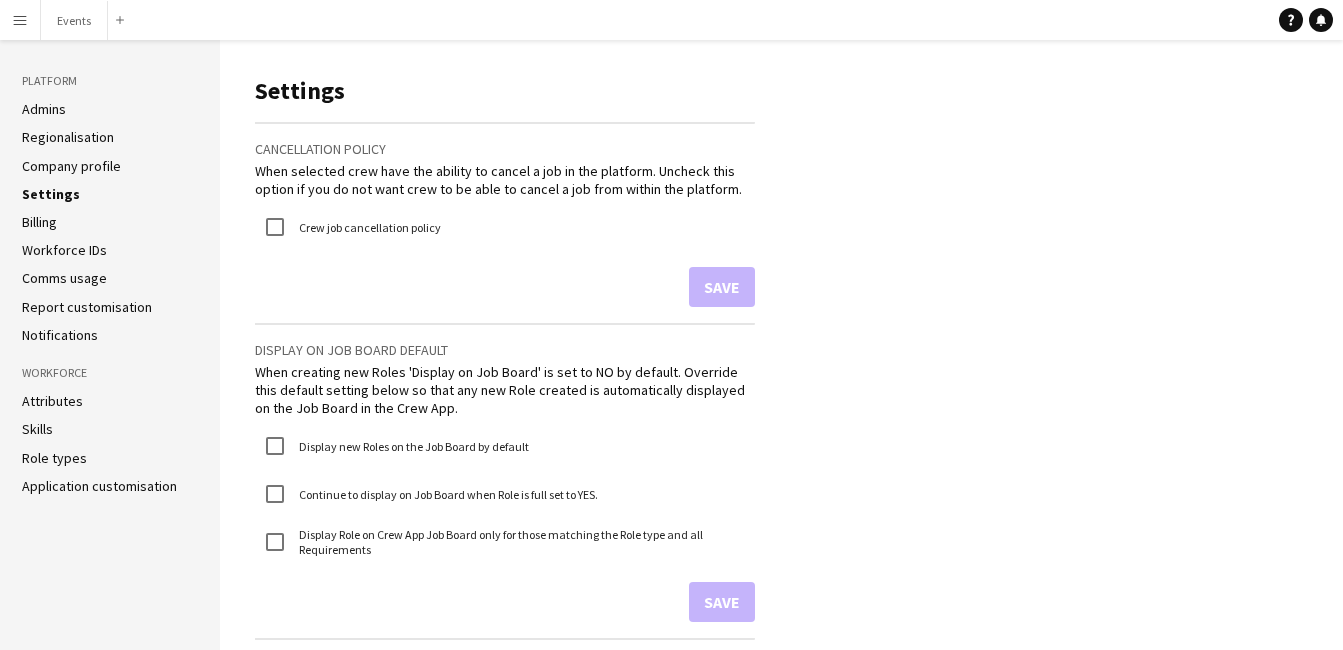 click on "Company profile" 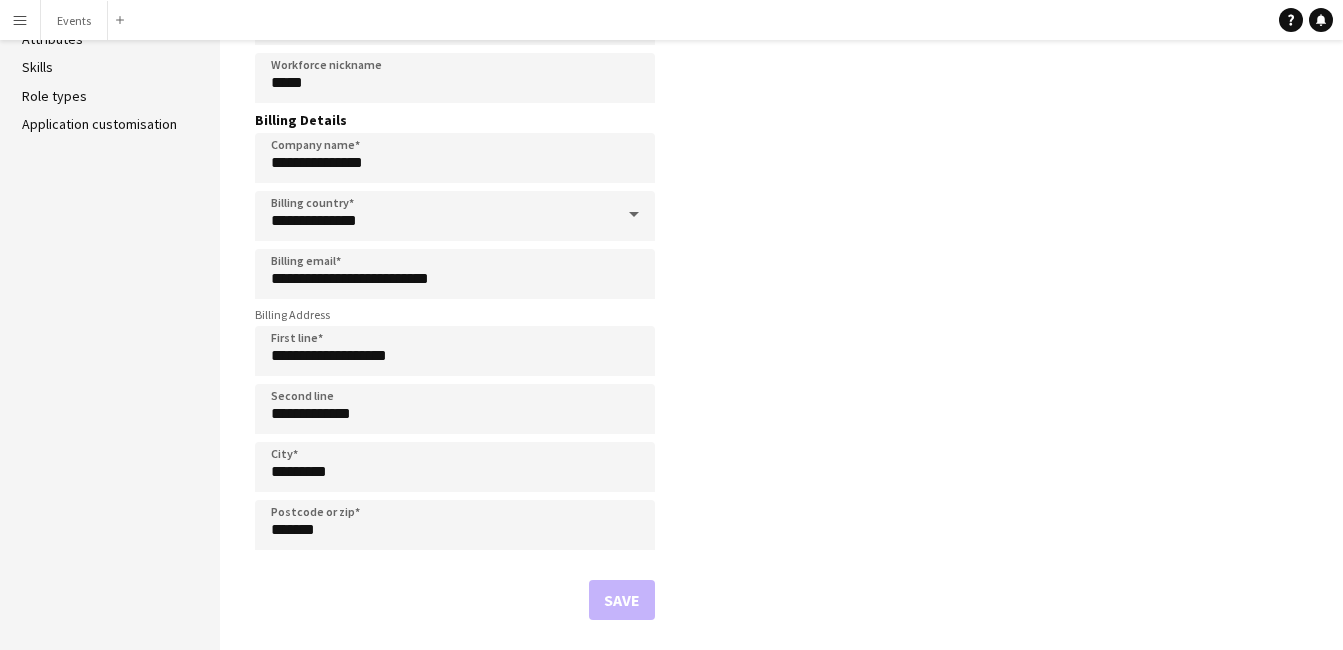scroll, scrollTop: 0, scrollLeft: 0, axis: both 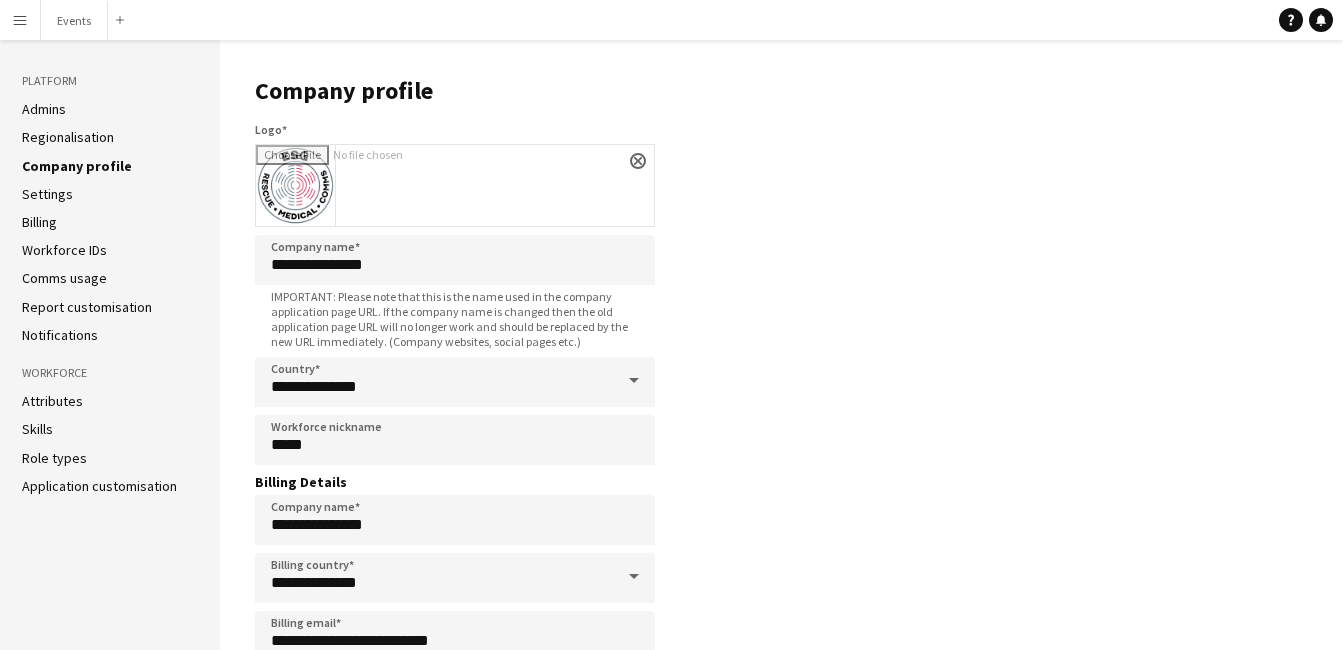 click on "Settings" 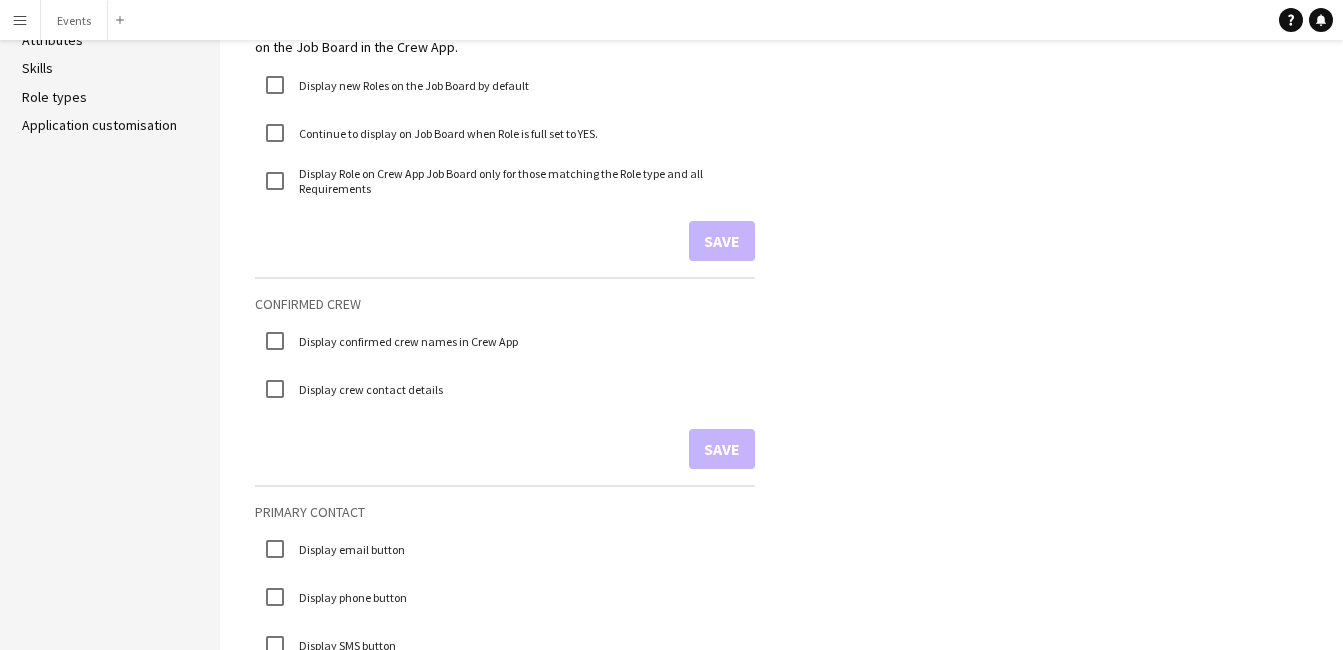 scroll, scrollTop: 0, scrollLeft: 0, axis: both 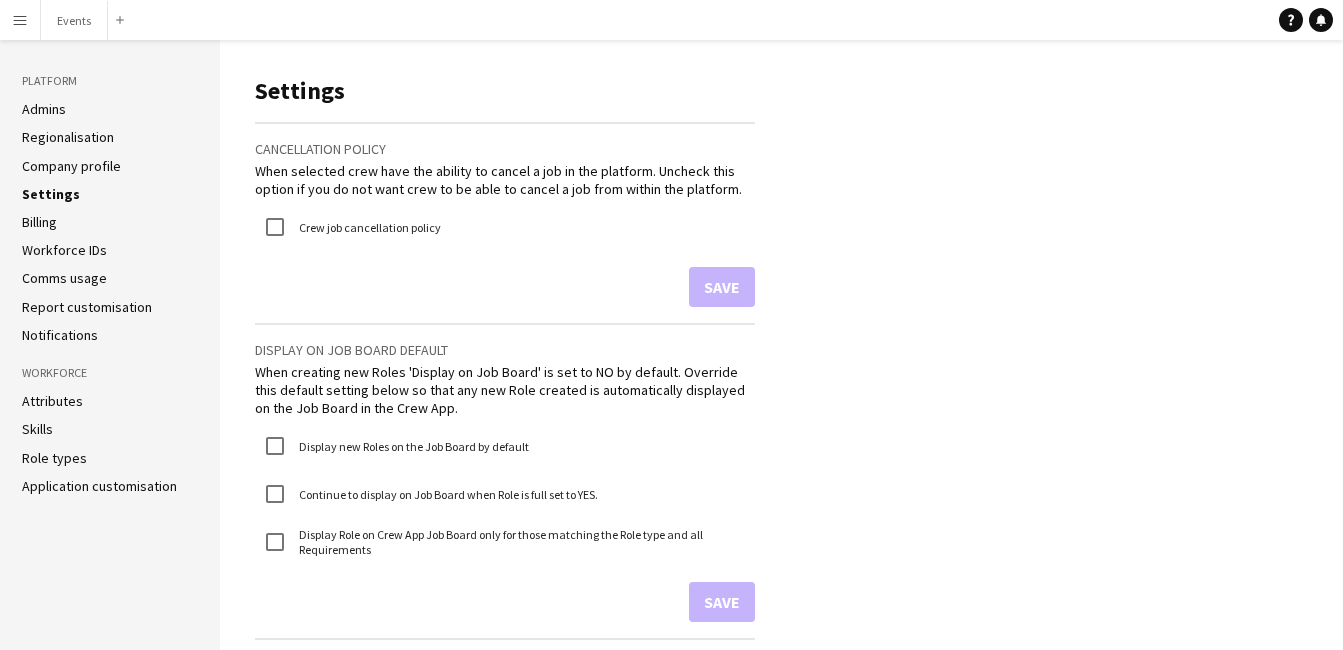 click on "Company profile" 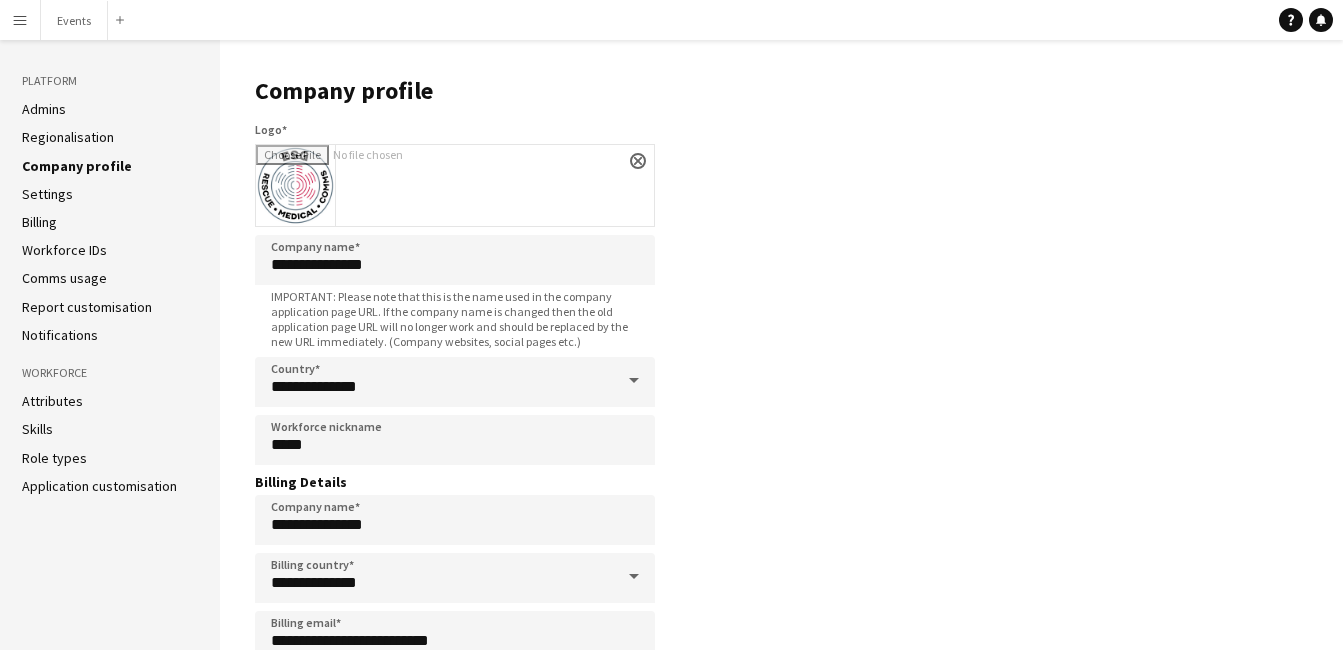 drag, startPoint x: 60, startPoint y: 144, endPoint x: 72, endPoint y: 125, distance: 22.472204 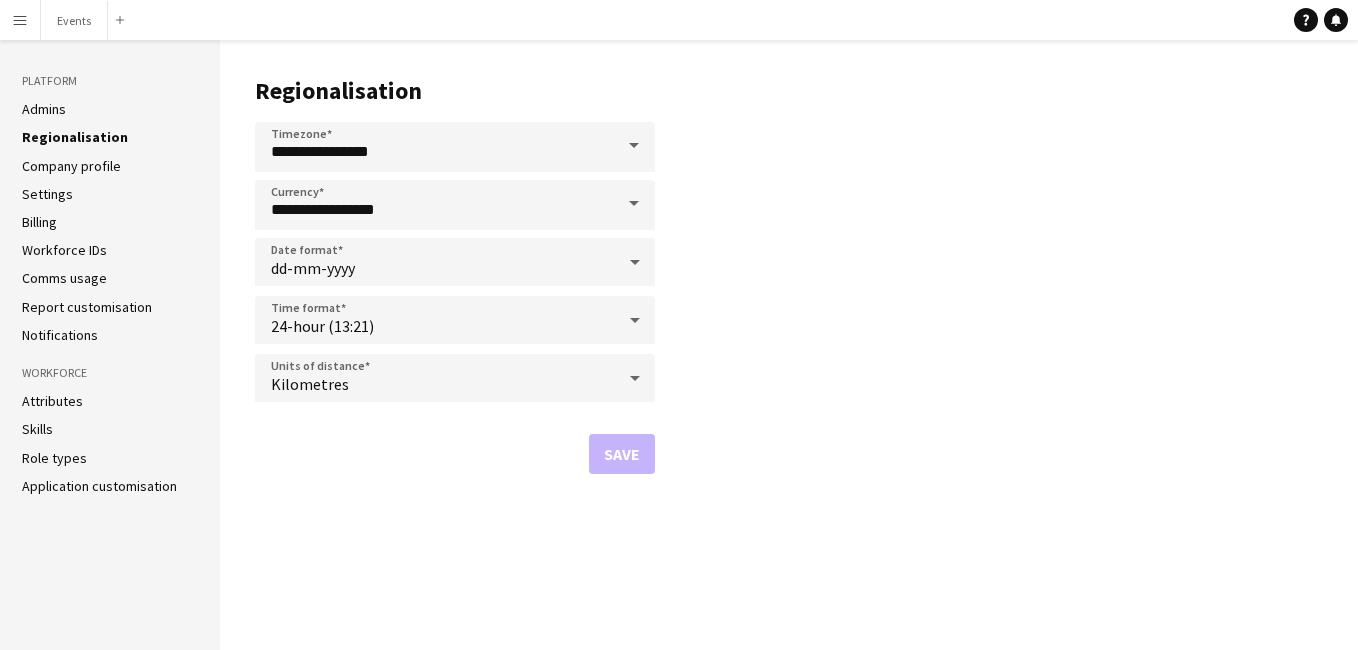 click on "Admins" 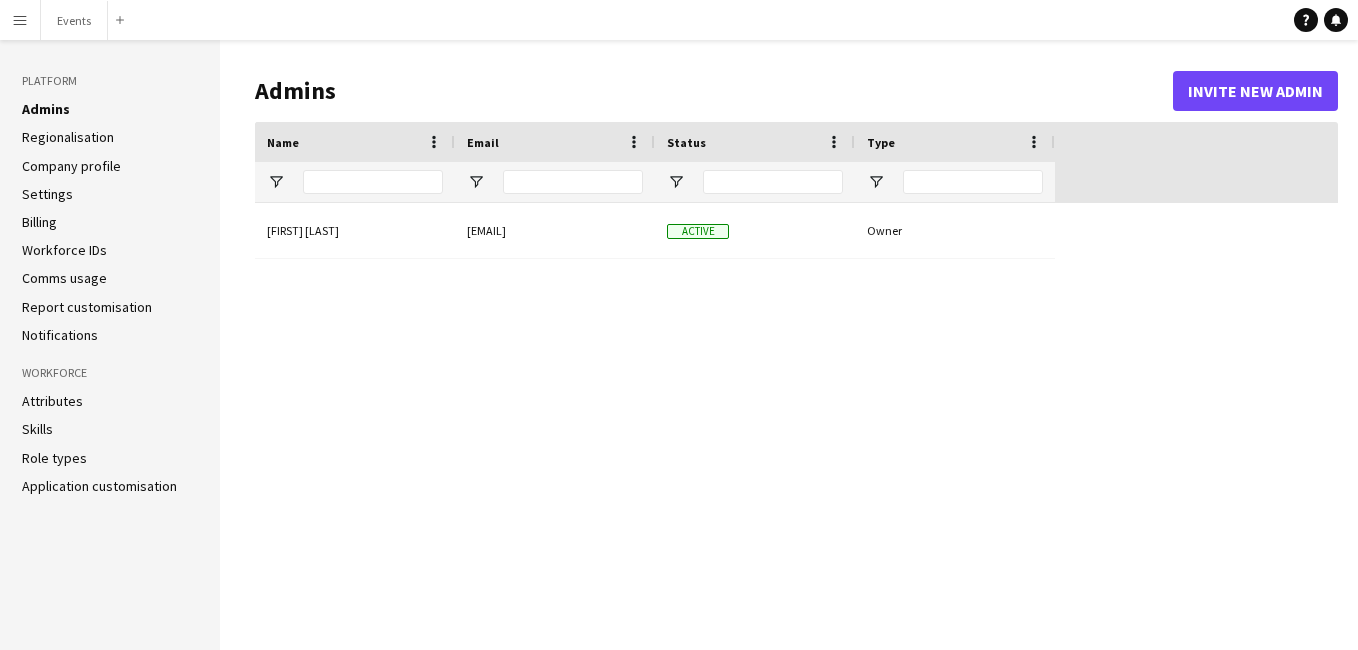 type on "**********" 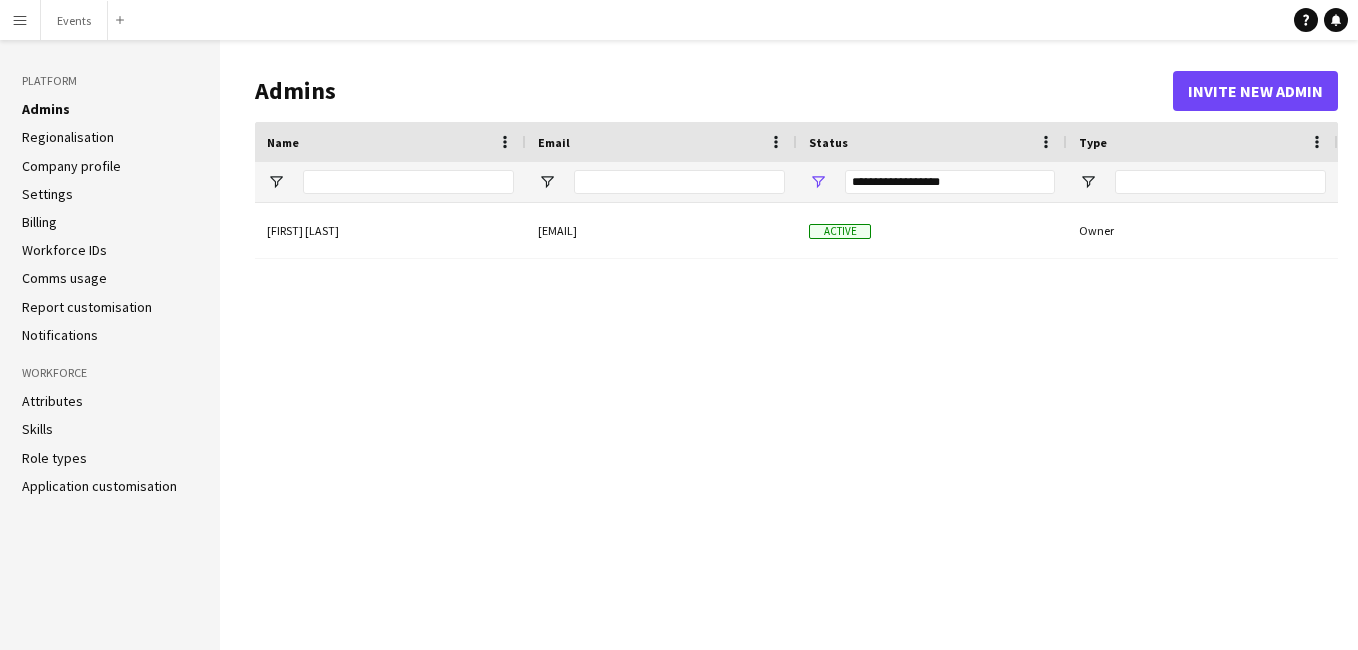 click on "Menu" at bounding box center [20, 20] 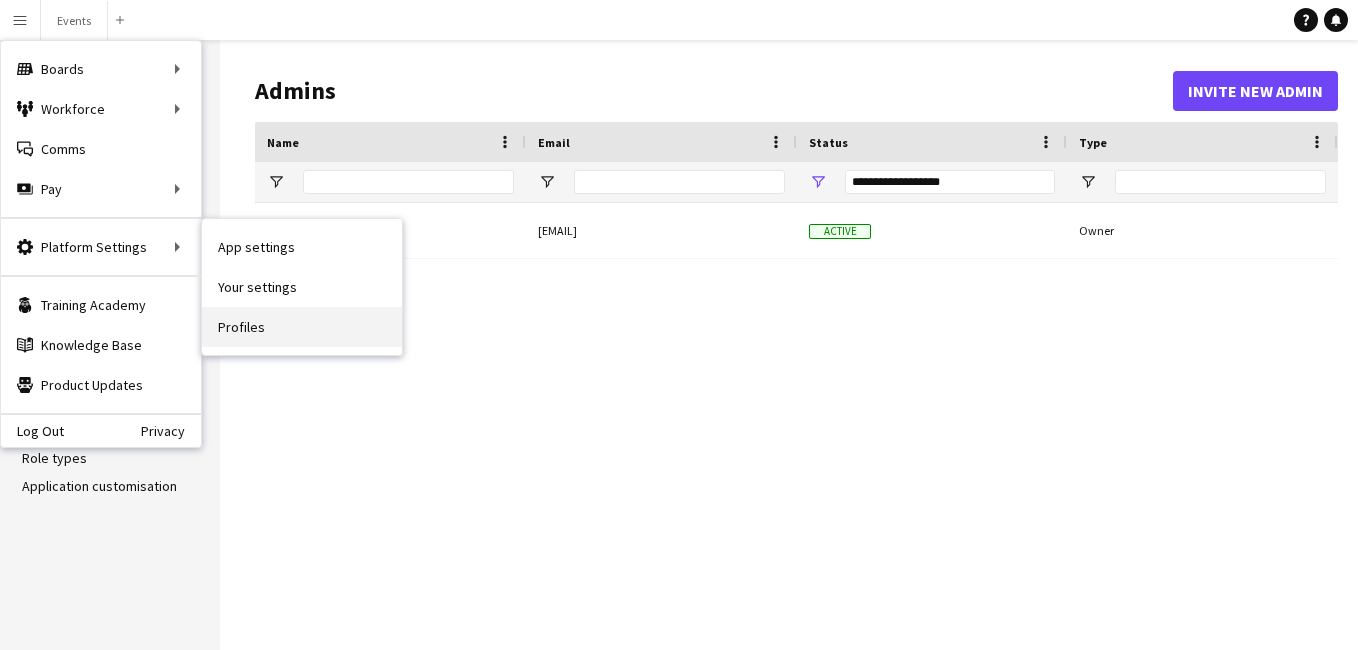 click on "Profiles" at bounding box center (302, 327) 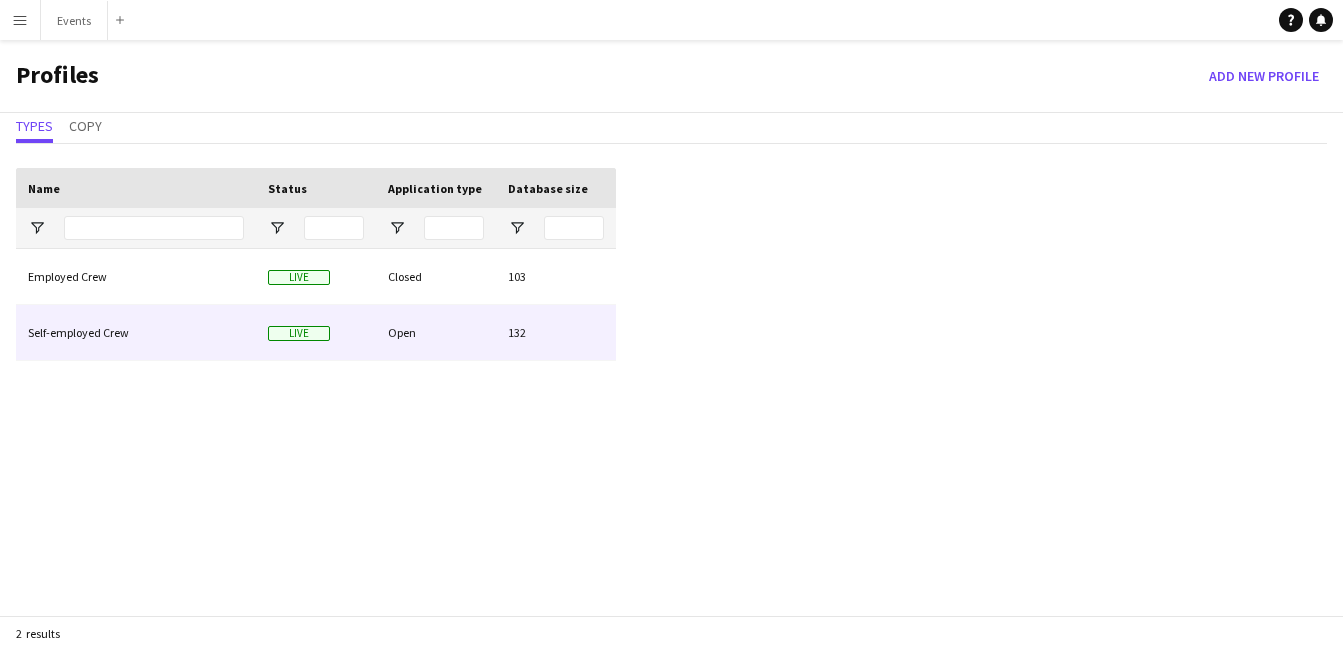 click on "Self-employed Crew" 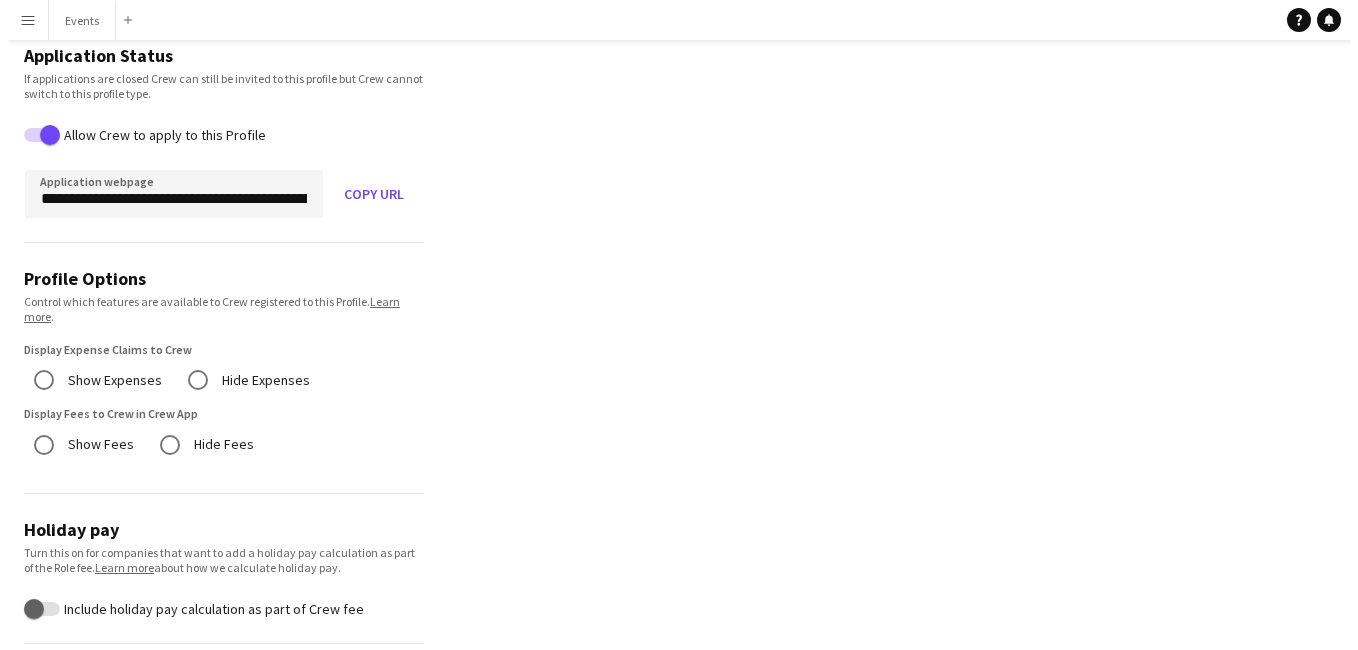scroll, scrollTop: 0, scrollLeft: 0, axis: both 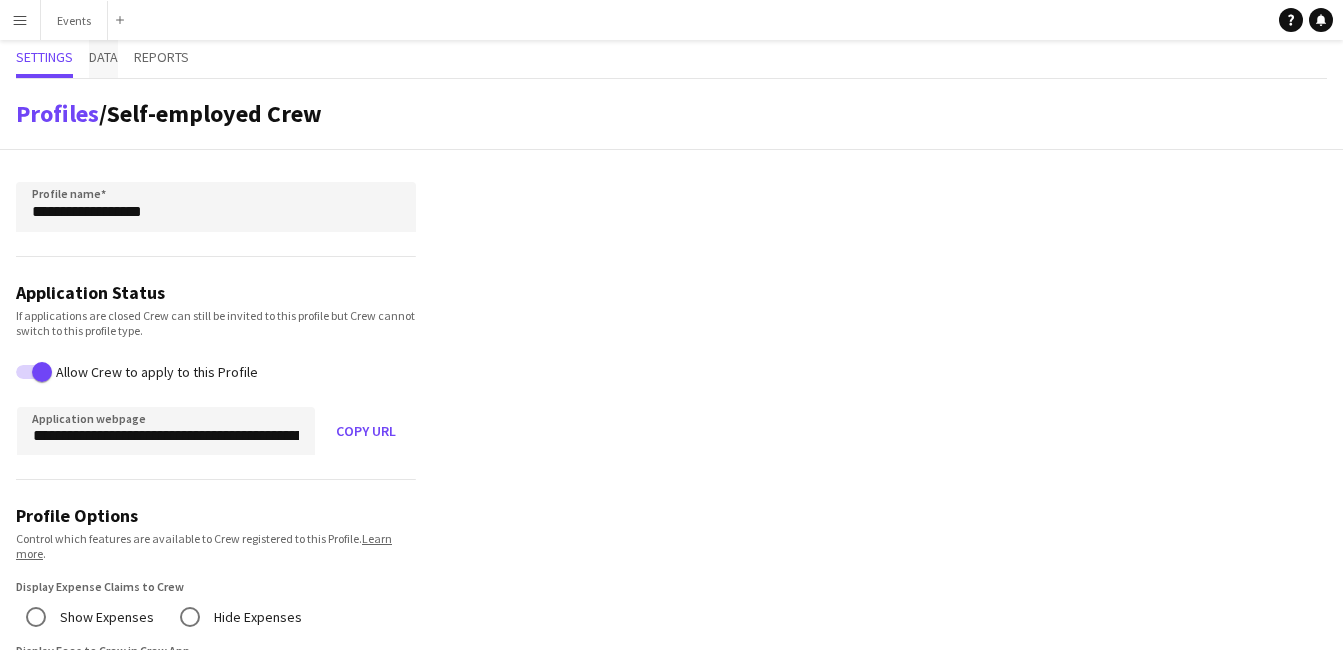 click on "Data" at bounding box center (103, 57) 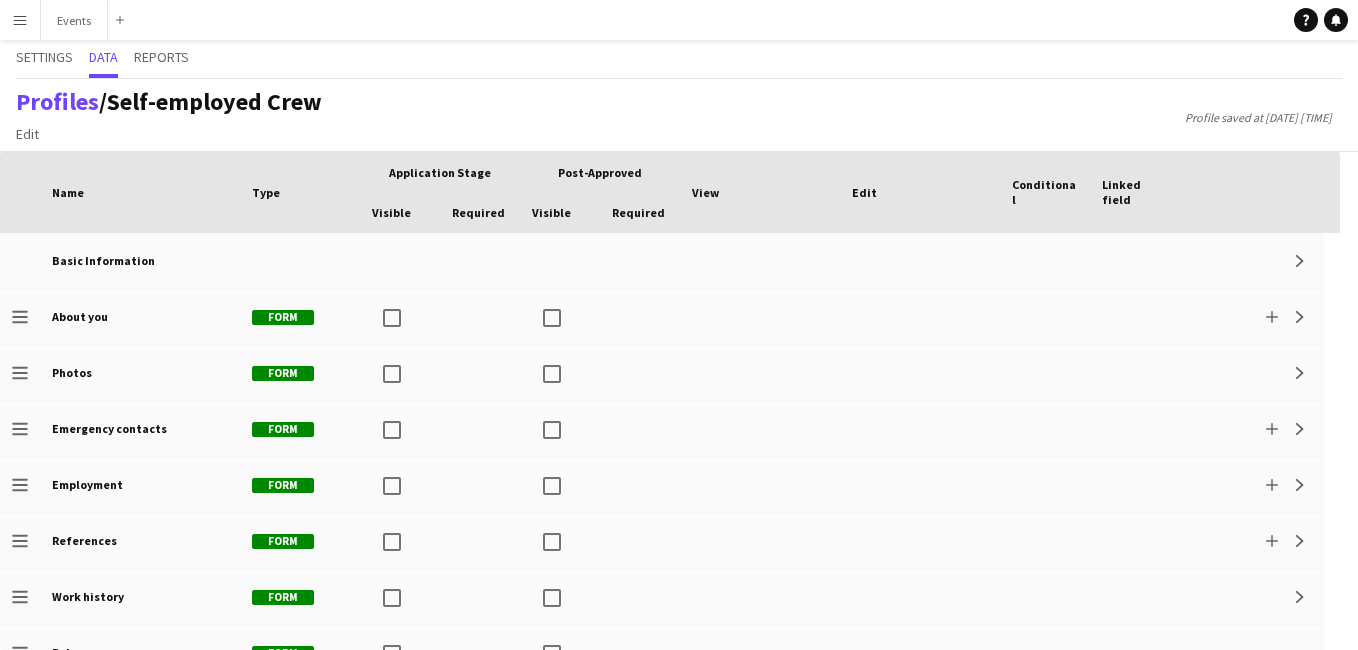 drag, startPoint x: 388, startPoint y: 93, endPoint x: 702, endPoint y: 91, distance: 314.00638 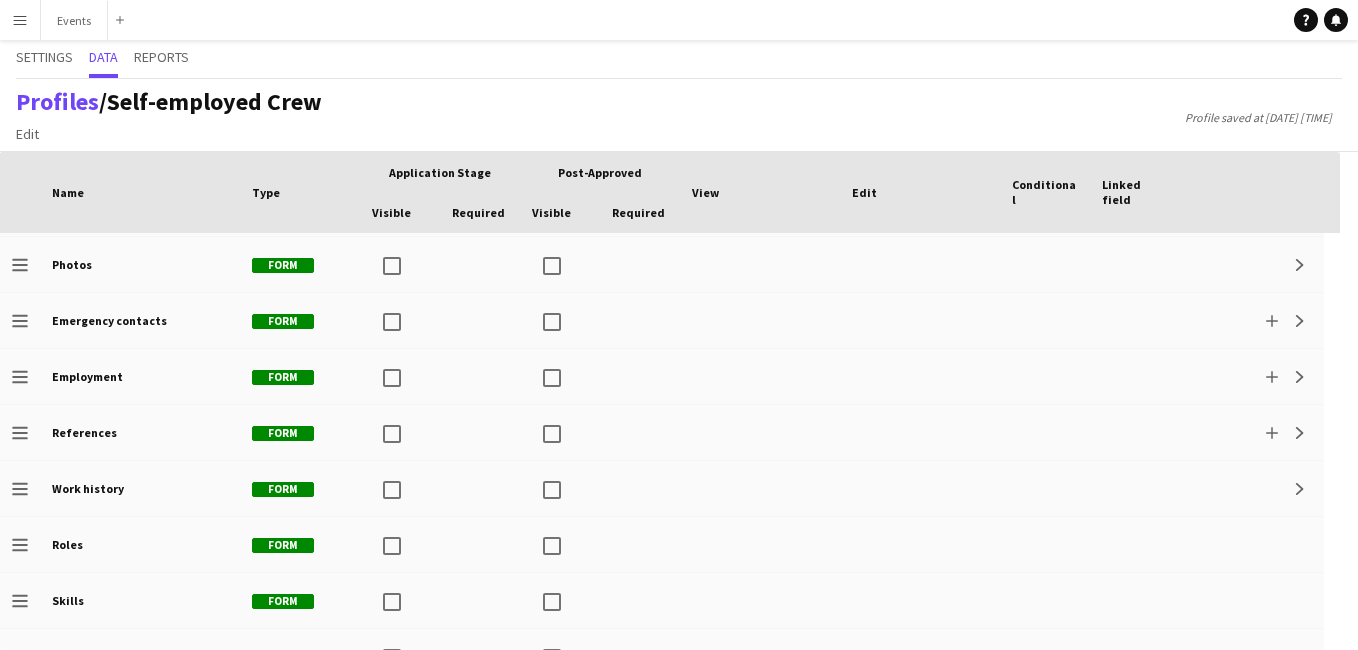 scroll, scrollTop: 120, scrollLeft: 0, axis: vertical 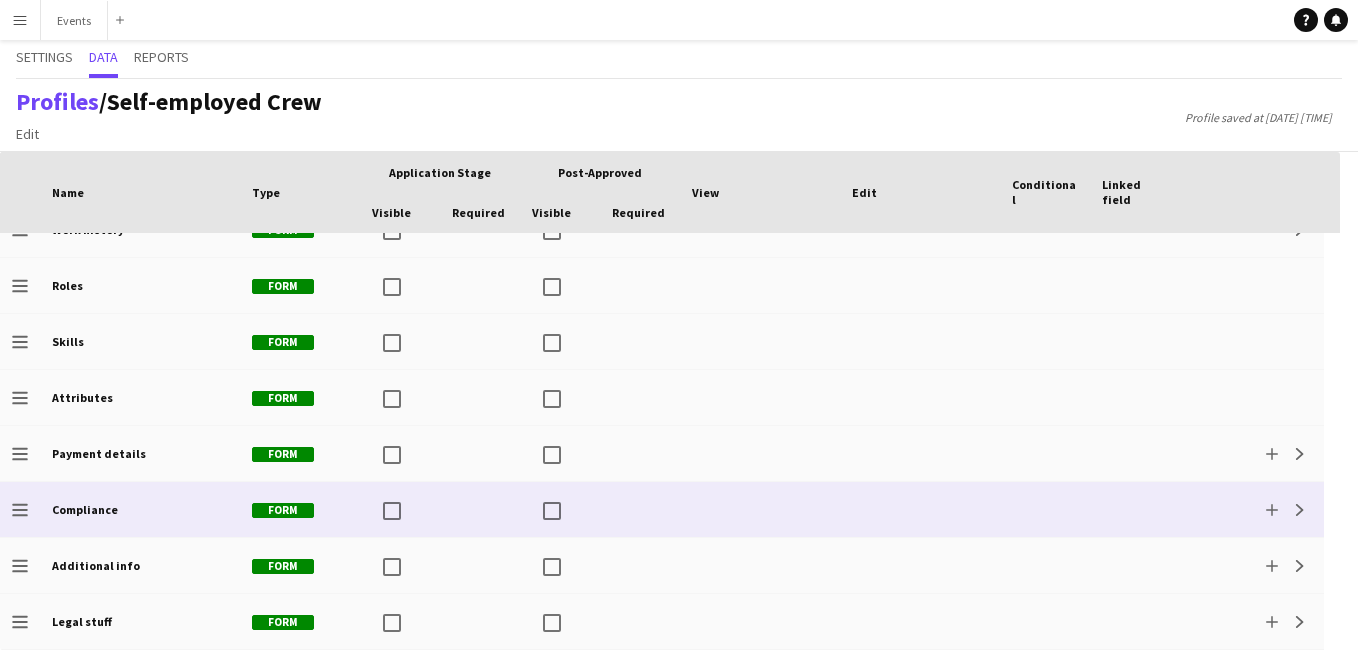 click on "Drag to change order" 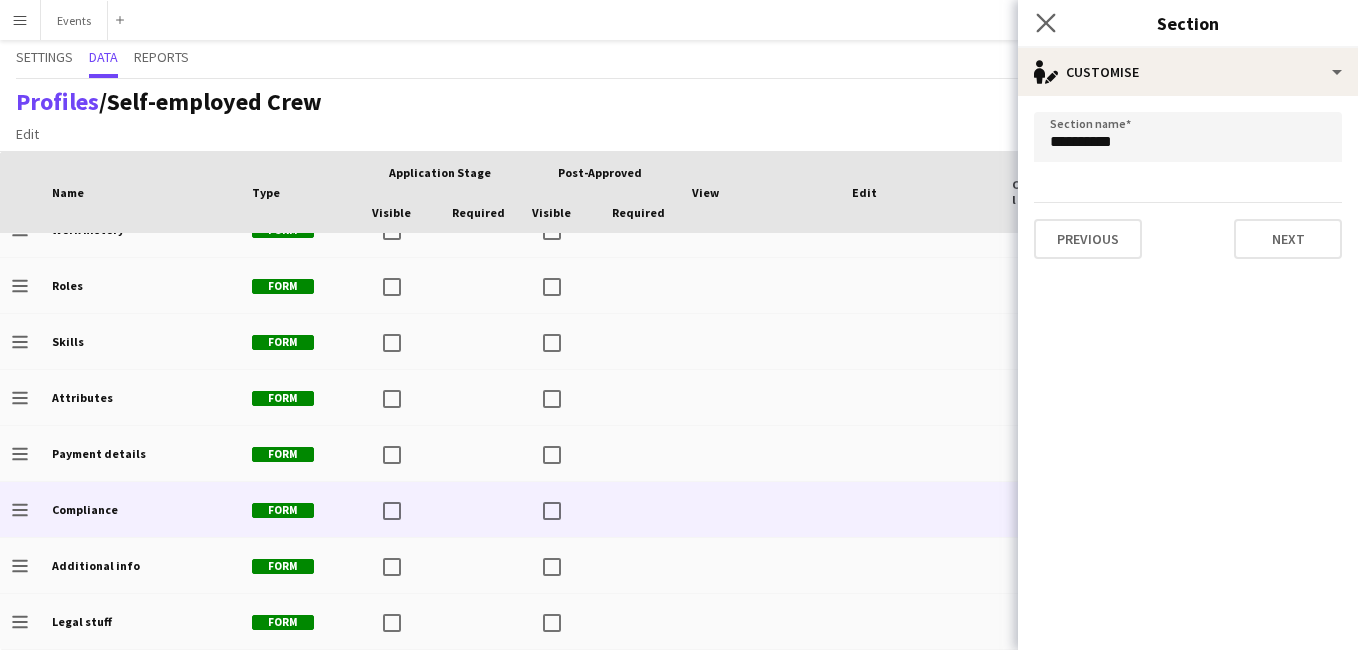 drag, startPoint x: 1042, startPoint y: 19, endPoint x: 1049, endPoint y: 8, distance: 13.038404 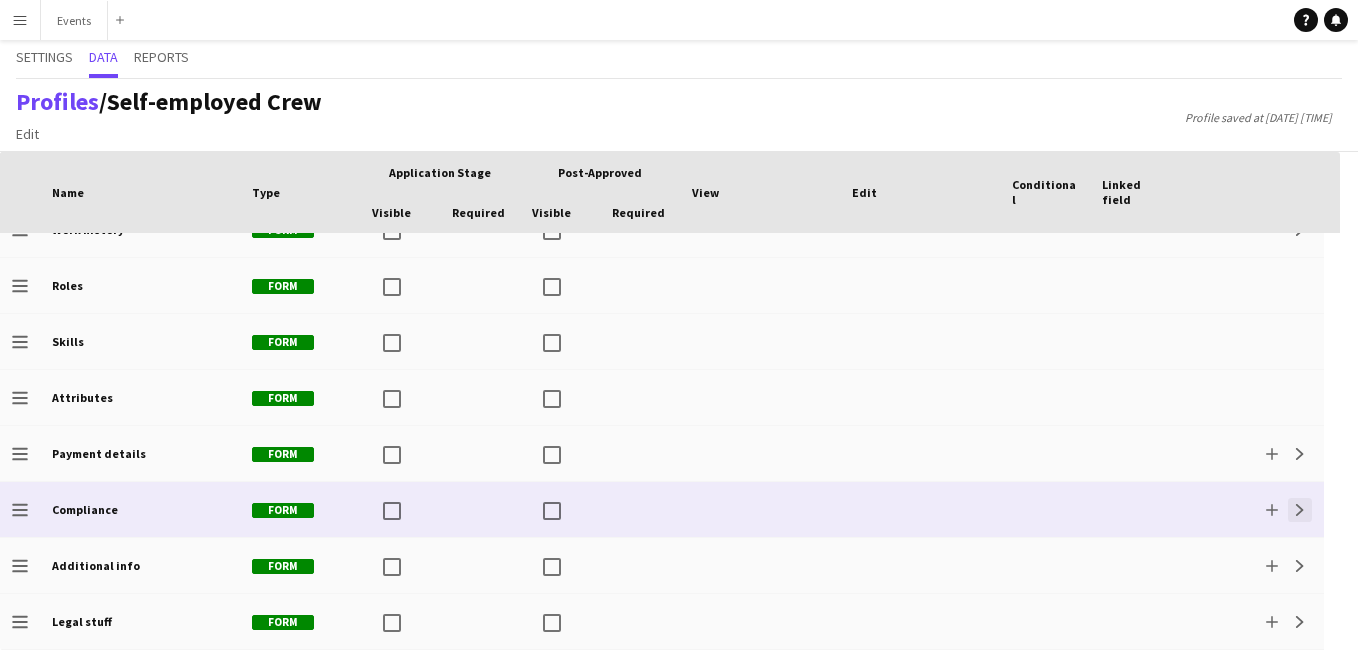 click on "Expand" at bounding box center [1300, 510] 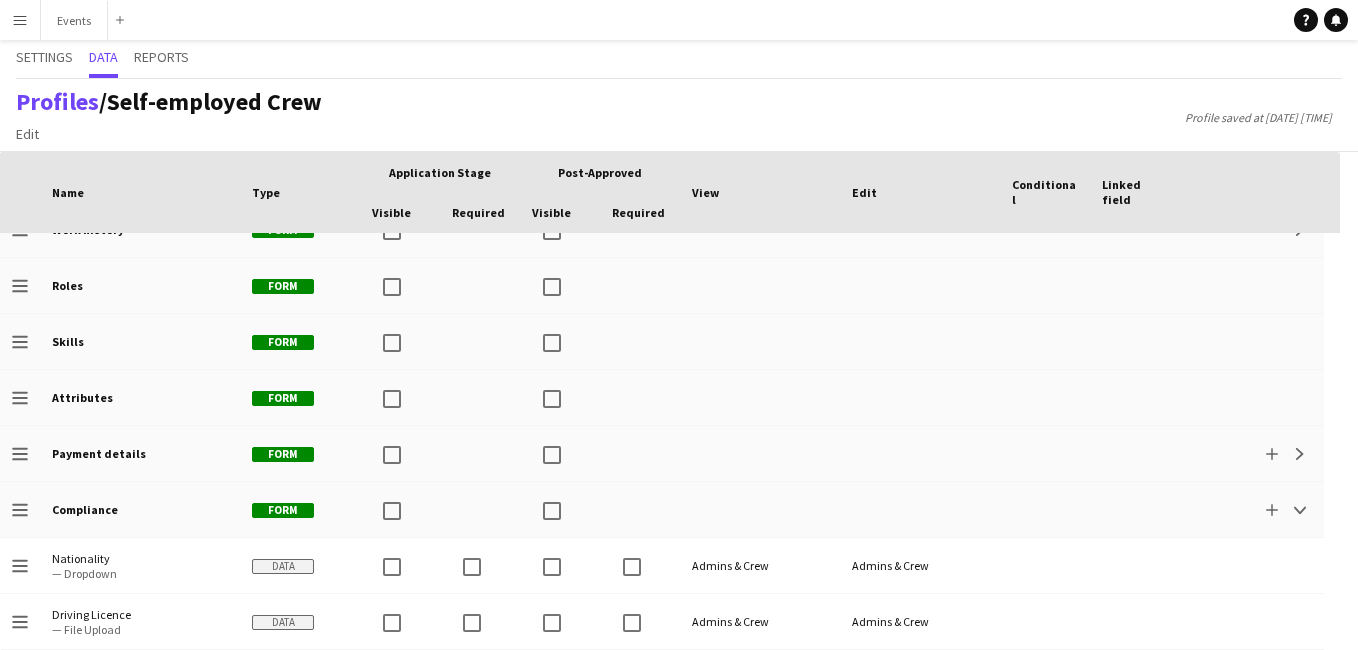 scroll, scrollTop: 422, scrollLeft: 0, axis: vertical 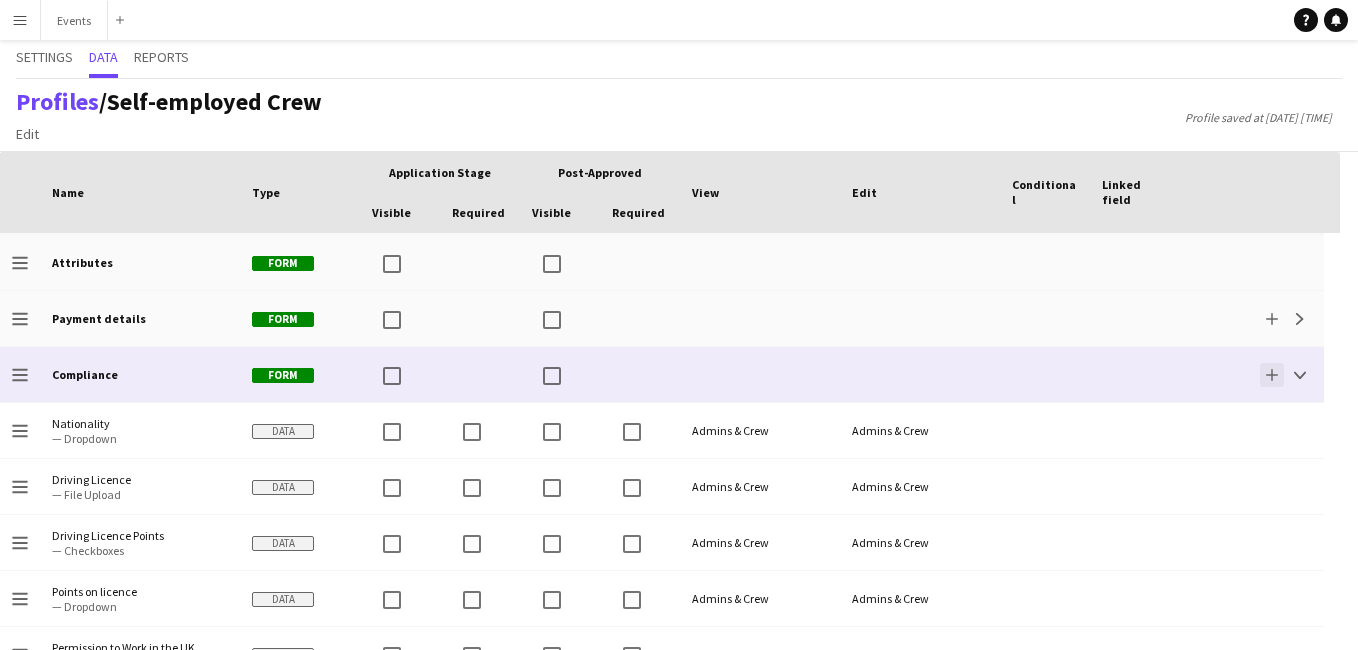 click on "Add" at bounding box center (1272, 375) 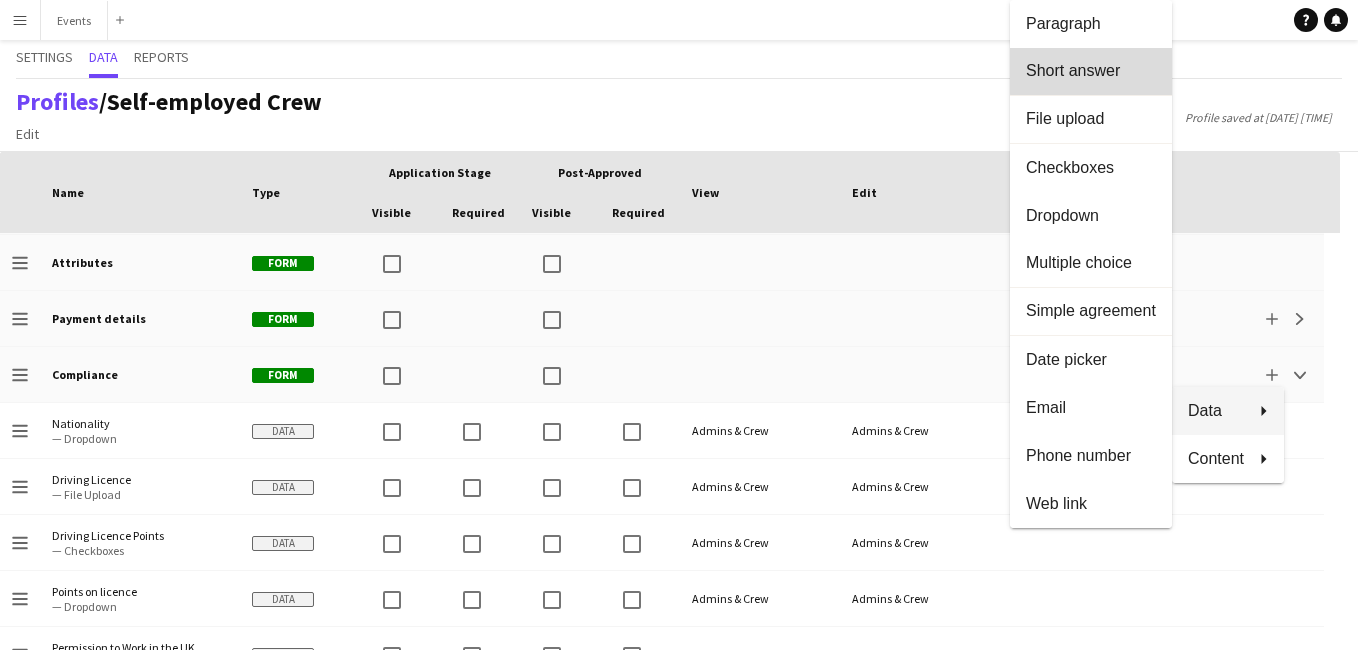 click on "Short answer" at bounding box center (1091, 71) 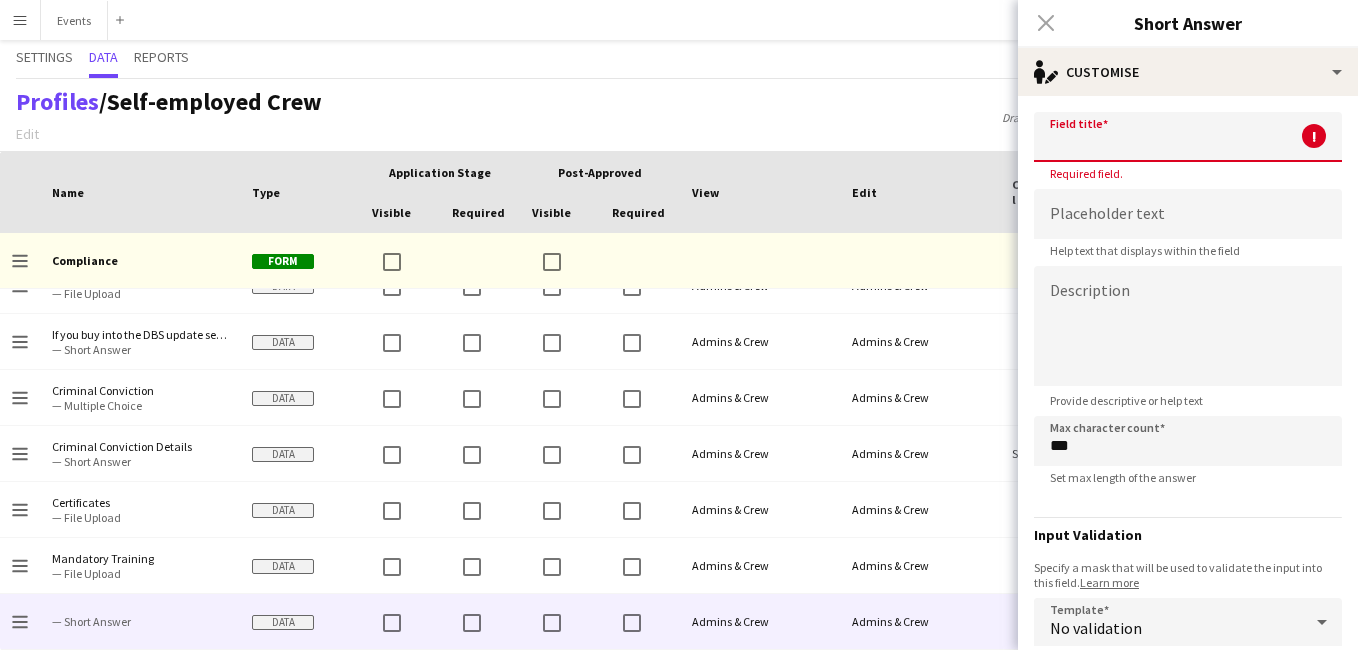 click 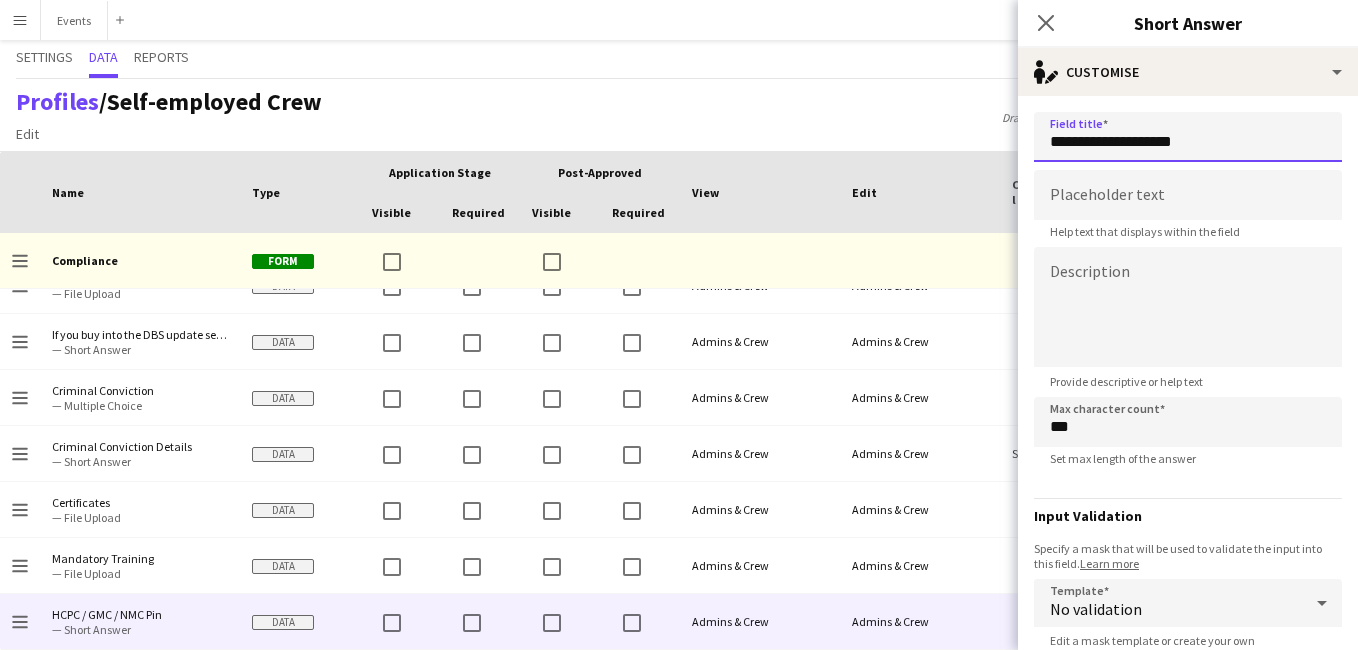 type on "**********" 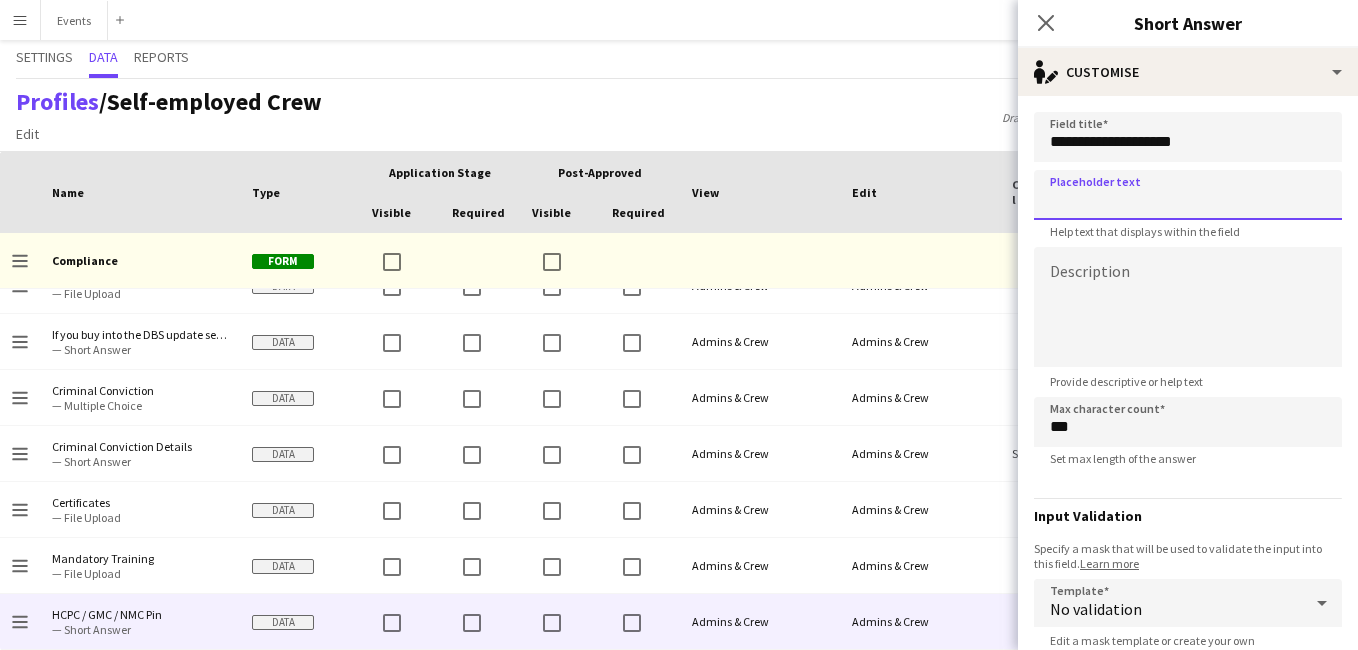 click 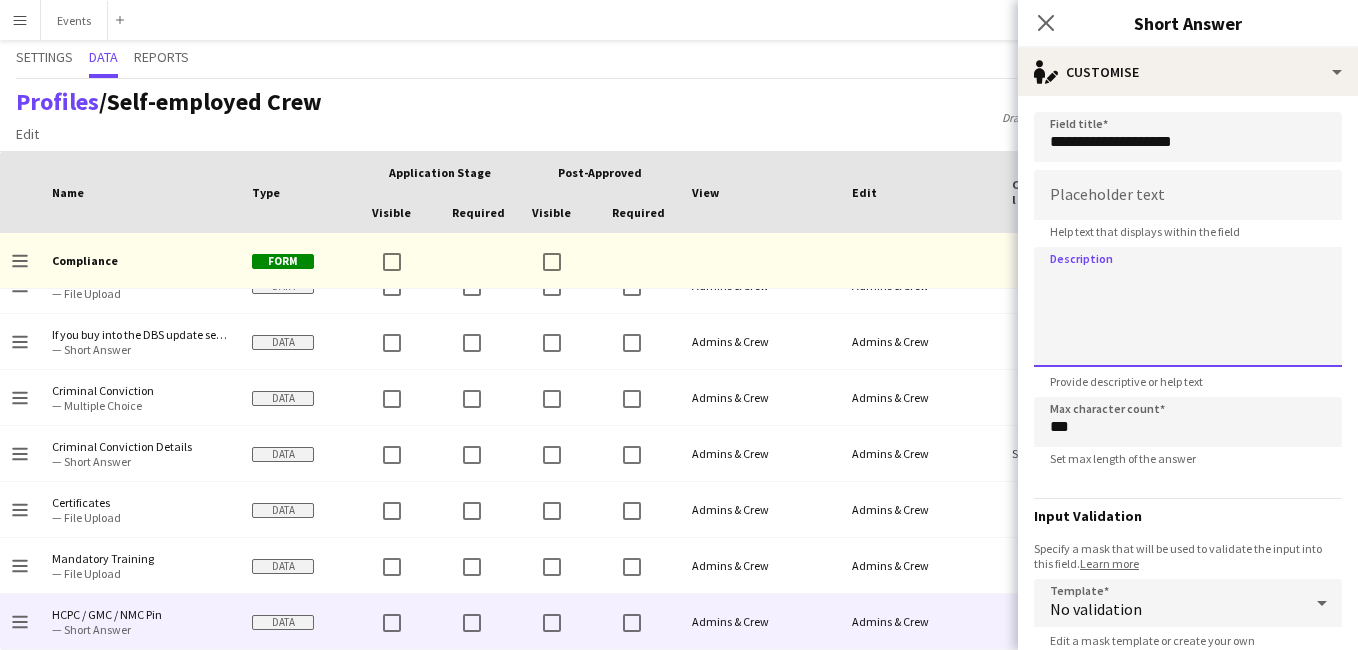click 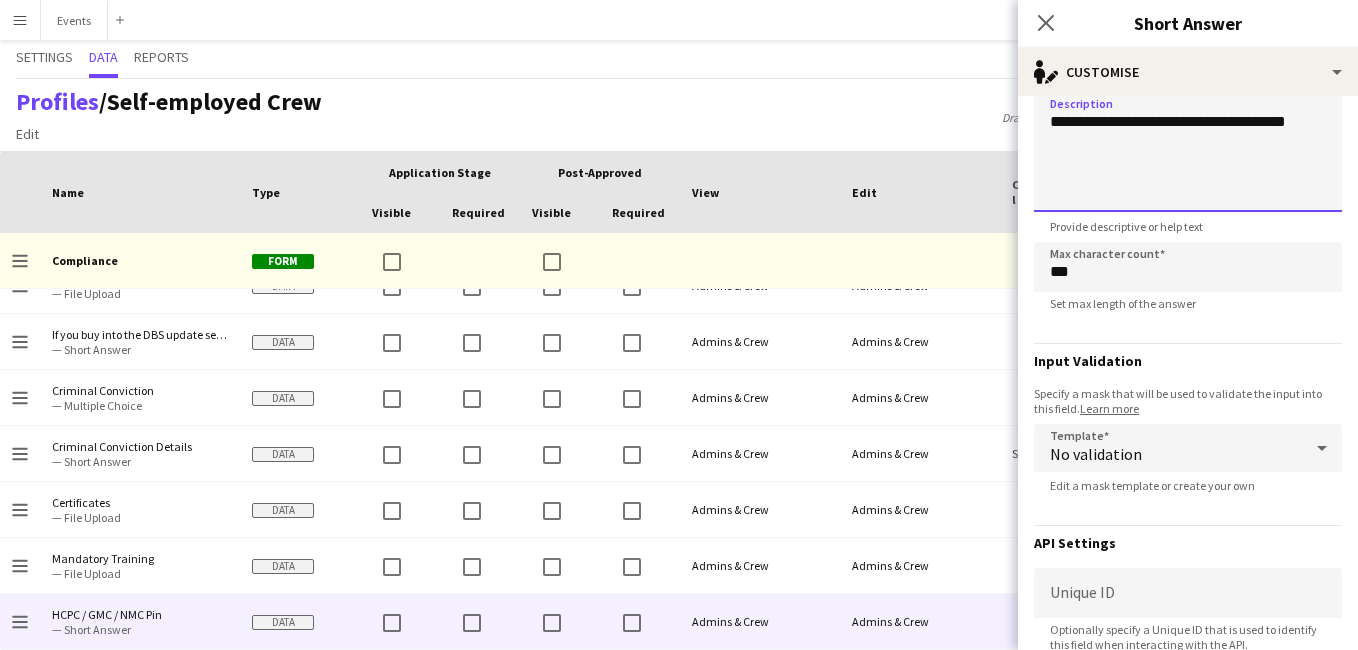 scroll, scrollTop: 414, scrollLeft: 0, axis: vertical 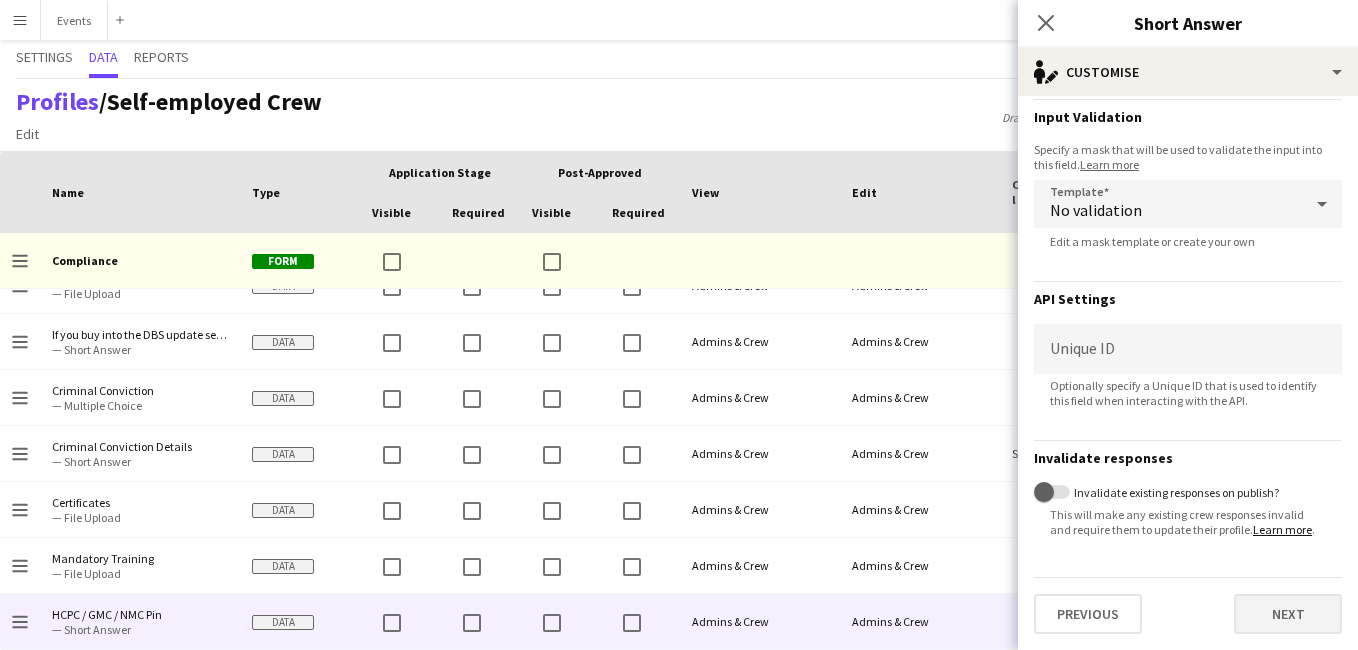 type on "**********" 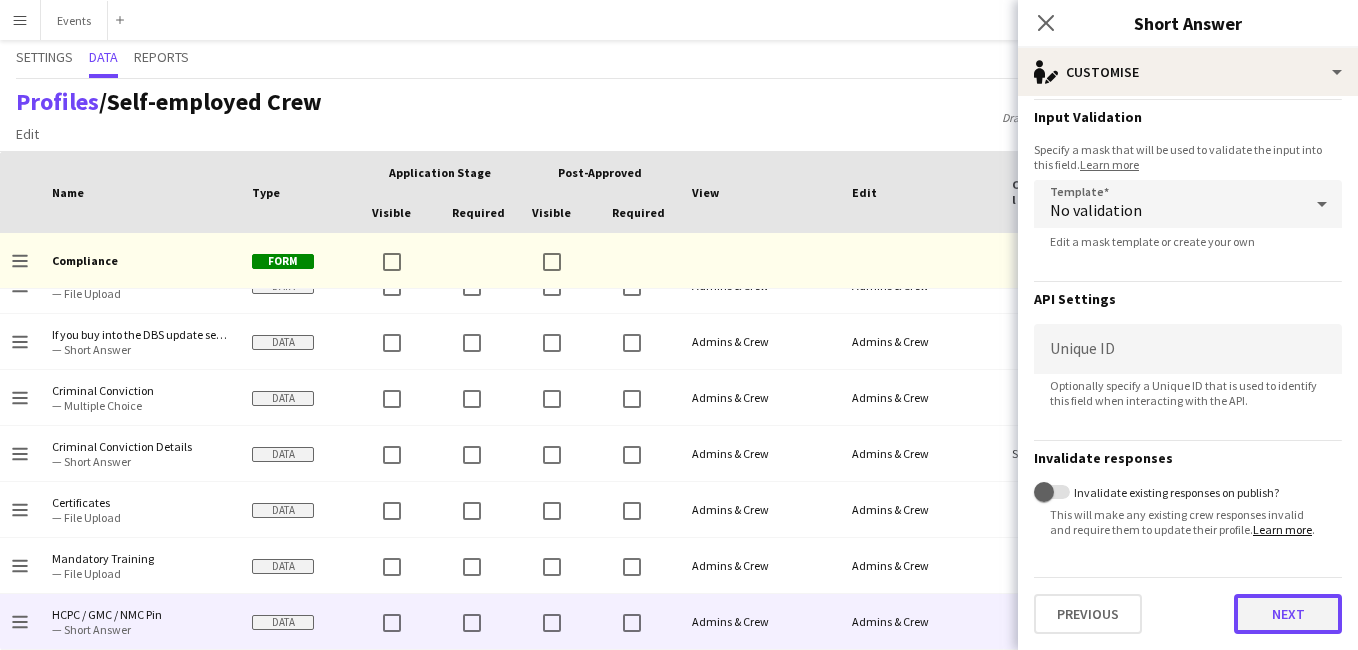 click on "Next" 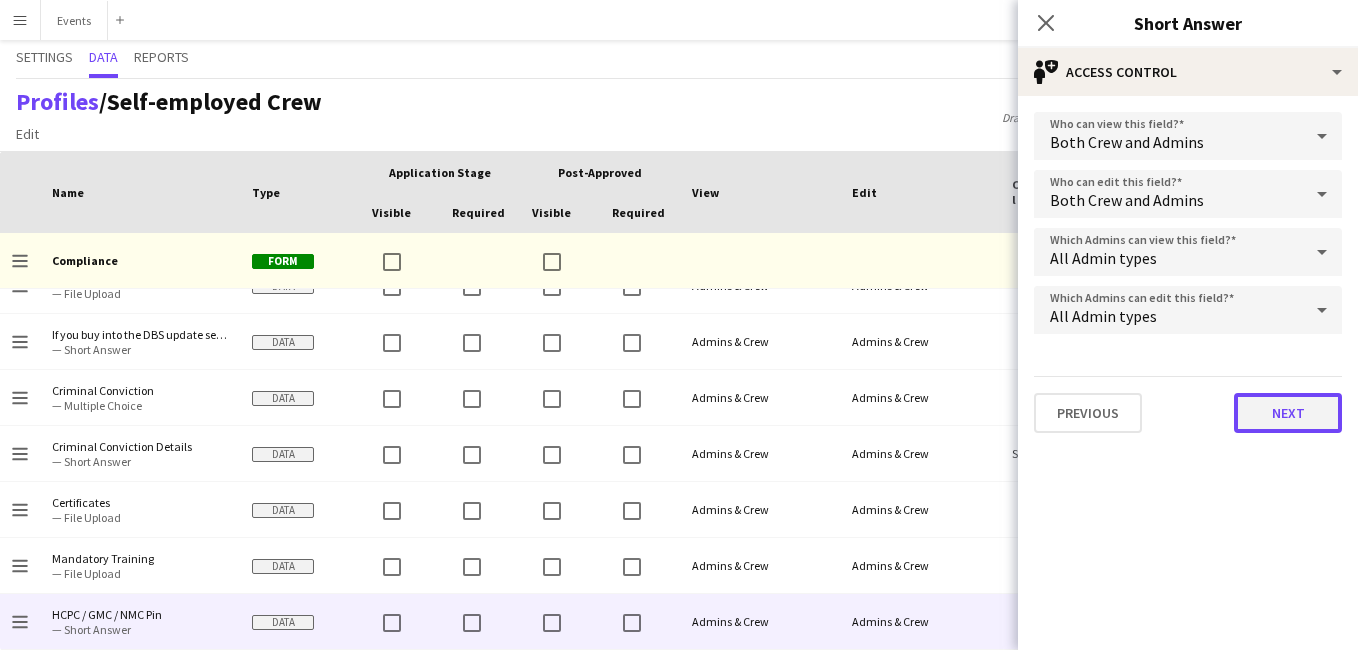 click on "Next" 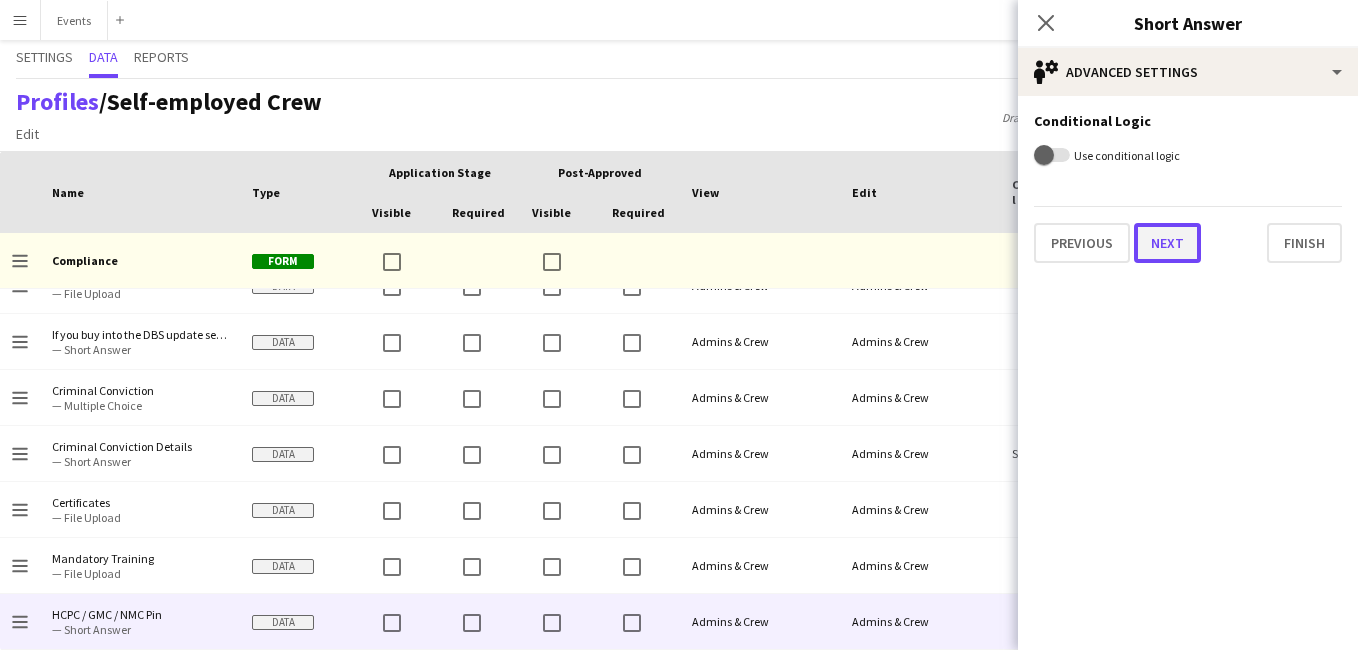 click on "Next" 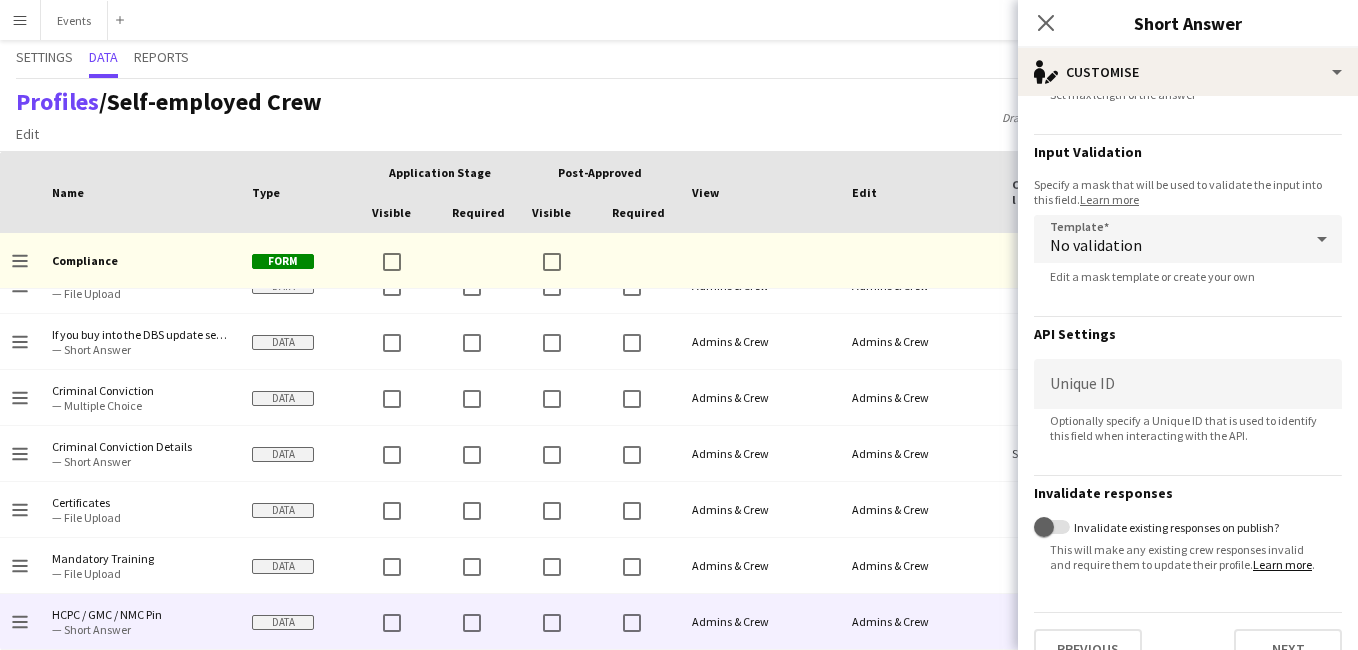 scroll, scrollTop: 414, scrollLeft: 0, axis: vertical 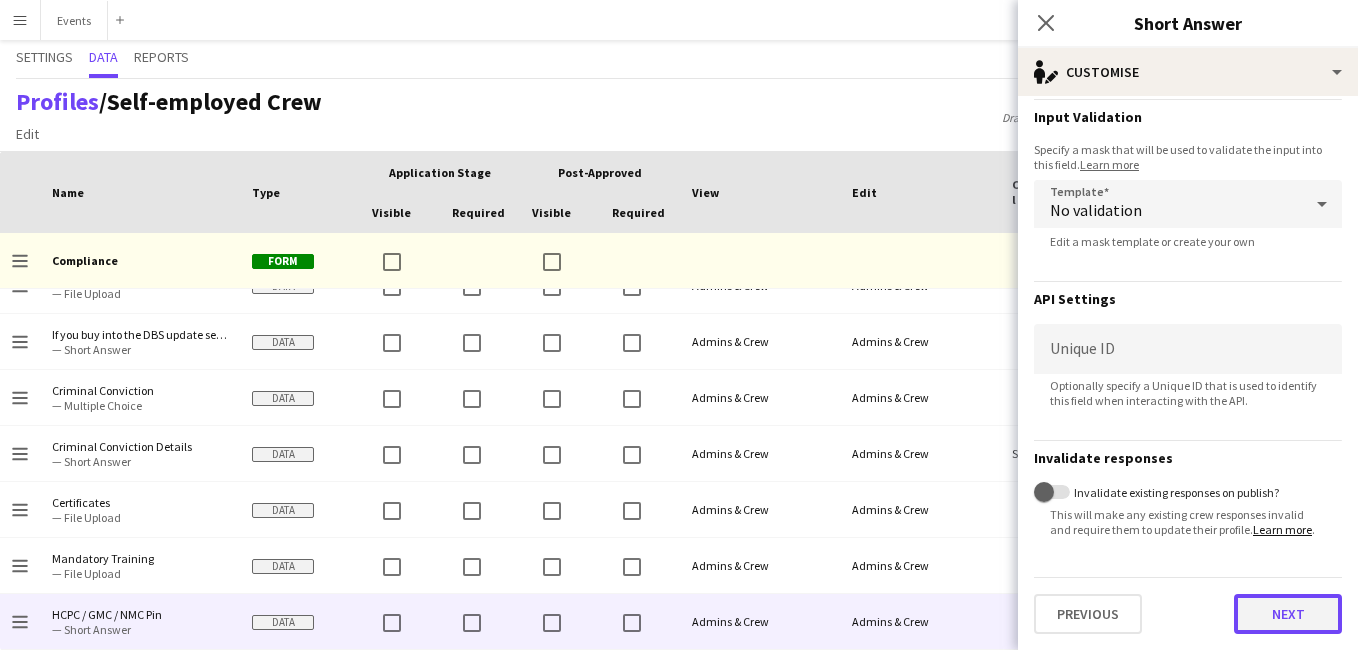 click on "Next" 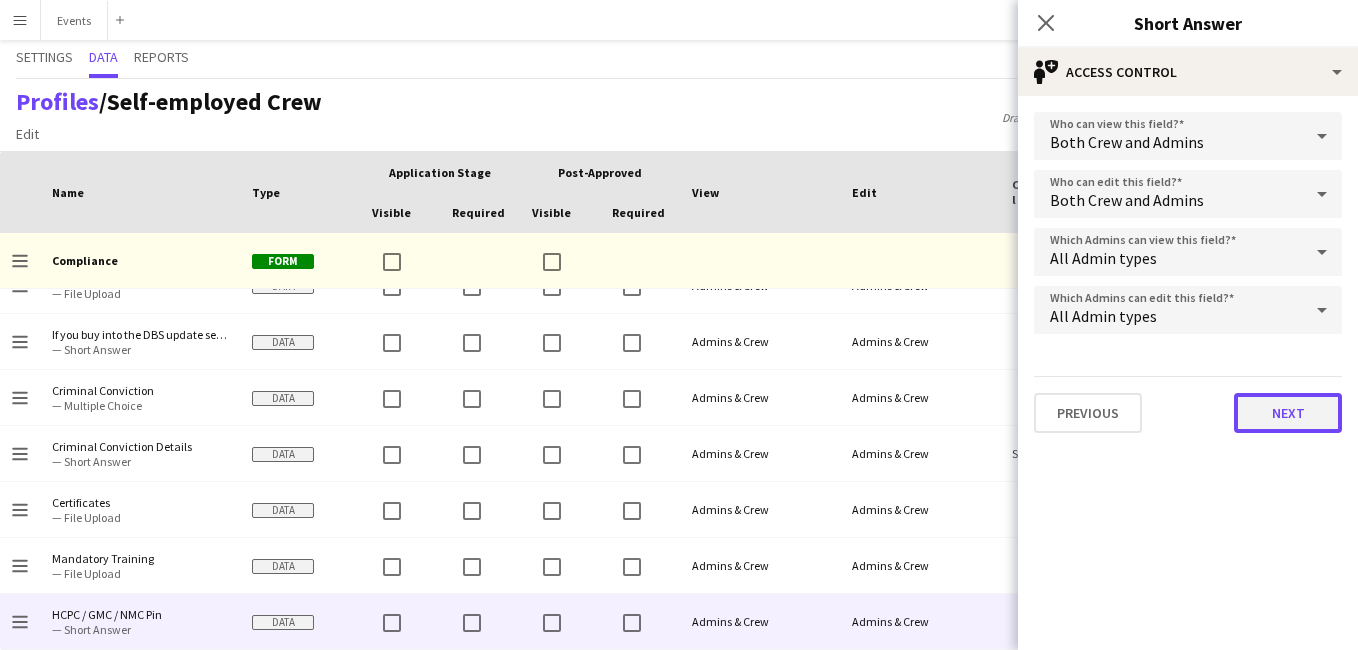click on "Next" 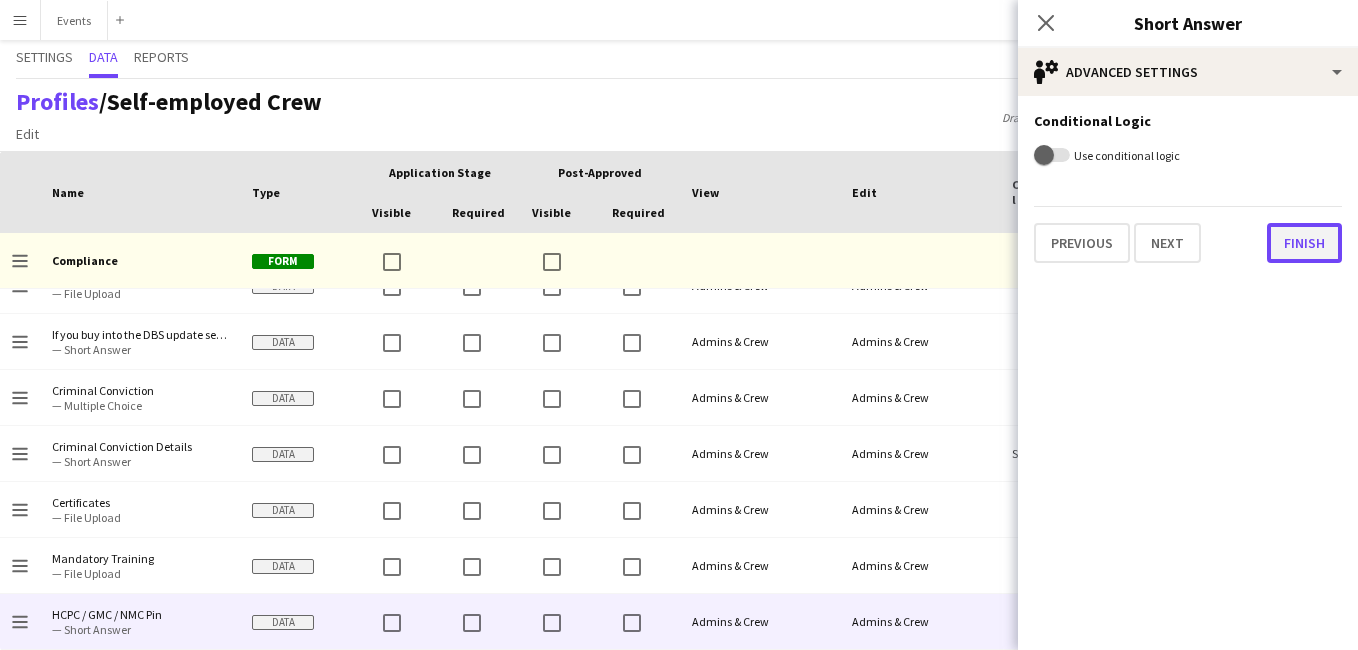 click on "Finish" 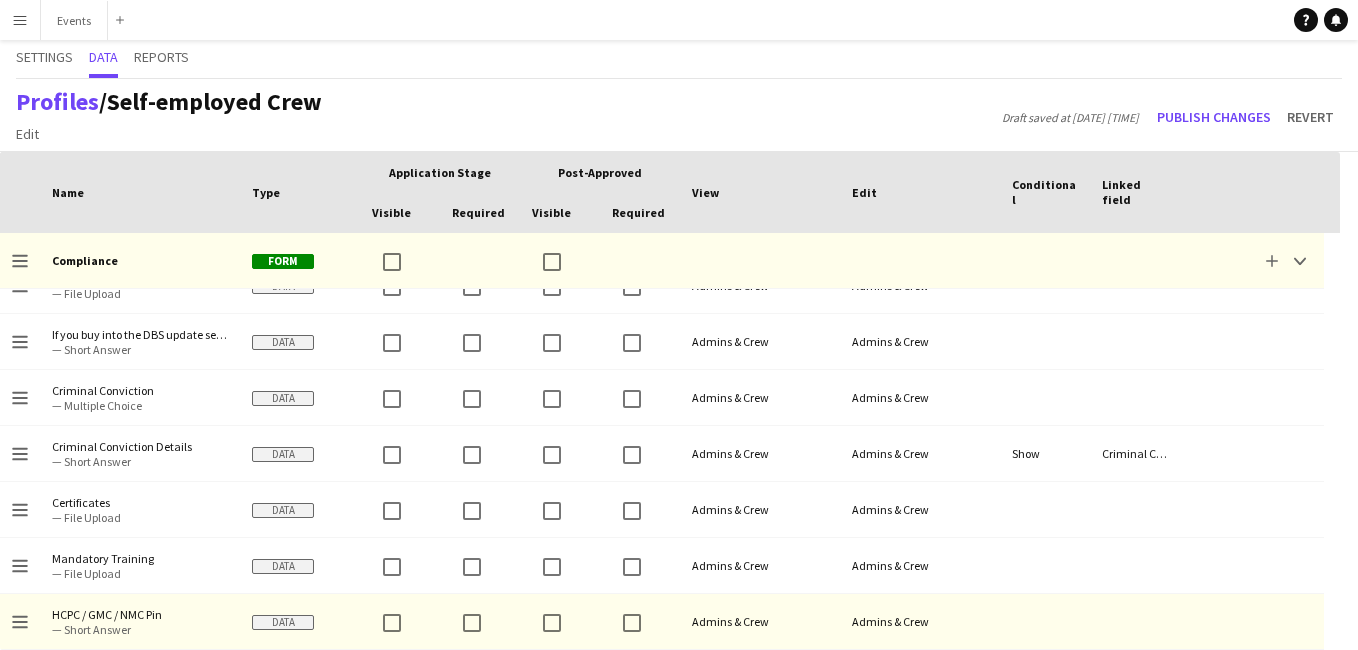 scroll, scrollTop: 1487, scrollLeft: 0, axis: vertical 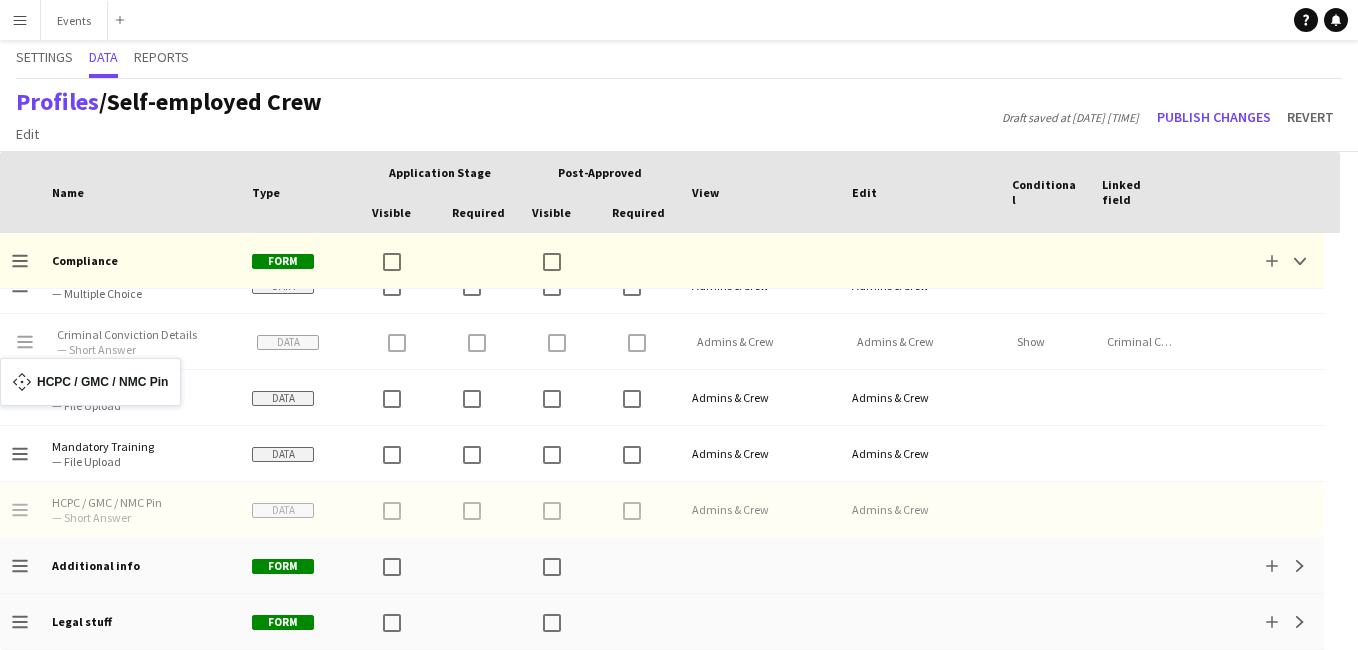 drag, startPoint x: 23, startPoint y: 508, endPoint x: 1, endPoint y: 370, distance: 139.74261 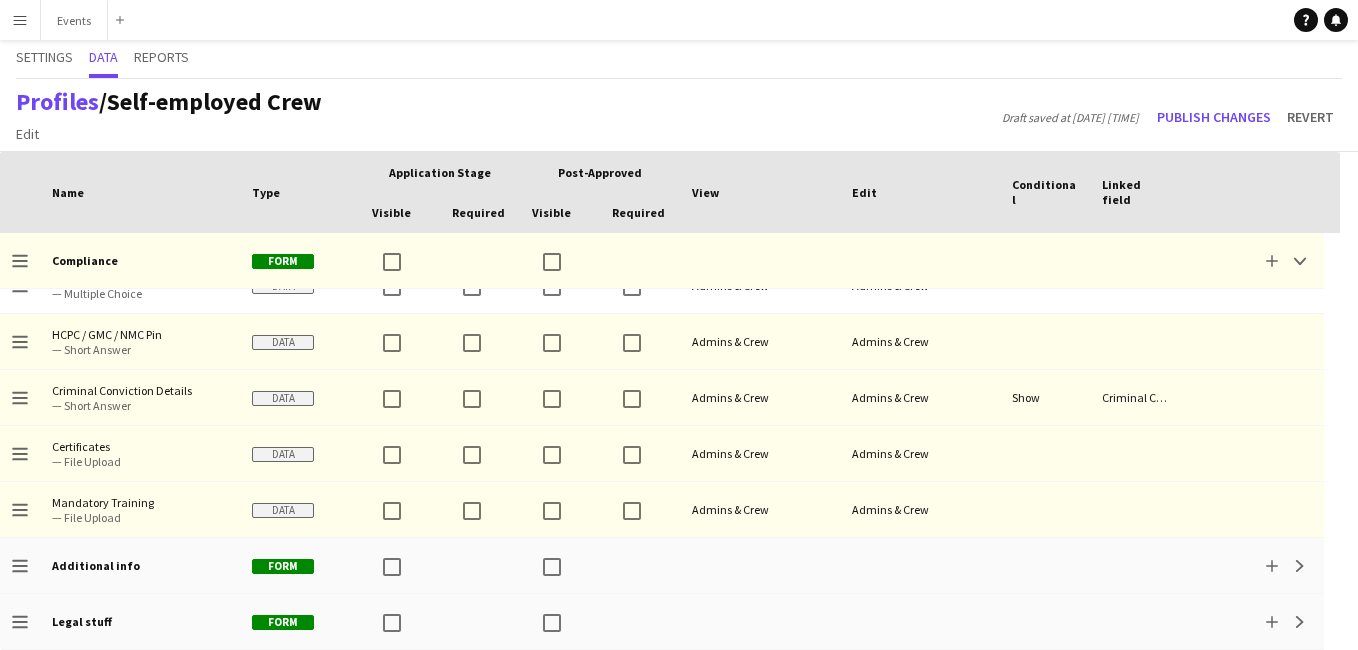 scroll, scrollTop: 1441, scrollLeft: 0, axis: vertical 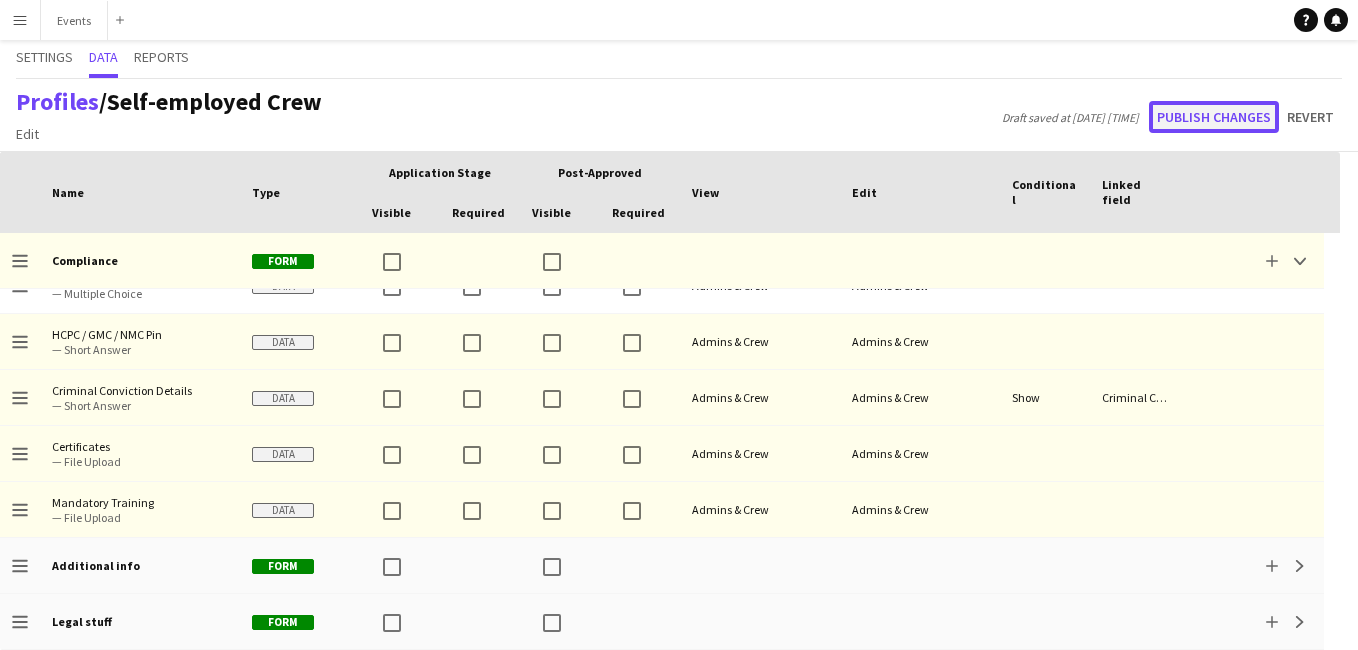 click on "Publish changes" at bounding box center [1214, 117] 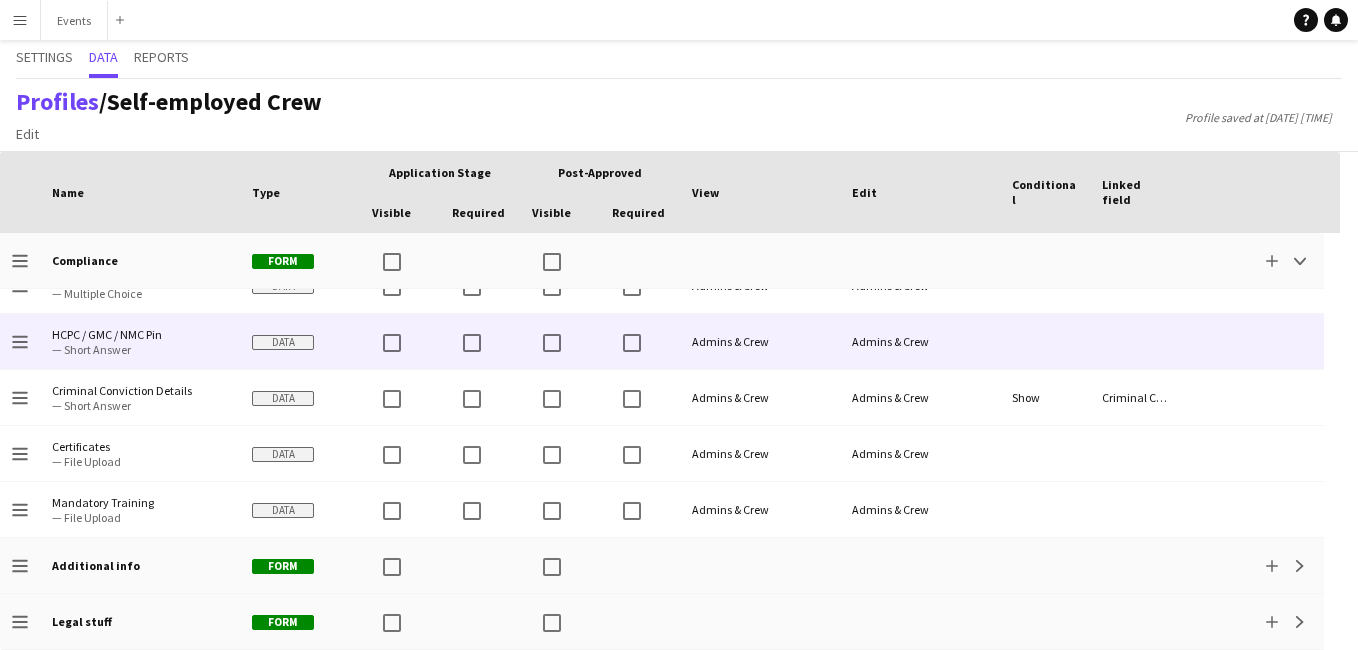 click on "HCPC / GMC / NMC Pin" at bounding box center (140, 334) 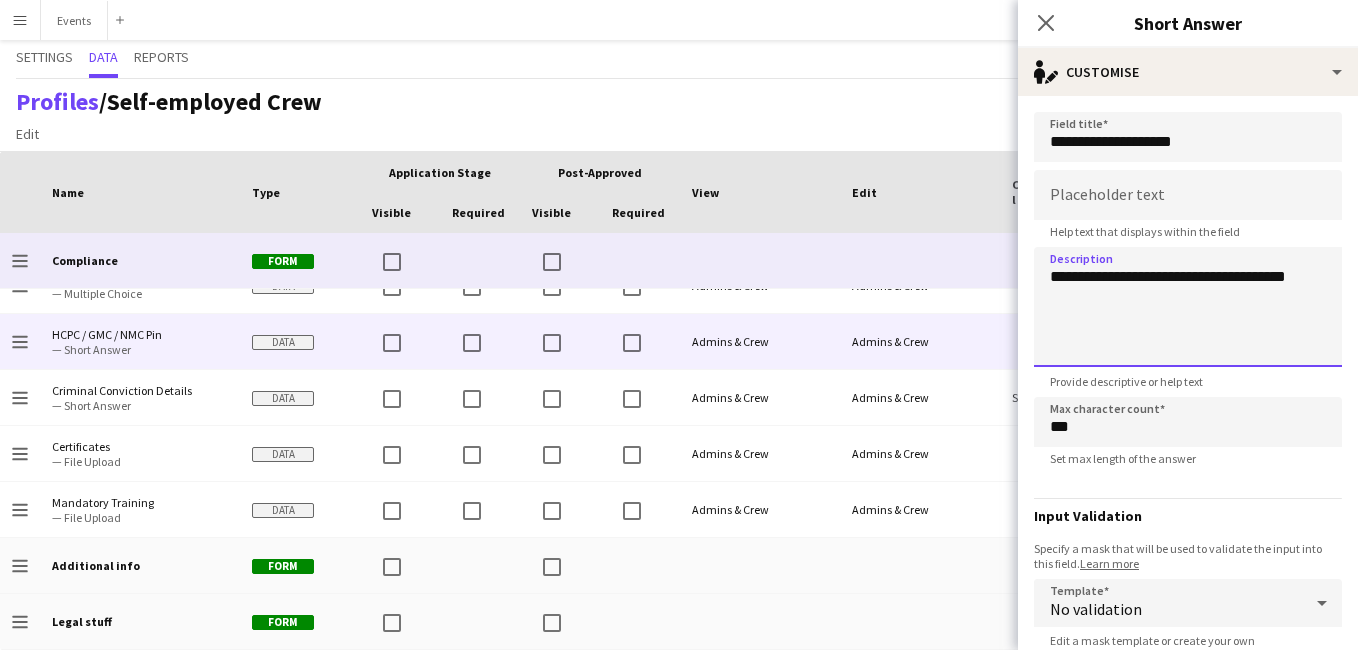 drag, startPoint x: 1100, startPoint y: 323, endPoint x: 971, endPoint y: 254, distance: 146.29422 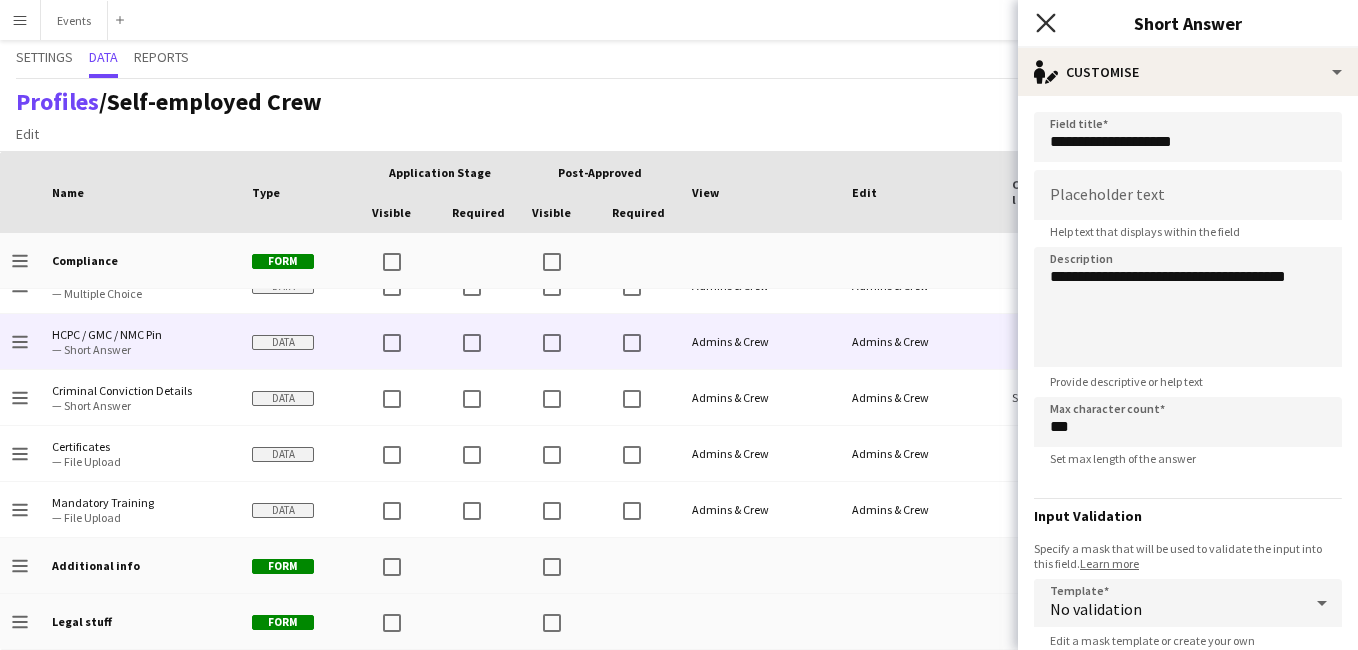 click 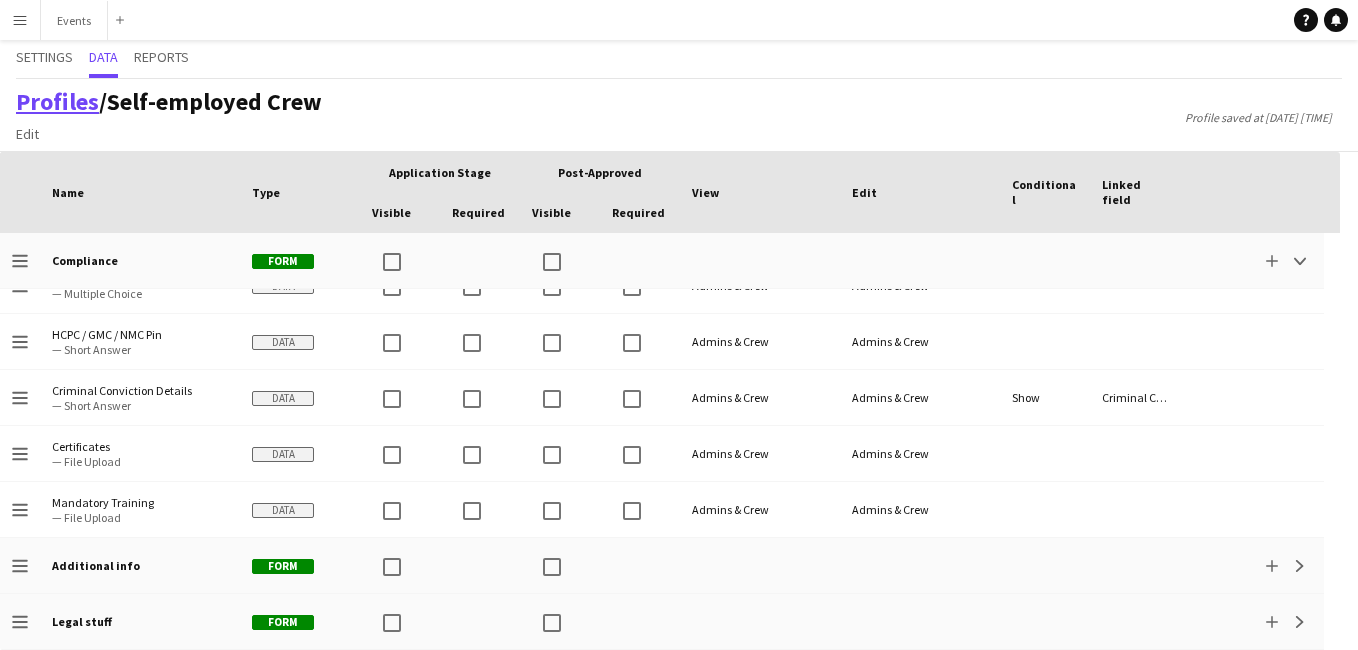 click on "Profiles" at bounding box center (57, 101) 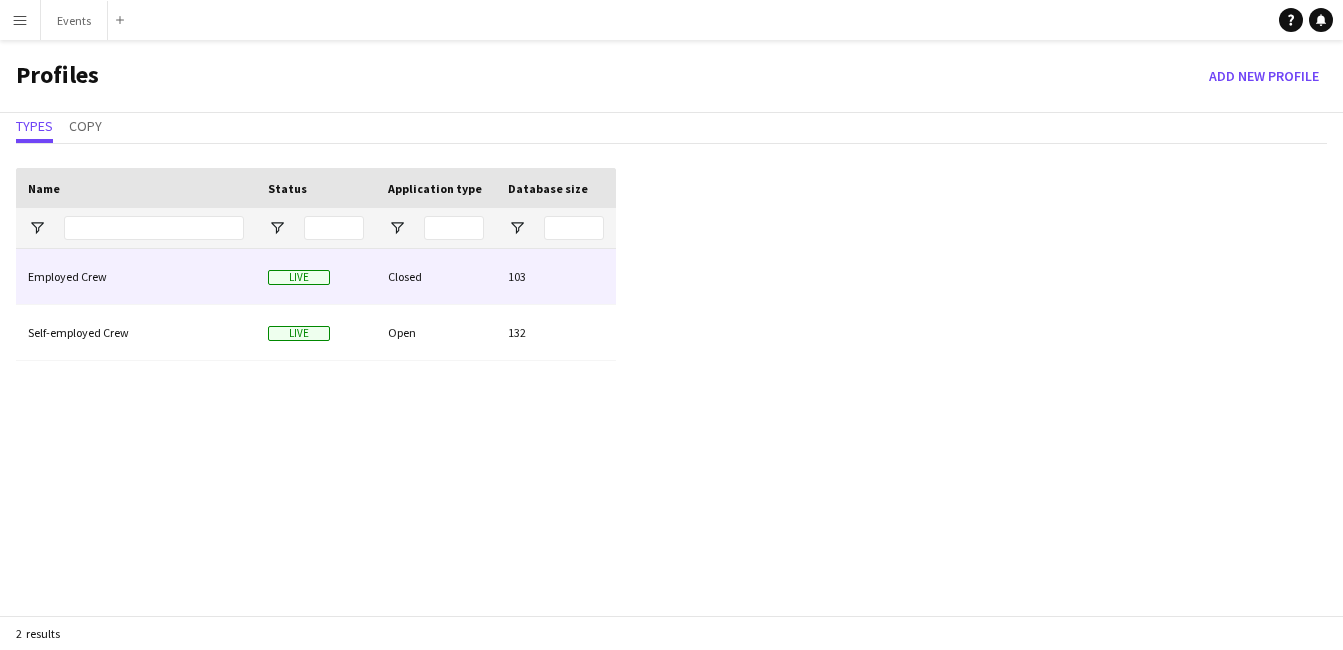 click on "Employed Crew" 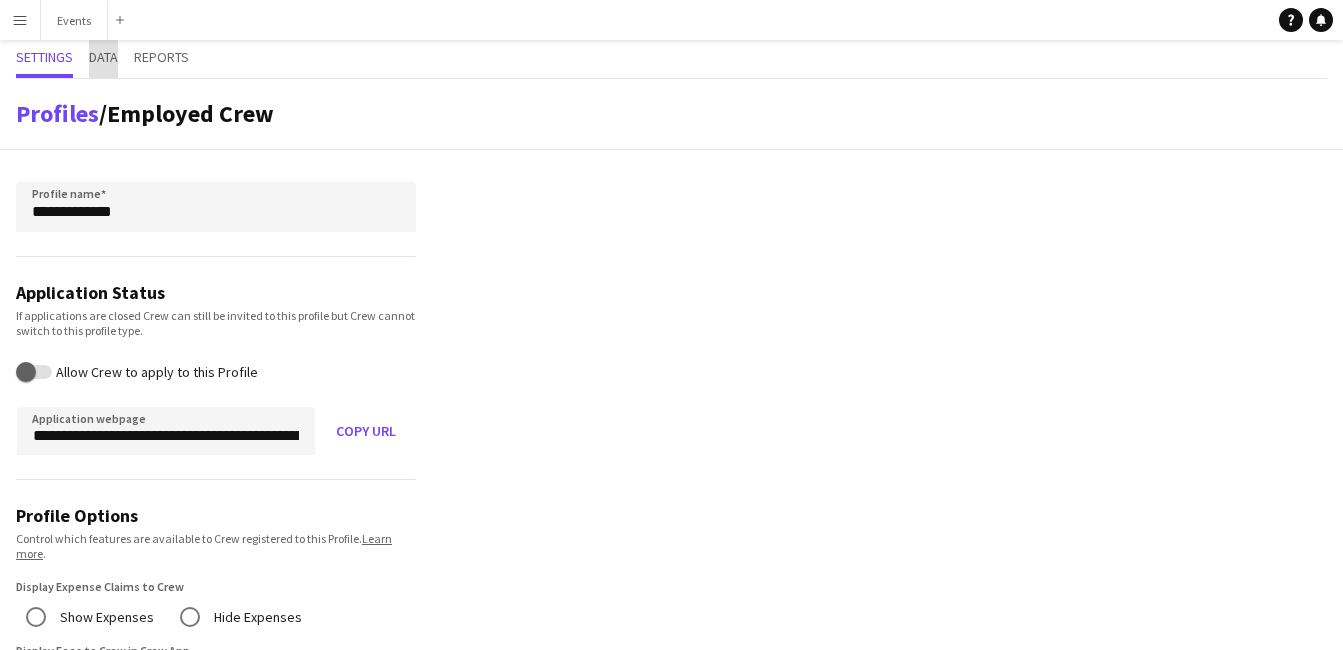 click on "Data" at bounding box center [103, 57] 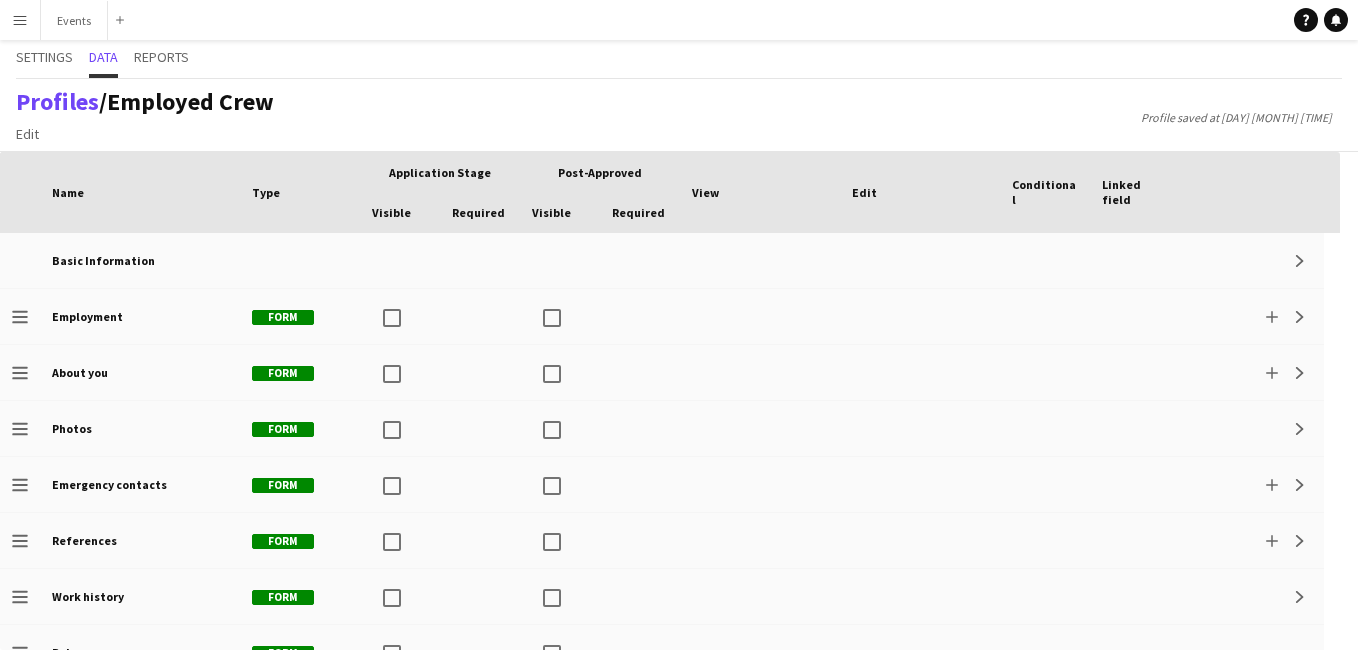 scroll, scrollTop: 276, scrollLeft: 0, axis: vertical 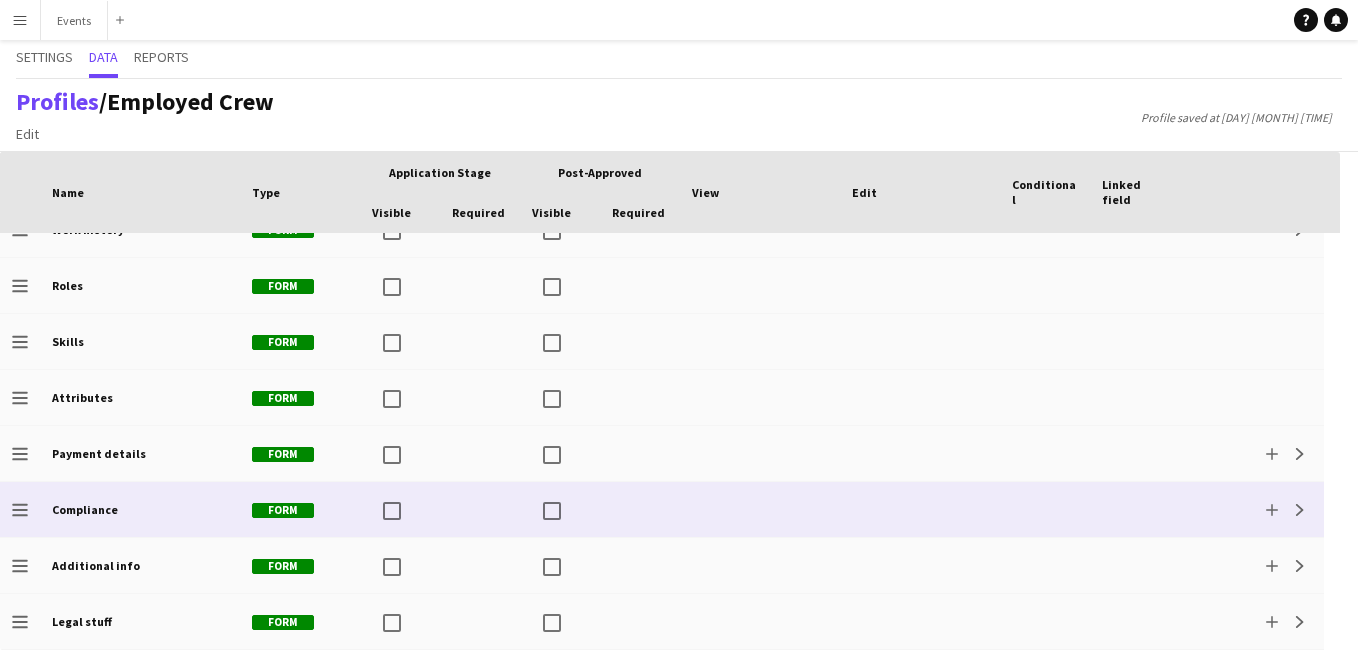 drag, startPoint x: 1289, startPoint y: 511, endPoint x: 1287, endPoint y: 521, distance: 10.198039 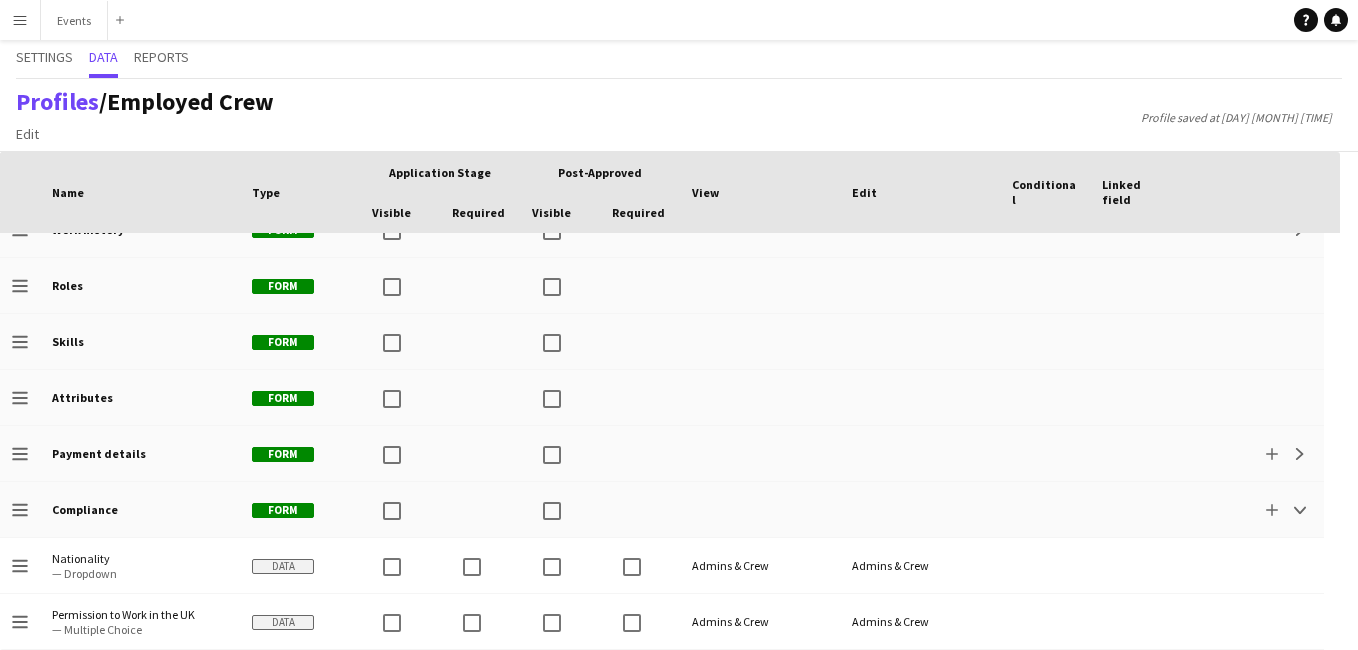 scroll, scrollTop: 435, scrollLeft: 0, axis: vertical 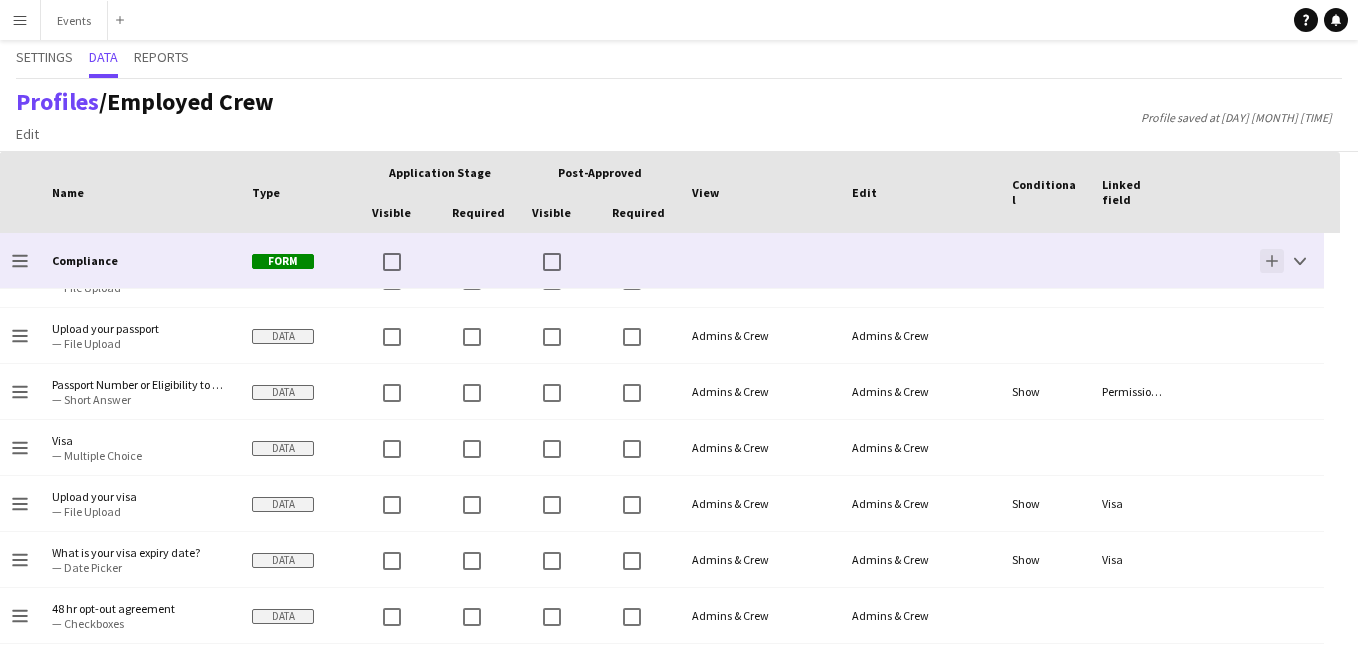 click on "Add" at bounding box center [1272, 261] 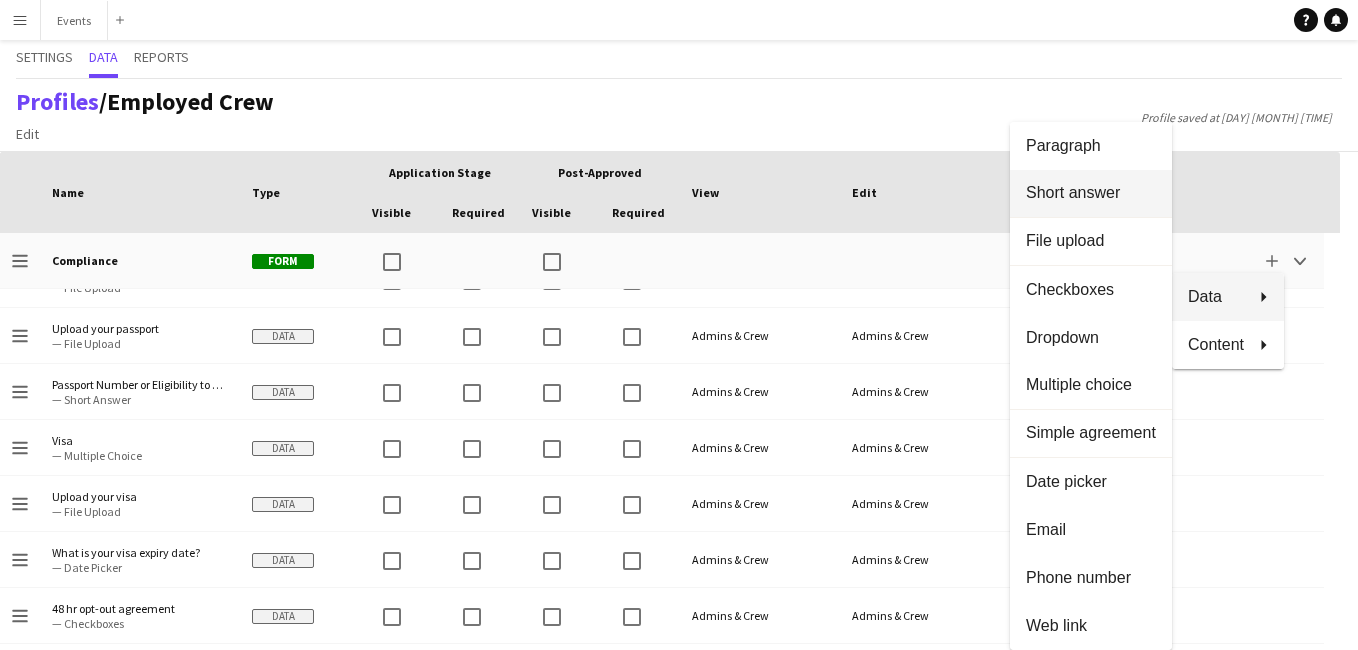 click on "Short answer" at bounding box center (1091, 193) 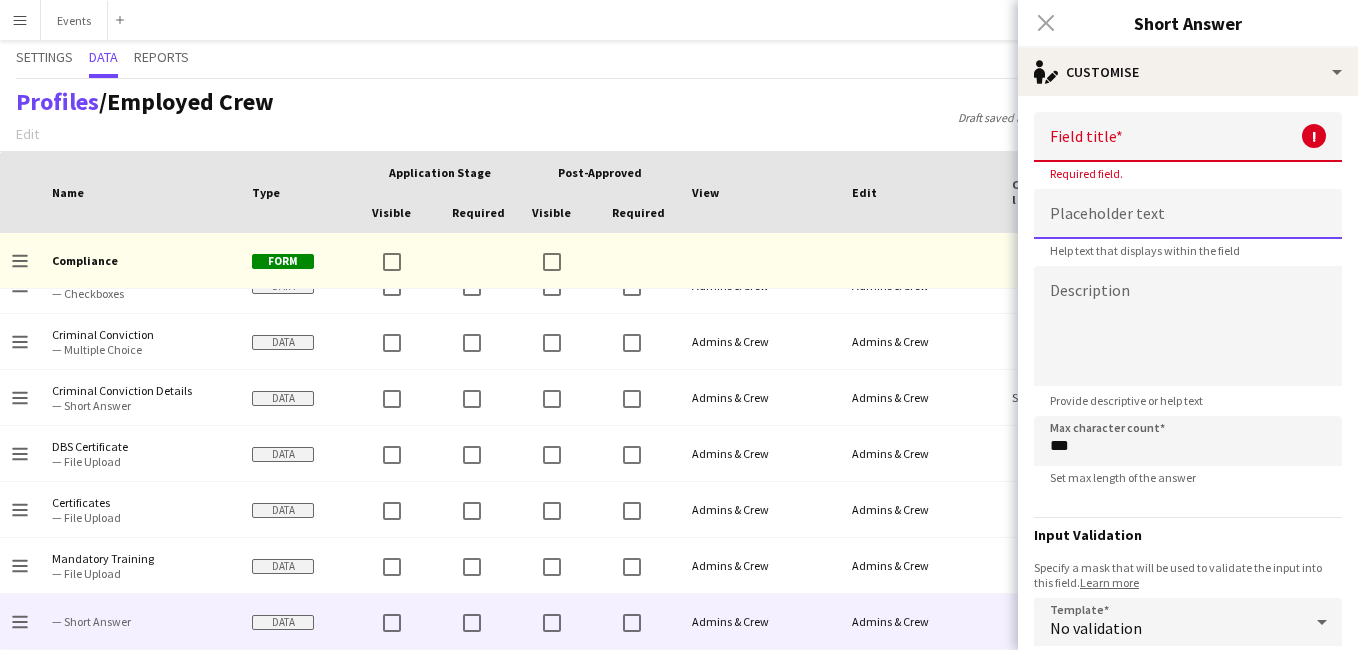 click 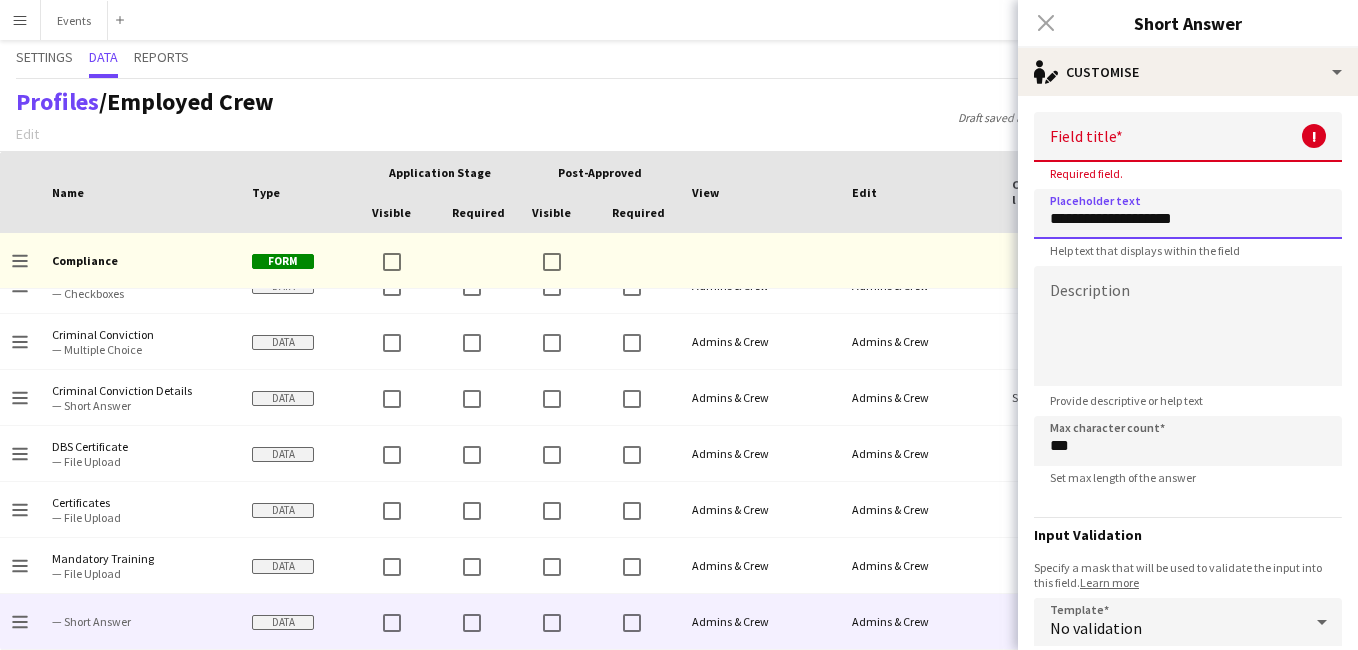 type on "**********" 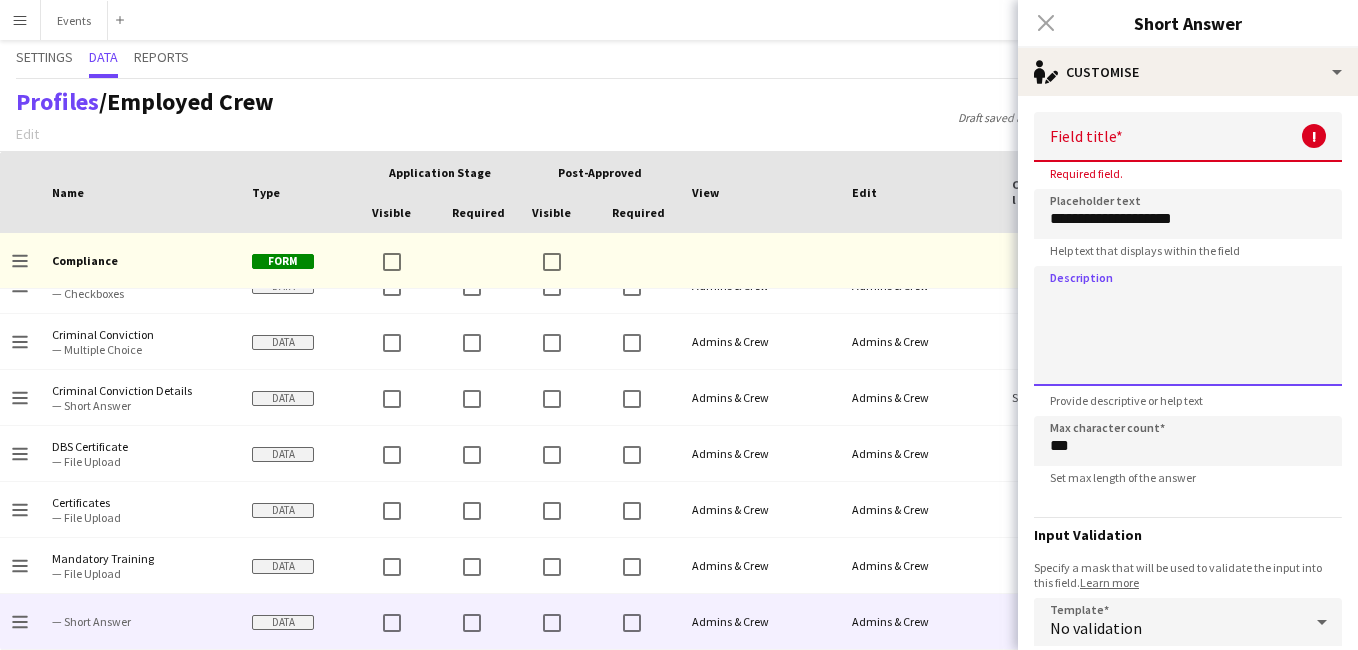 paste on "**********" 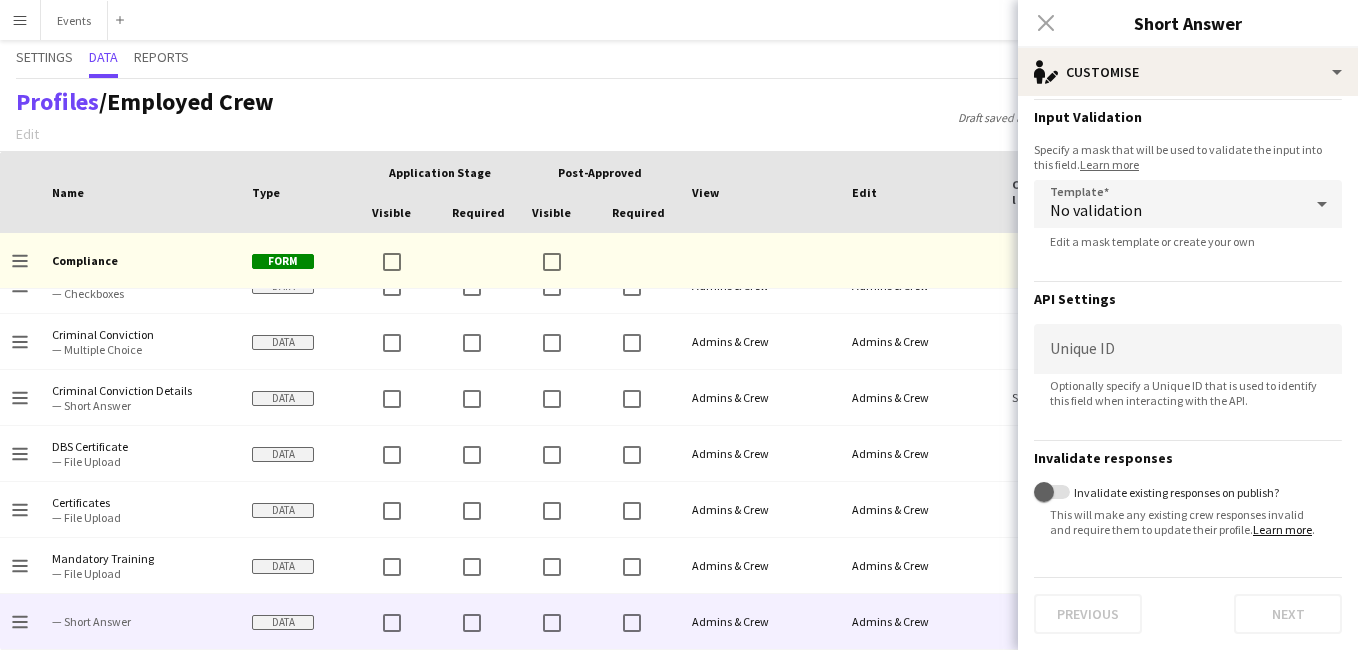 type on "**********" 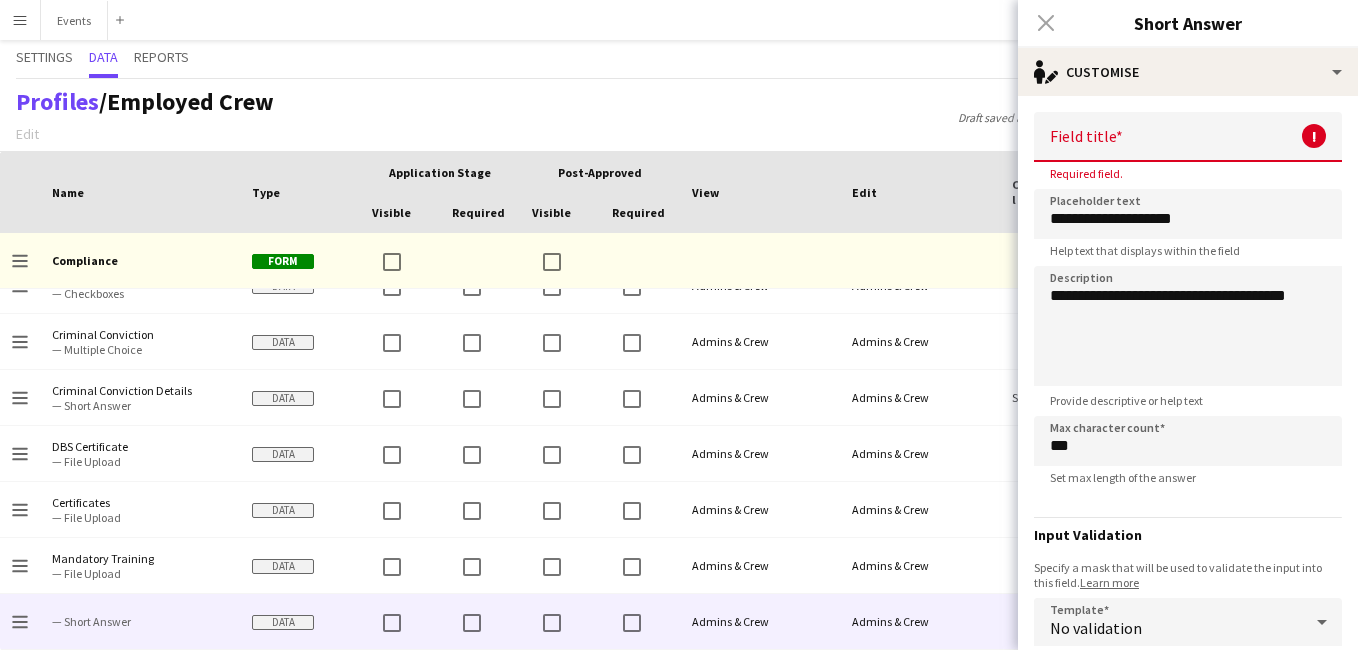 click on "Provide descriptive or help text" 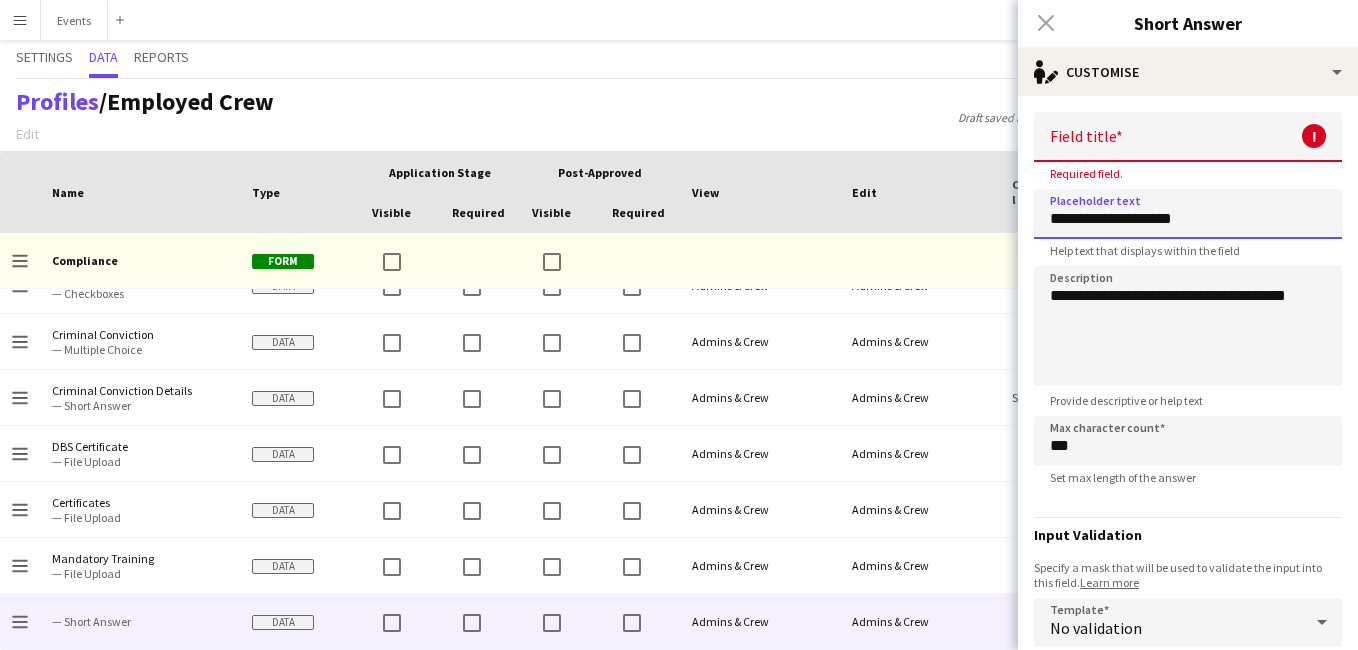 drag, startPoint x: 1245, startPoint y: 236, endPoint x: 1245, endPoint y: 217, distance: 19 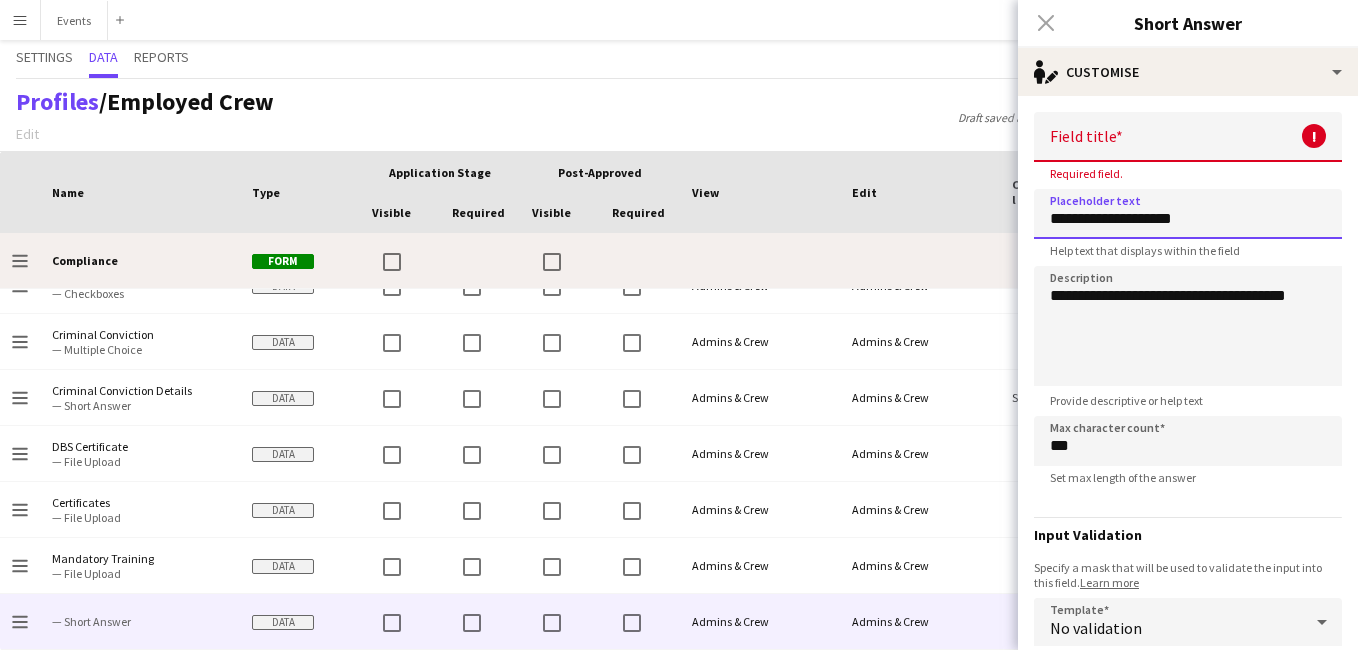 drag, startPoint x: 1230, startPoint y: 227, endPoint x: 989, endPoint y: 235, distance: 241.13274 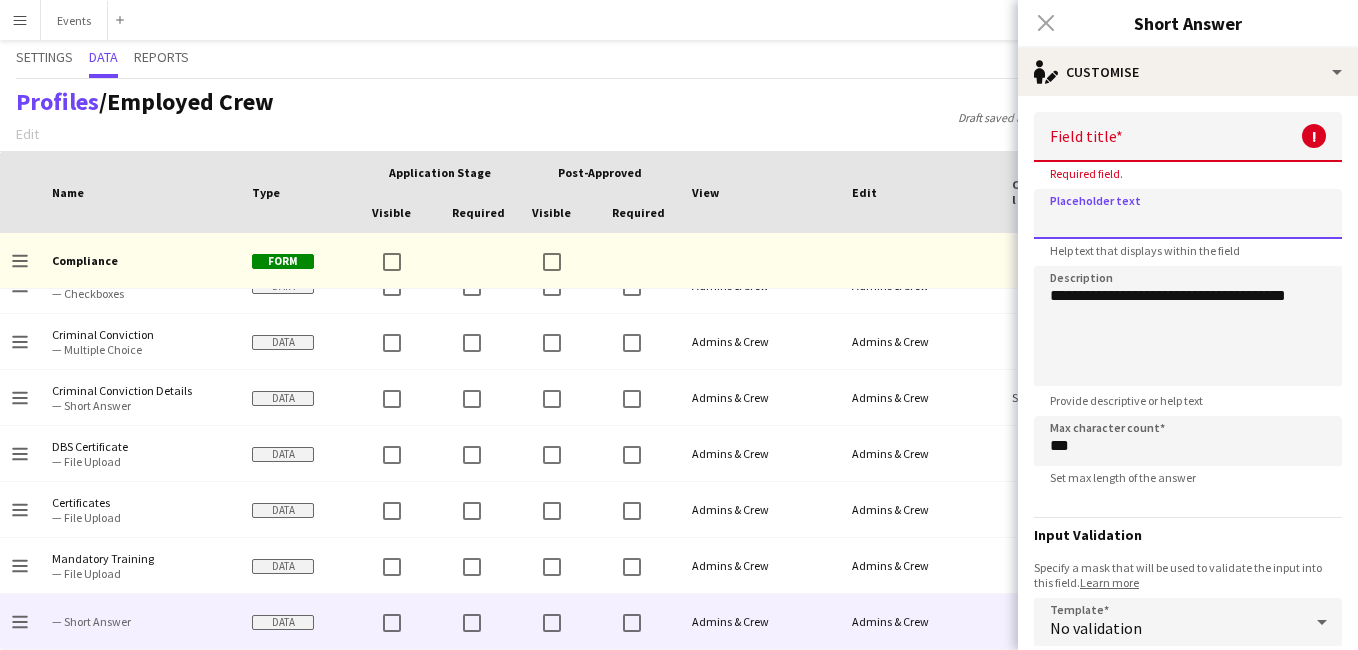 type 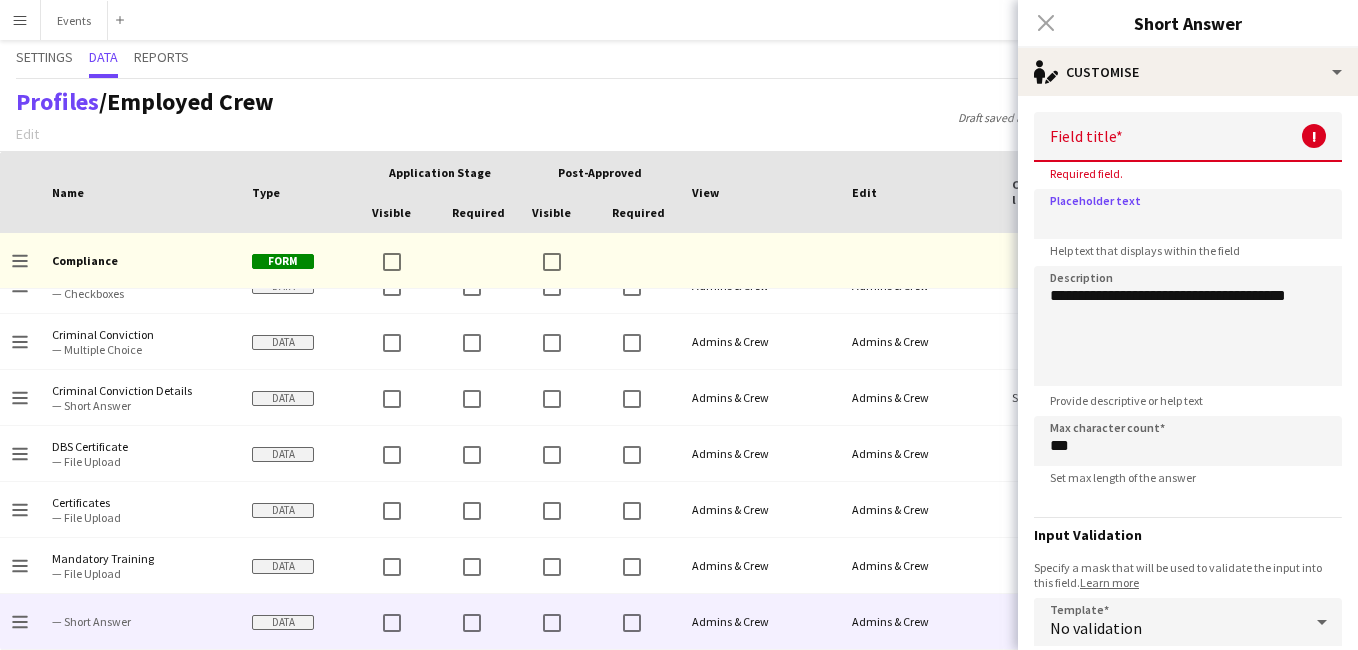 click 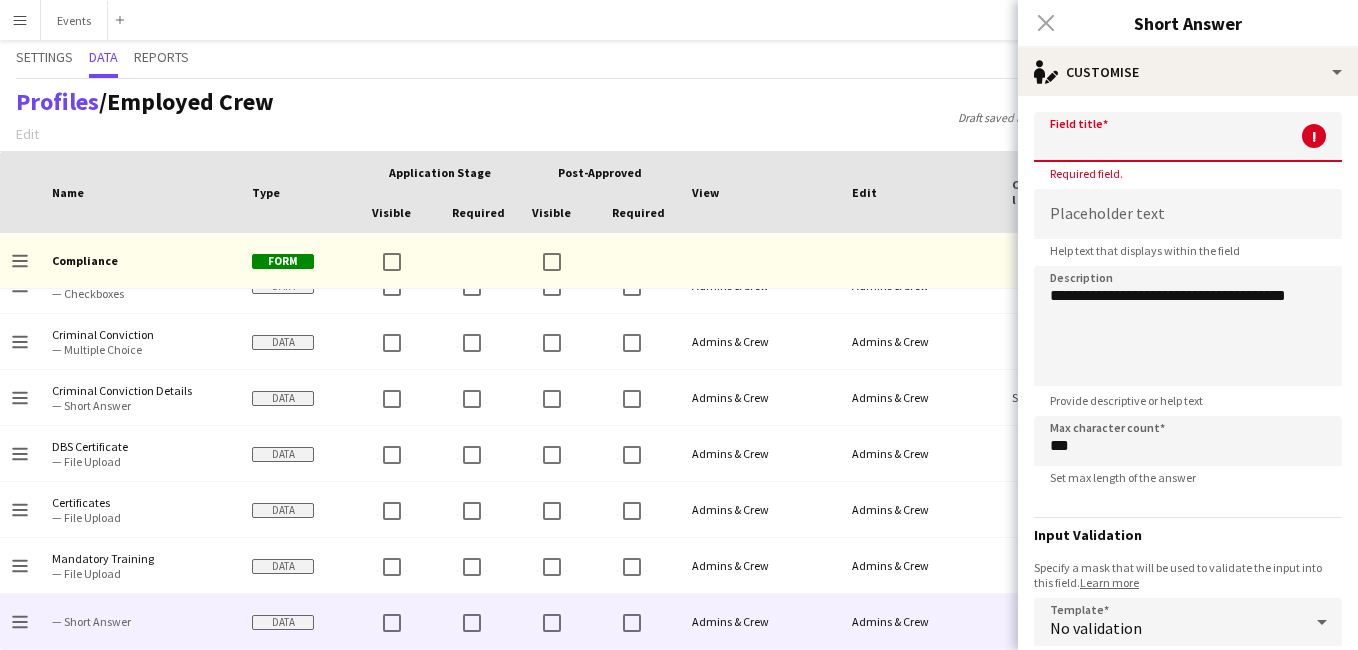 paste on "**********" 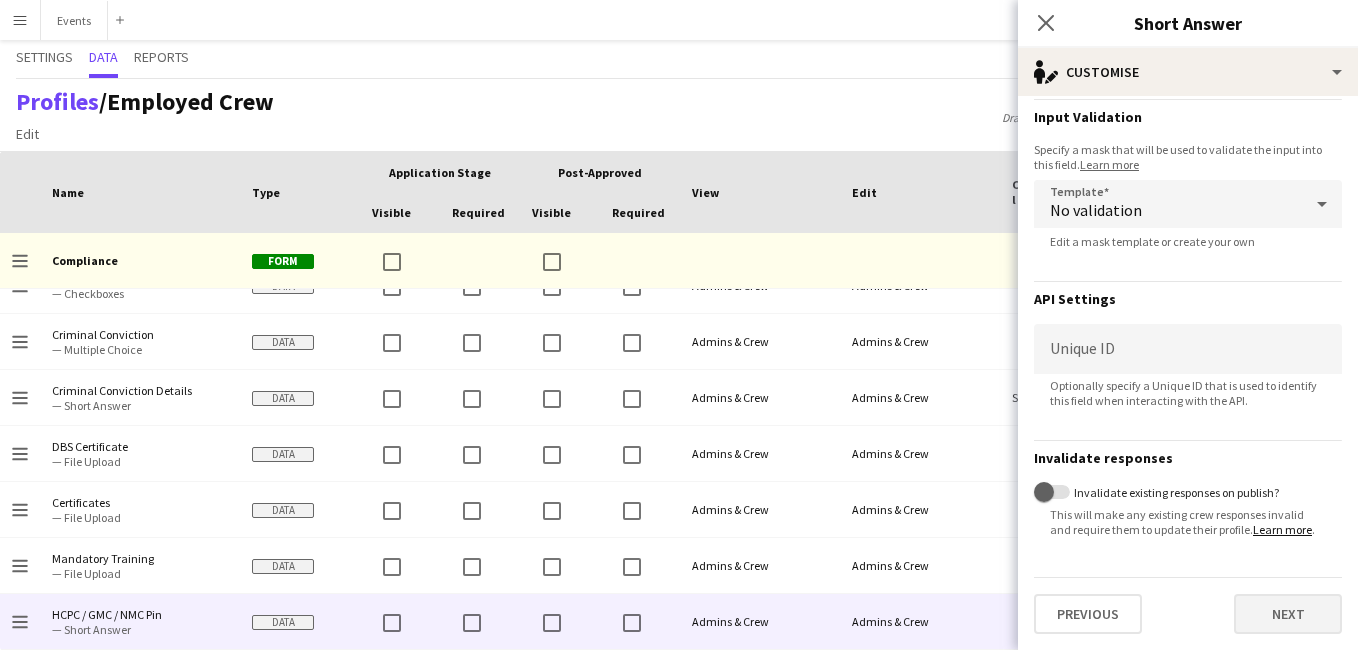 type on "**********" 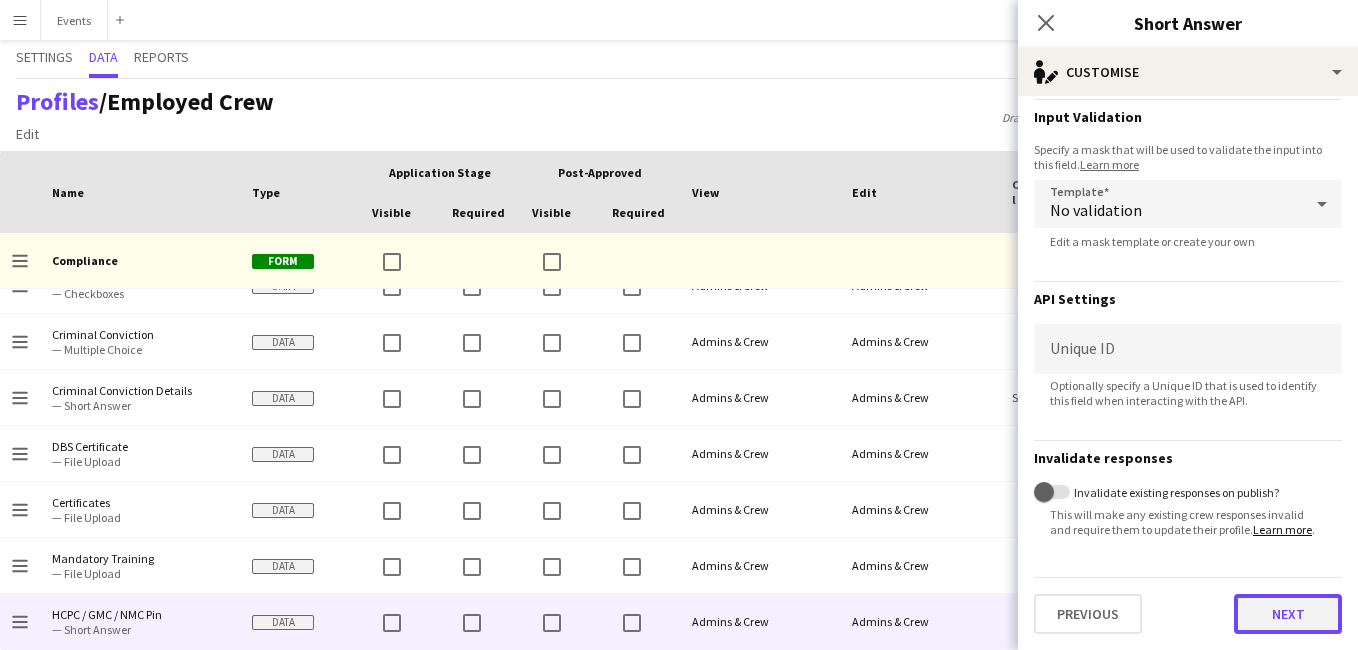click on "Next" 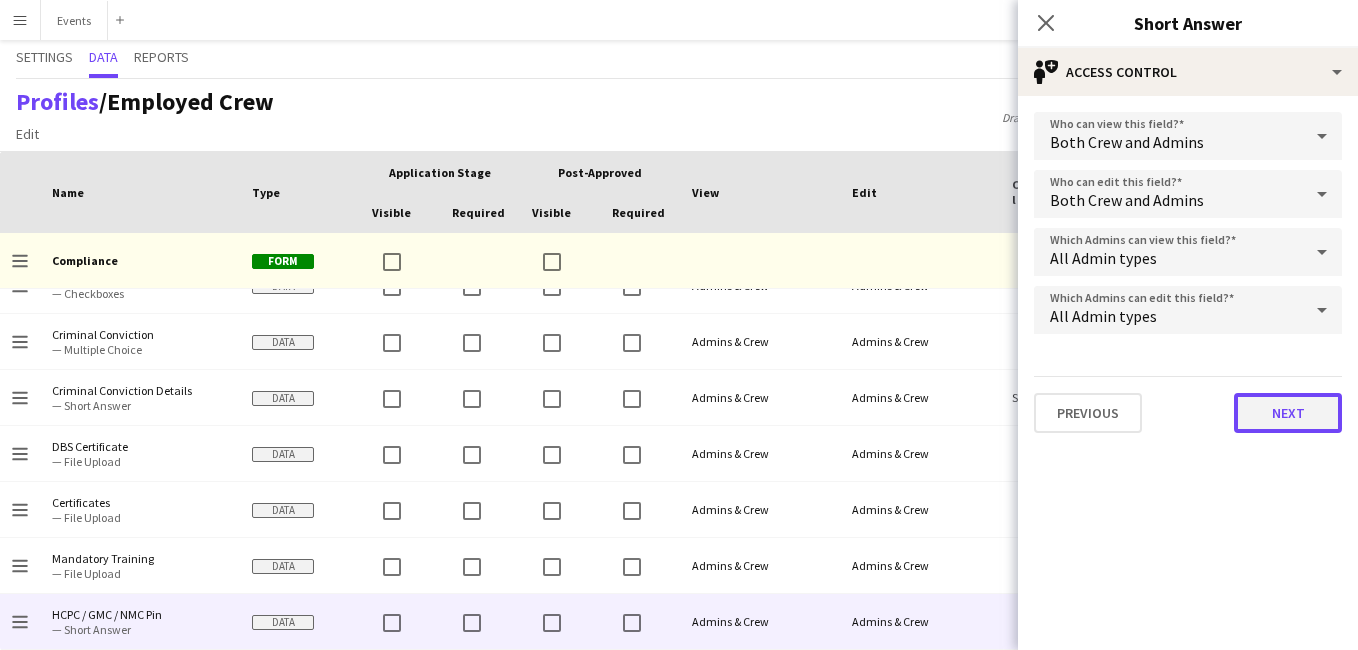 click on "Next" 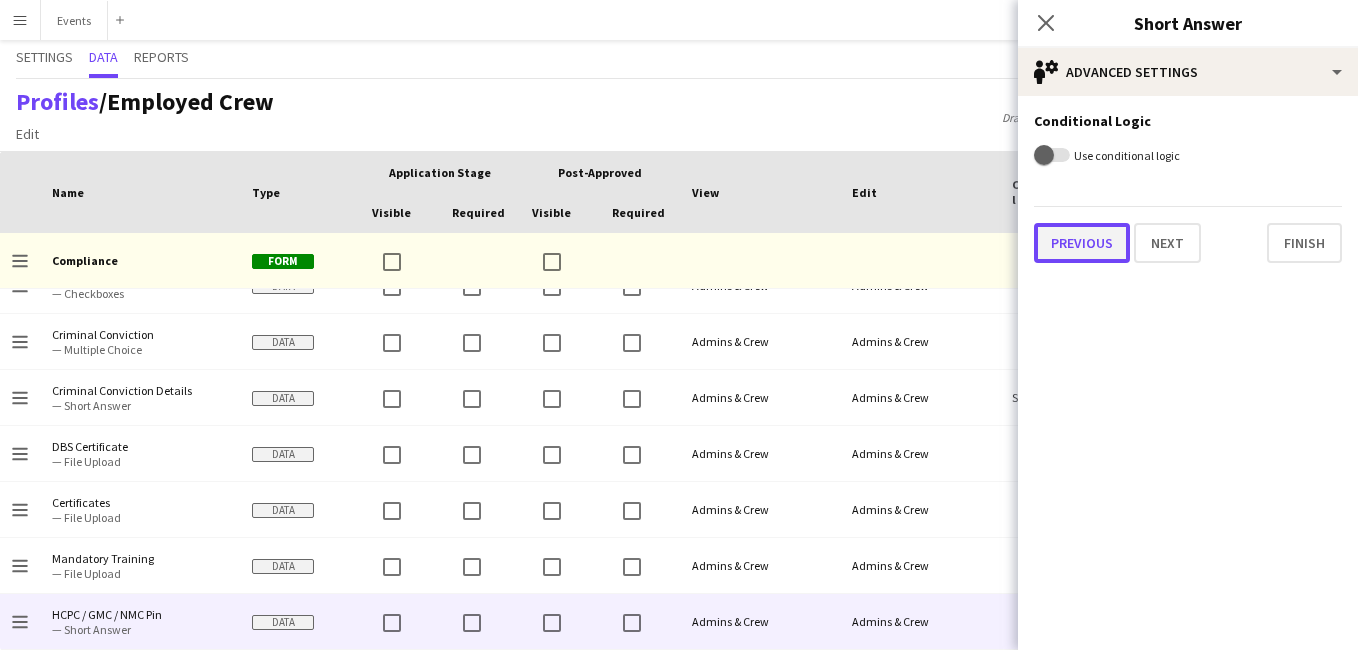 click on "Previous" 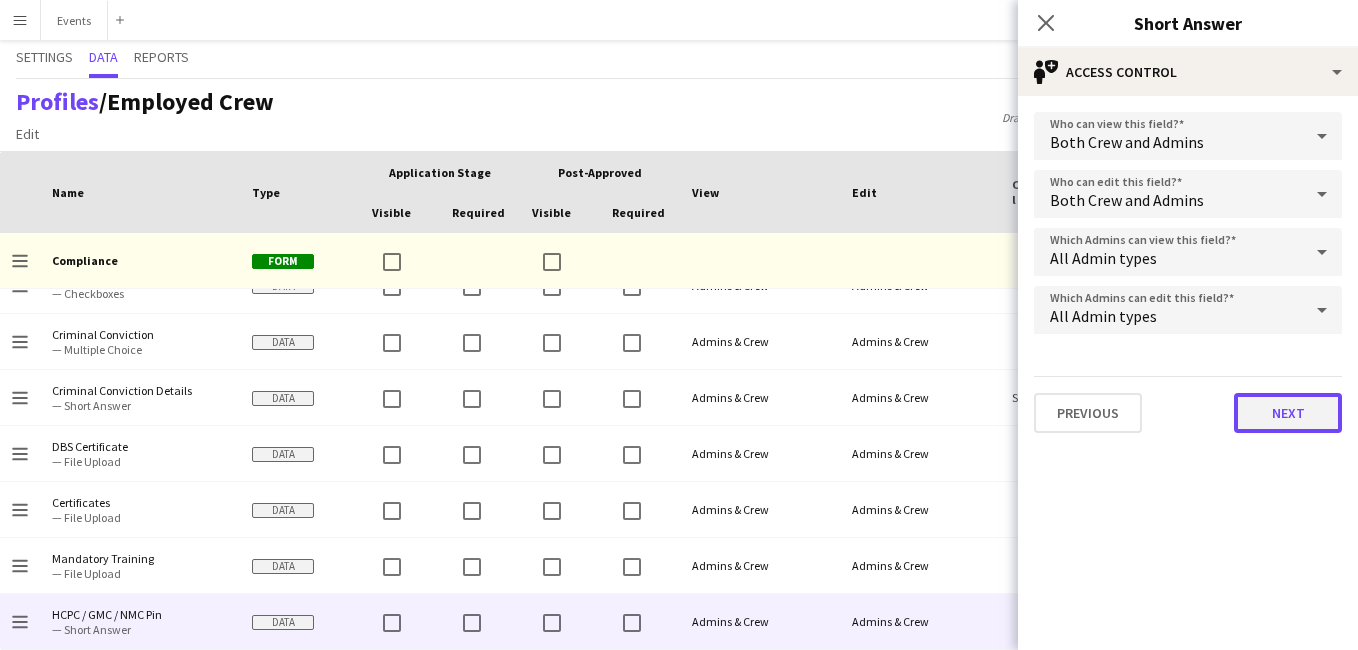 click on "Next" 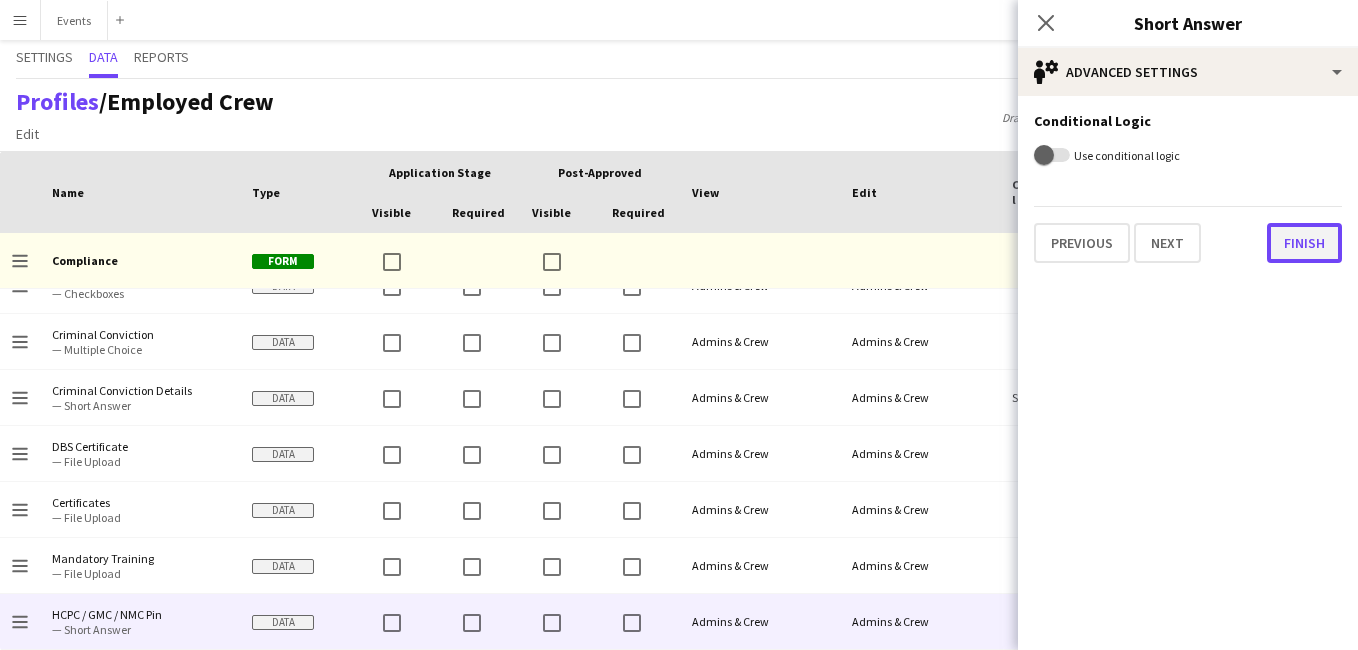 click on "Finish" 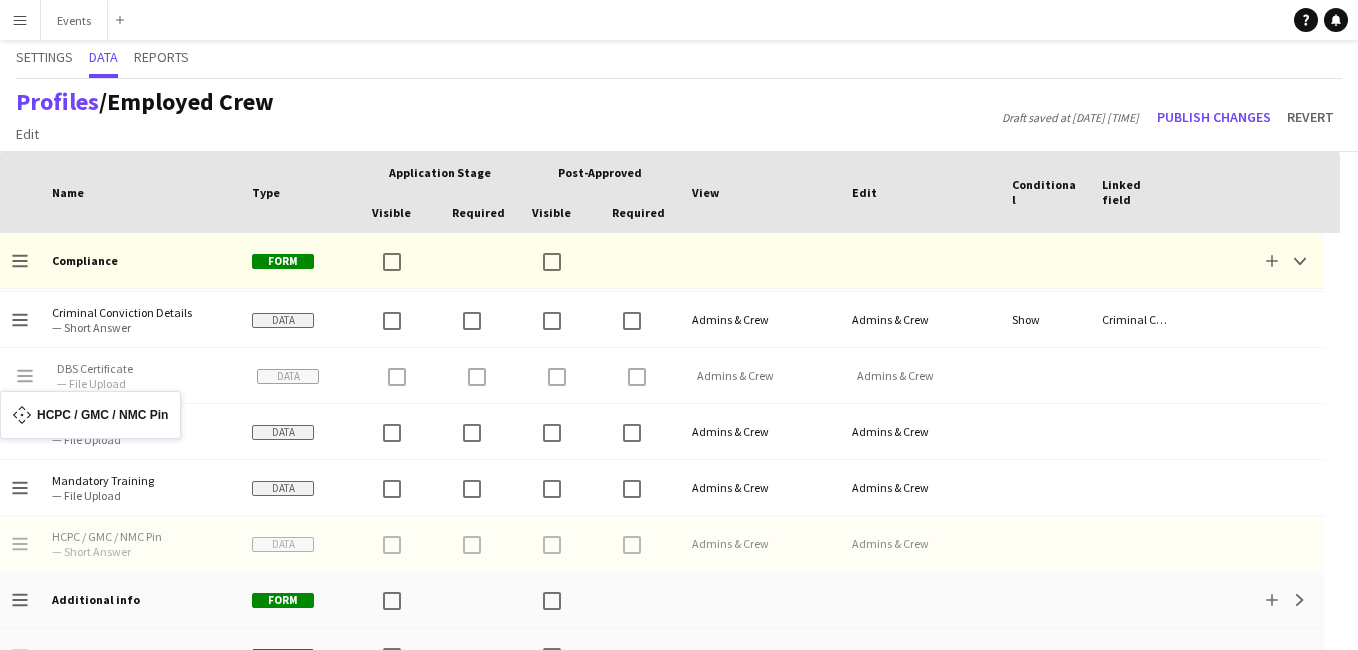 drag, startPoint x: 13, startPoint y: 548, endPoint x: 7, endPoint y: 403, distance: 145.12408 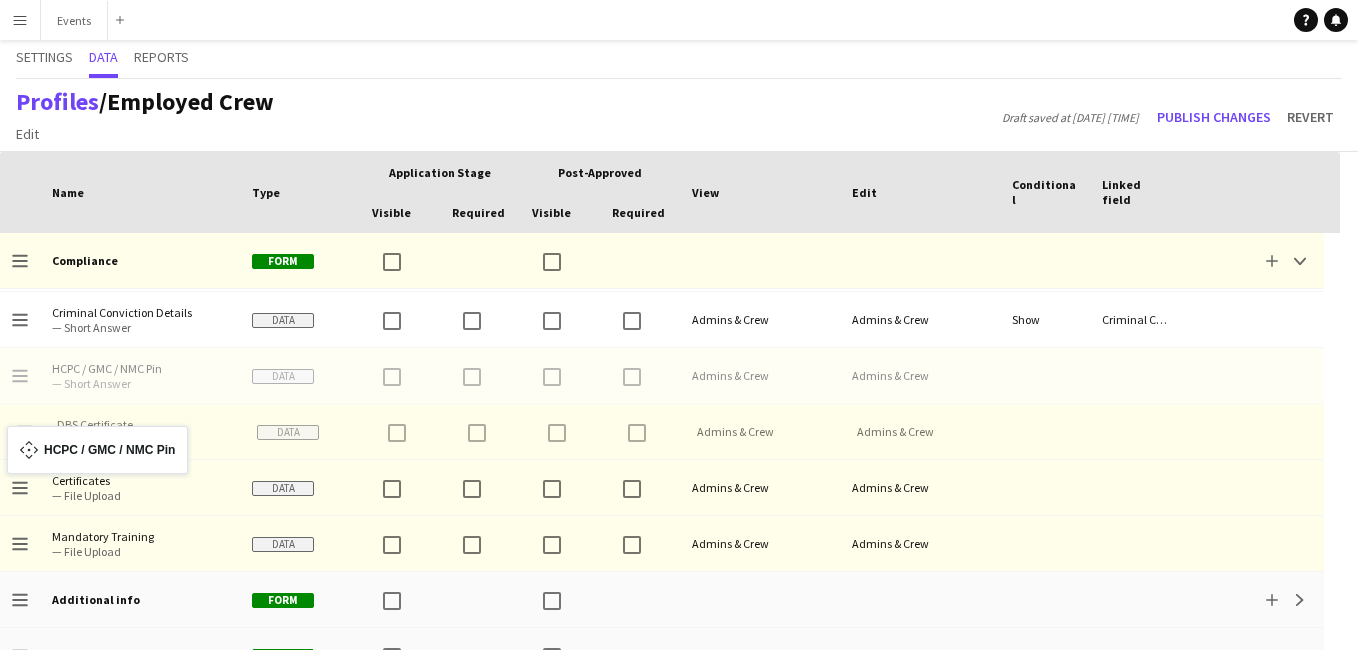 drag, startPoint x: 15, startPoint y: 381, endPoint x: 0, endPoint y: 457, distance: 77.46612 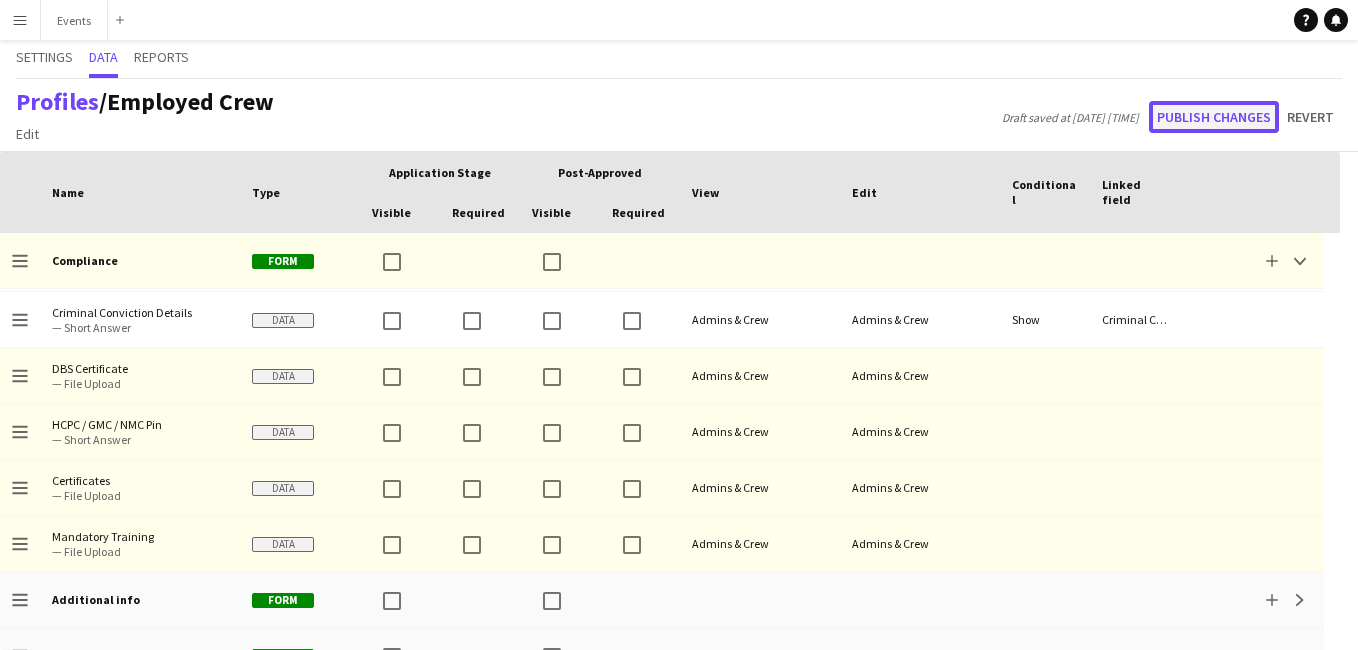 click on "Publish changes" at bounding box center [1214, 117] 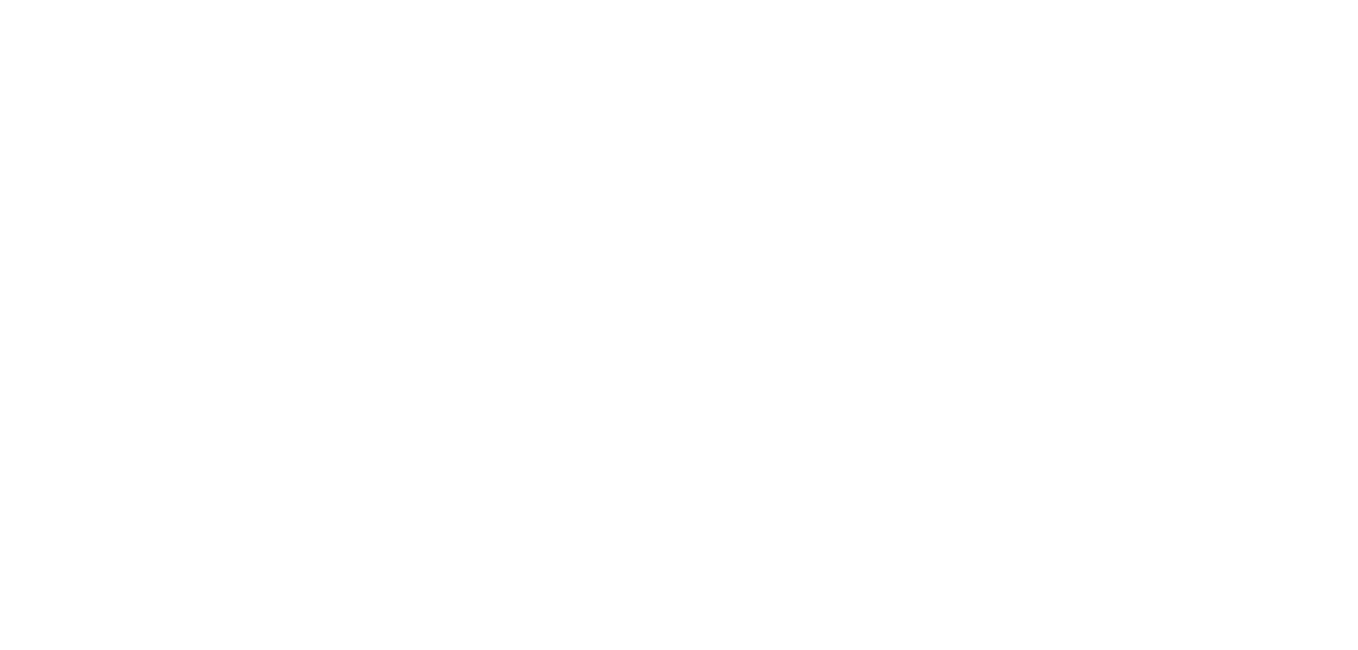scroll, scrollTop: 0, scrollLeft: 0, axis: both 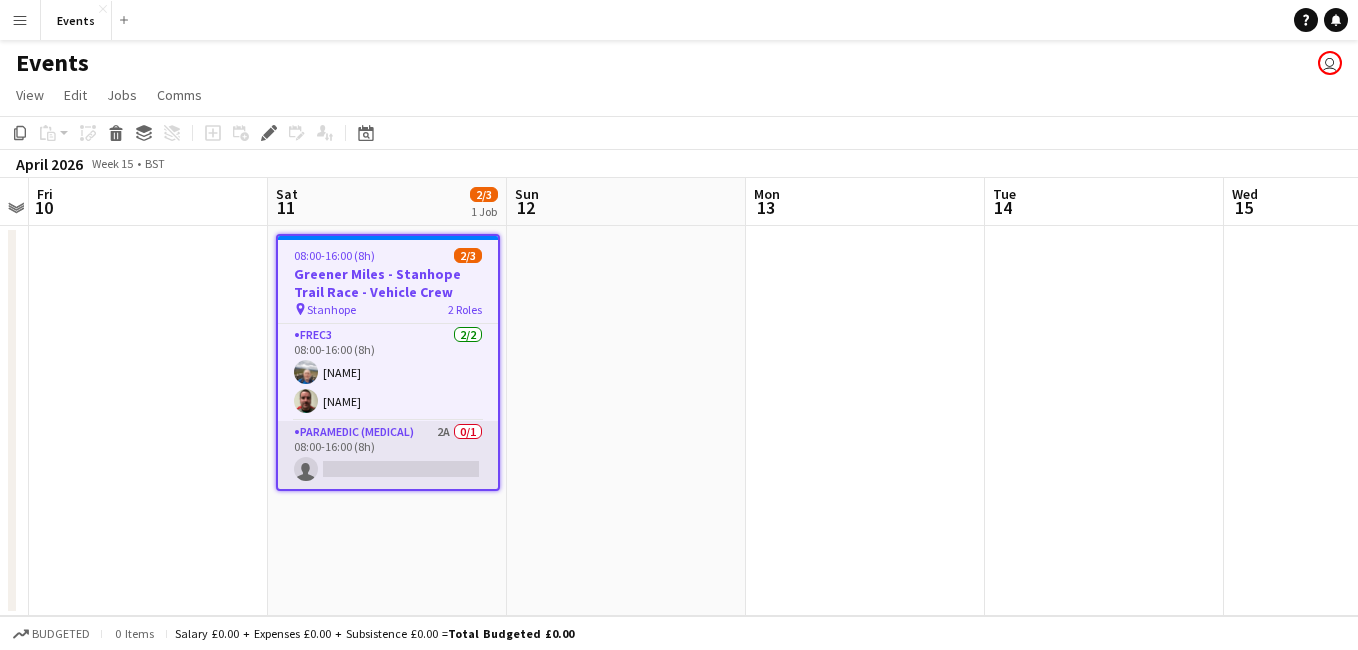 click on "Paramedic (Medical)   2A   0/1   08:00-16:00 (8h)
single-neutral-actions" at bounding box center [388, 455] 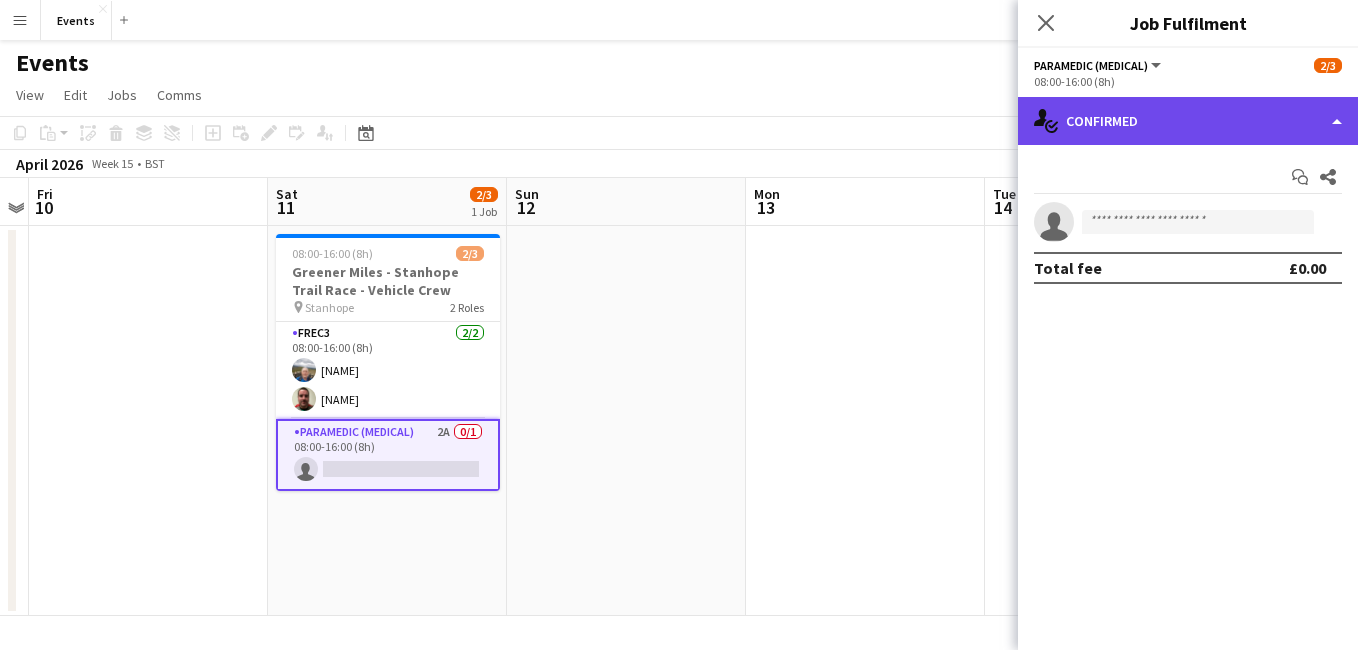 click on "single-neutral-actions-check-2
Confirmed" 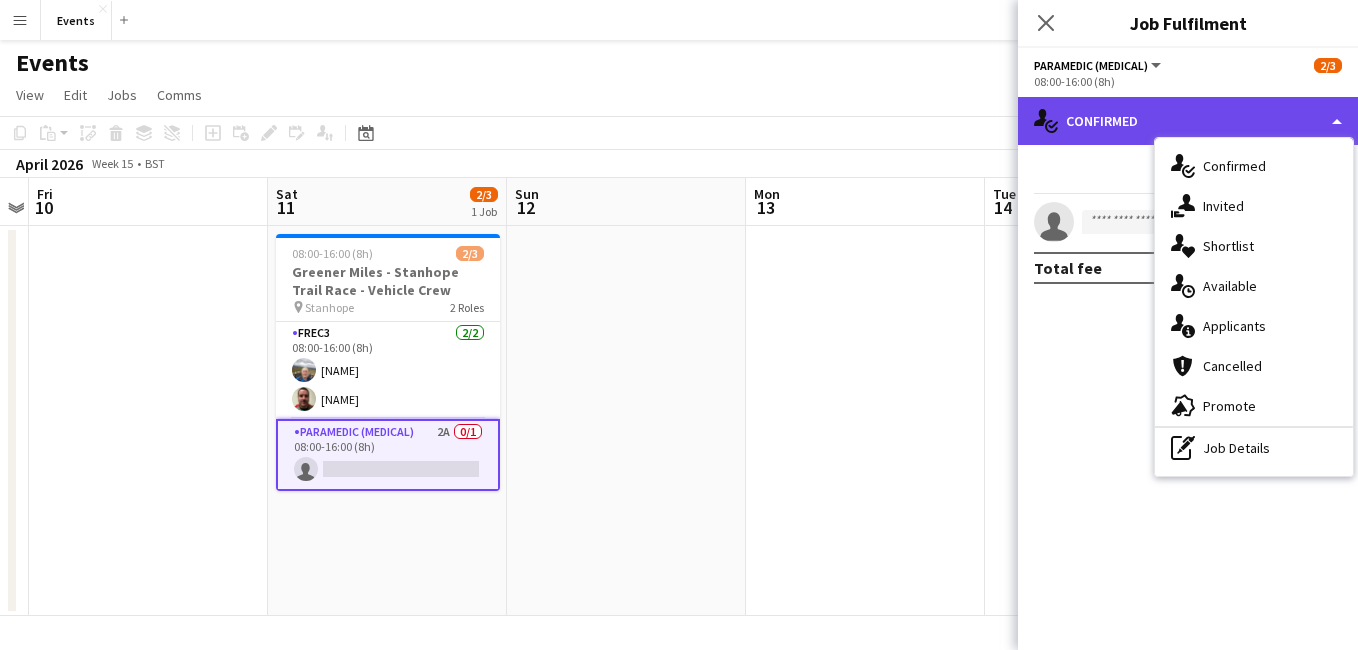 click on "single-neutral-actions-check-2
Confirmed" 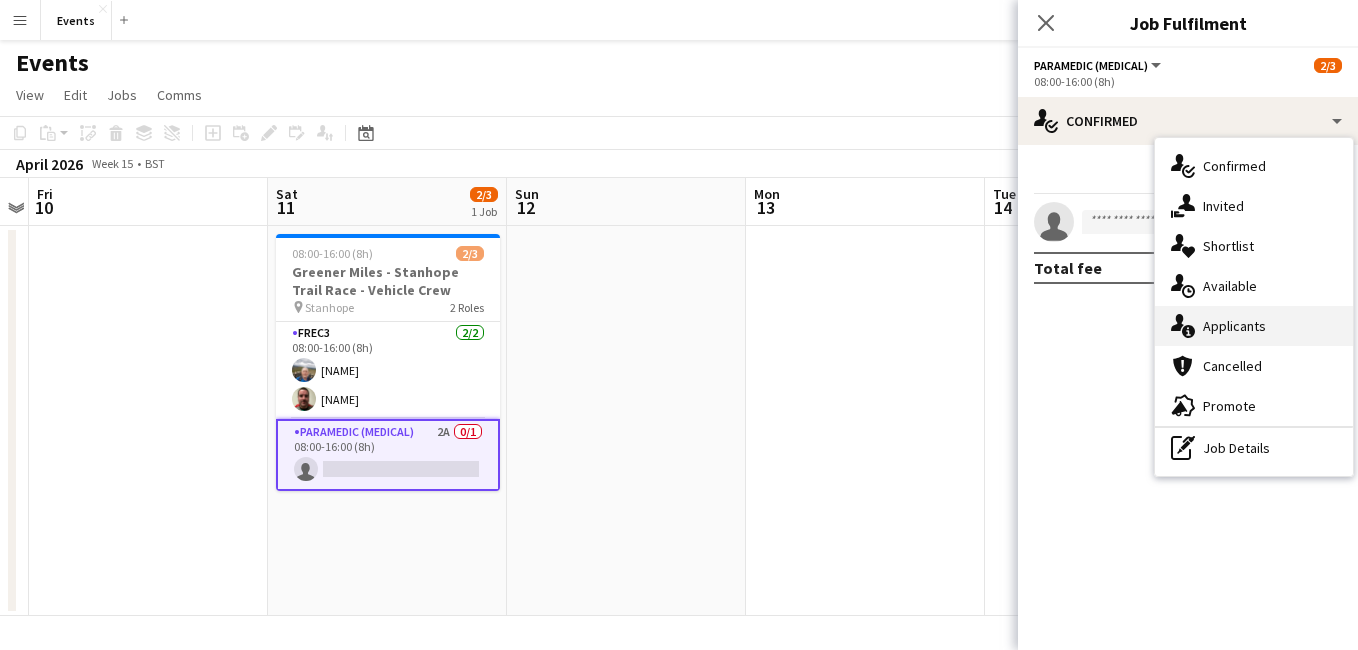 click on "single-neutral-actions-information
Applicants" at bounding box center [1254, 326] 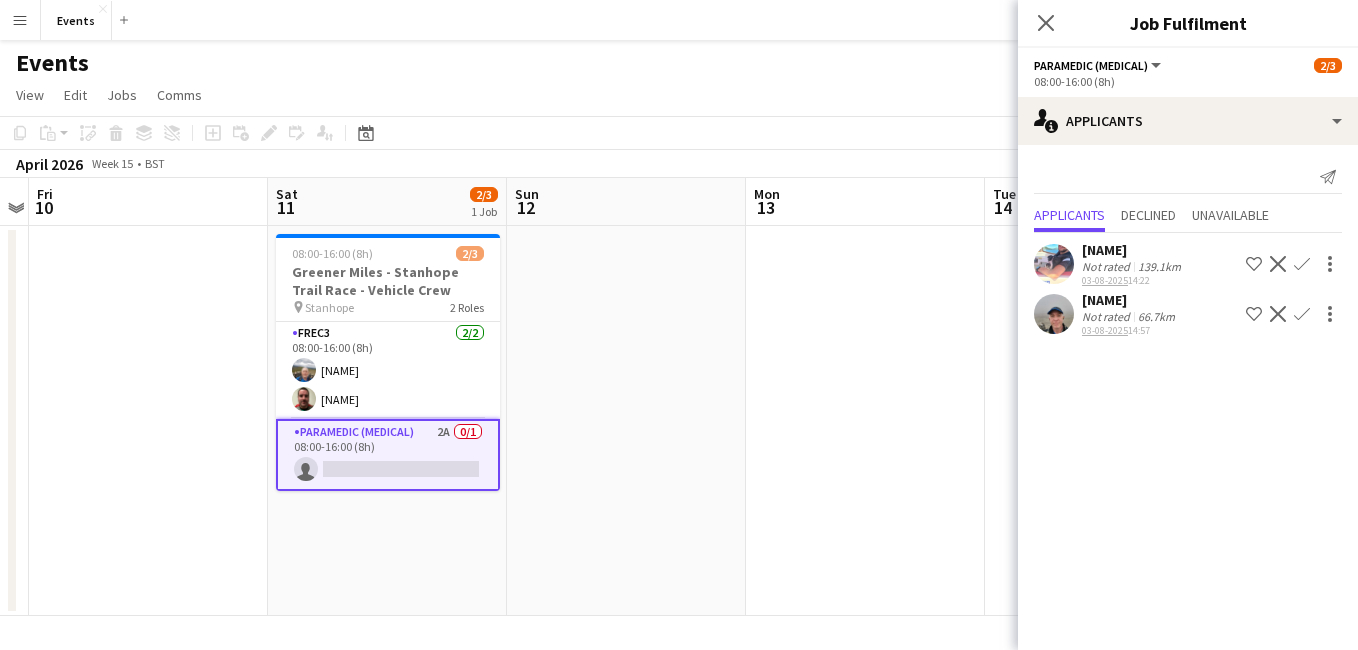 click on "Confirm" at bounding box center [1302, 314] 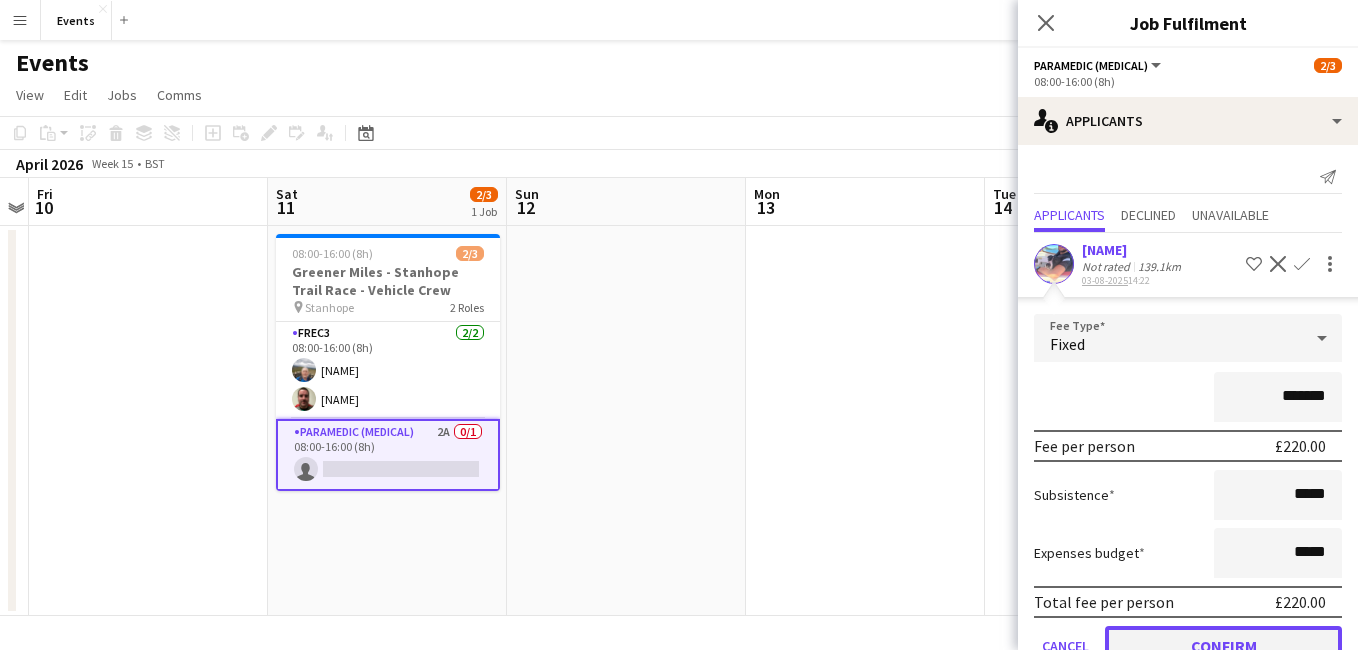 click on "Confirm" 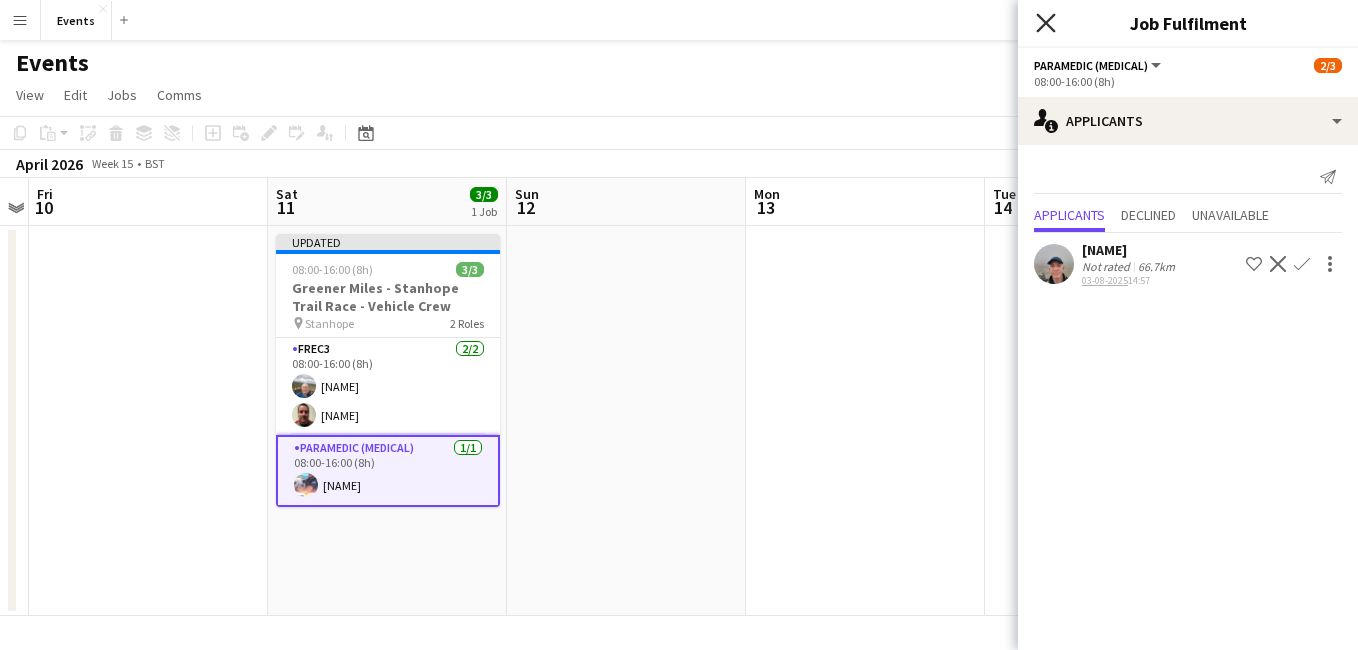 click on "Close pop-in" 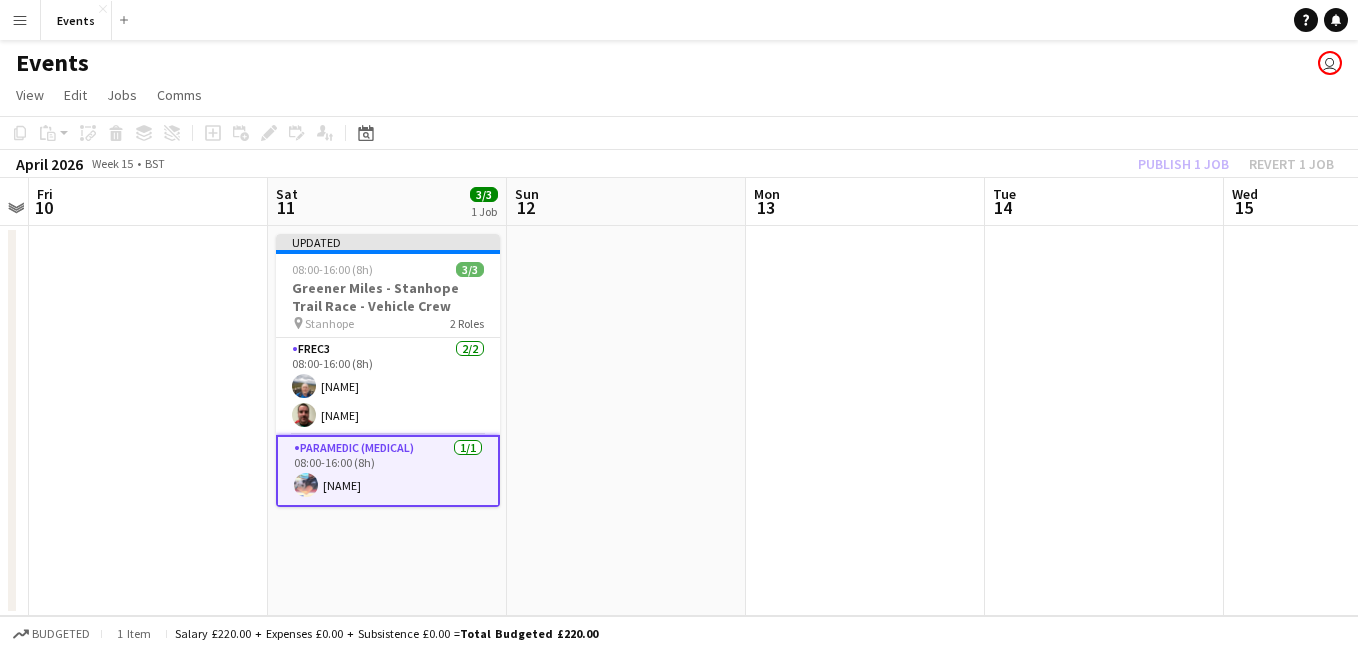 click at bounding box center (865, 421) 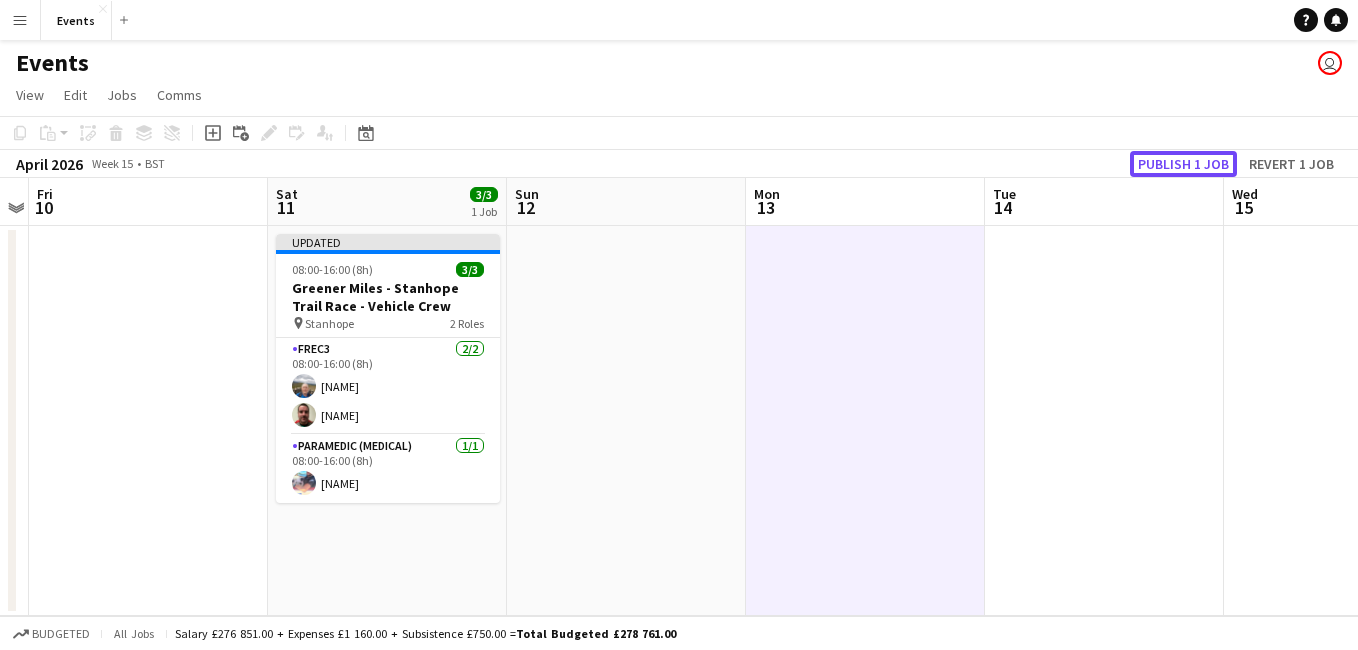 click on "Publish 1 job" 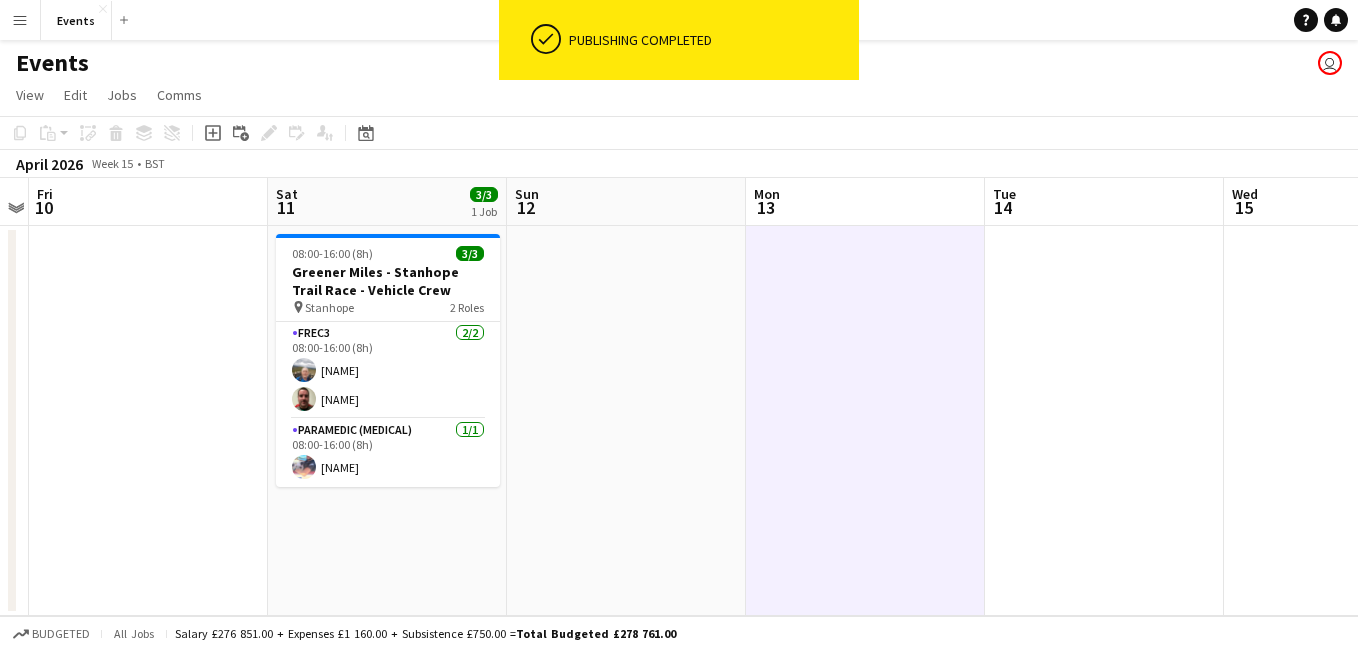 click at bounding box center [1104, 421] 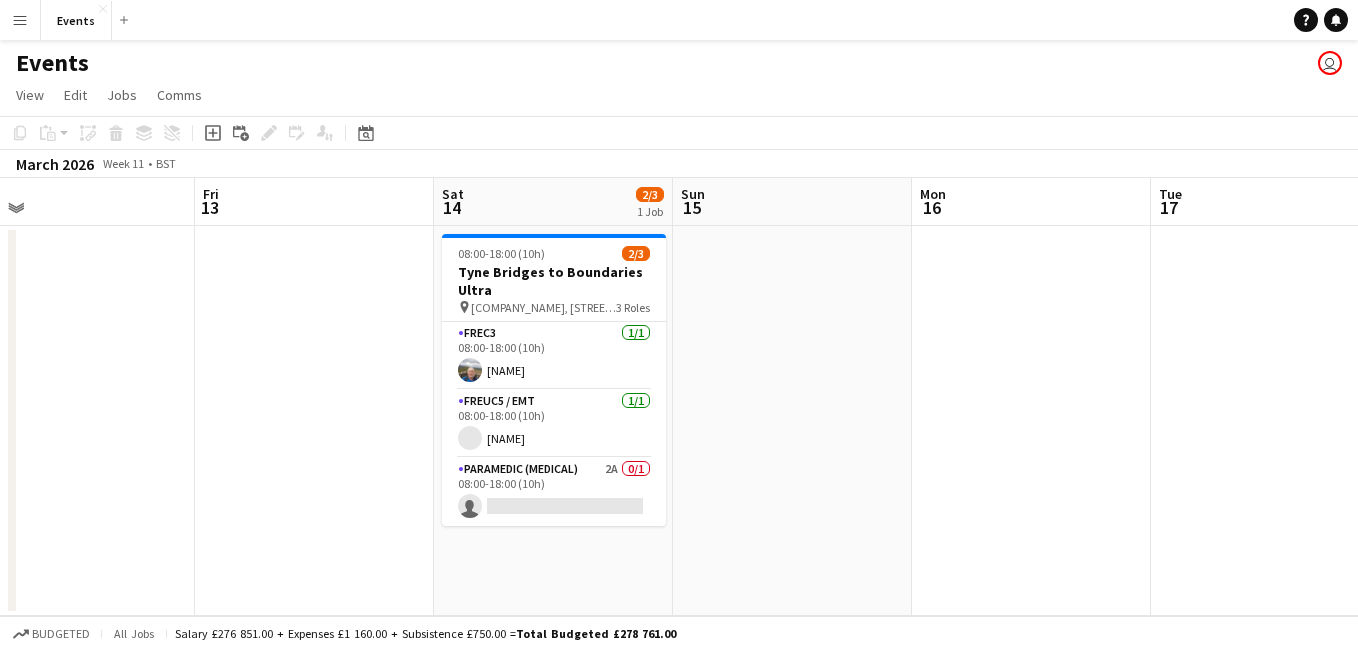 scroll, scrollTop: 0, scrollLeft: 420, axis: horizontal 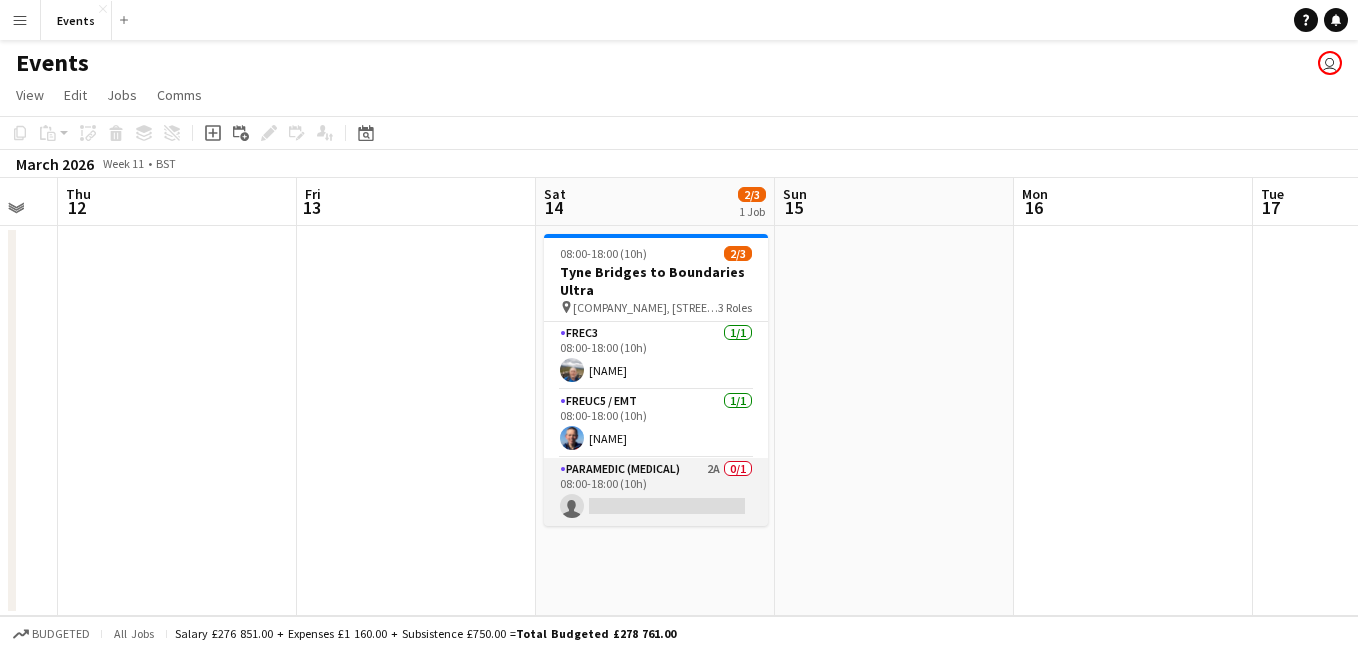 click on "Paramedic (Medical)   2A   0/1   08:00-18:00 (10h)
single-neutral-actions" at bounding box center (656, 492) 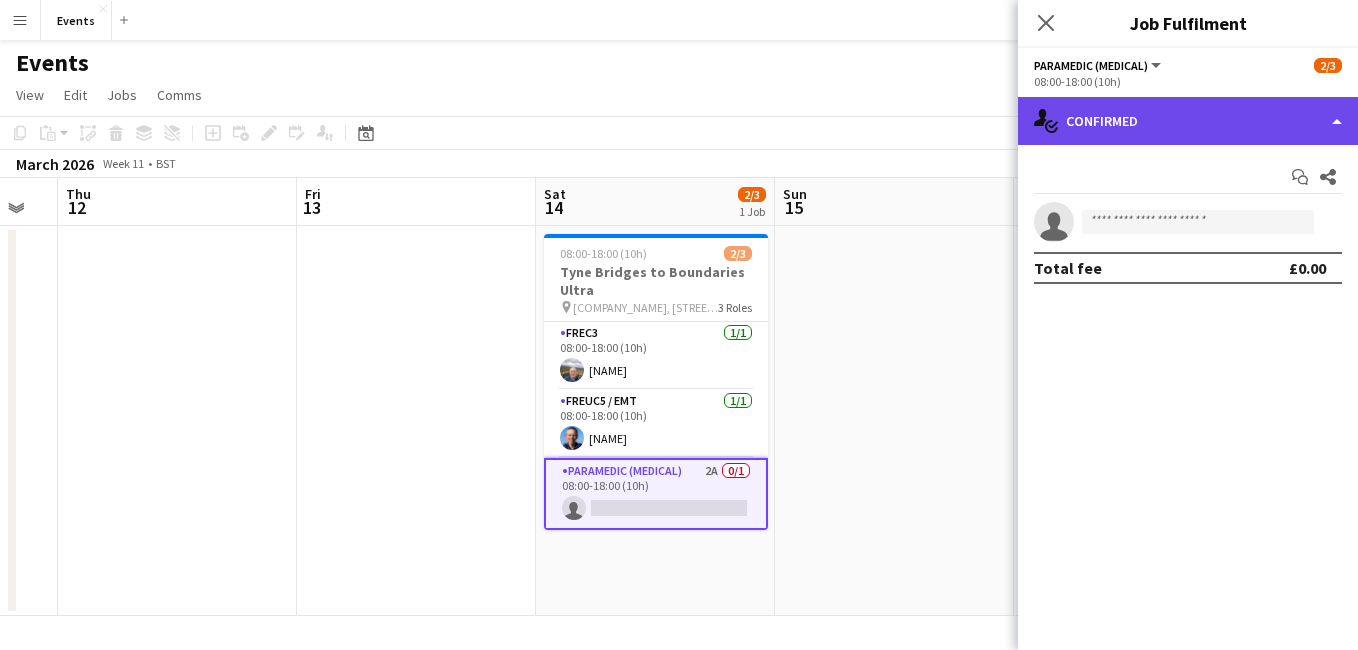 click on "single-neutral-actions-check-2
Confirmed" 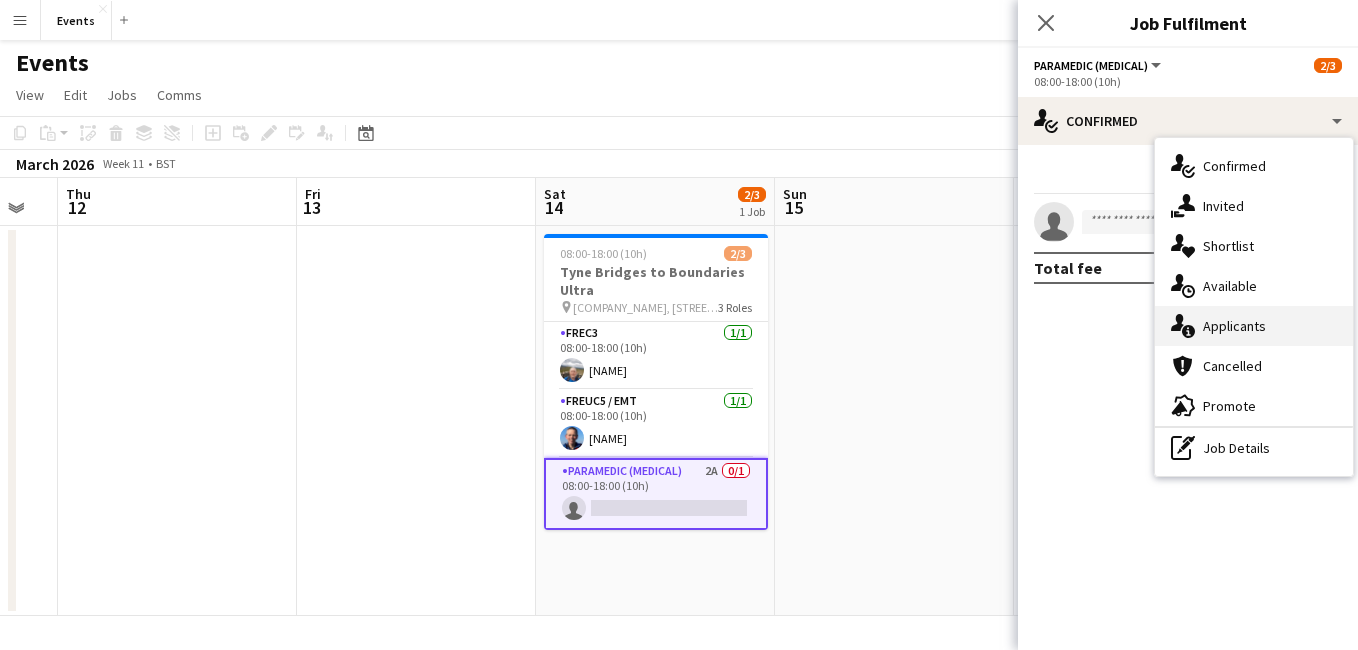 click on "single-neutral-actions-information
Applicants" at bounding box center (1254, 326) 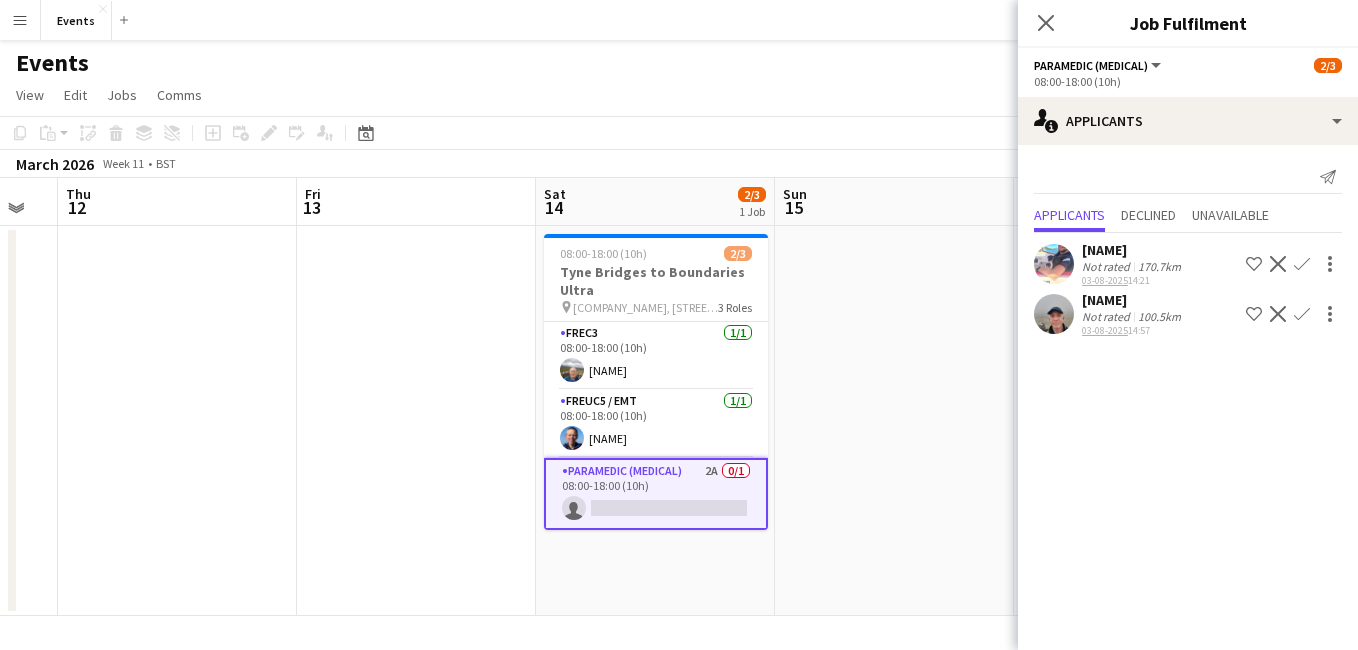 drag, startPoint x: 1296, startPoint y: 310, endPoint x: 1301, endPoint y: 319, distance: 10.29563 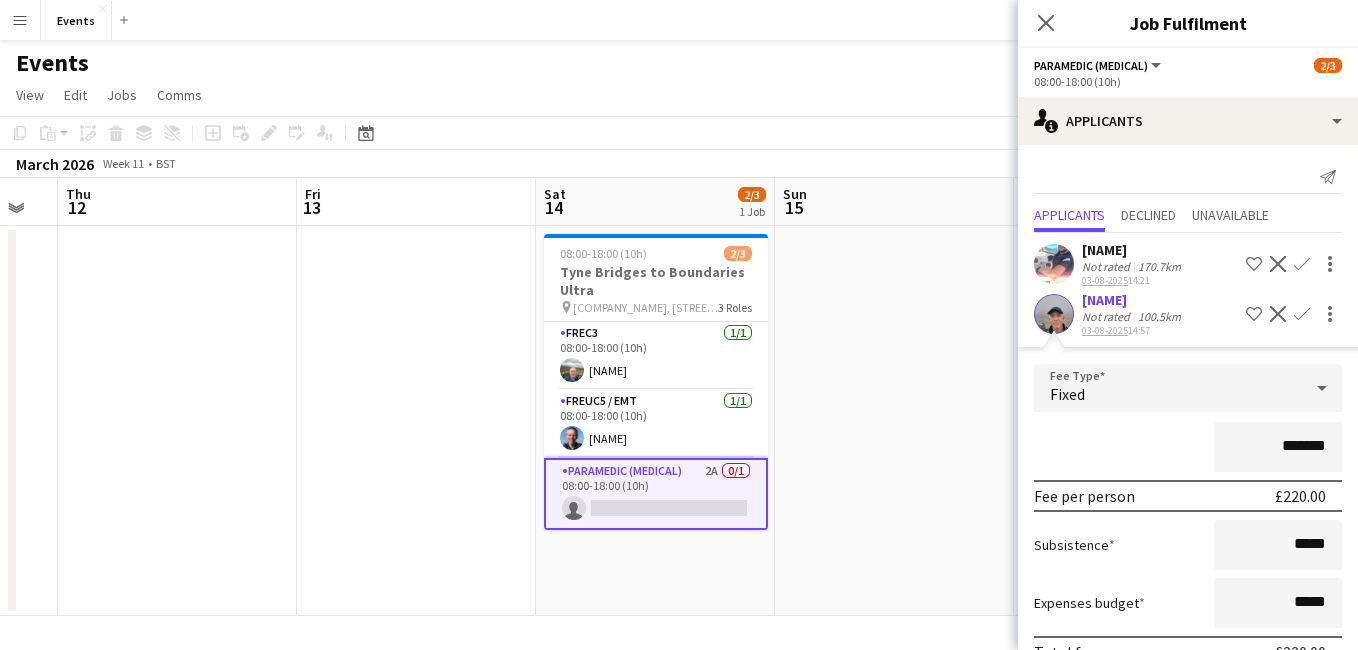 click 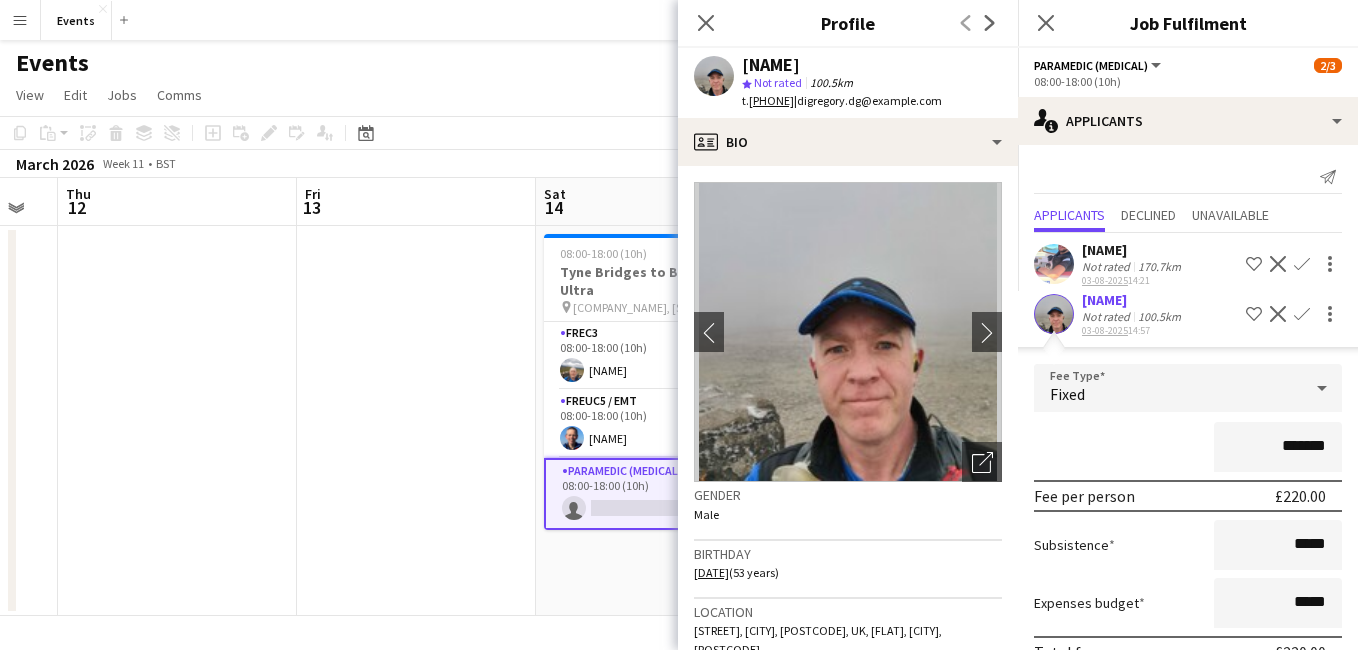 scroll, scrollTop: 103, scrollLeft: 0, axis: vertical 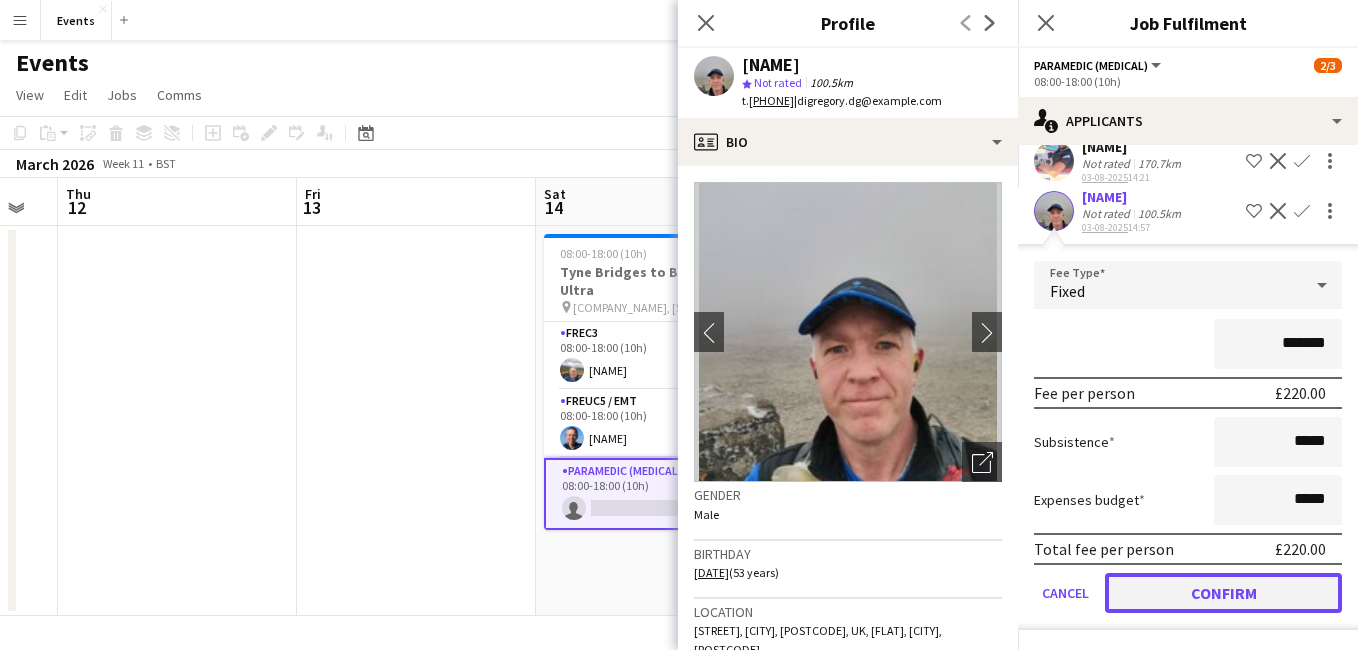 click on "Confirm" 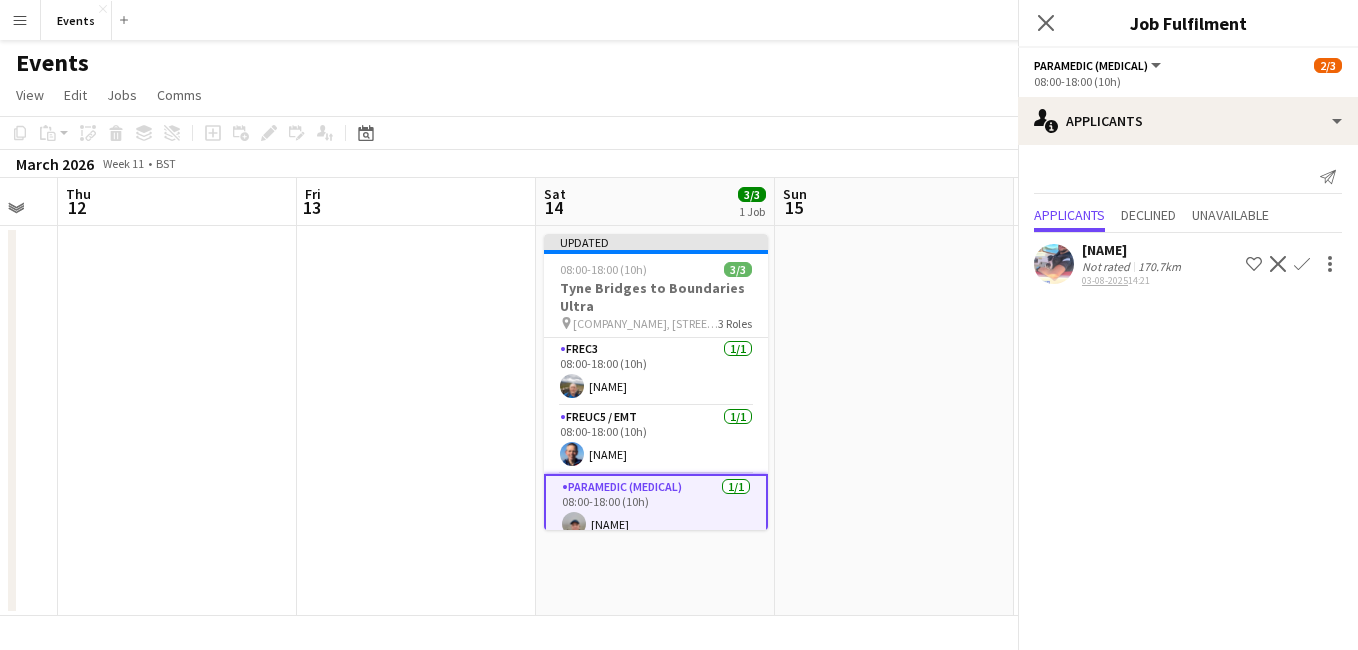 scroll, scrollTop: 0, scrollLeft: 0, axis: both 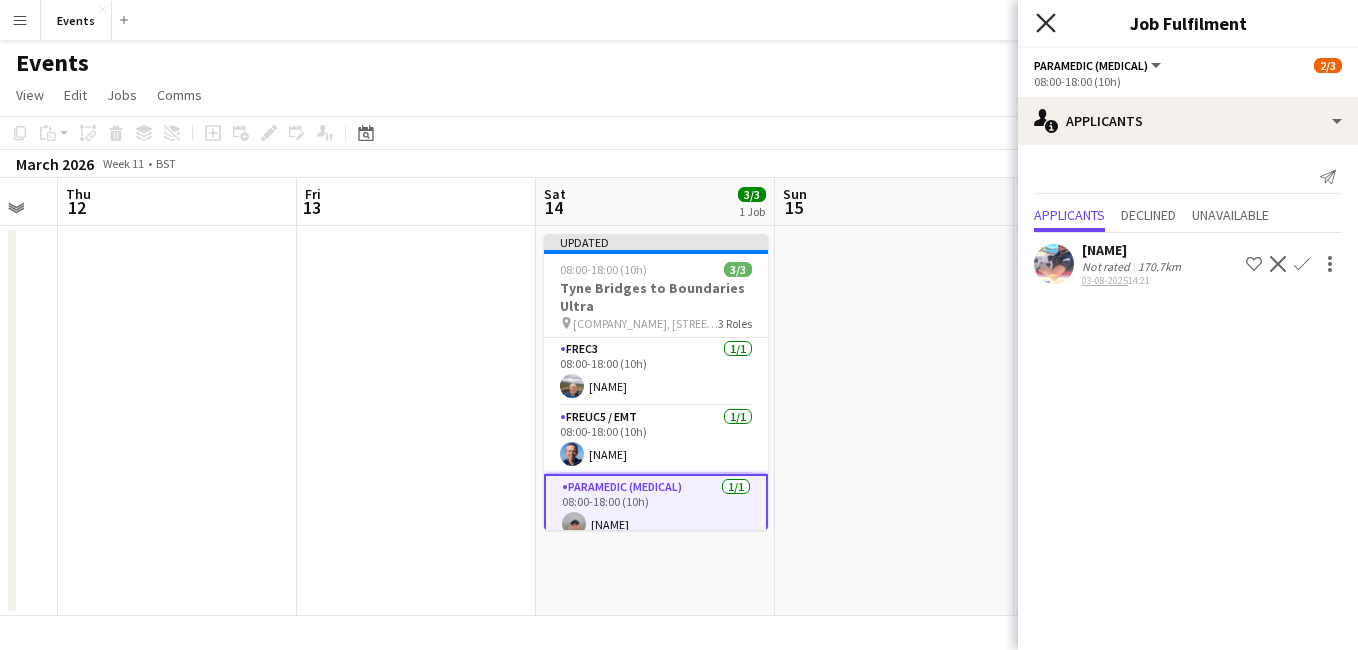 click on "Close pop-in" 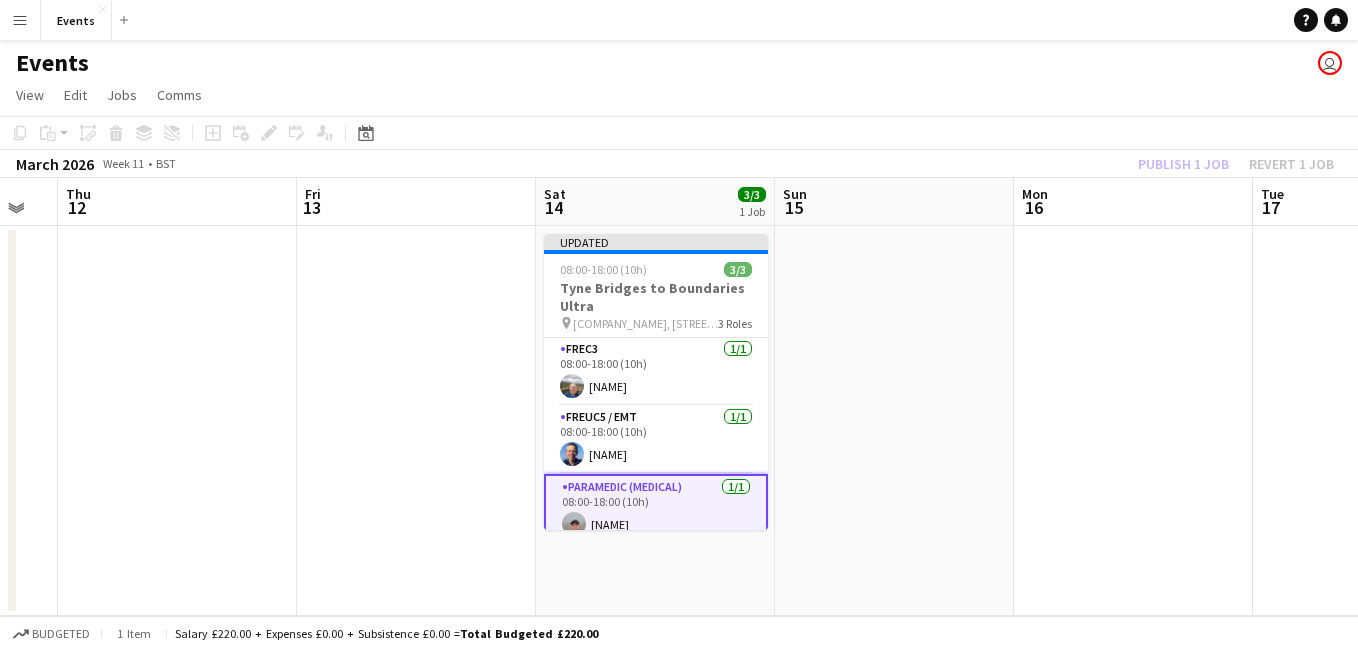 click on "Publish 1 job   Revert 1 job" 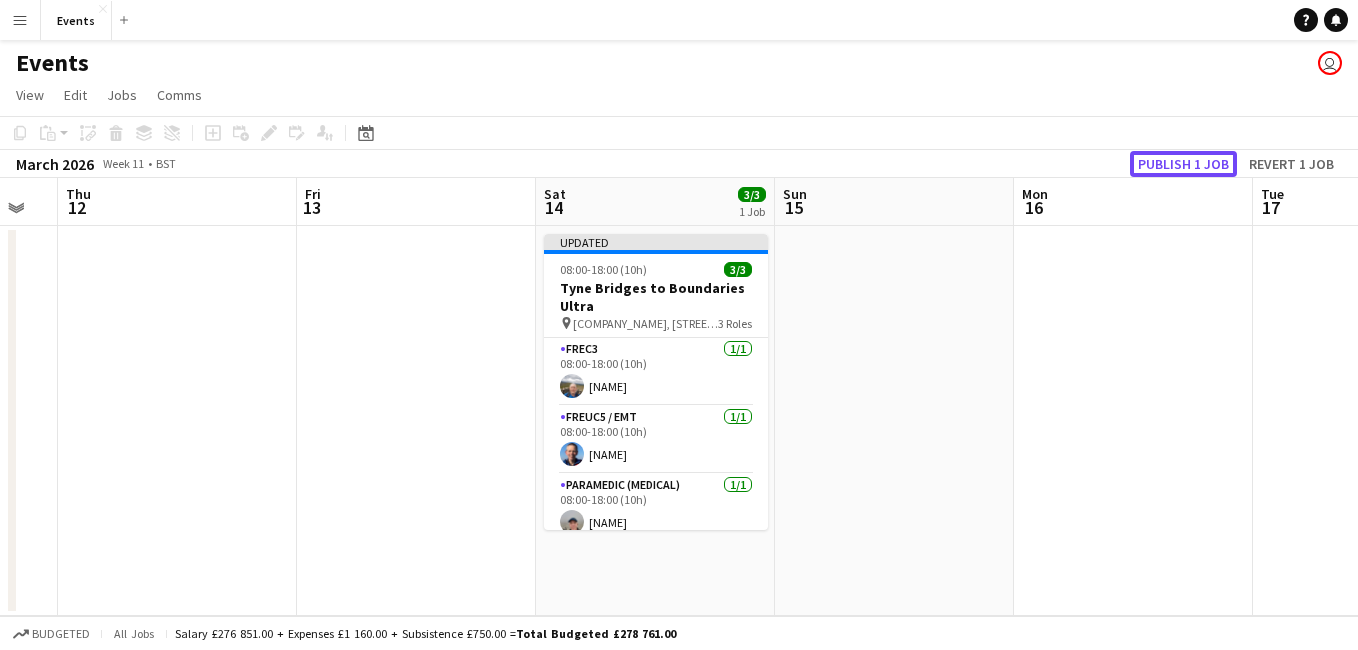 click on "Publish 1 job" 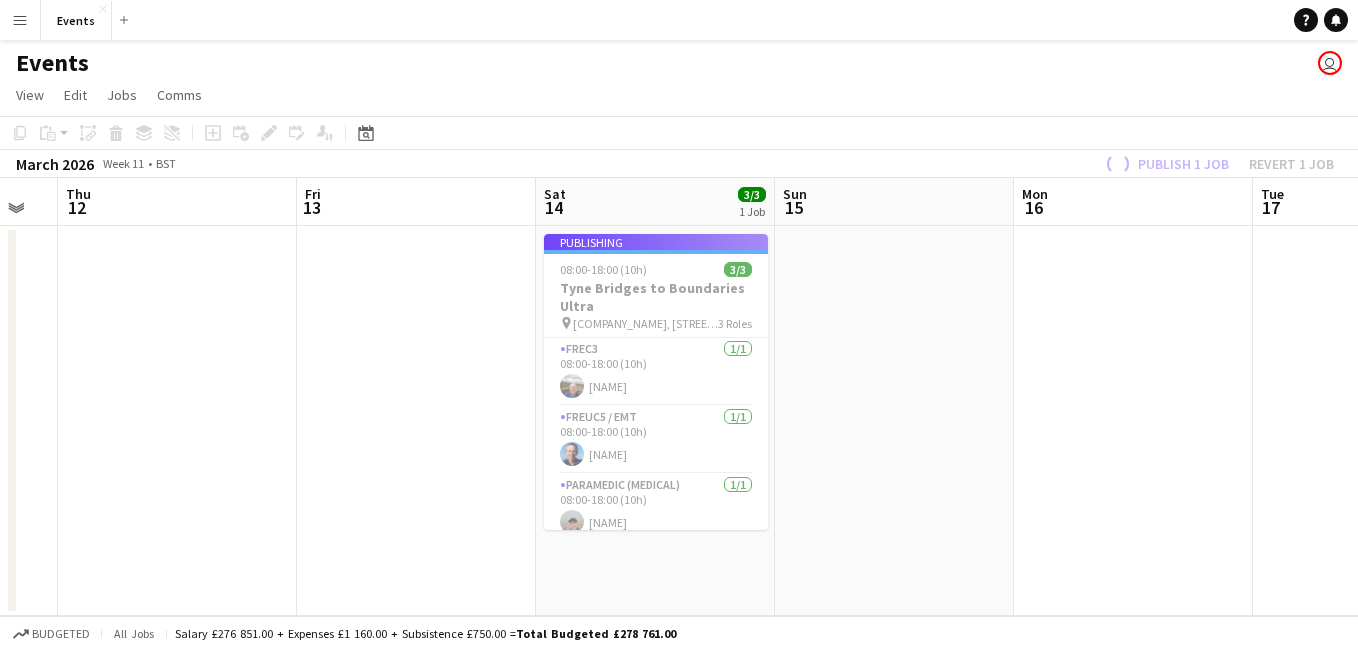 click at bounding box center (894, 421) 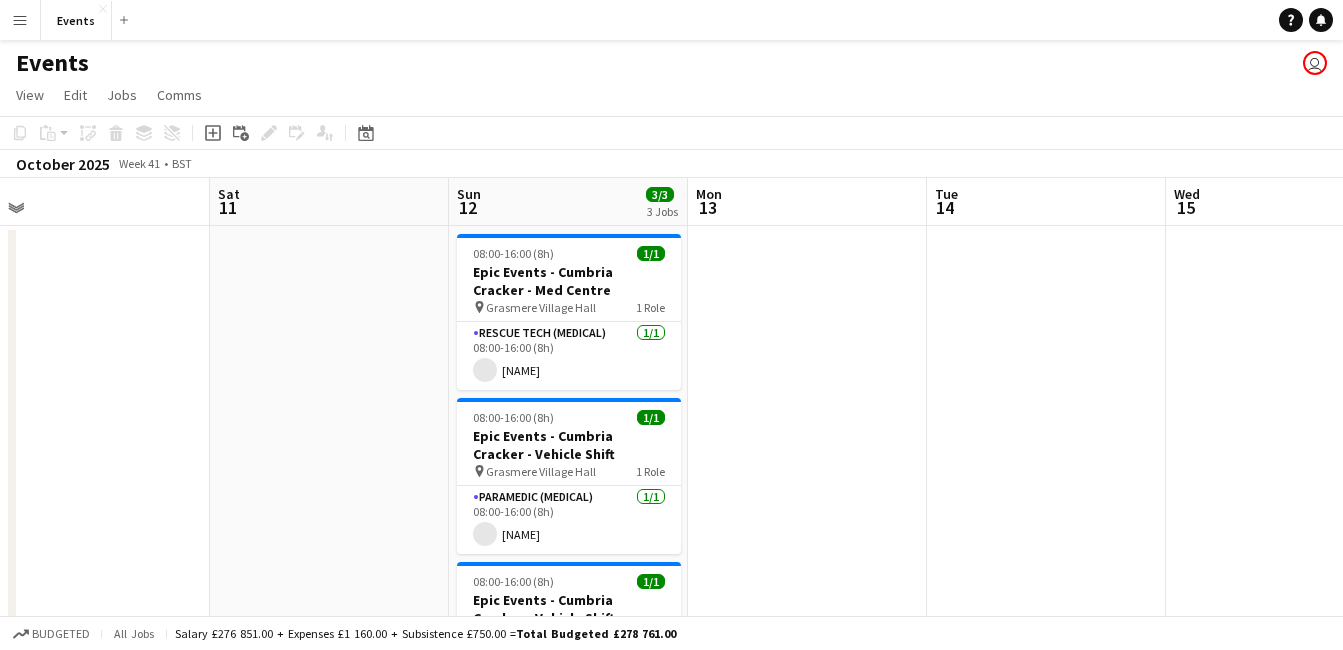 scroll, scrollTop: 0, scrollLeft: 546, axis: horizontal 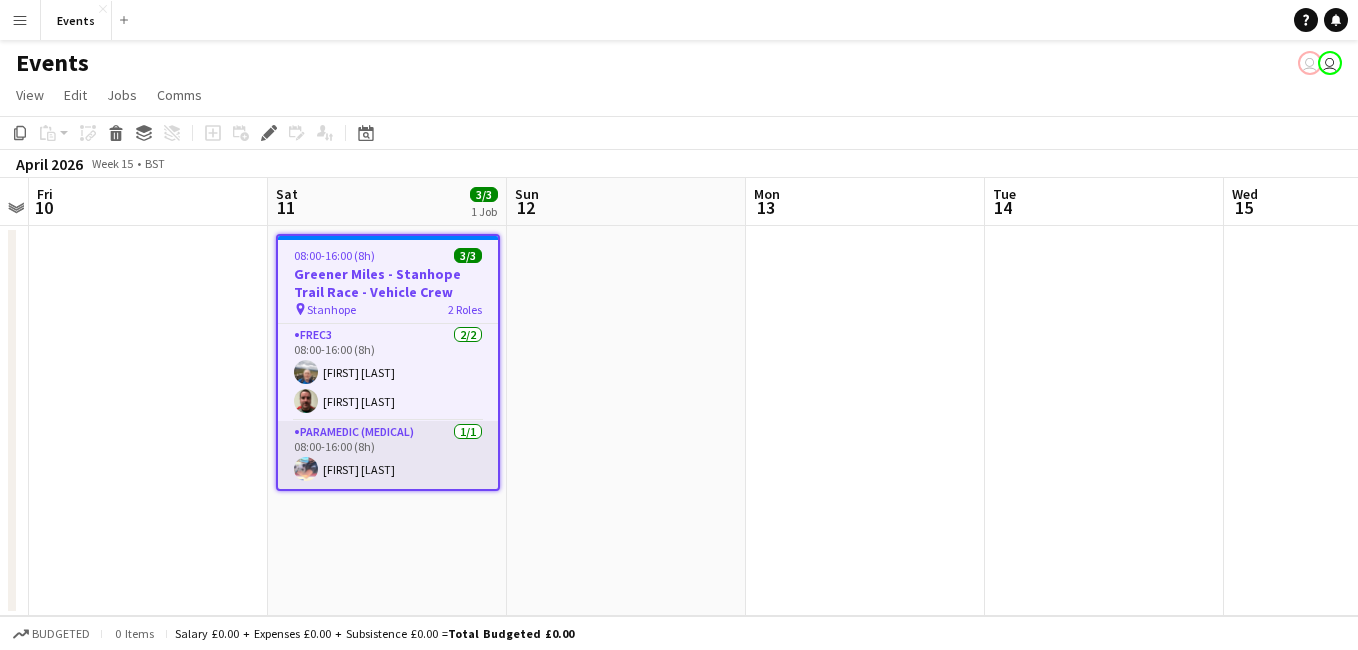 click on "Paramedic (Medical)   1/1   08:00-16:00 (8h)
[FIRST] [LAST]" at bounding box center (388, 455) 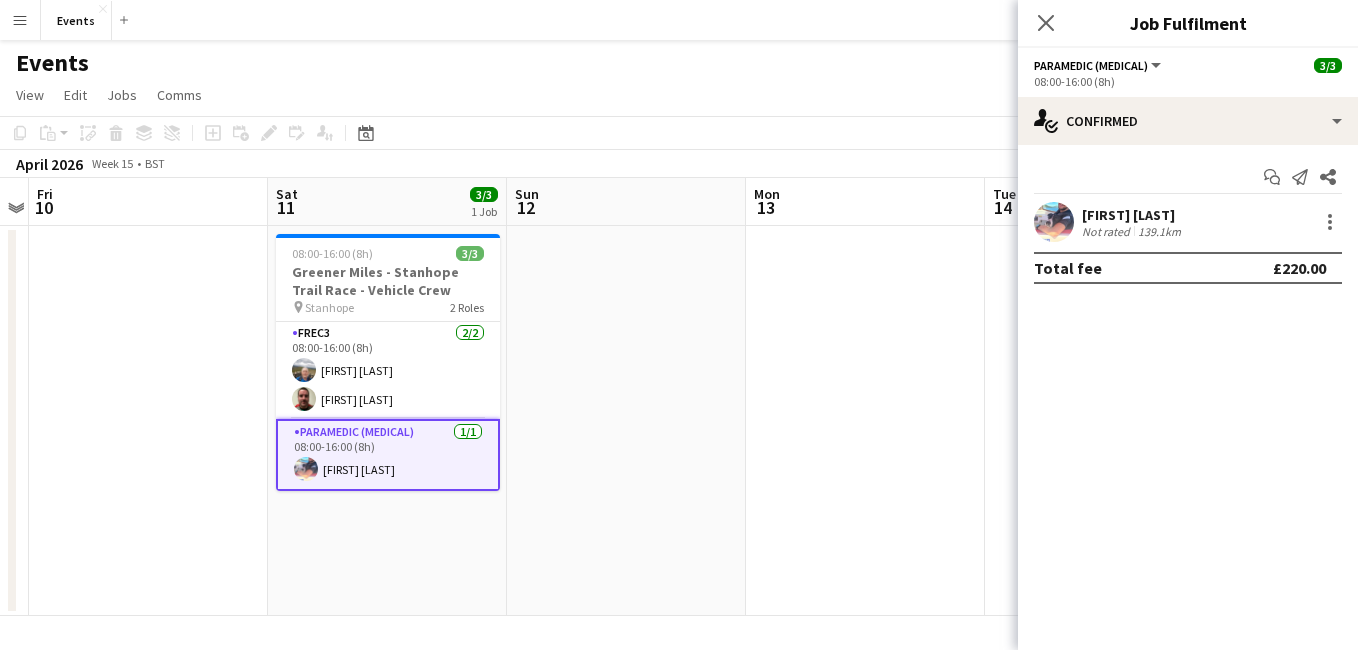 click at bounding box center (1054, 222) 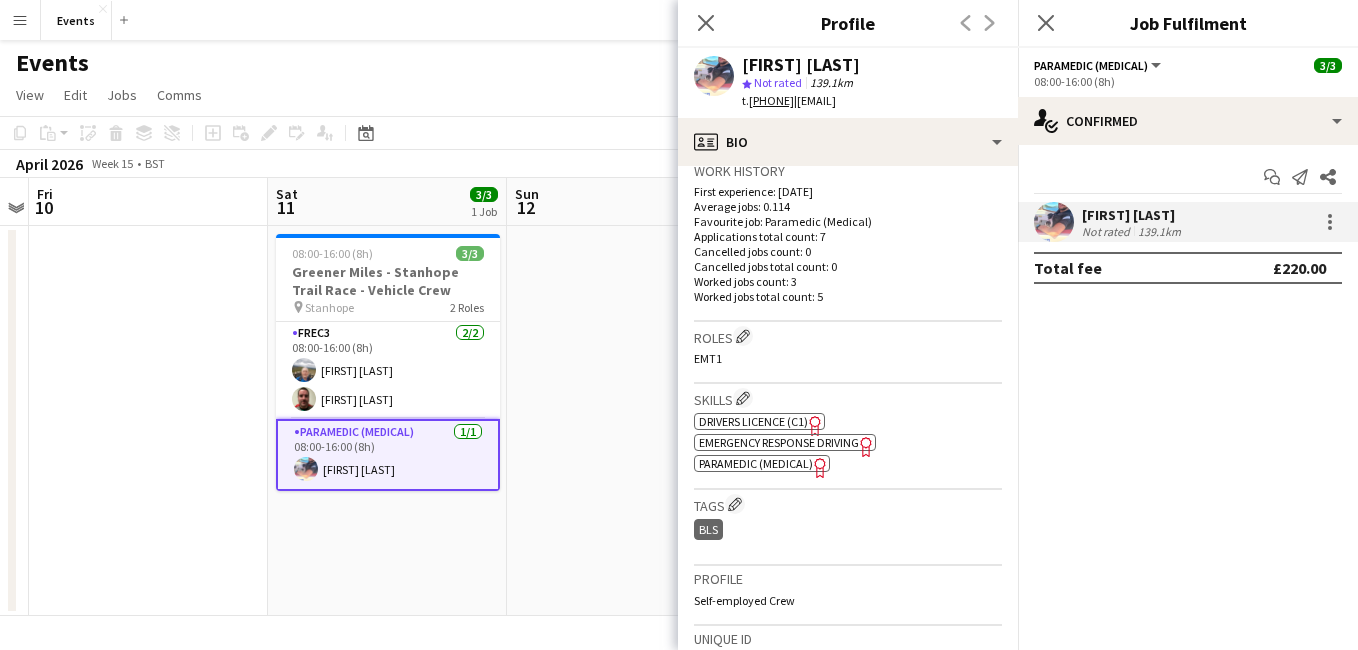scroll, scrollTop: 511, scrollLeft: 0, axis: vertical 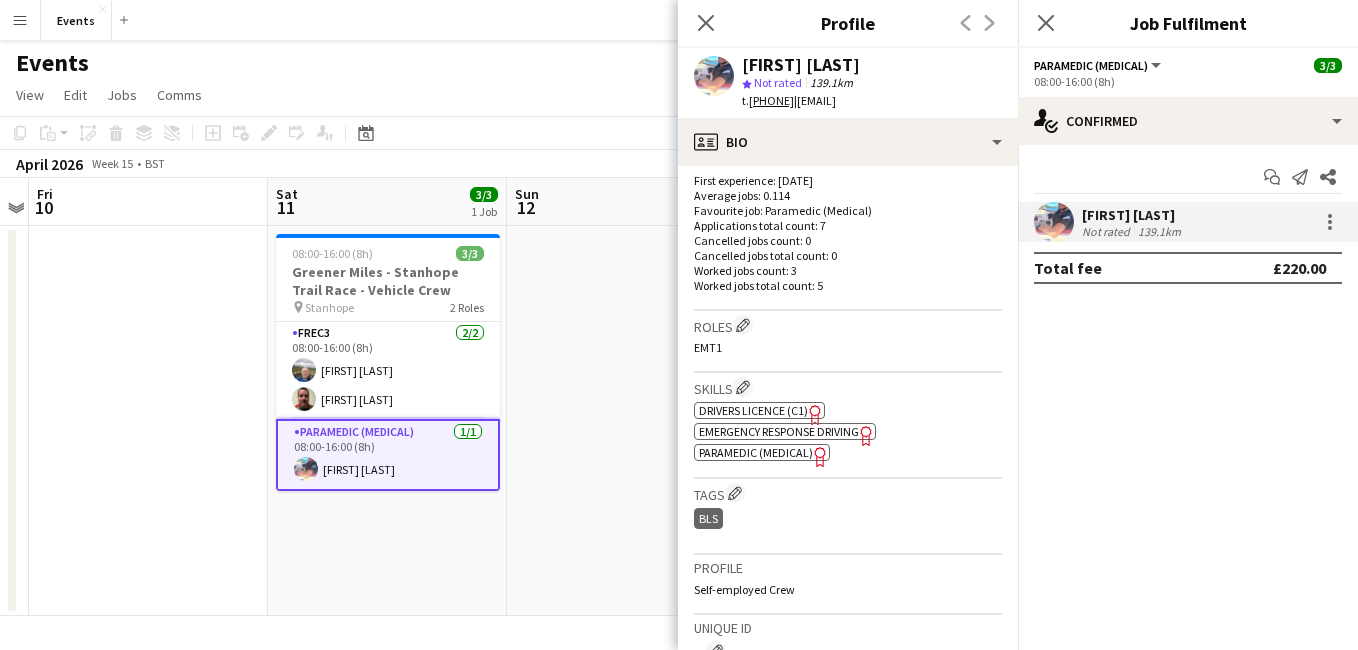 click on "Roles
Edit crew company roles" 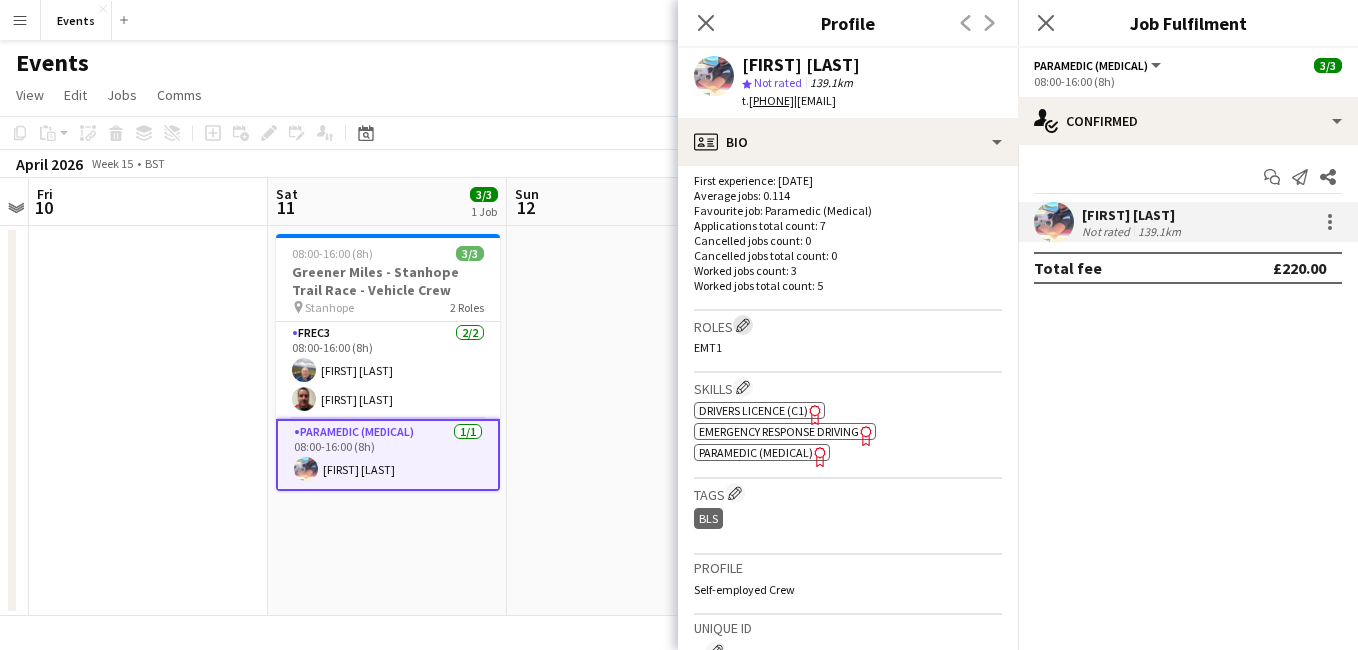 click on "Edit crew company roles" 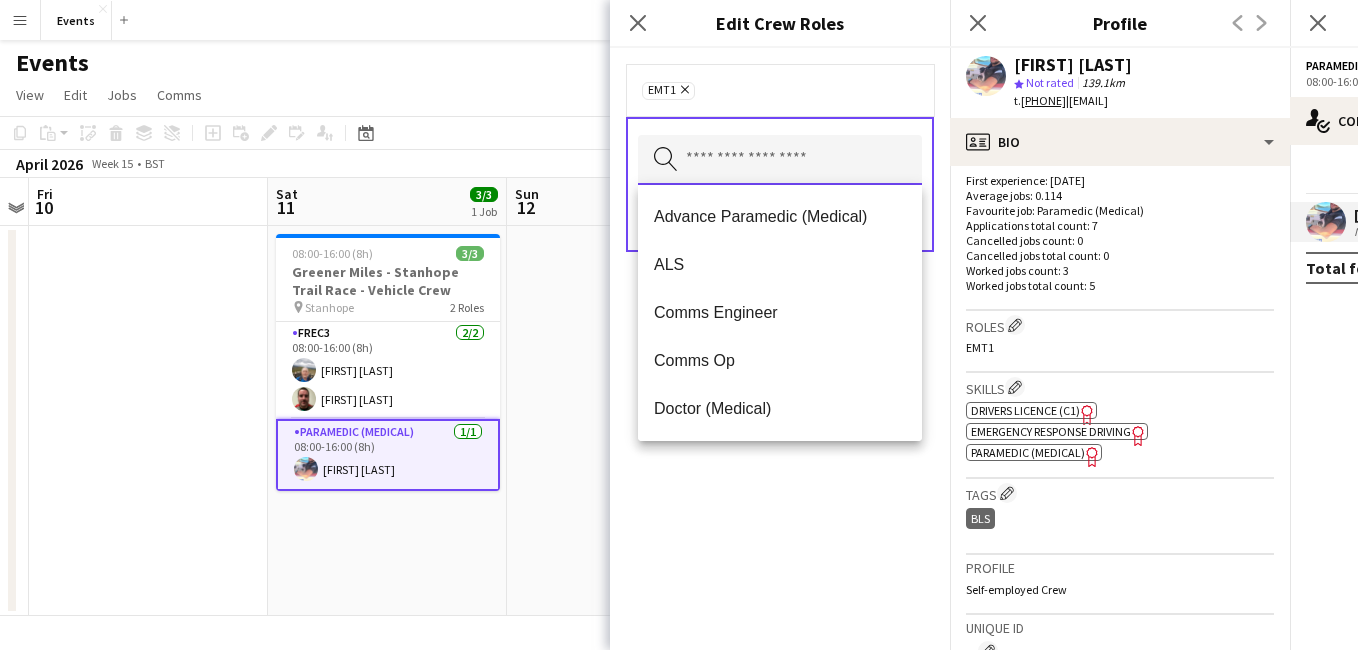 drag, startPoint x: 762, startPoint y: 140, endPoint x: 753, endPoint y: 149, distance: 12.727922 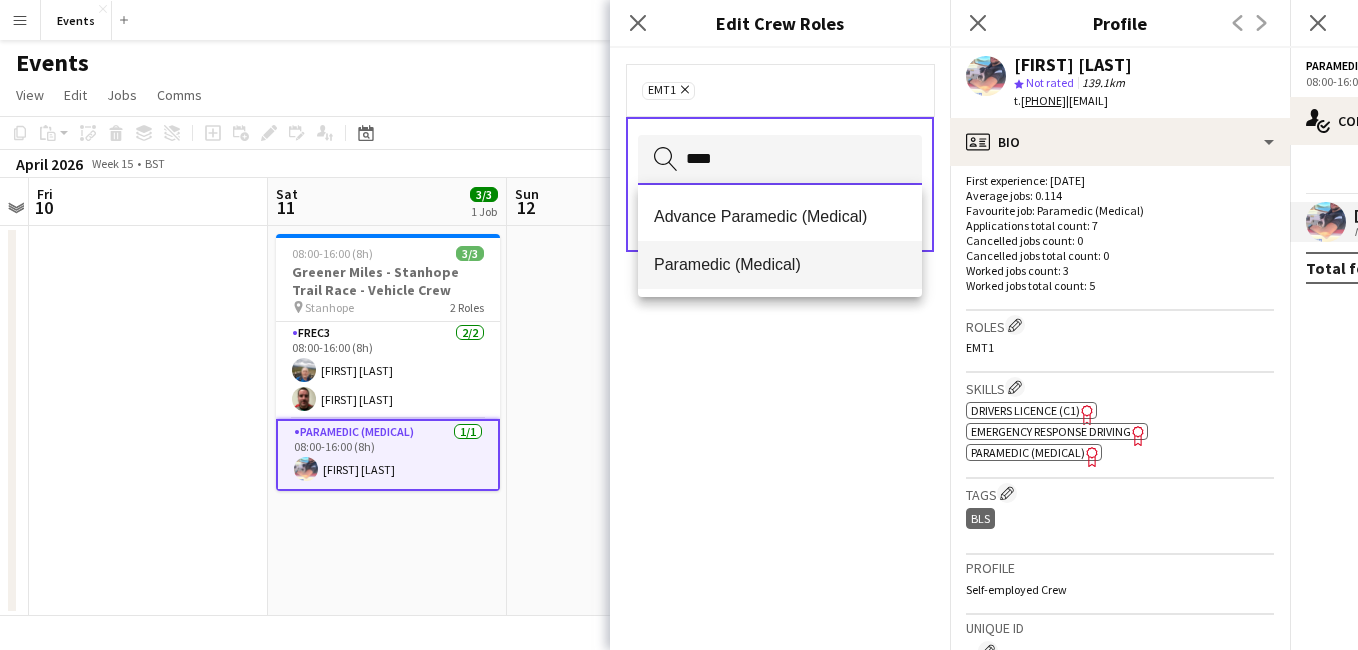 type on "****" 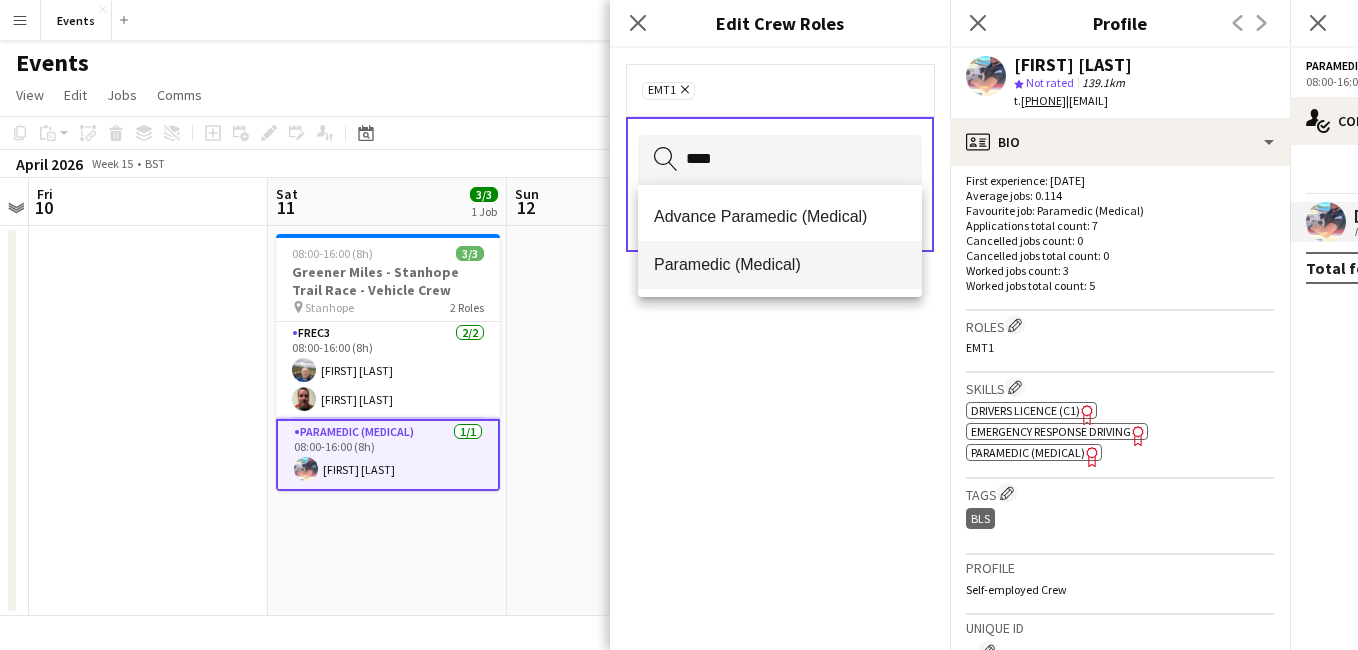 click on "Paramedic (Medical)" at bounding box center (780, 264) 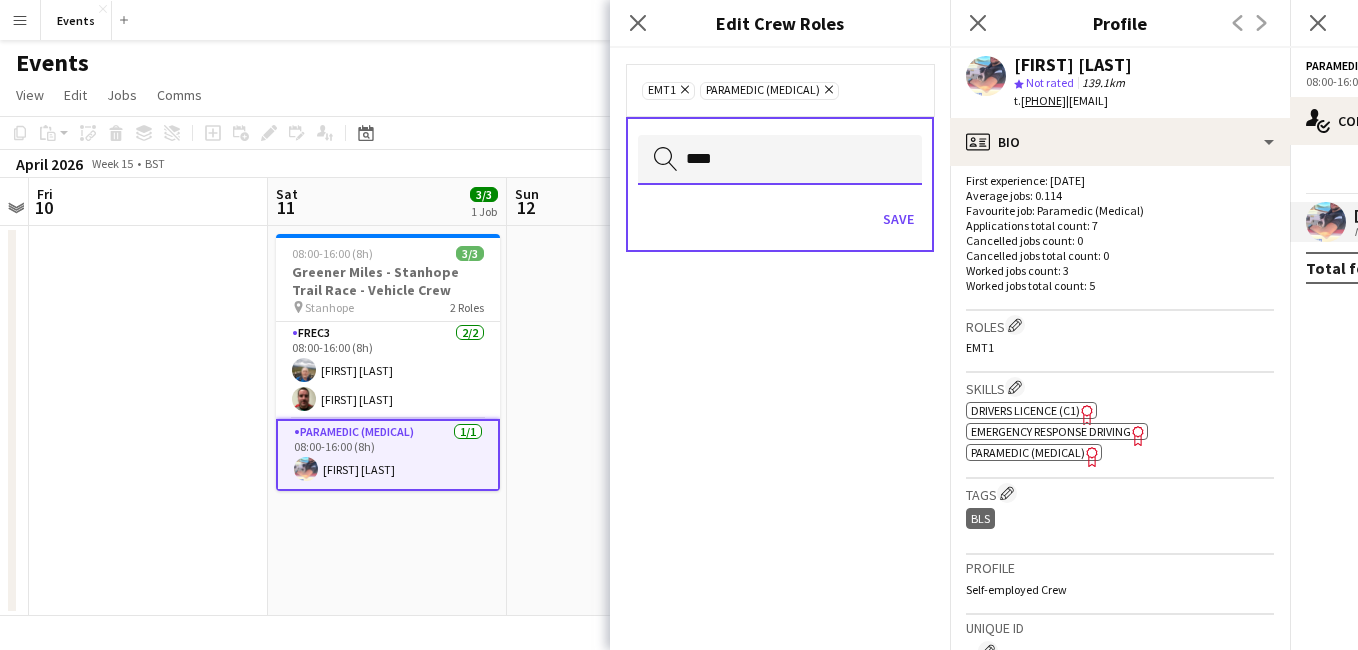 type 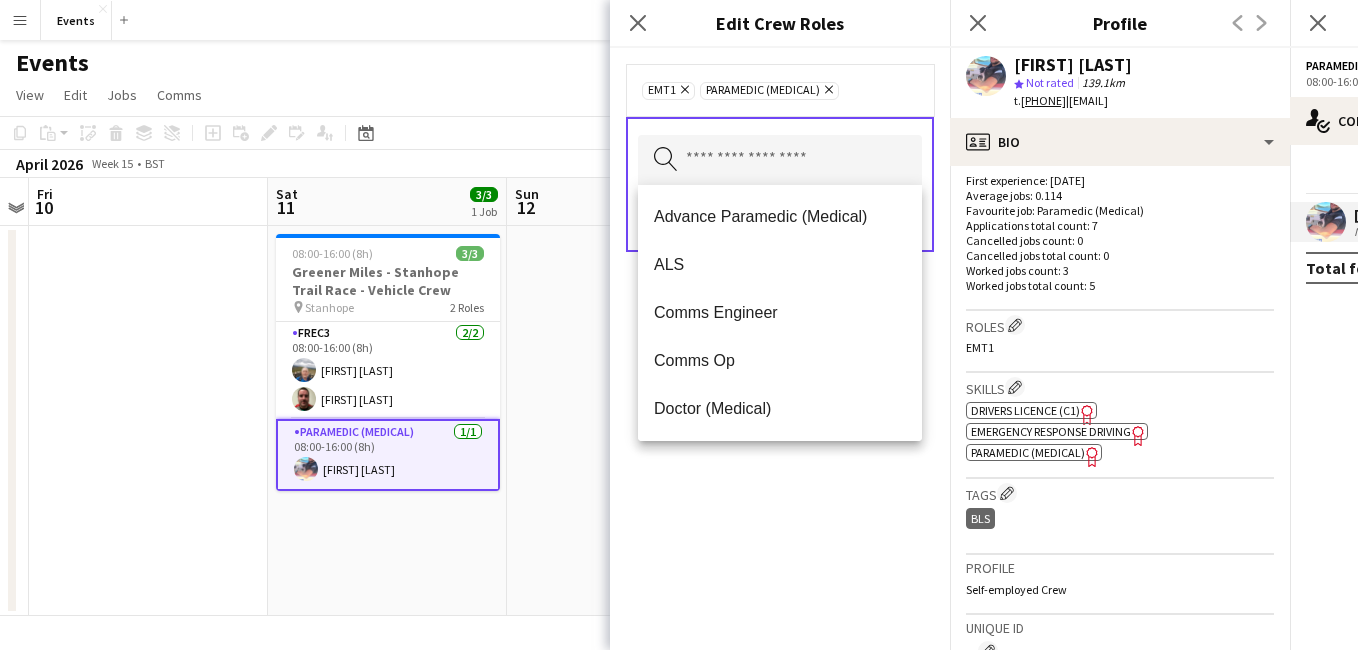 click on "EMT1
Remove" 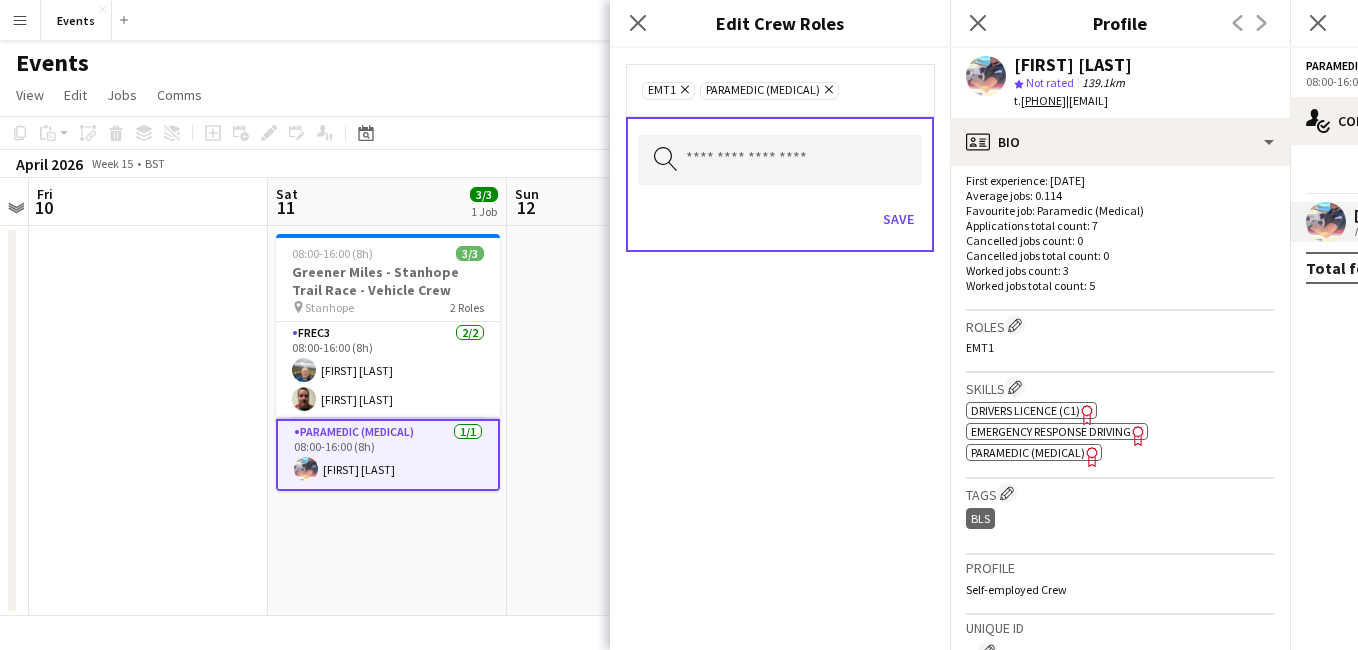 click on "Remove" 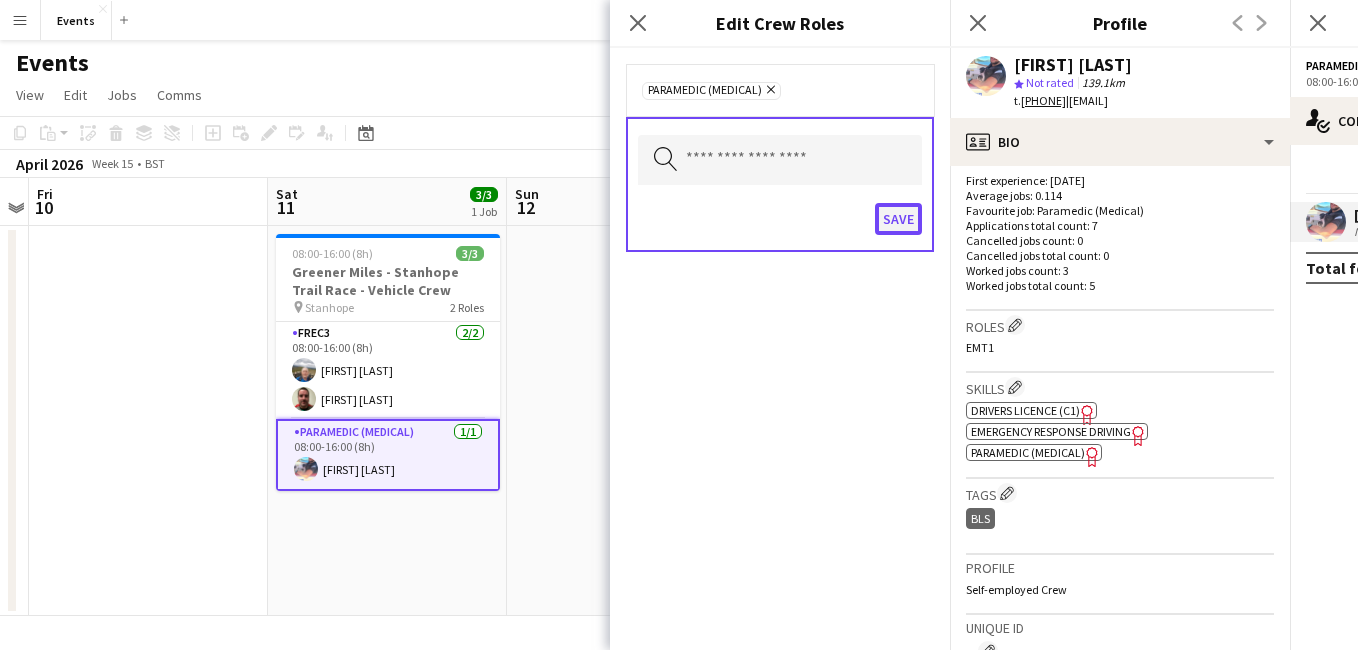 click on "Save" 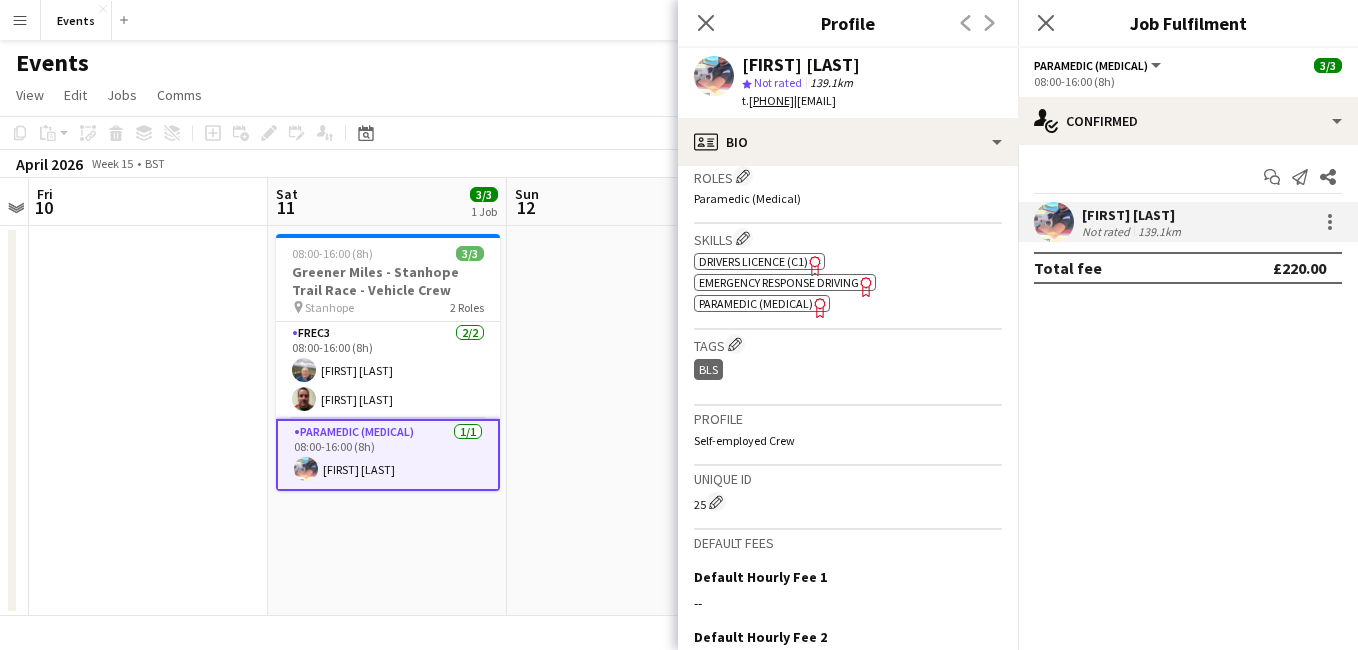 scroll, scrollTop: 669, scrollLeft: 0, axis: vertical 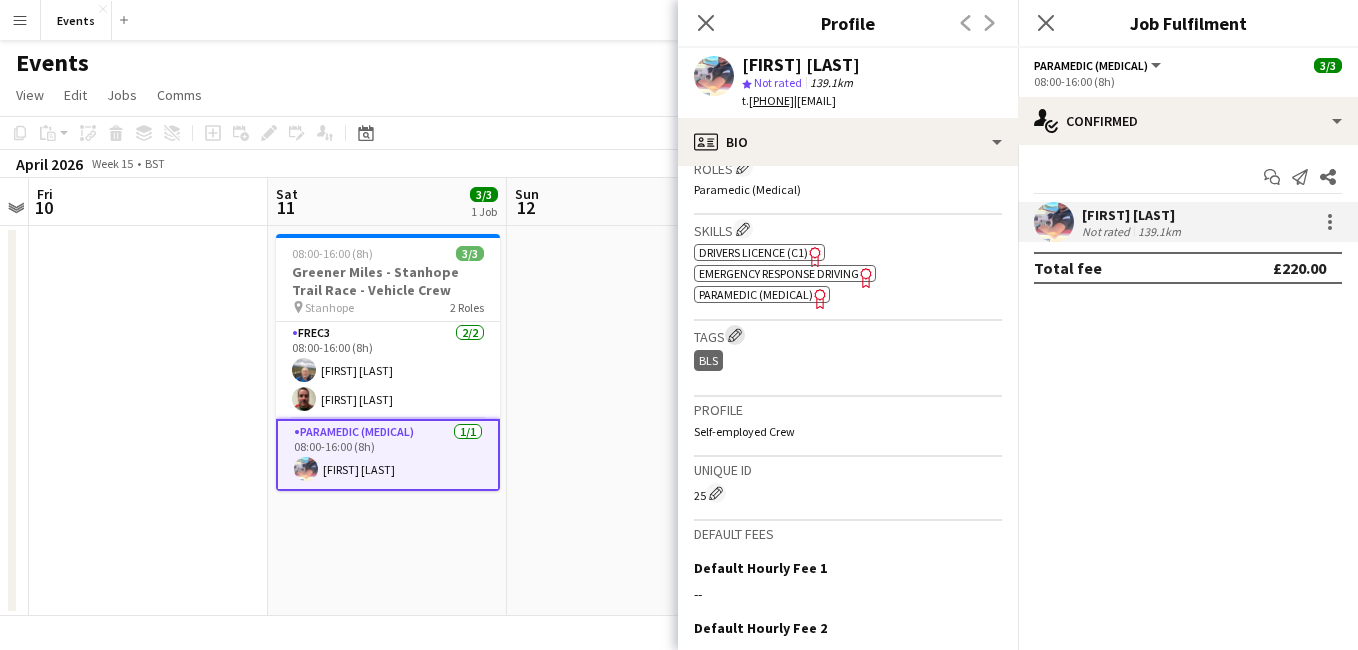 click on "Edit crew company tags" 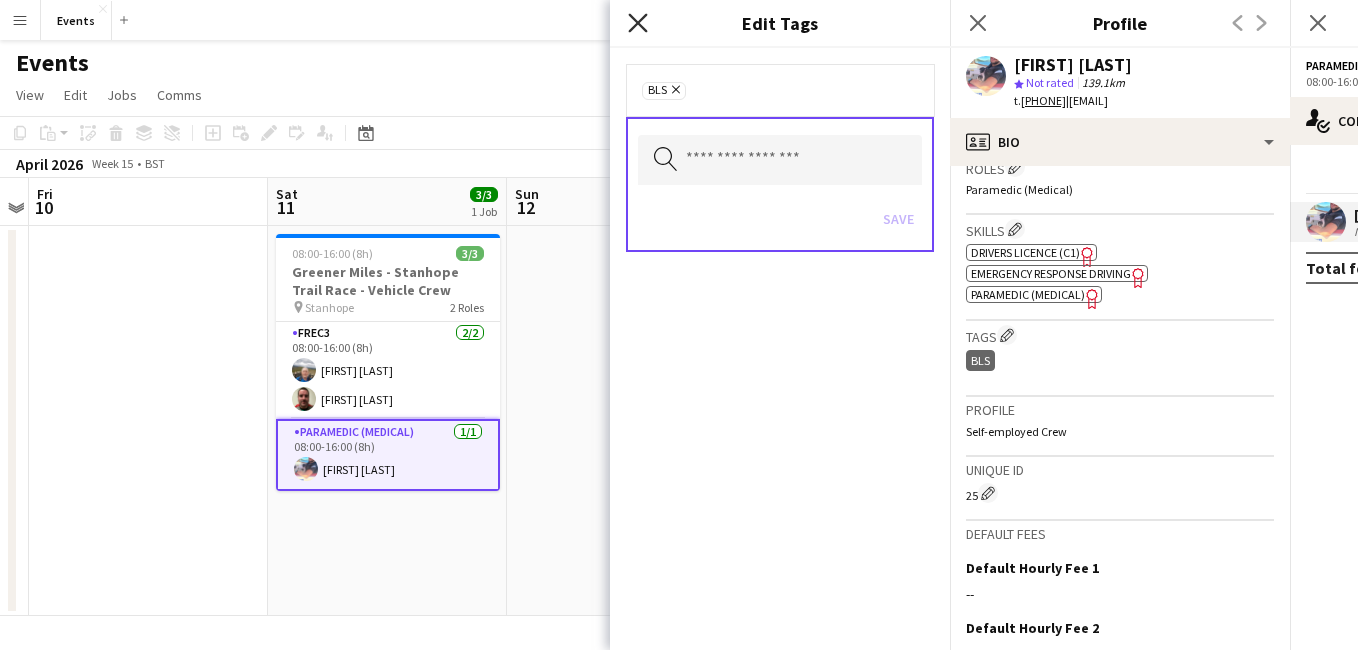 click on "Close pop-in" 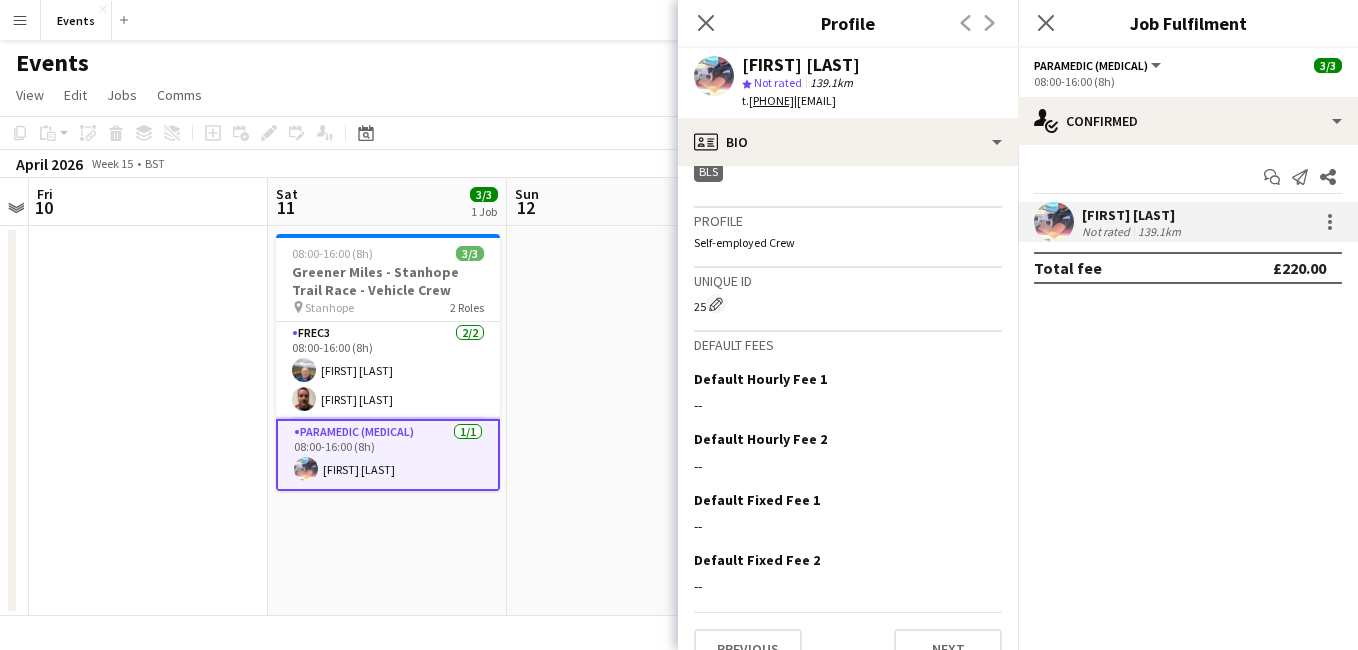 scroll, scrollTop: 892, scrollLeft: 0, axis: vertical 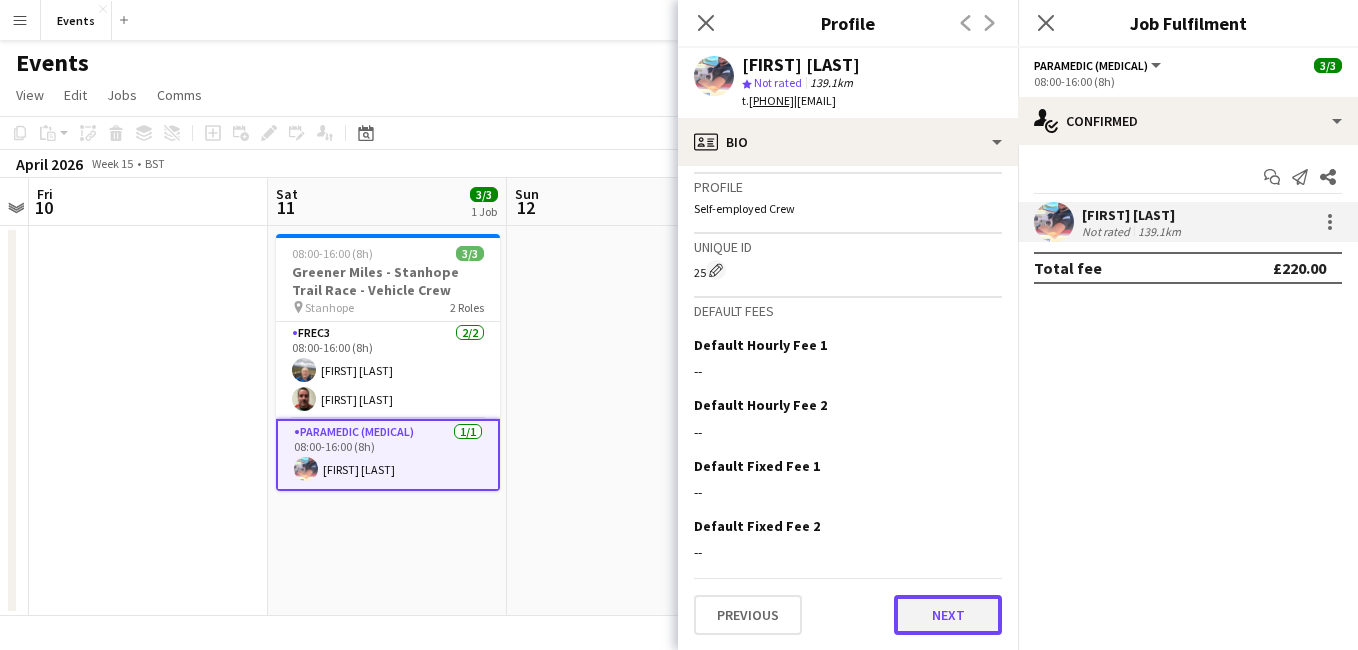 click on "Next" 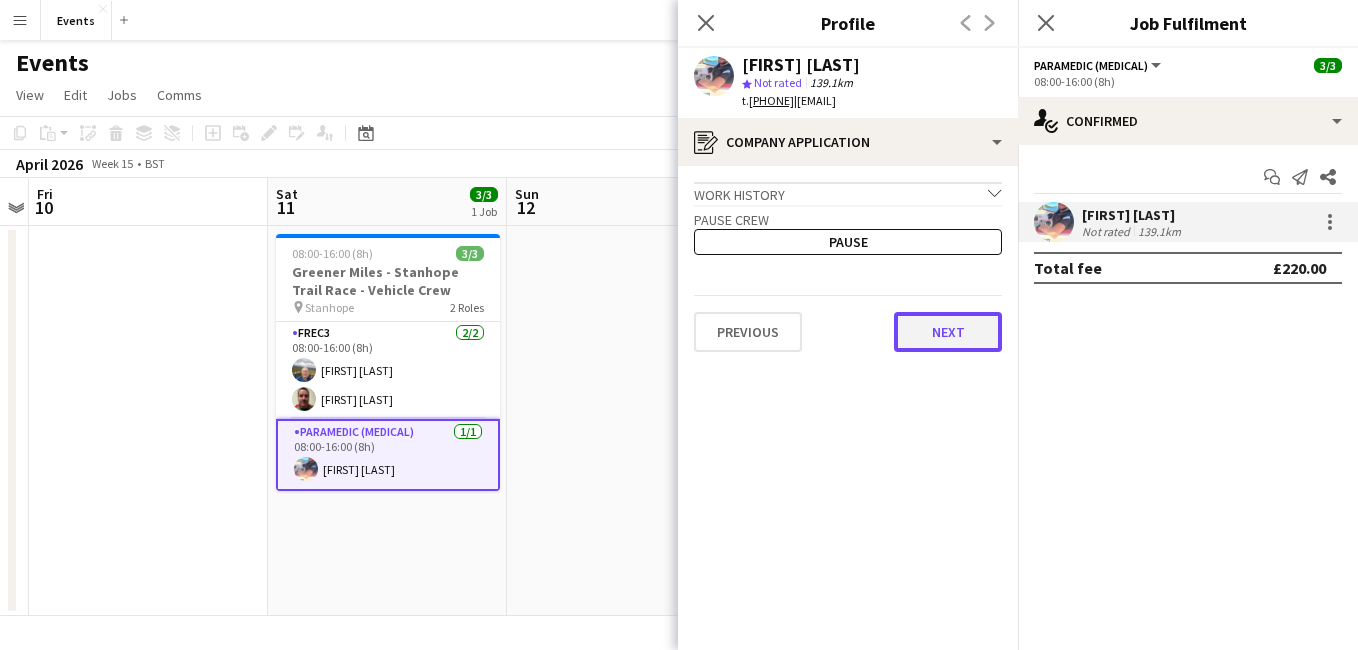 click on "Next" 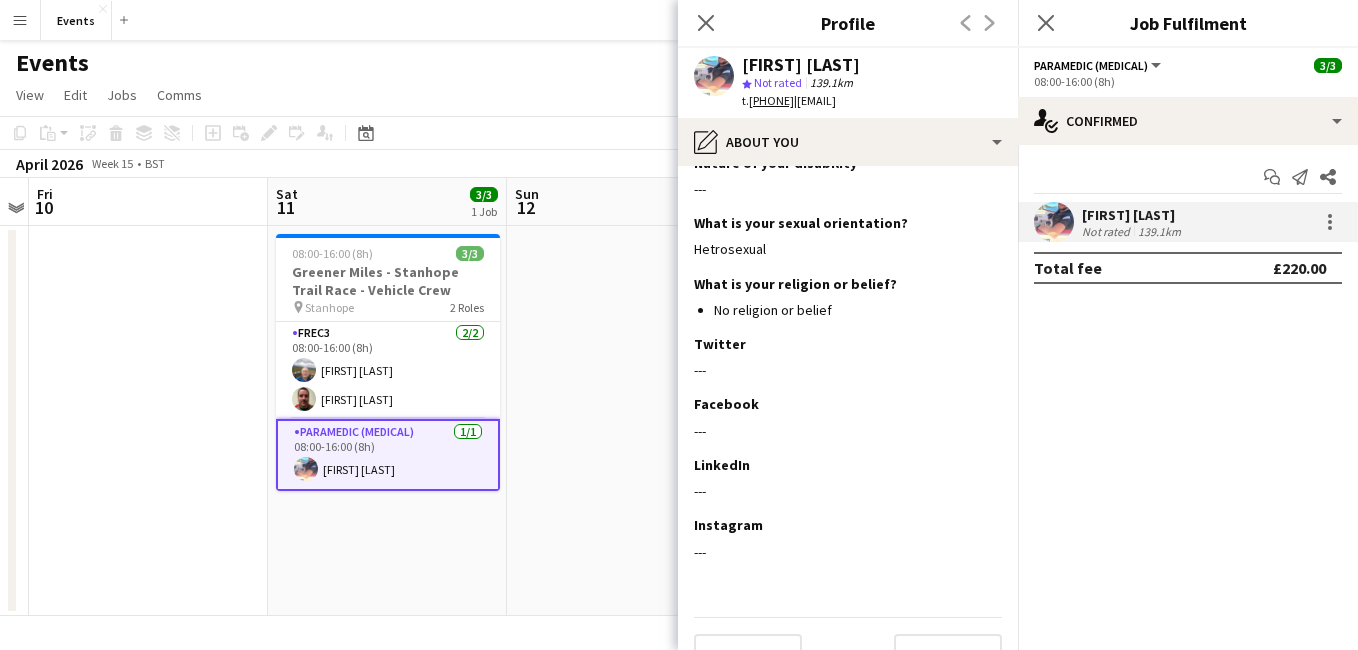 scroll, scrollTop: 521, scrollLeft: 0, axis: vertical 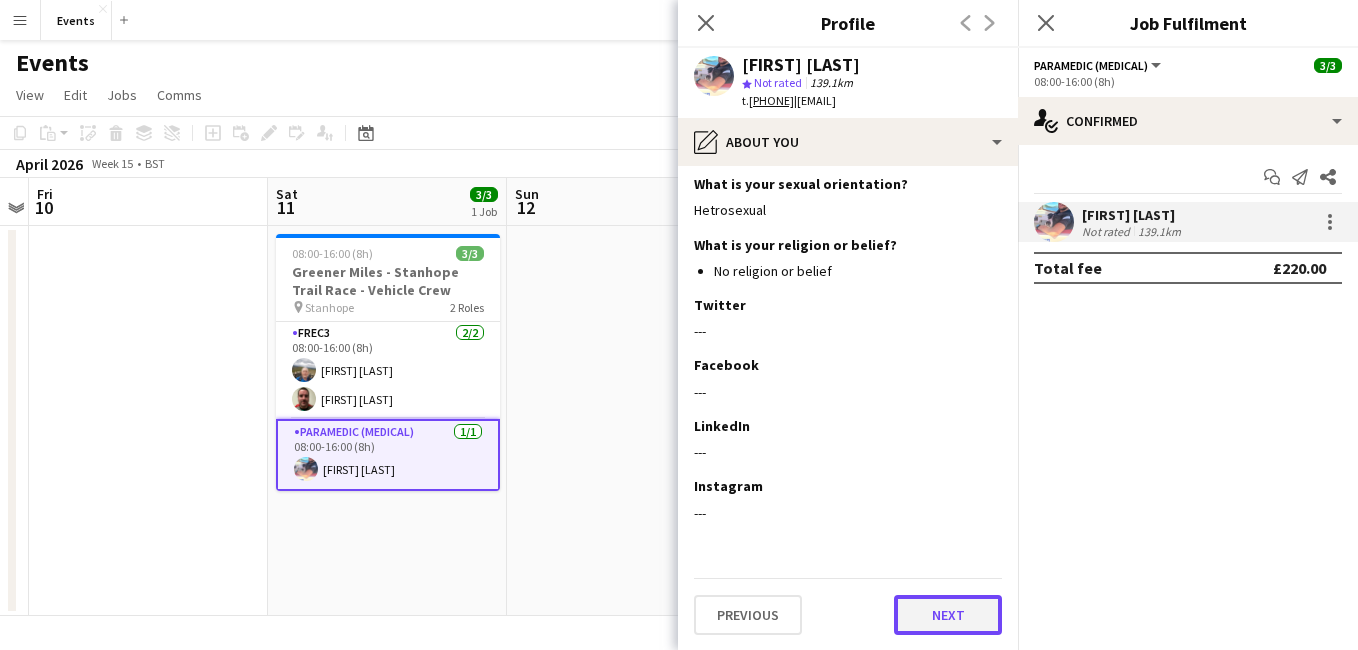 drag, startPoint x: 935, startPoint y: 625, endPoint x: 947, endPoint y: 606, distance: 22.472204 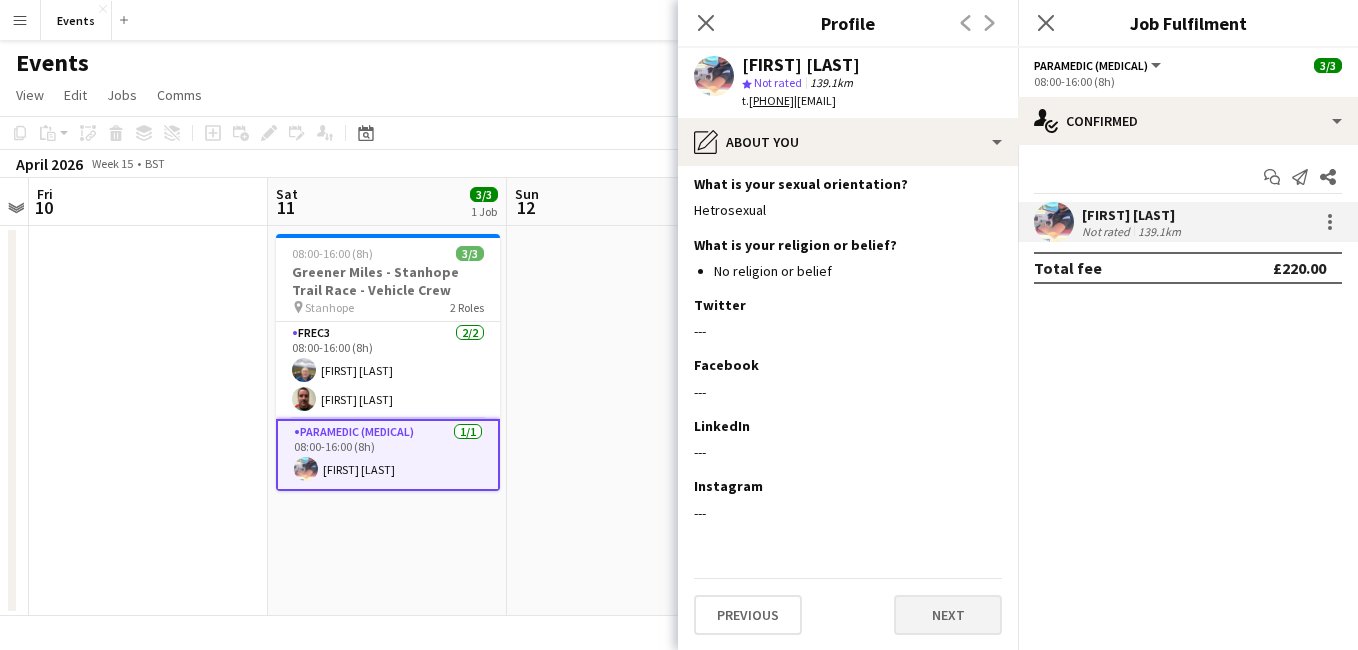 scroll, scrollTop: 0, scrollLeft: 0, axis: both 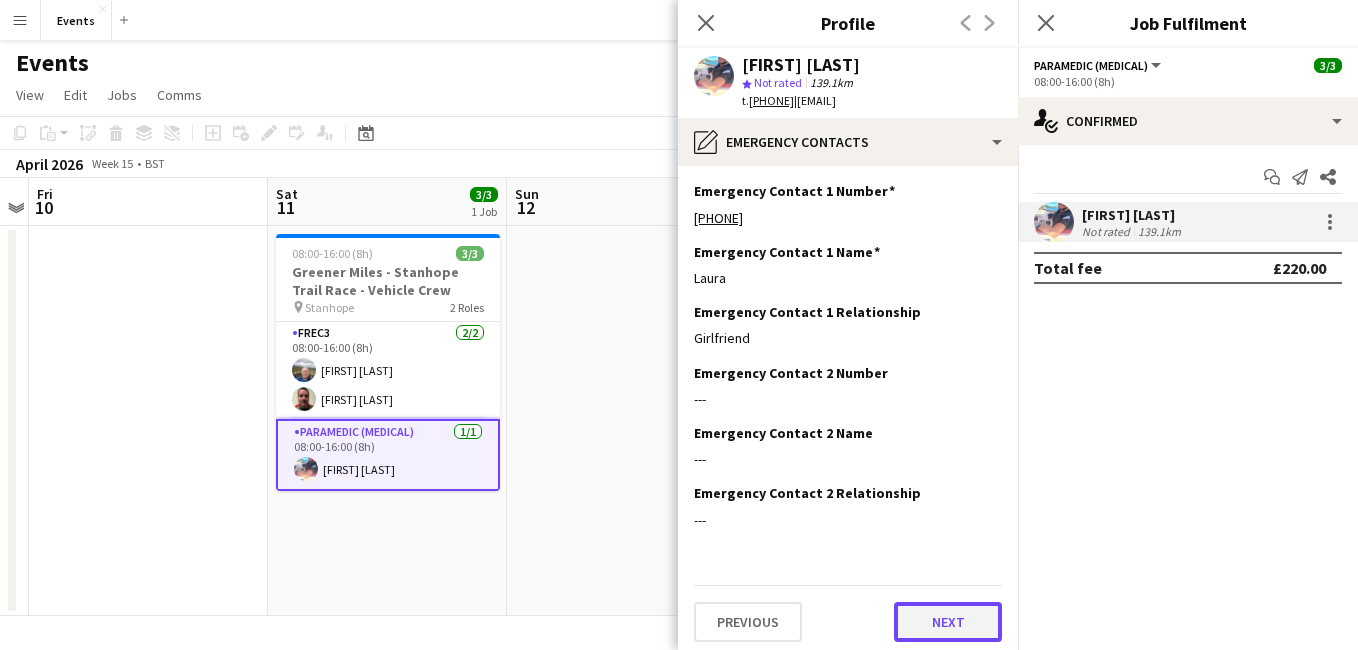 click on "Next" 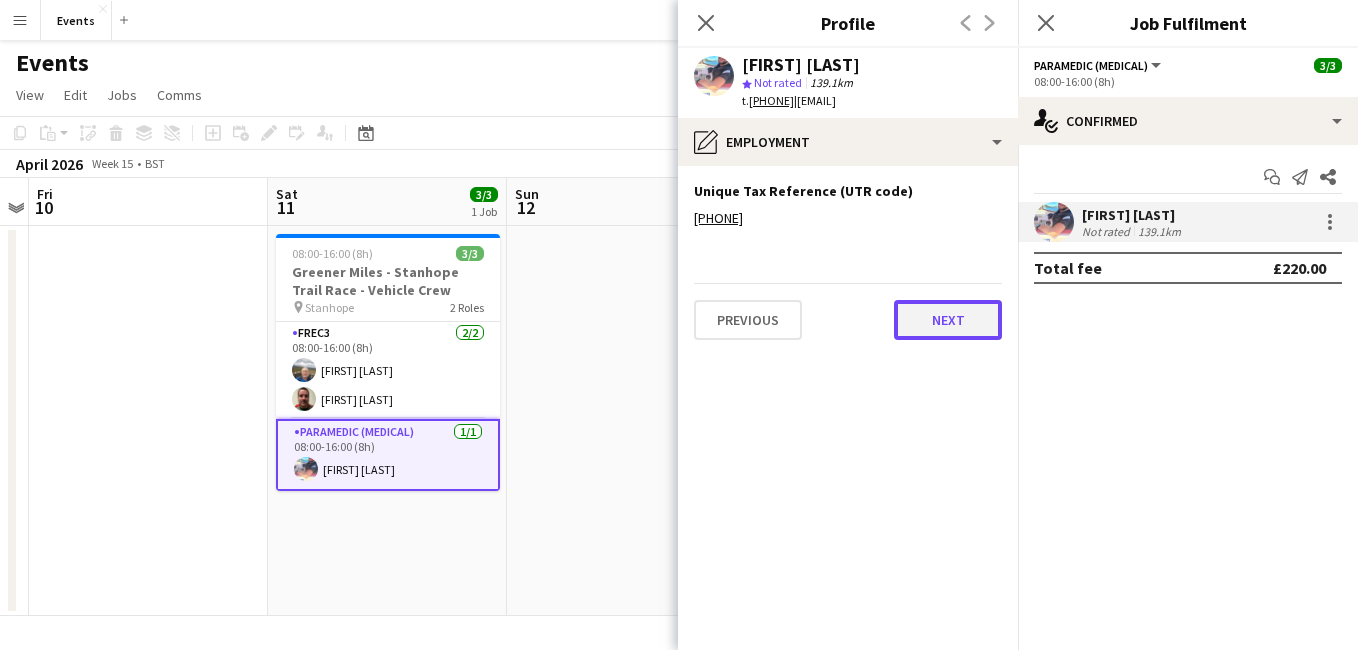 click on "Next" 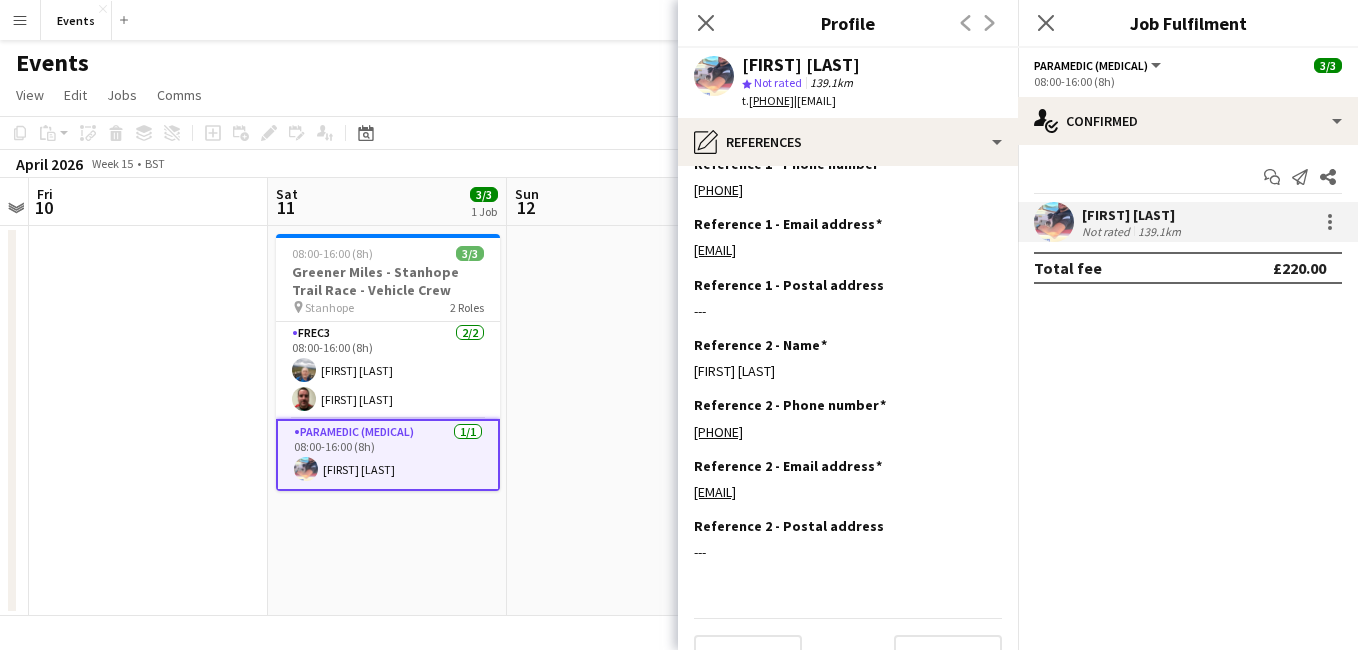 scroll, scrollTop: 128, scrollLeft: 0, axis: vertical 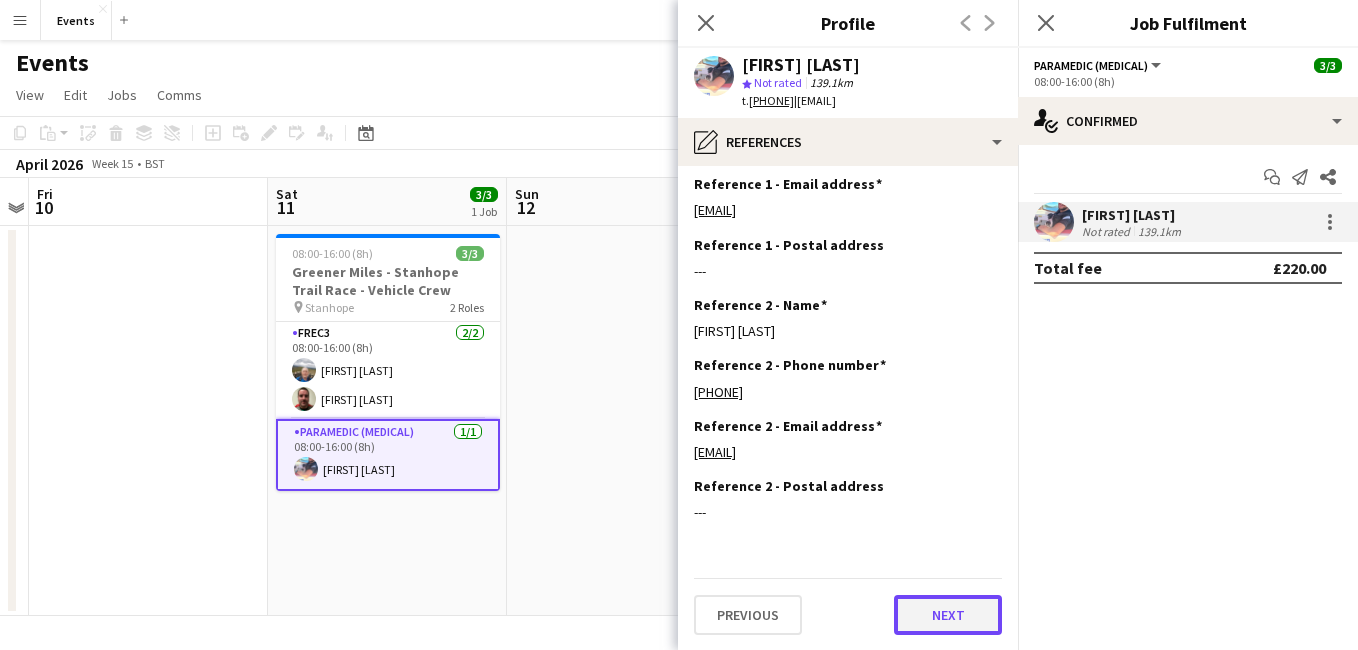 click on "Next" 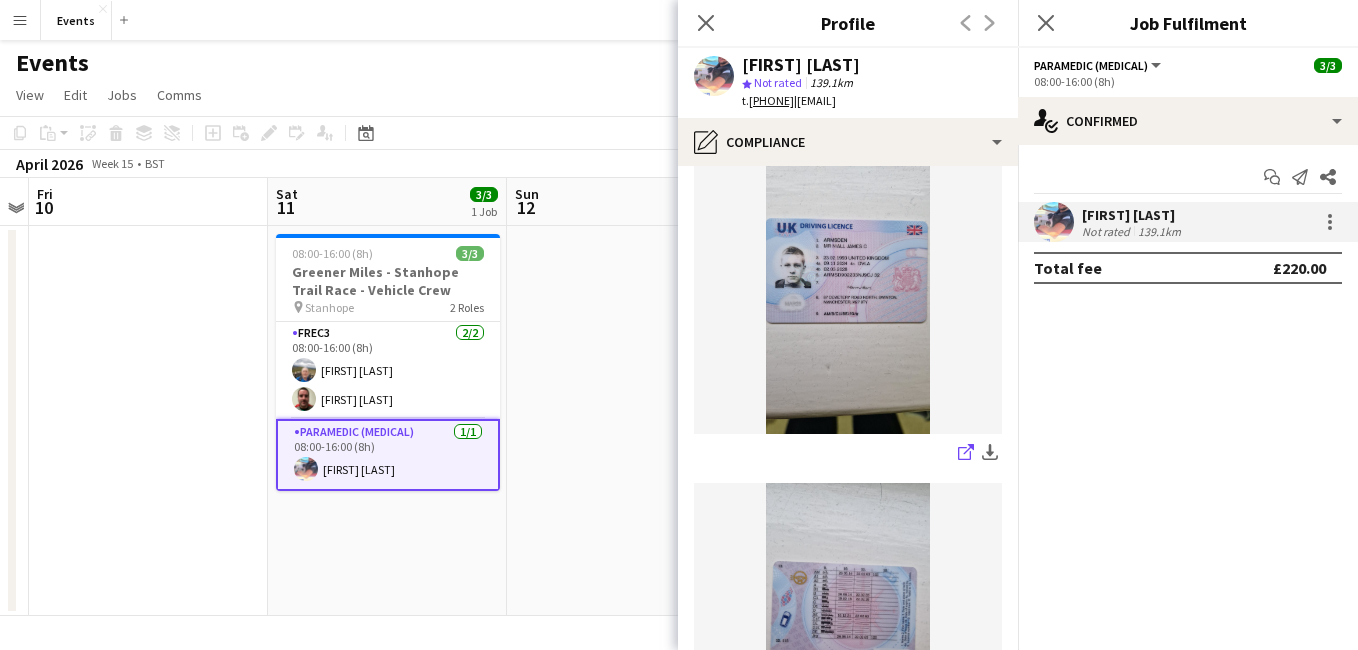 scroll, scrollTop: 0, scrollLeft: 0, axis: both 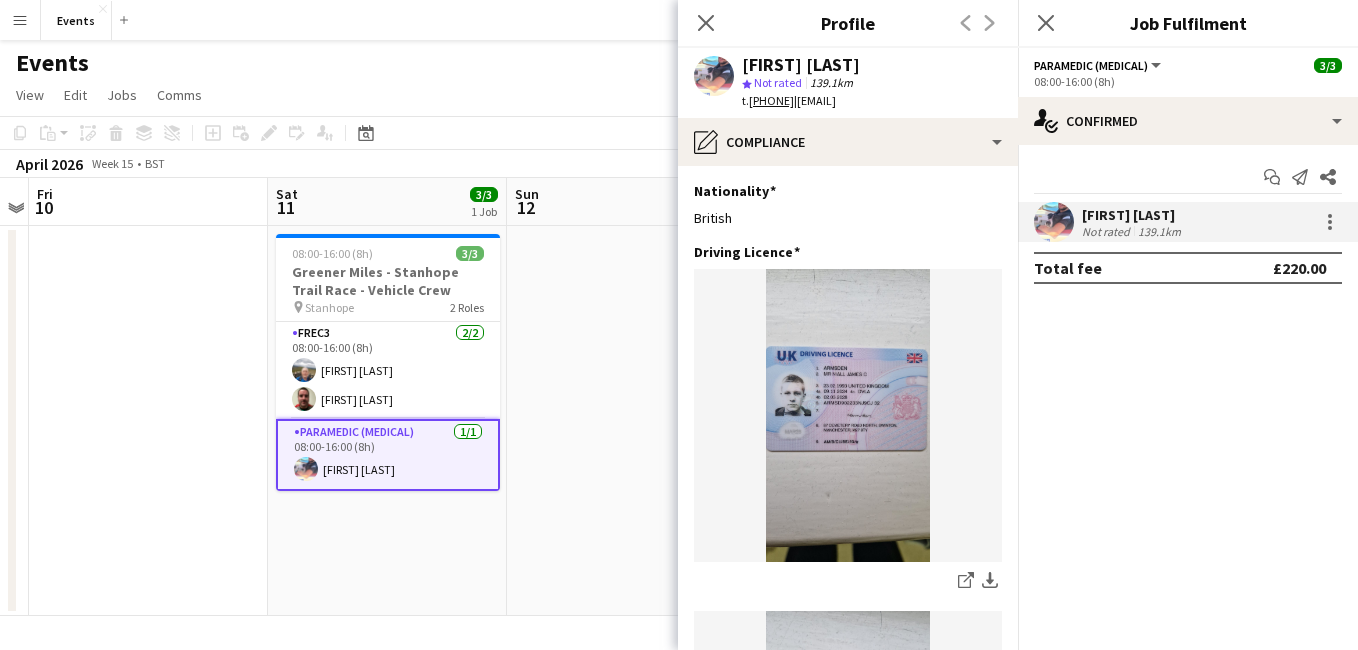 drag, startPoint x: 1002, startPoint y: 219, endPoint x: 1016, endPoint y: 233, distance: 19.79899 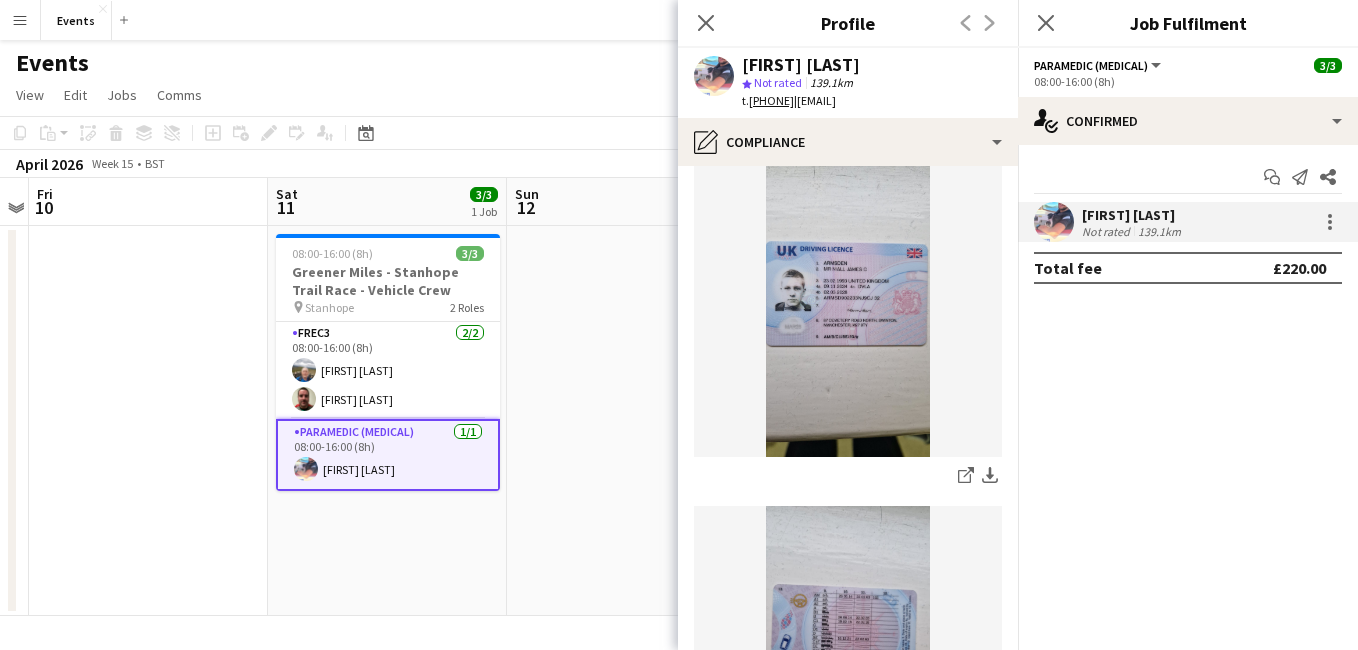 scroll, scrollTop: 0, scrollLeft: 0, axis: both 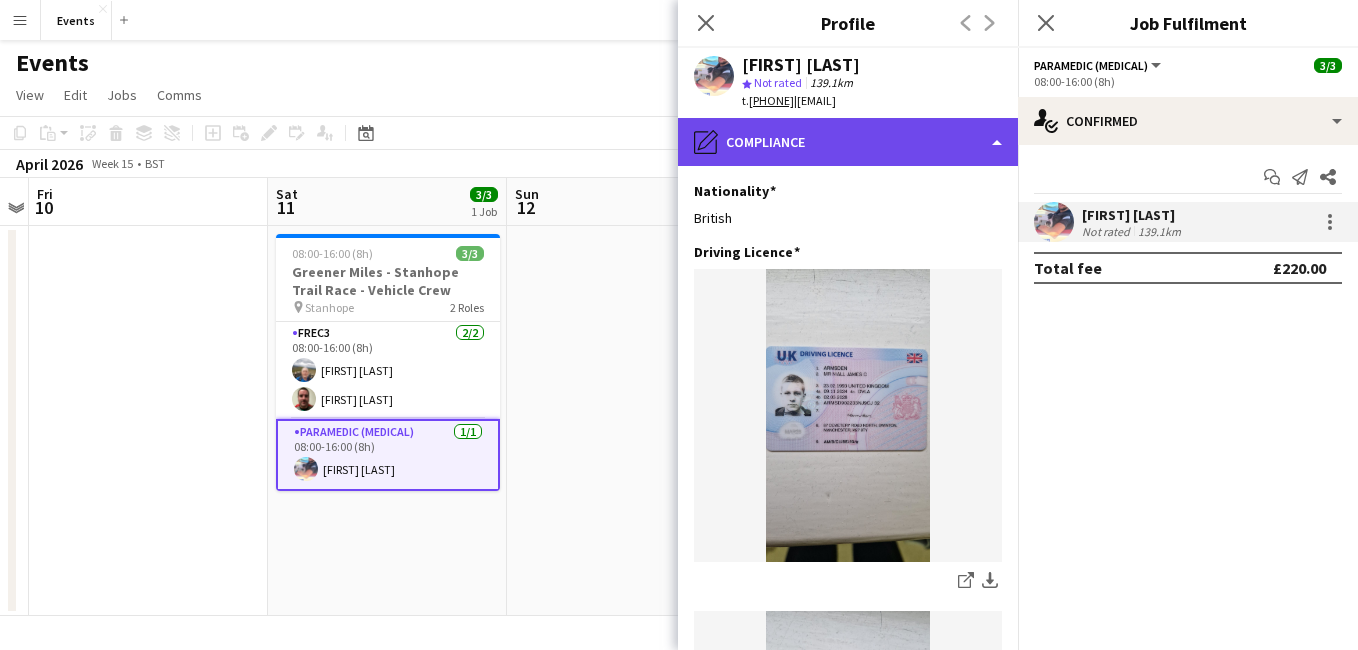 click on "pencil4
Compliance" 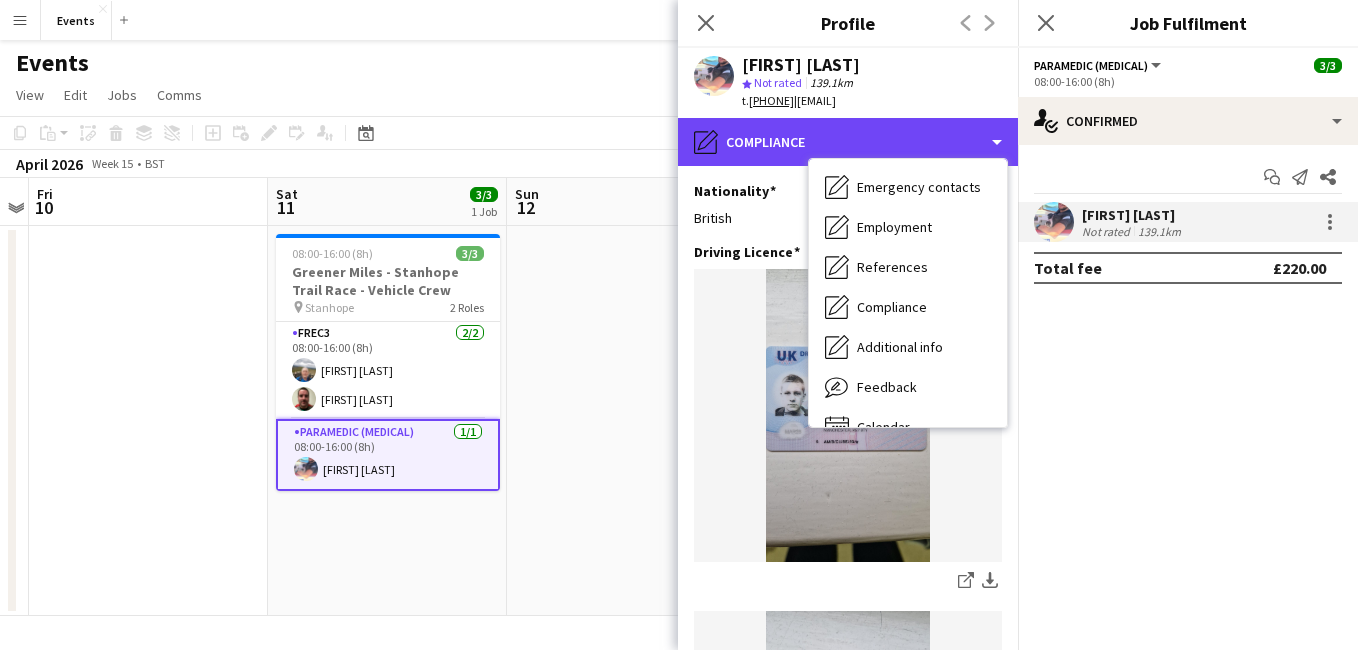 scroll, scrollTop: 148, scrollLeft: 0, axis: vertical 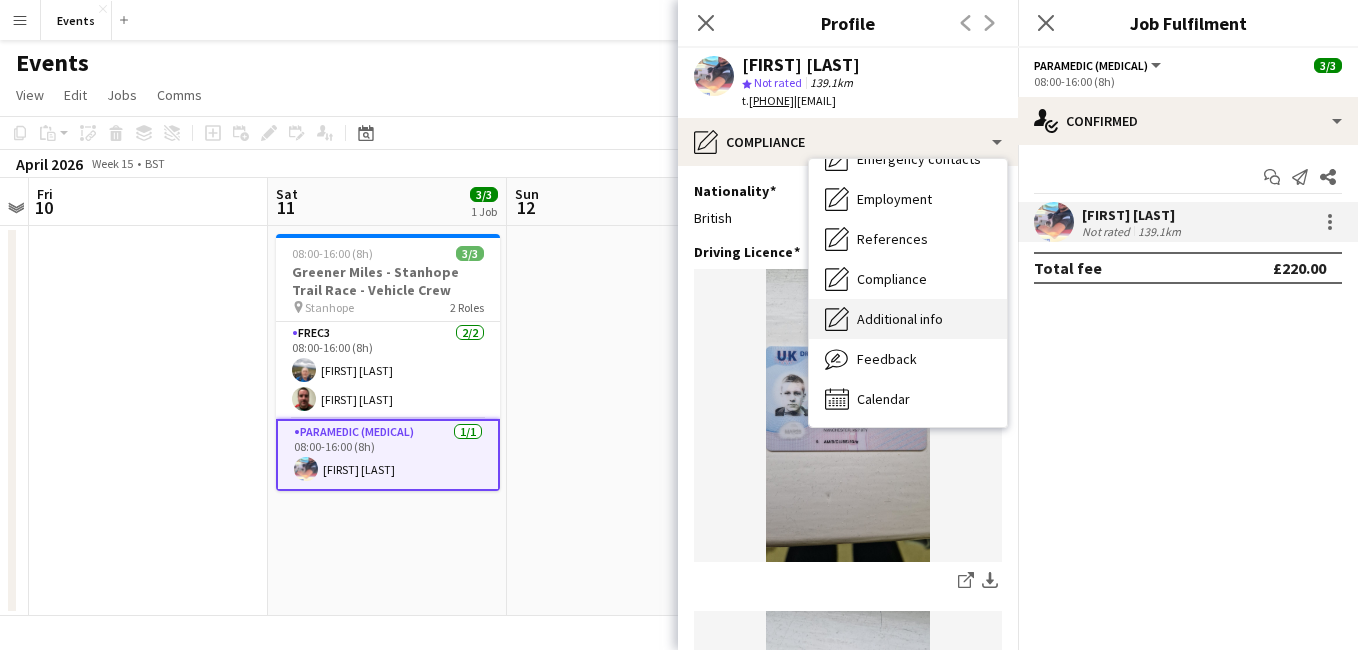 click on "Additional info
Additional info" at bounding box center (908, 319) 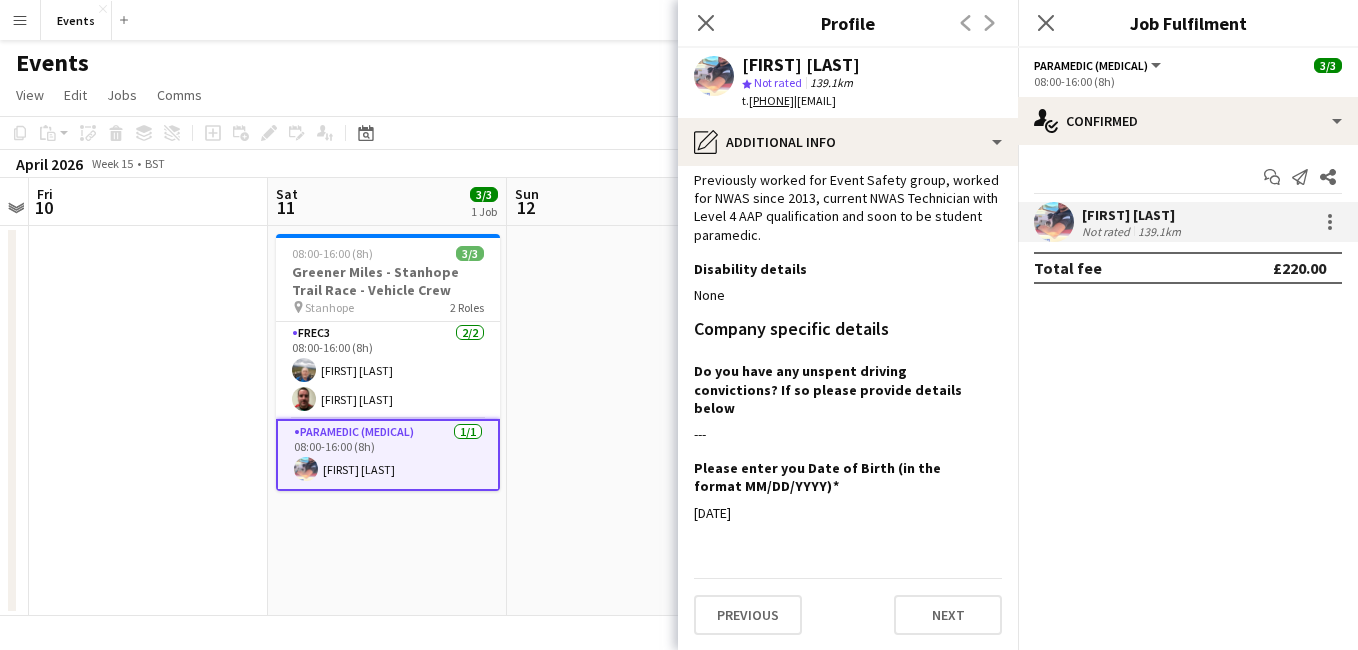 scroll, scrollTop: 0, scrollLeft: 0, axis: both 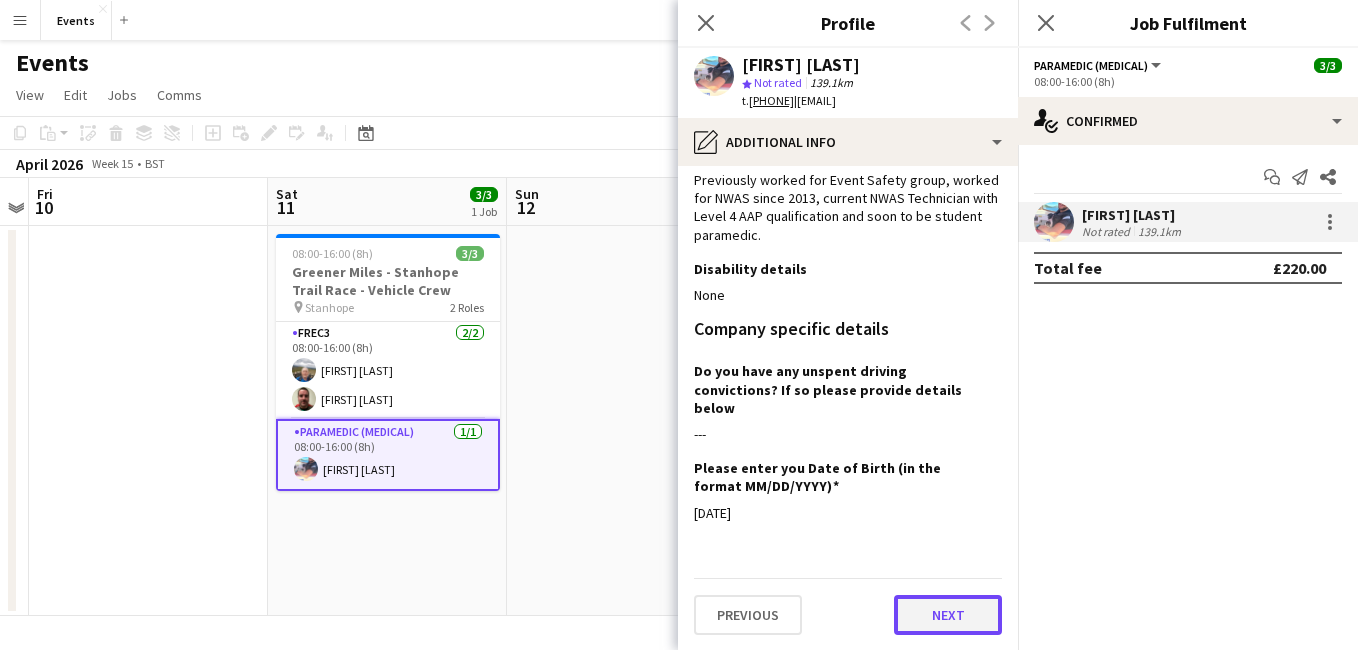 click on "Next" 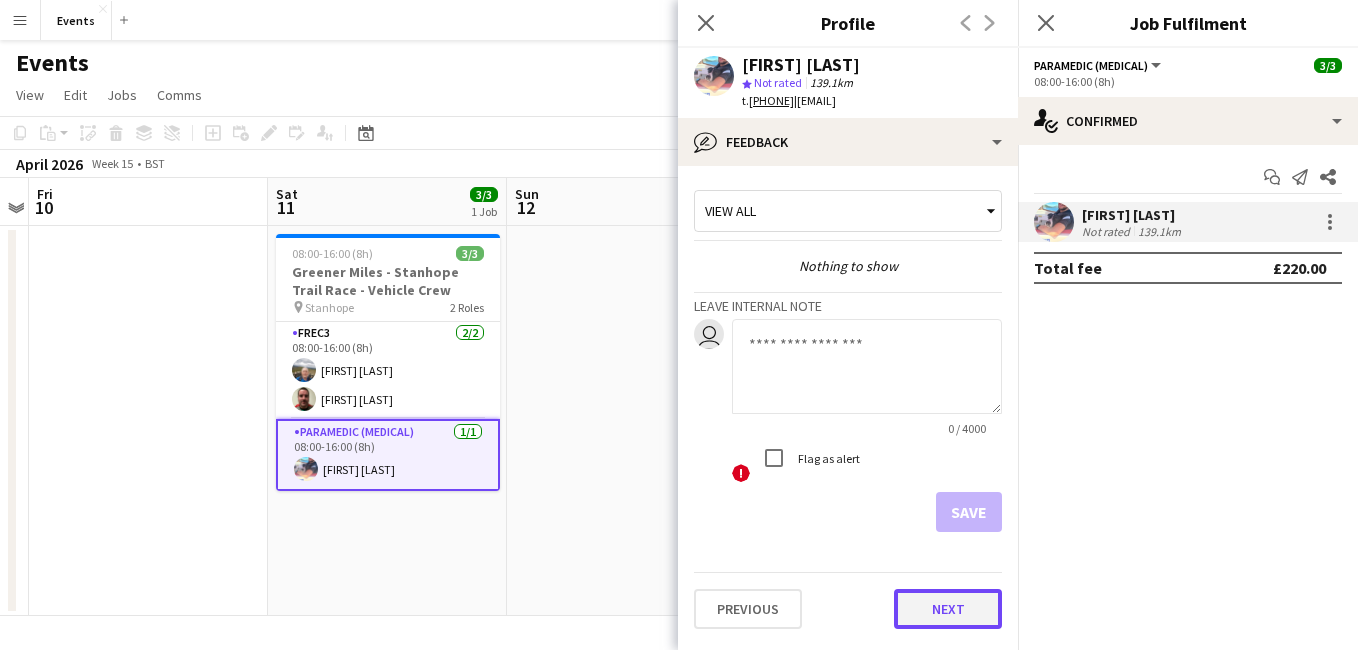 click on "Next" 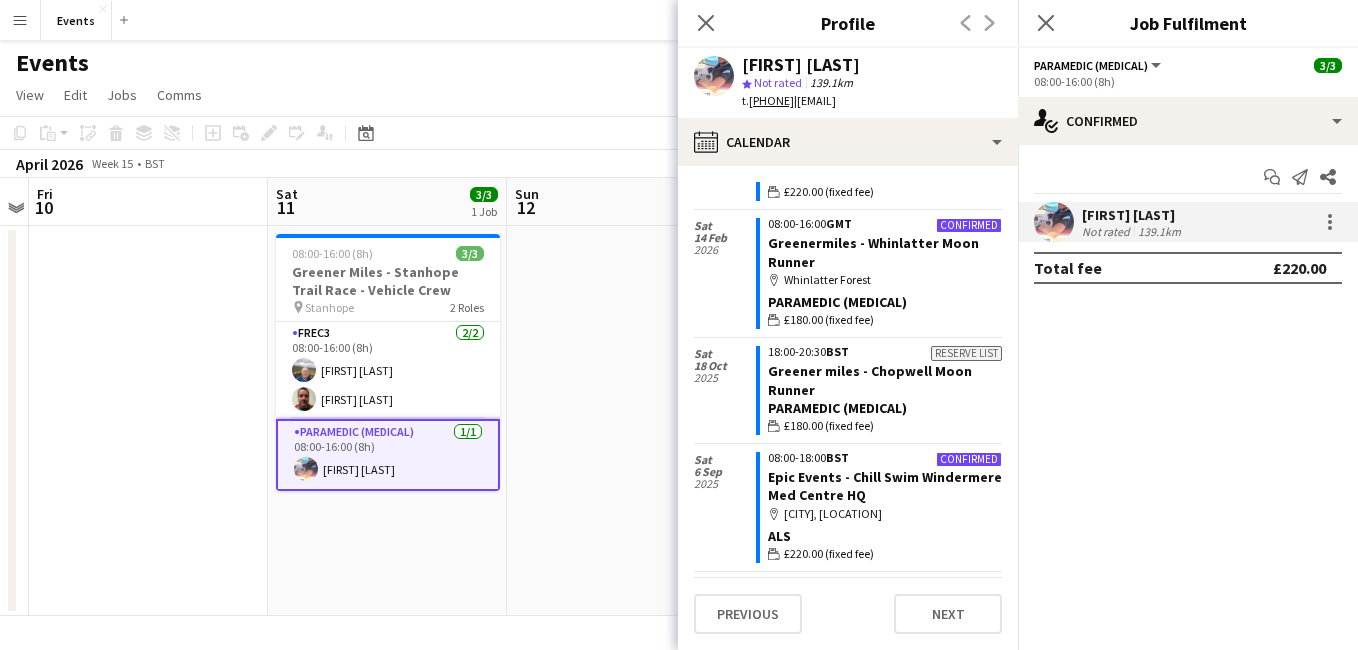 scroll, scrollTop: 286, scrollLeft: 0, axis: vertical 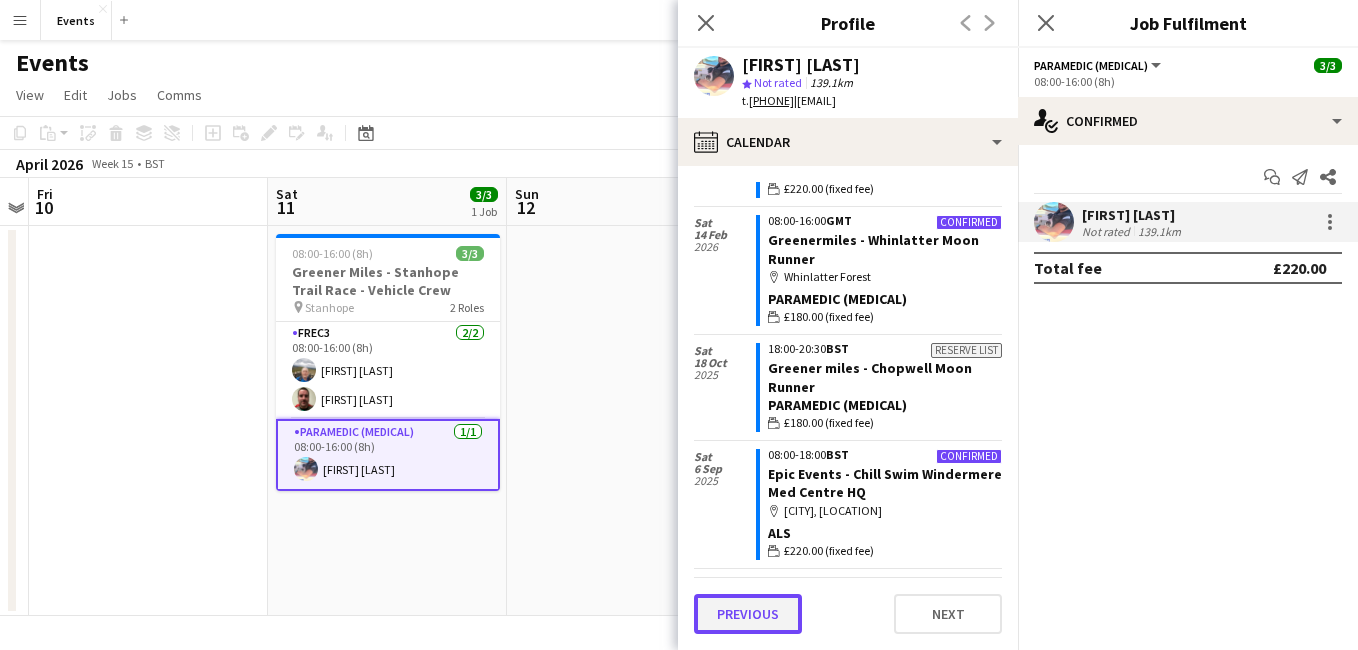 click on "Previous" 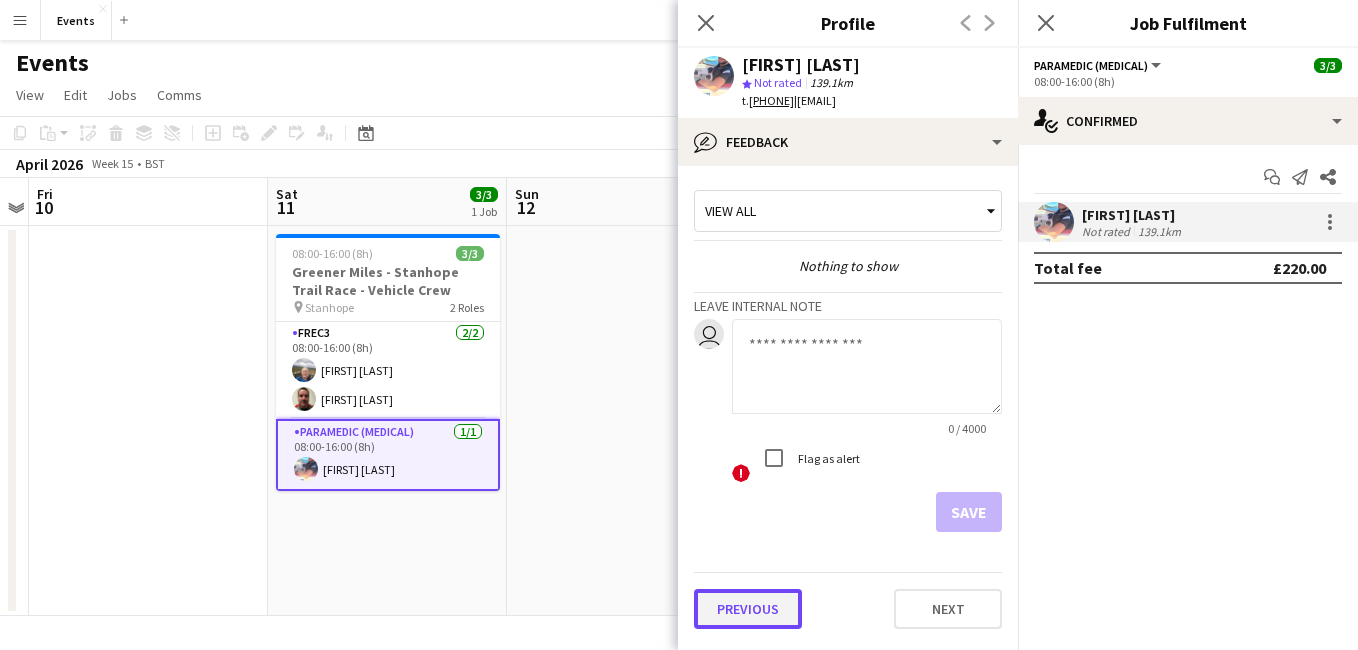 click on "Previous" 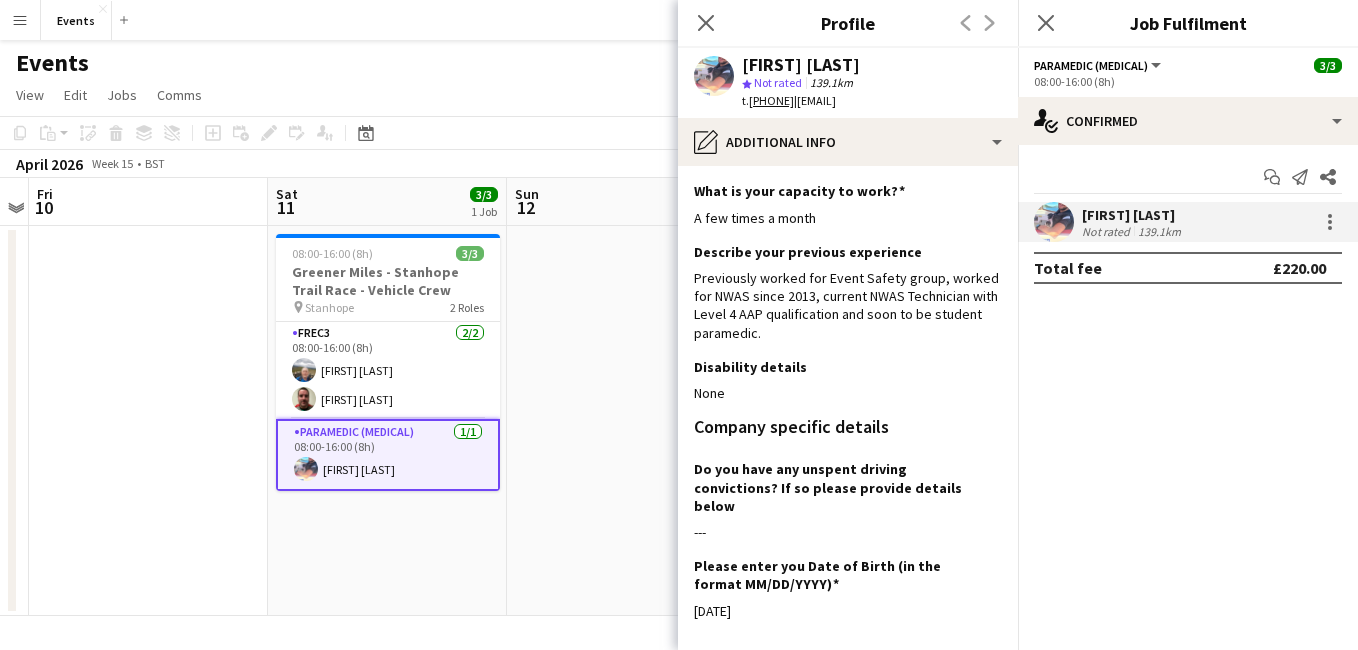 click on "|   niallarmsden@gmail.com" 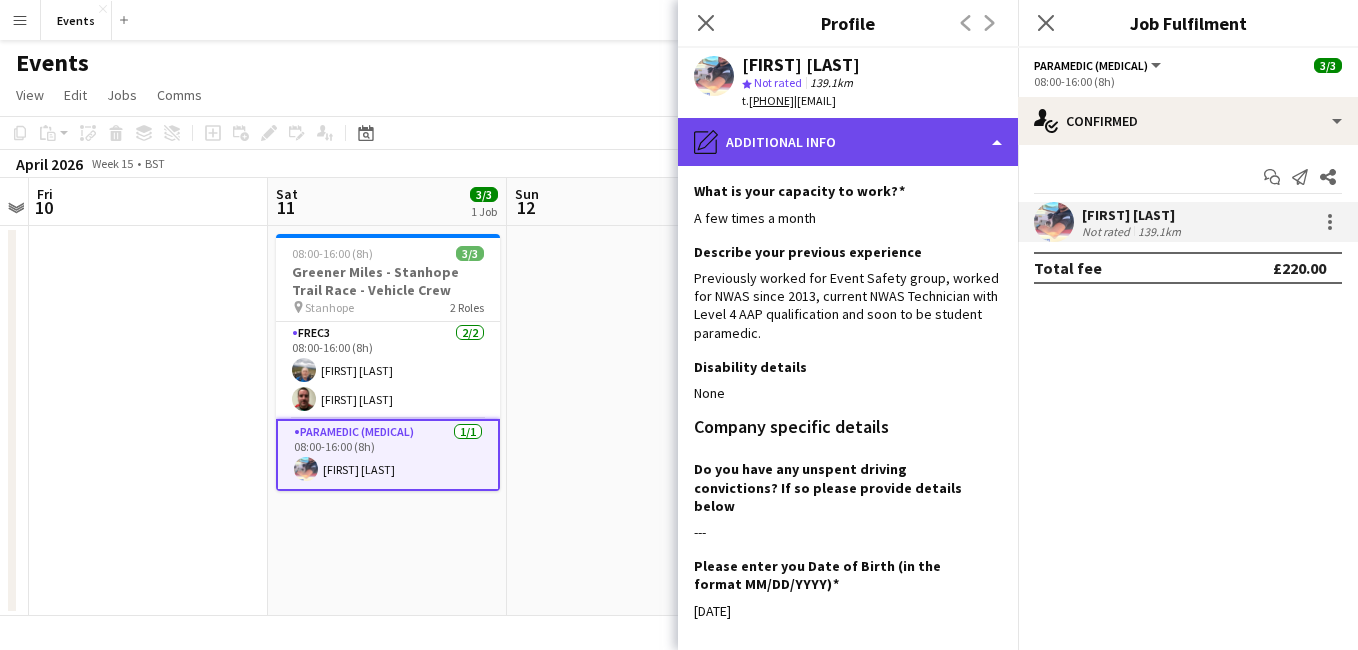 click on "pencil4
Additional info" 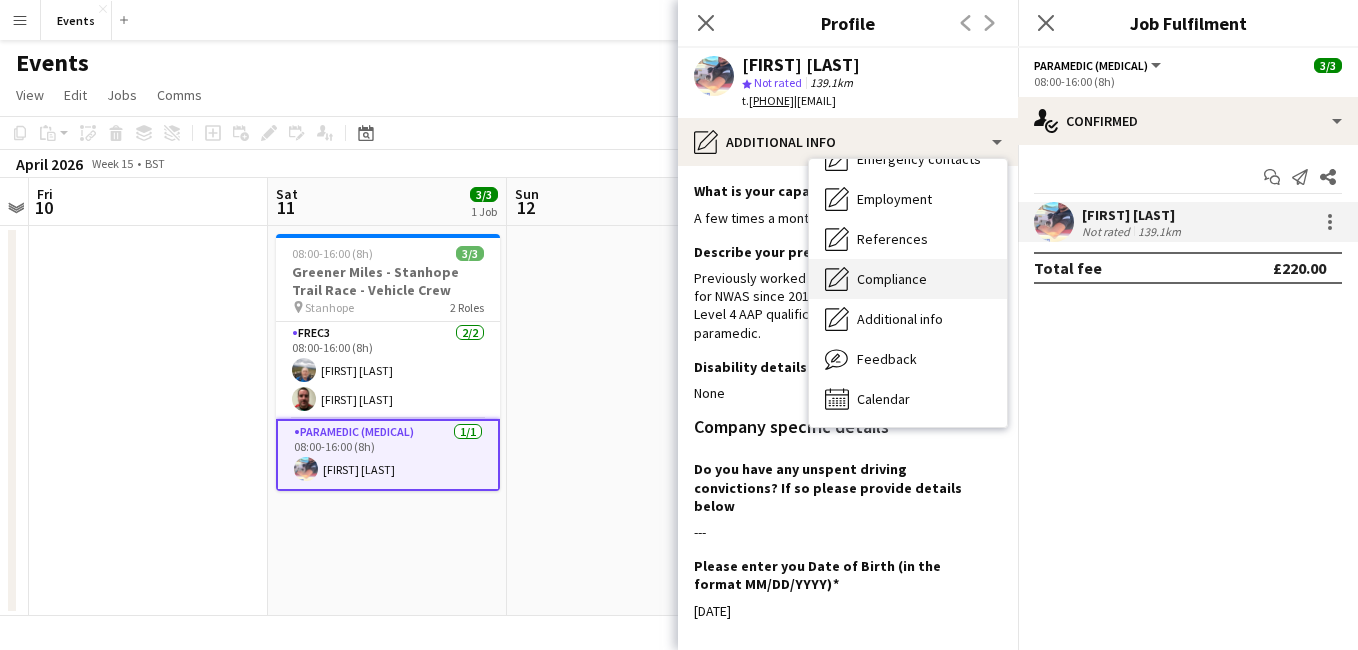 click on "Compliance
Compliance" at bounding box center [908, 279] 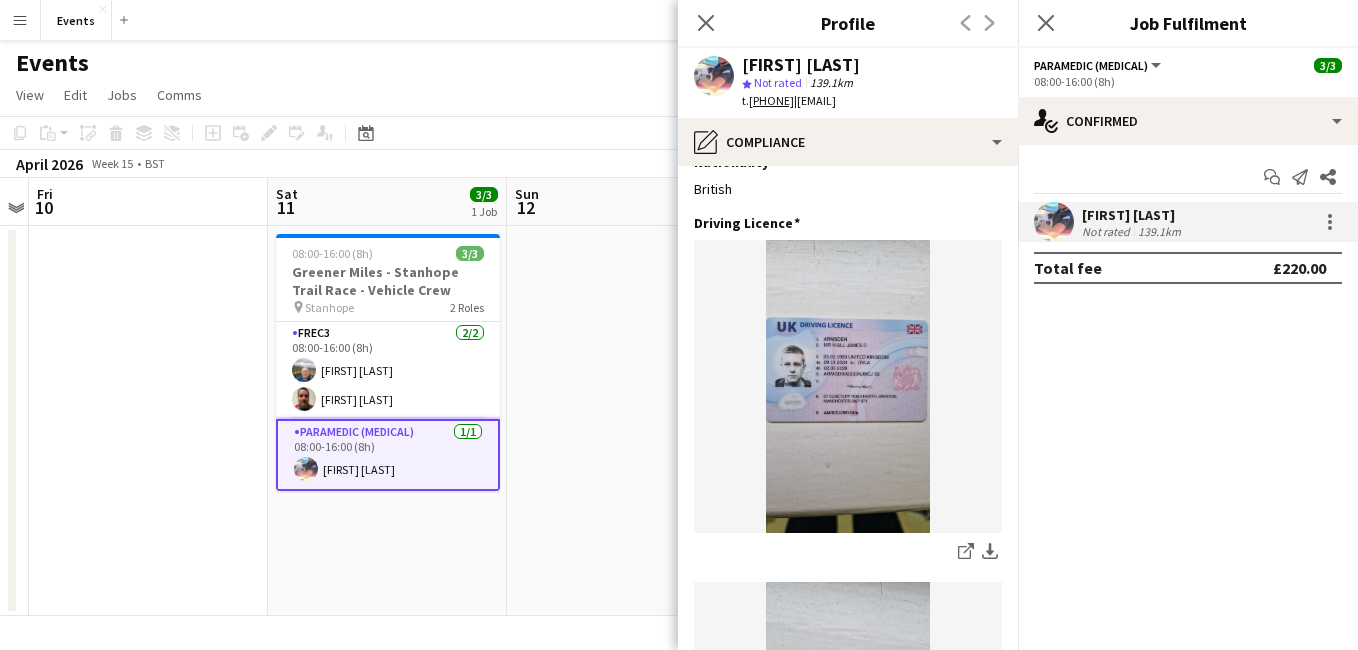 scroll, scrollTop: 0, scrollLeft: 0, axis: both 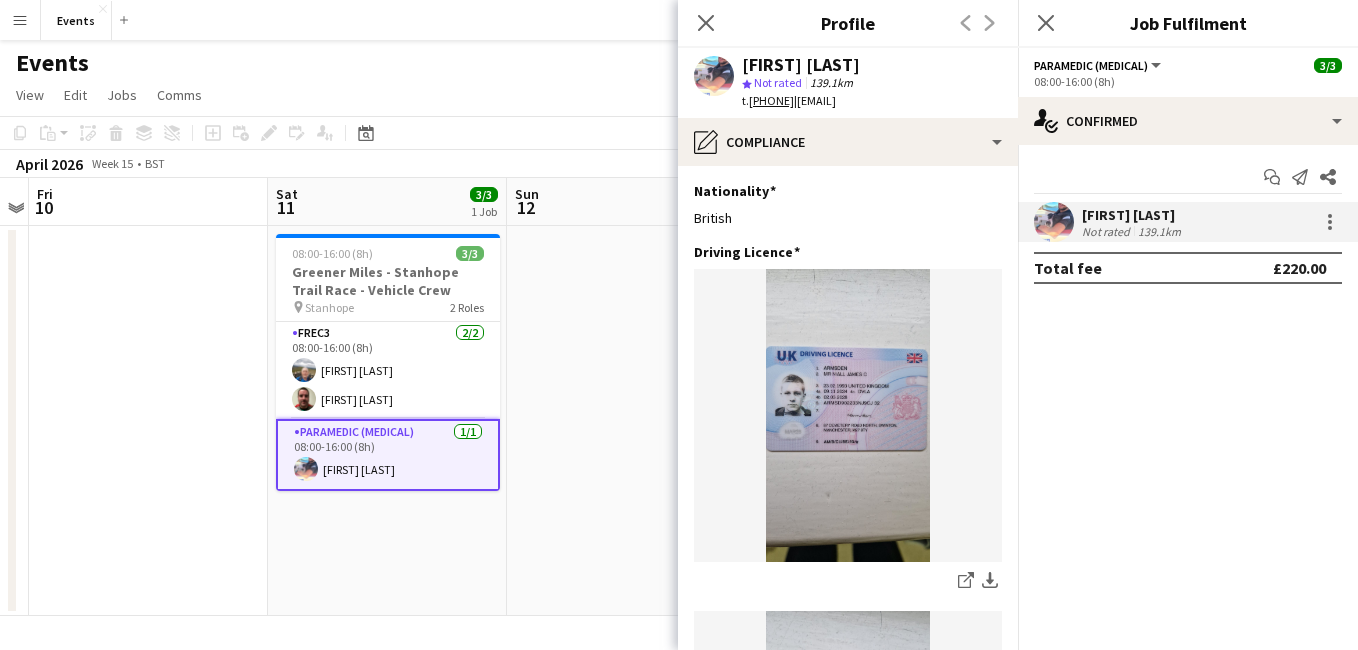 click on "Menu" at bounding box center (20, 20) 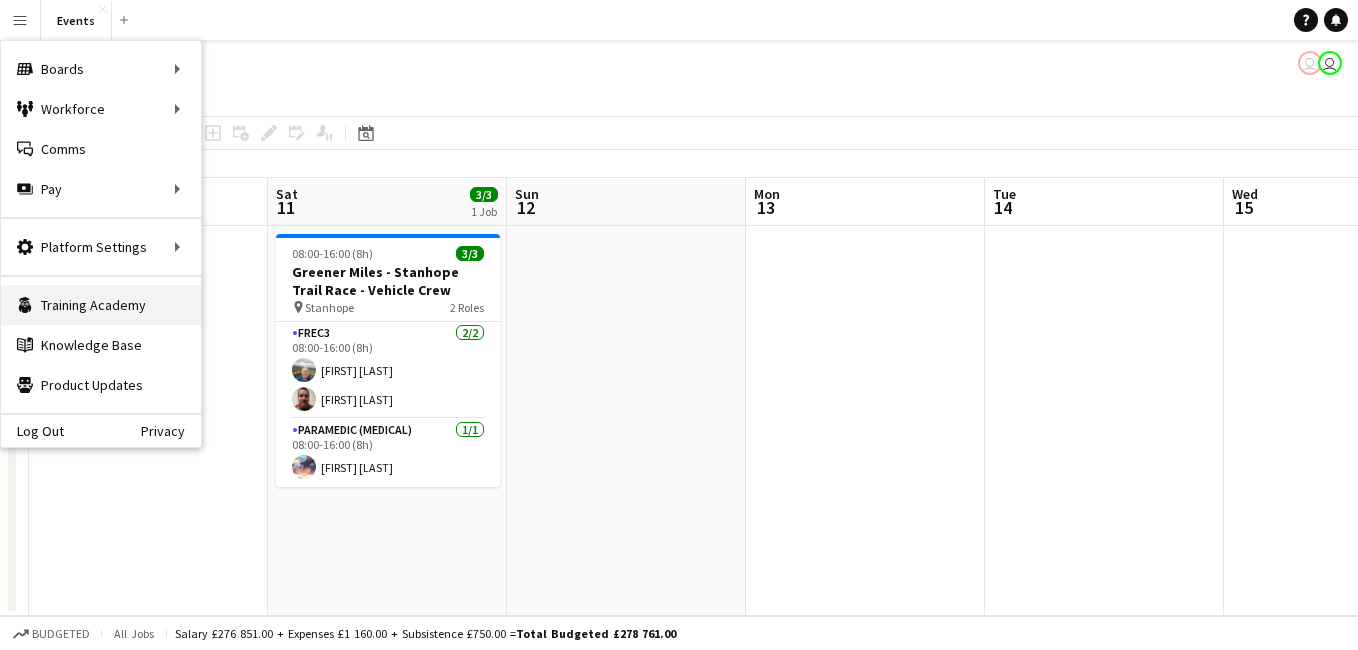 click on "Training Academy
Training Academy" at bounding box center (101, 305) 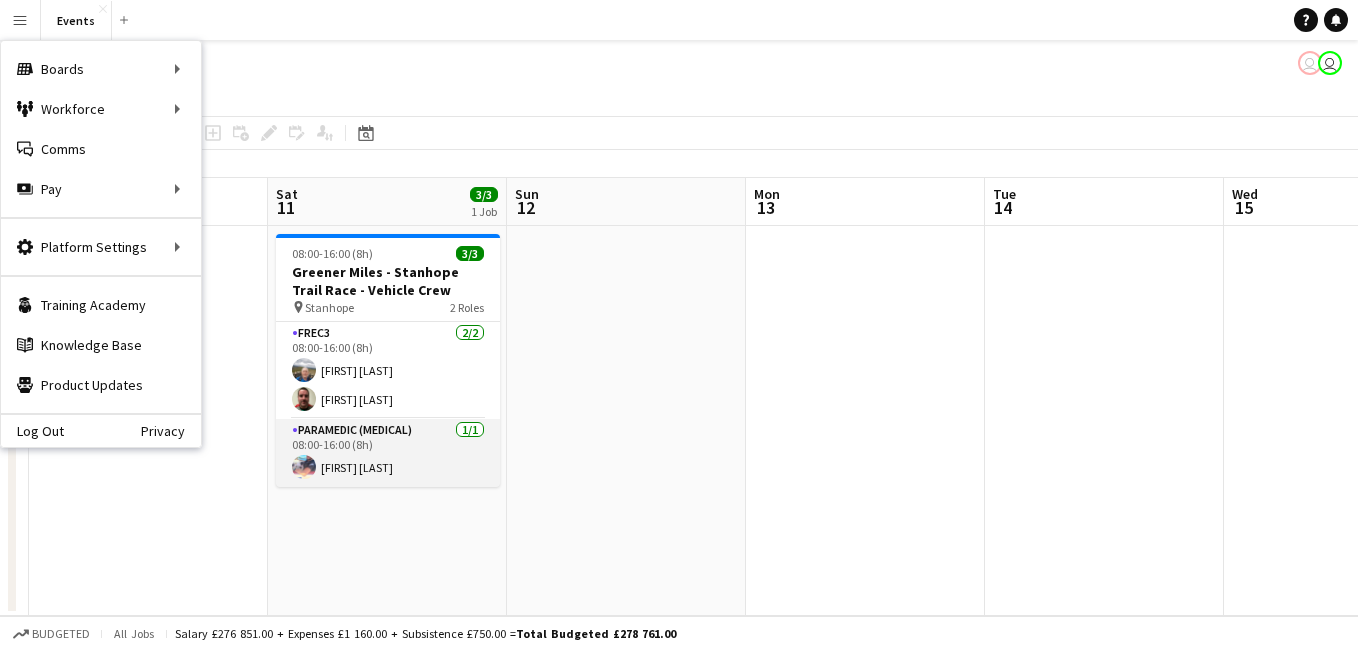 click on "Paramedic (Medical)   1/1   08:00-16:00 (8h)
[FIRST] [LAST]" at bounding box center [388, 453] 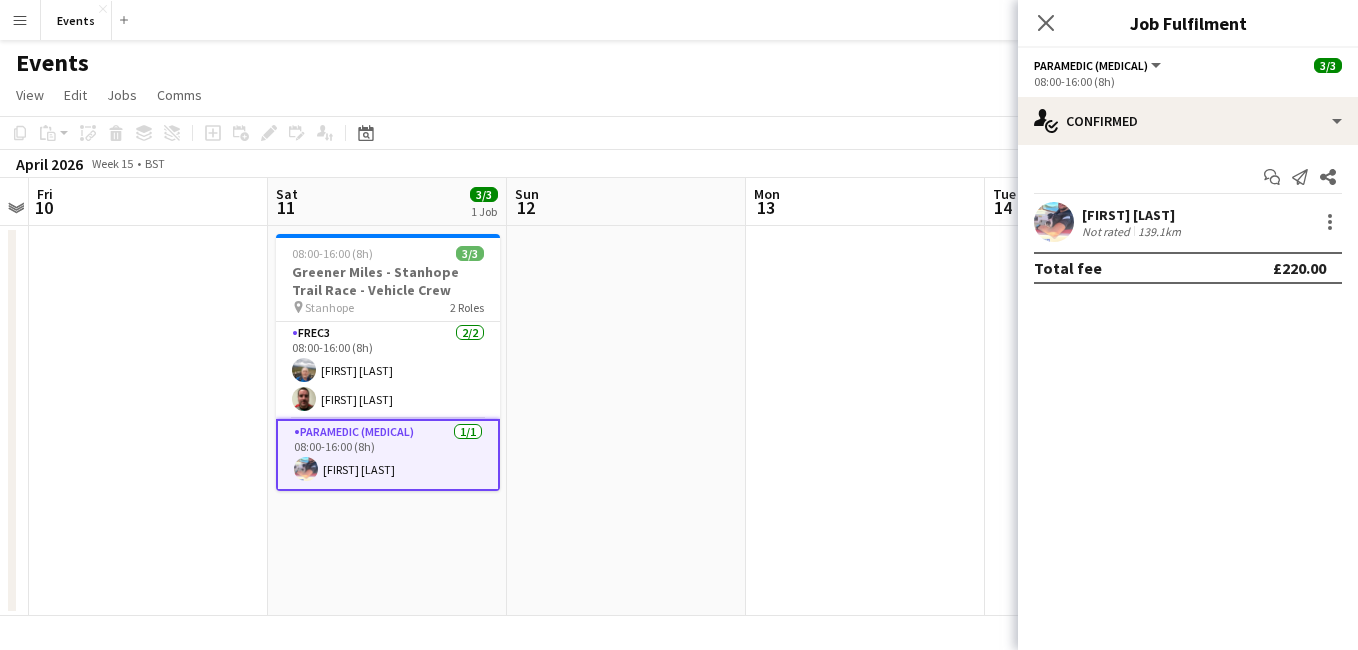 click at bounding box center [1054, 222] 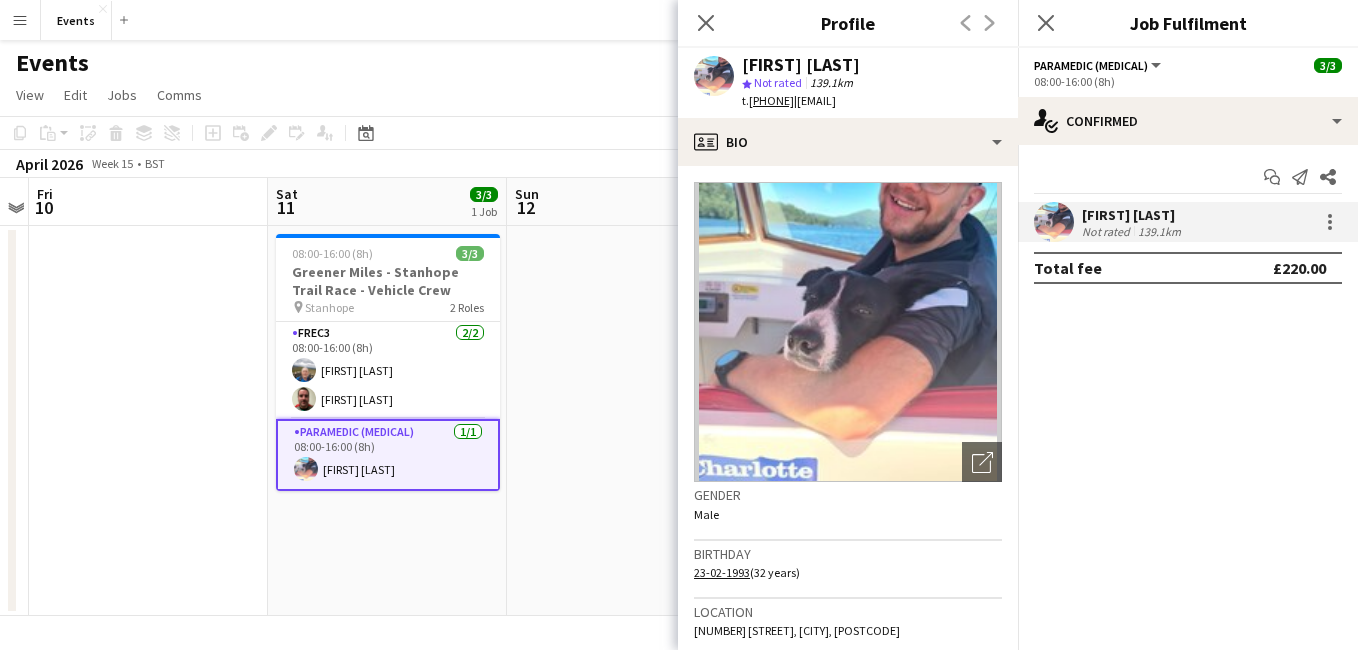 drag, startPoint x: 1046, startPoint y: 208, endPoint x: 1088, endPoint y: 392, distance: 188.73262 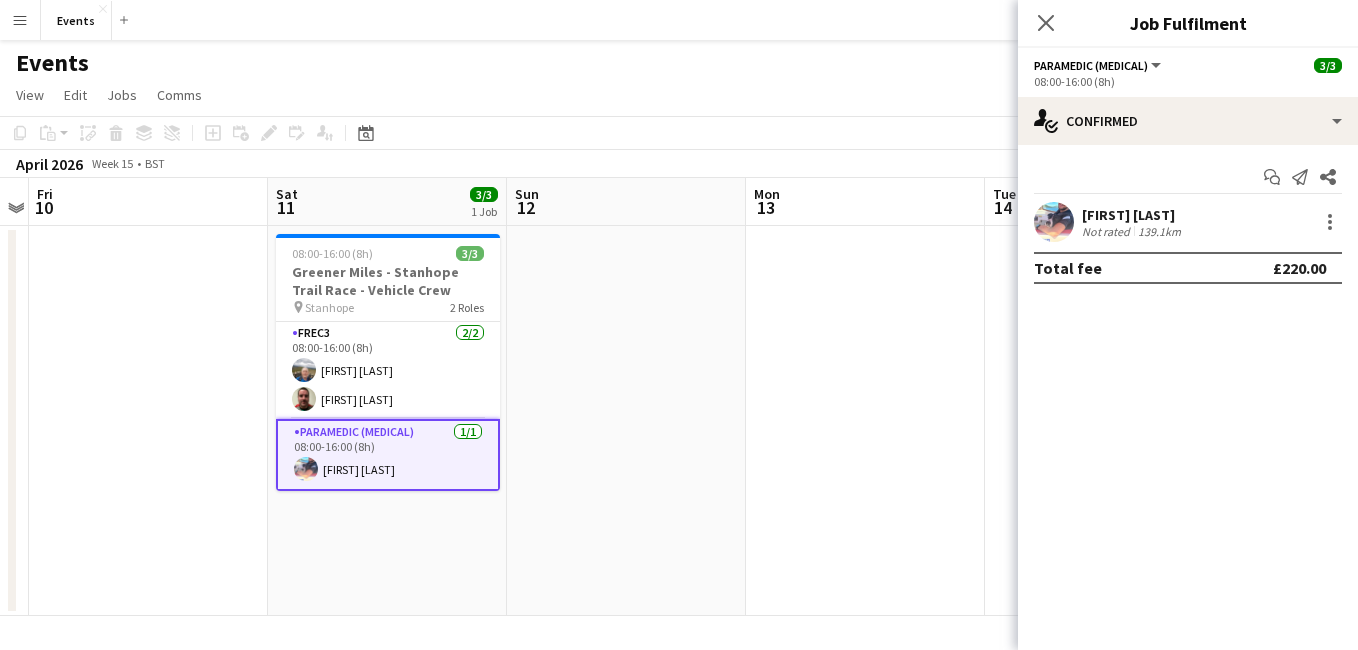 click on "Start chat
Send notification
Share
Niall Armsden   Not rated   139.1km   Total fee   £220.00" at bounding box center [1188, 222] 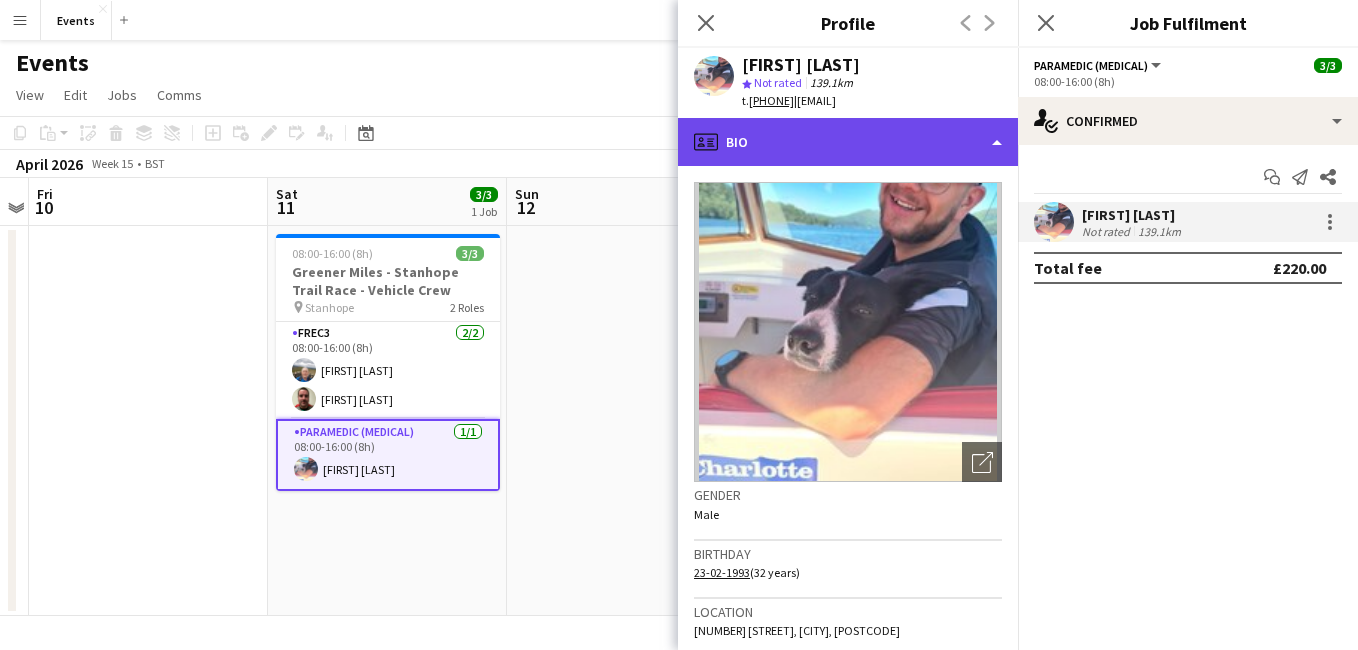 click on "profile
Bio" 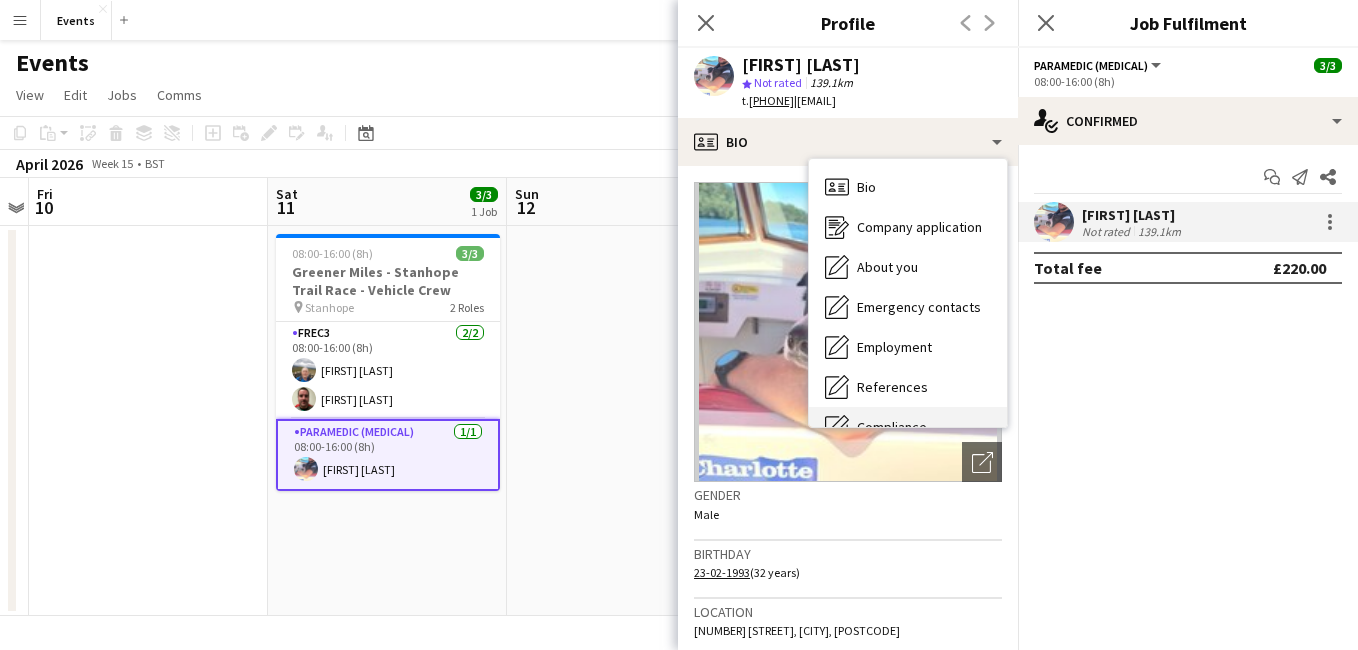 click on "Compliance
Compliance" at bounding box center [908, 427] 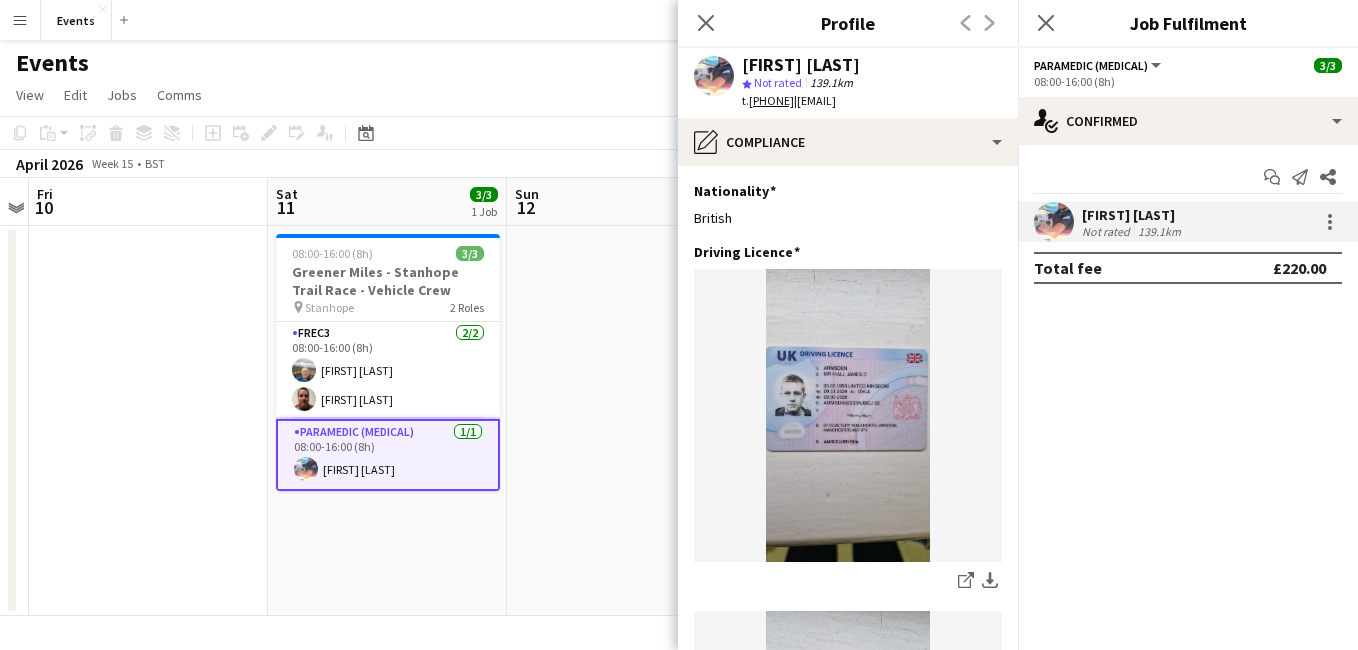 drag, startPoint x: 935, startPoint y: 414, endPoint x: 1022, endPoint y: 572, distance: 180.36906 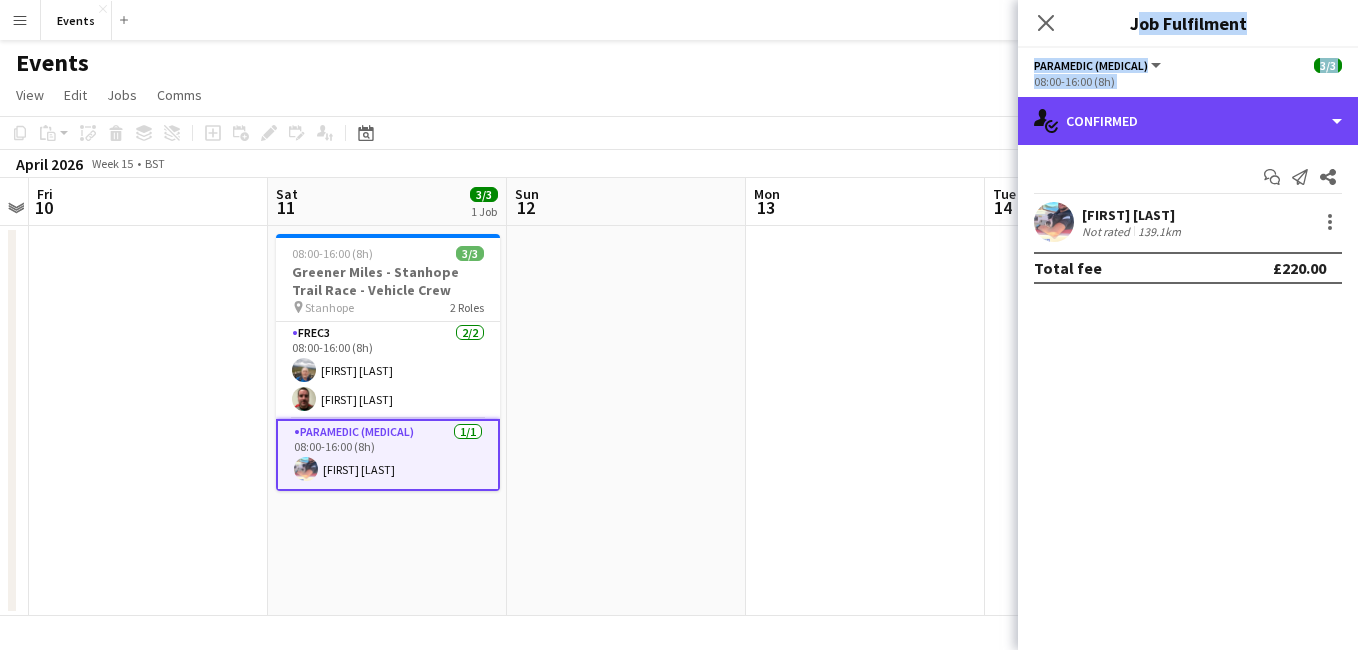 drag, startPoint x: 1022, startPoint y: 572, endPoint x: 1109, endPoint y: 39, distance: 540.0537 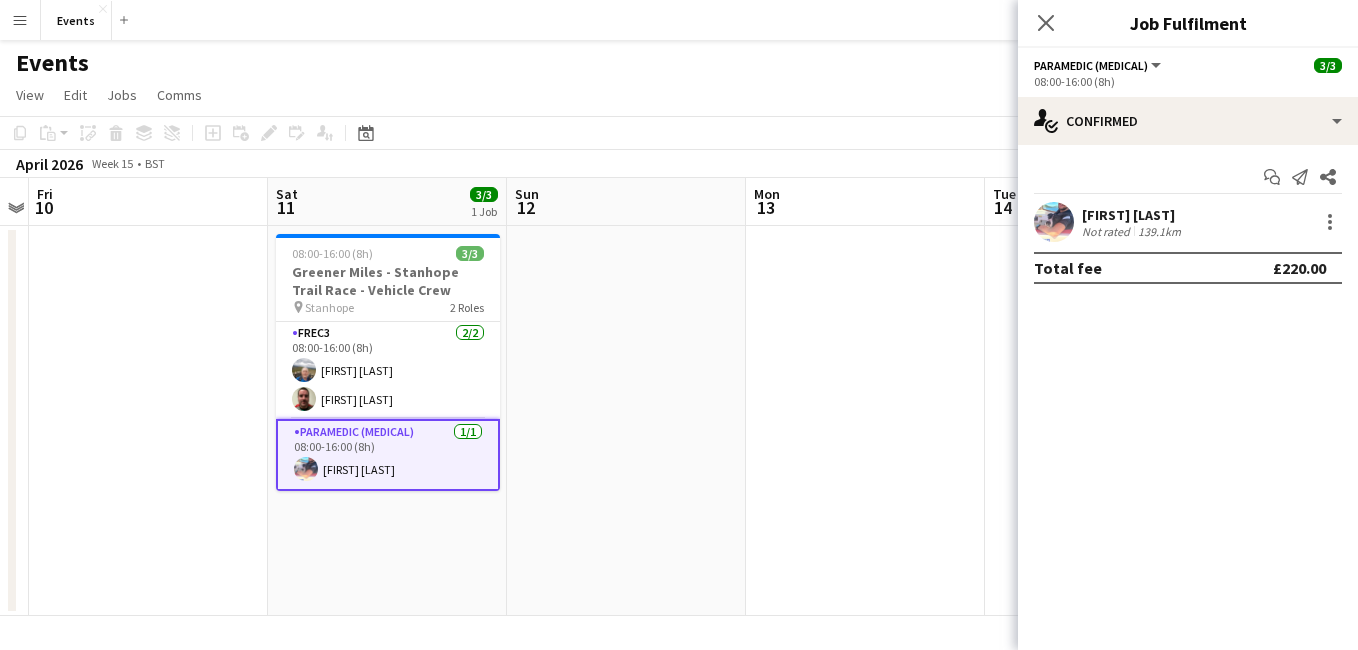 click at bounding box center [1054, 222] 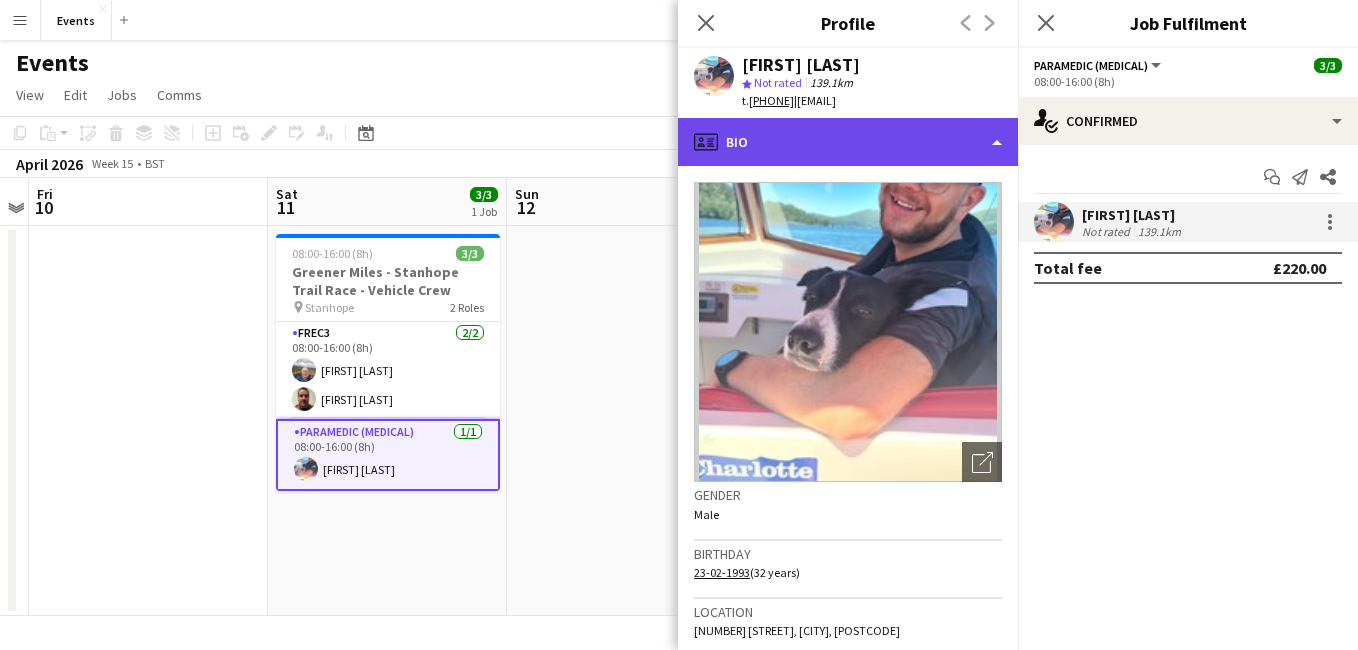 drag, startPoint x: 1055, startPoint y: 217, endPoint x: 944, endPoint y: 153, distance: 128.12885 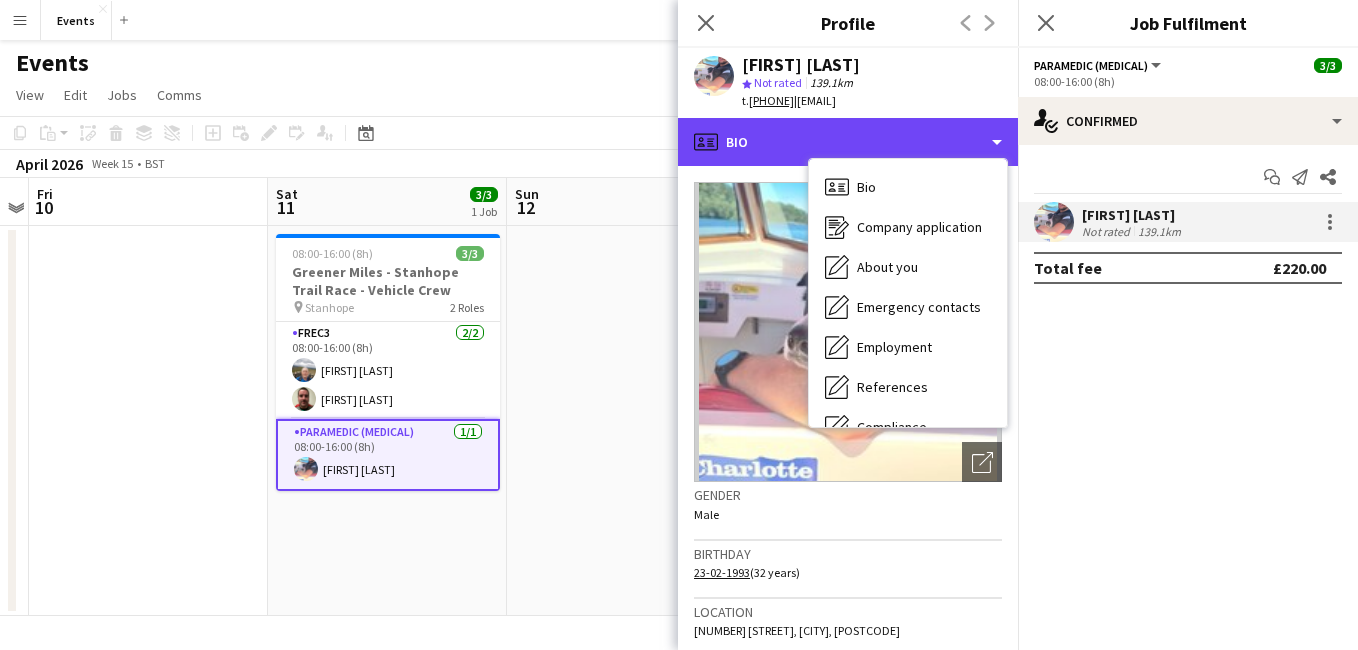 scroll, scrollTop: 148, scrollLeft: 0, axis: vertical 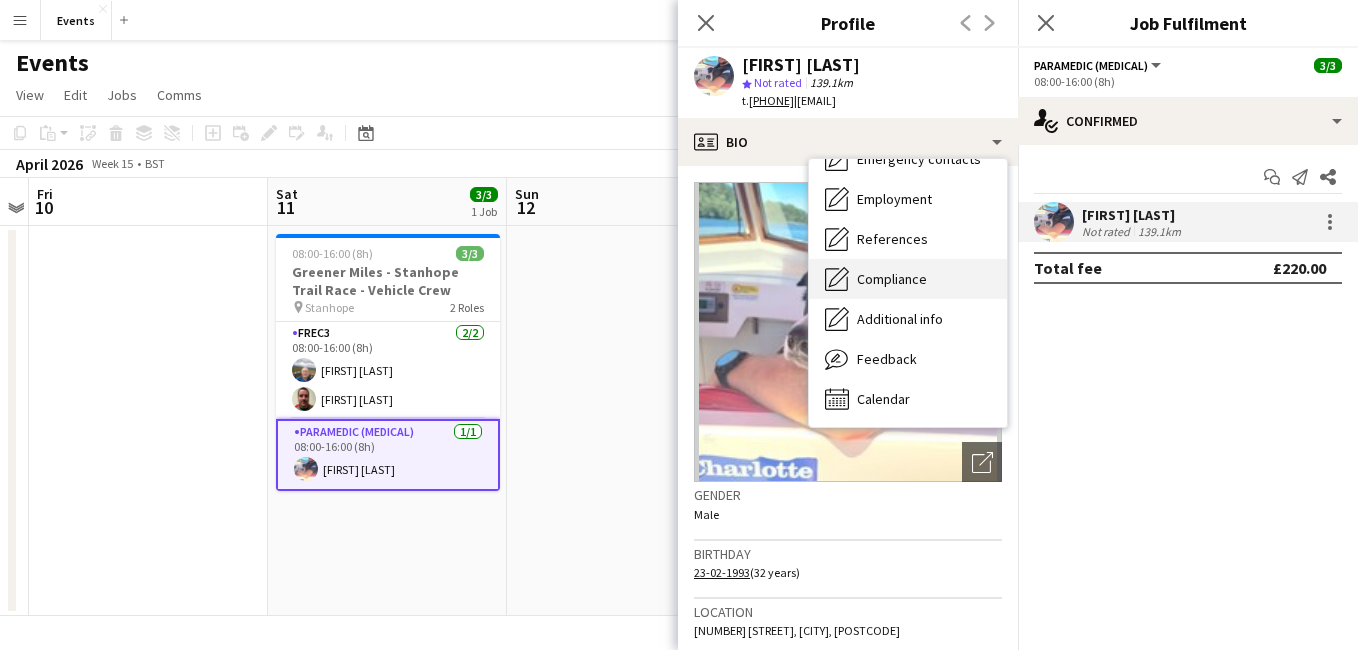 drag, startPoint x: 1003, startPoint y: 375, endPoint x: 911, endPoint y: 268, distance: 141.11343 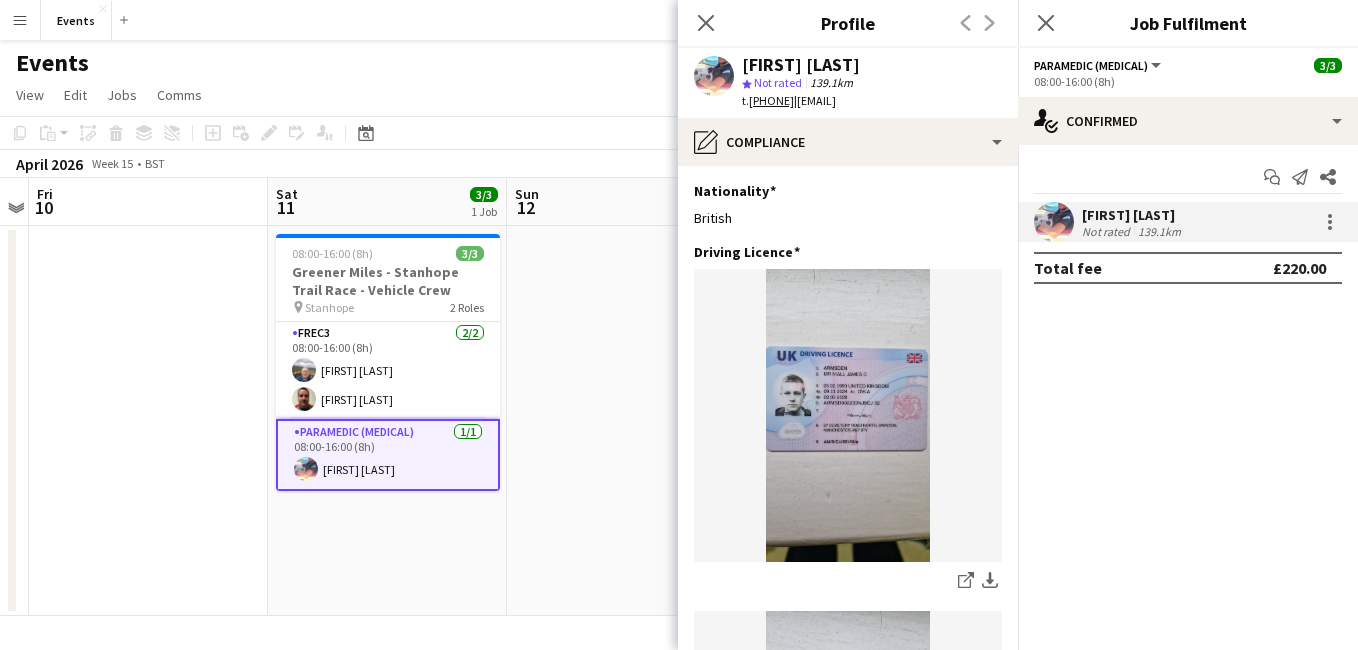 drag, startPoint x: 997, startPoint y: 217, endPoint x: 1009, endPoint y: 252, distance: 37 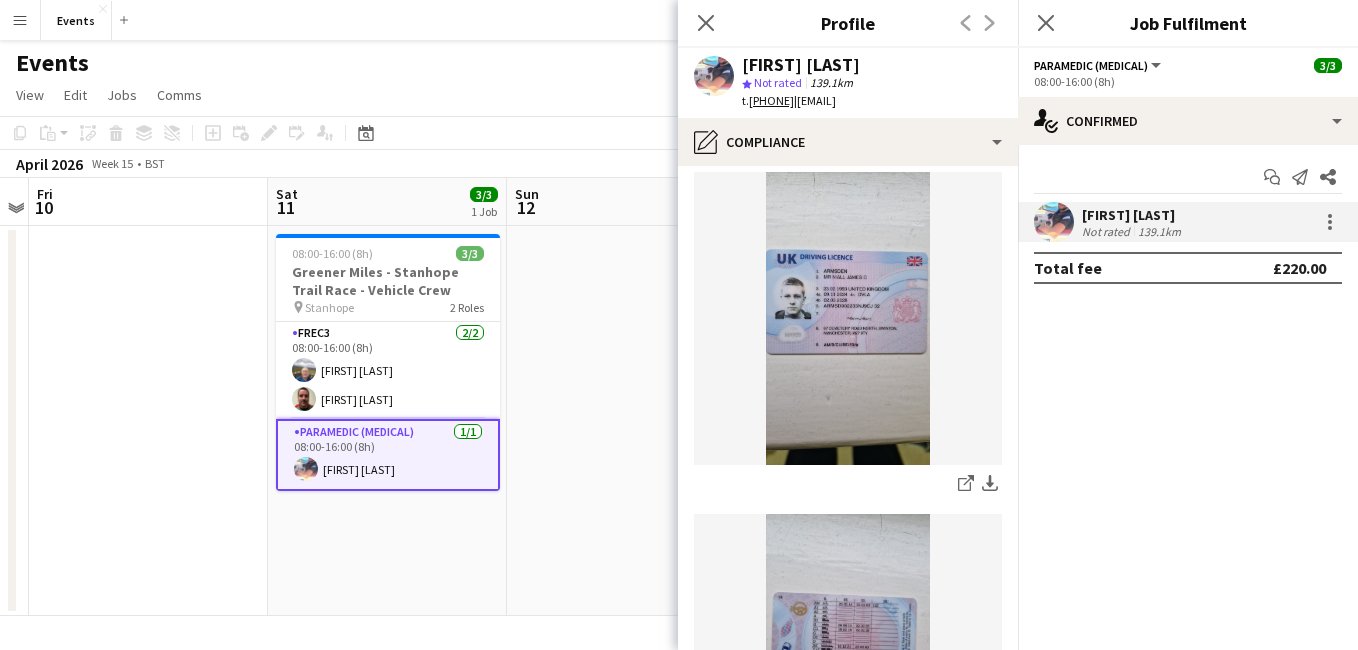 scroll, scrollTop: 0, scrollLeft: 0, axis: both 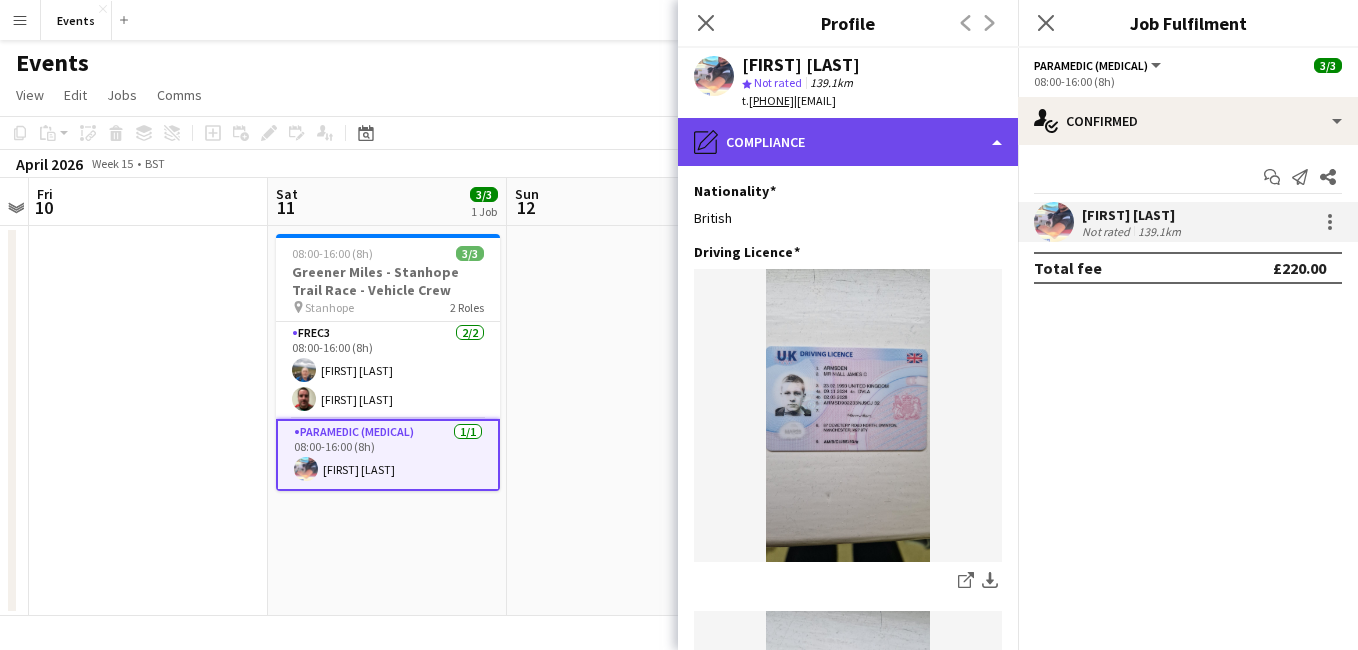 click on "pencil4
Compliance" 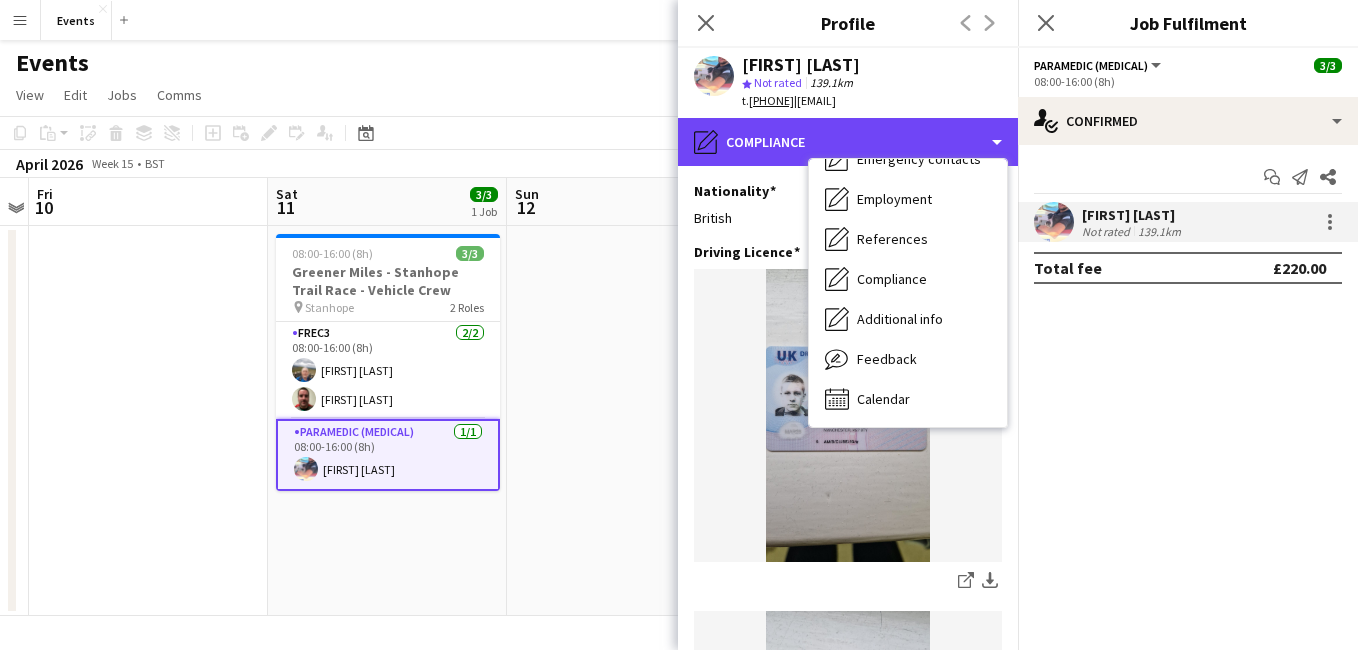 scroll, scrollTop: 0, scrollLeft: 0, axis: both 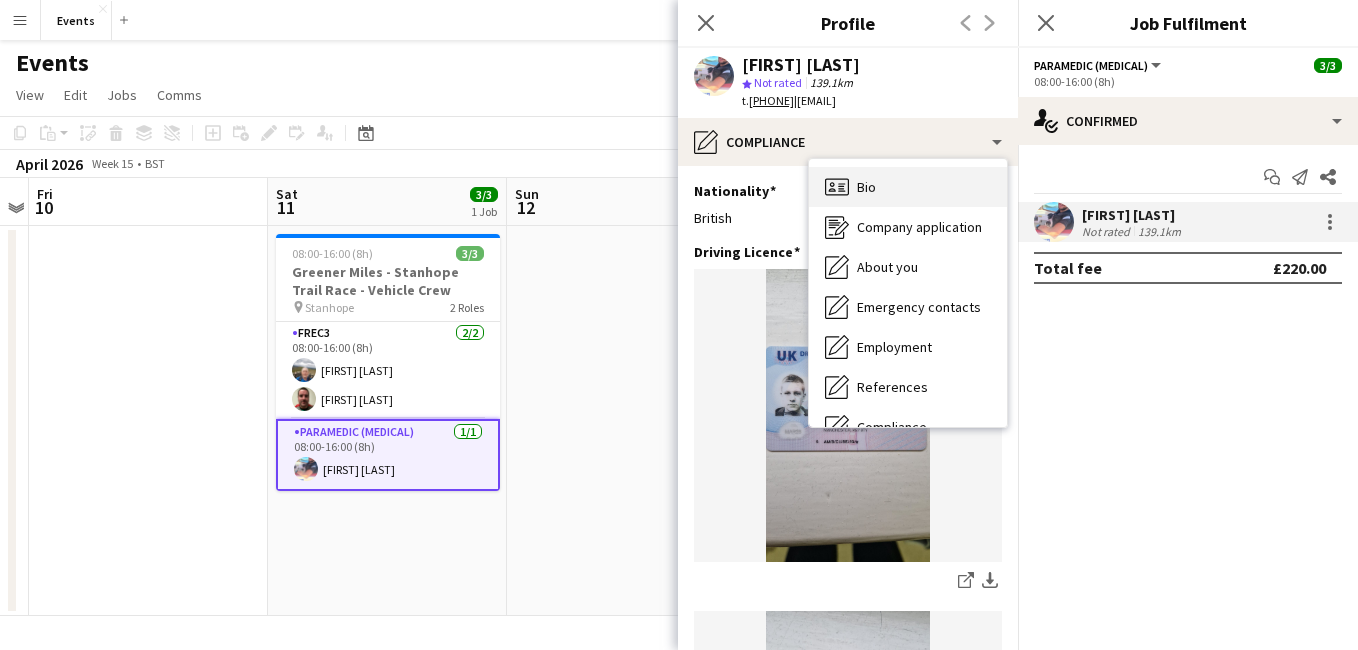 click on "Bio
Bio" at bounding box center [908, 187] 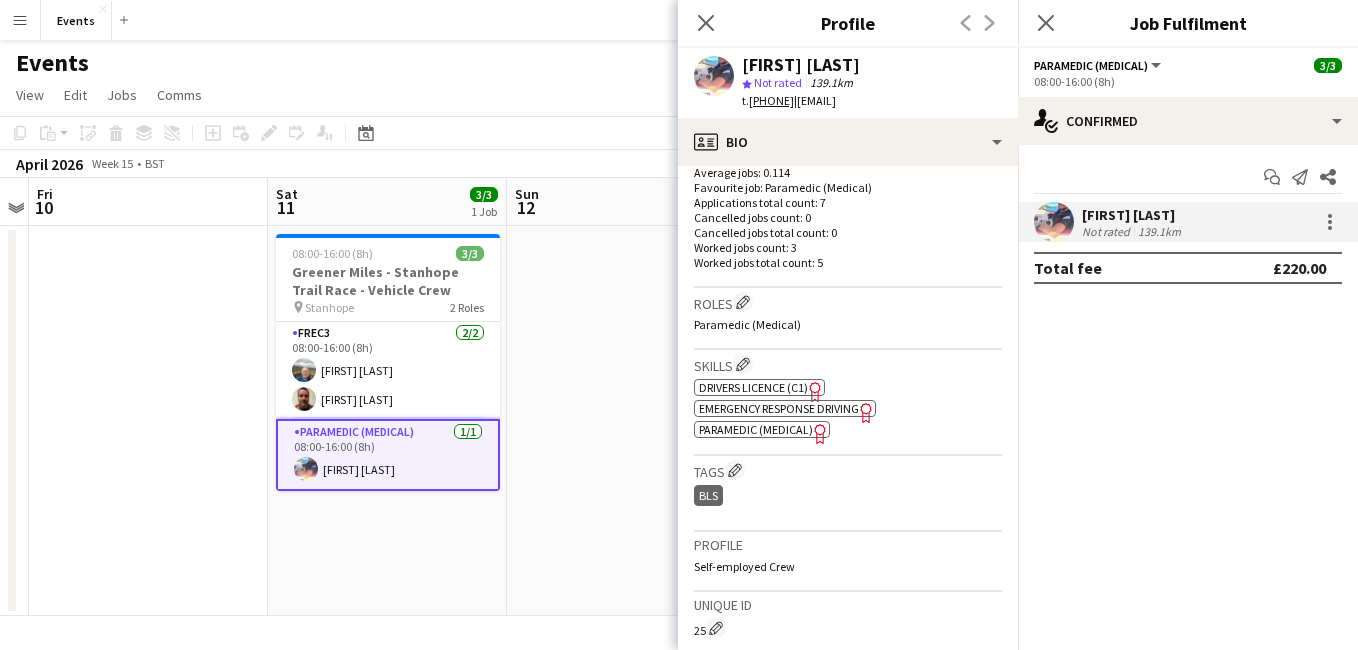 scroll, scrollTop: 0, scrollLeft: 0, axis: both 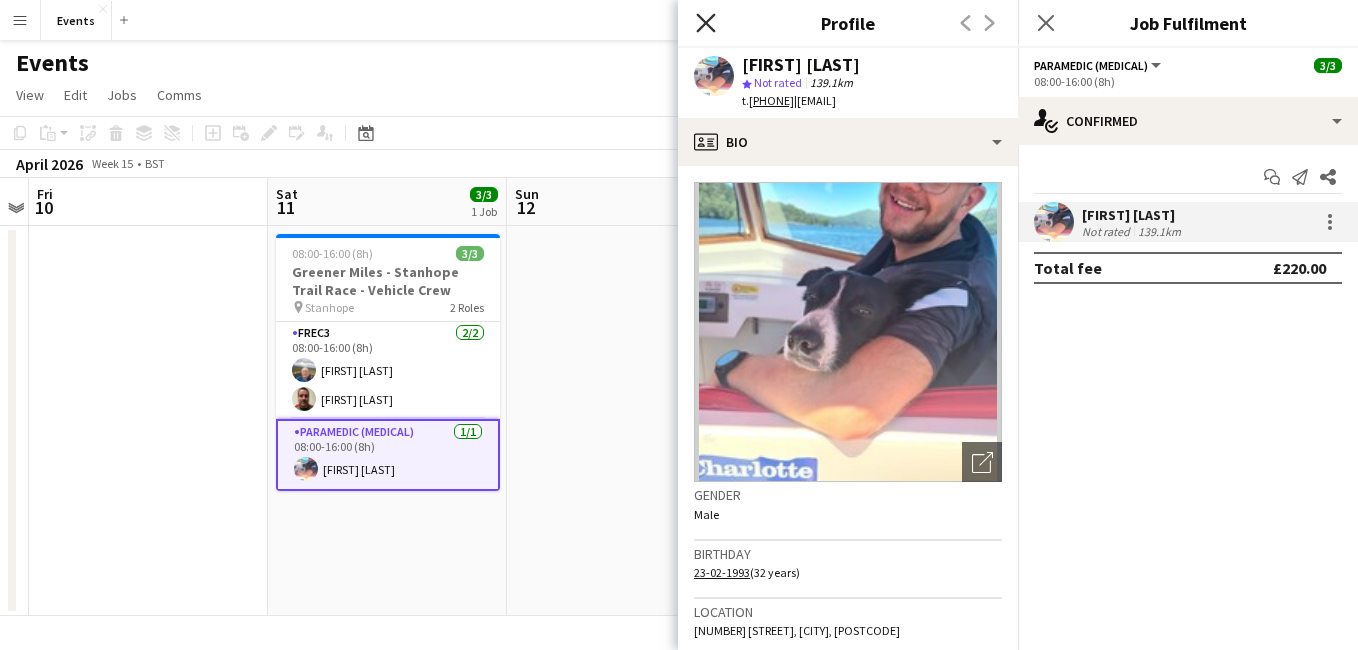 drag, startPoint x: 753, startPoint y: 142, endPoint x: 709, endPoint y: 19, distance: 130.63307 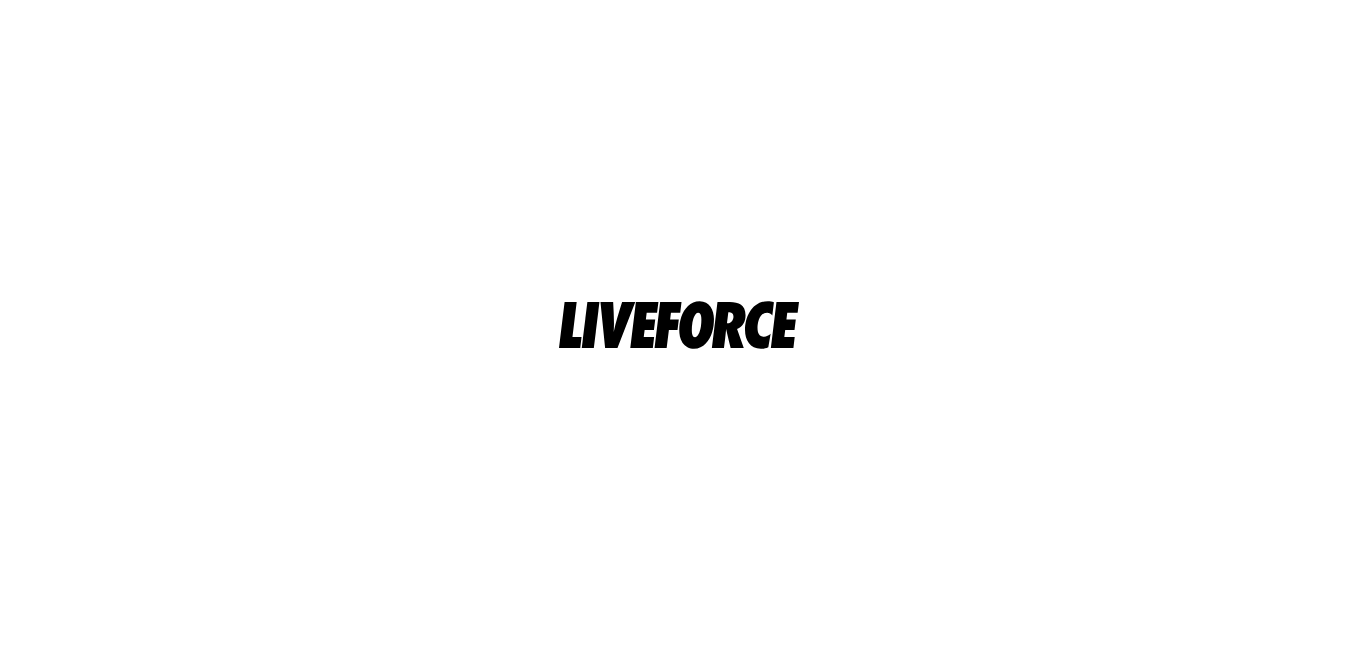 scroll, scrollTop: 0, scrollLeft: 0, axis: both 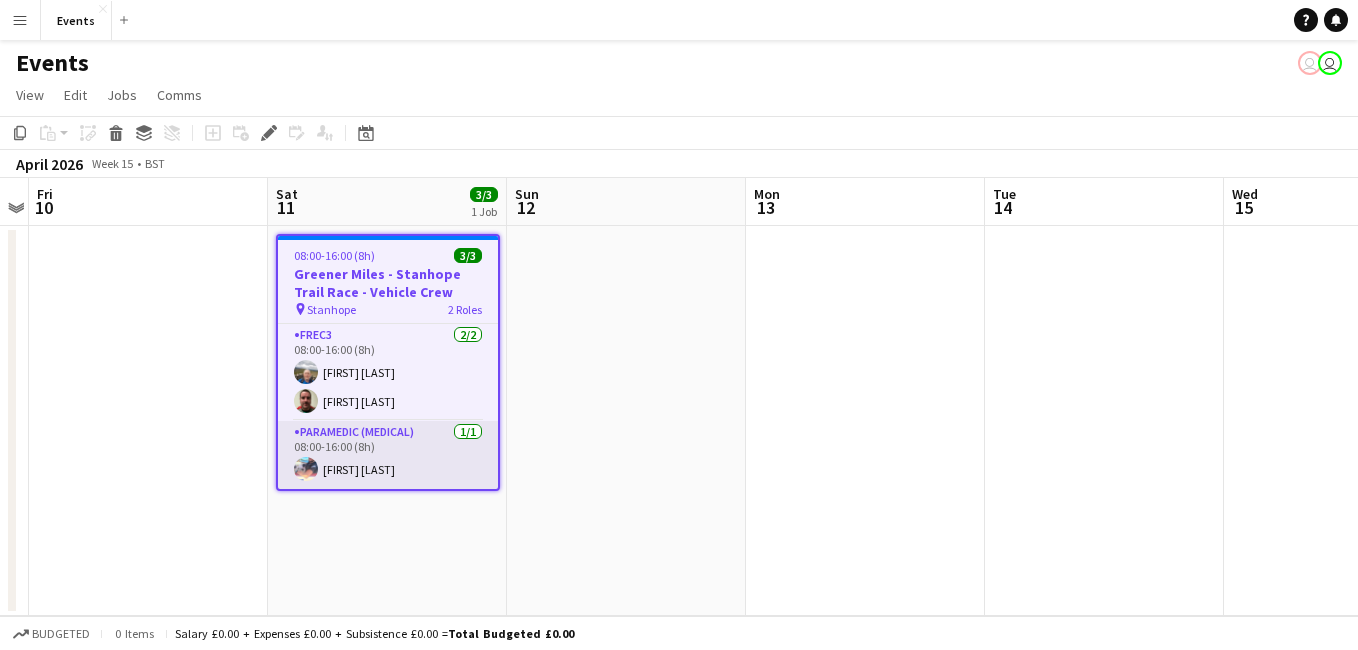 click at bounding box center [306, 469] 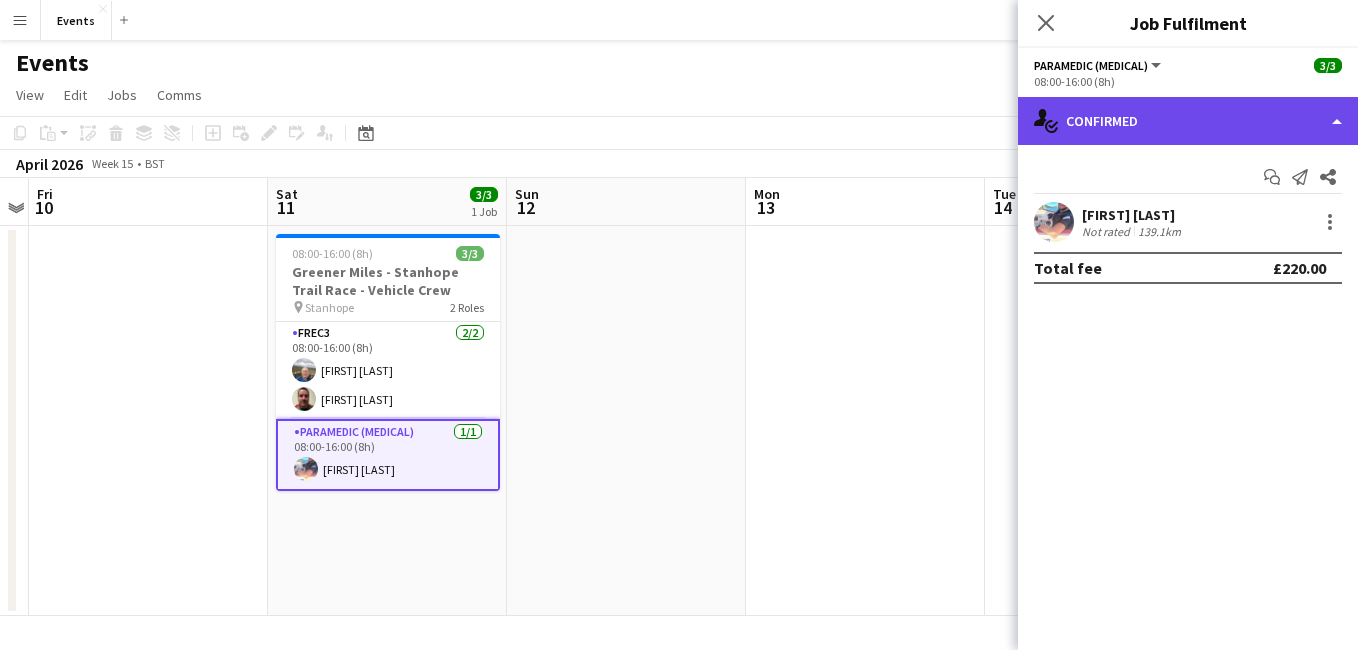 click on "single-neutral-actions-check-2
Confirmed" 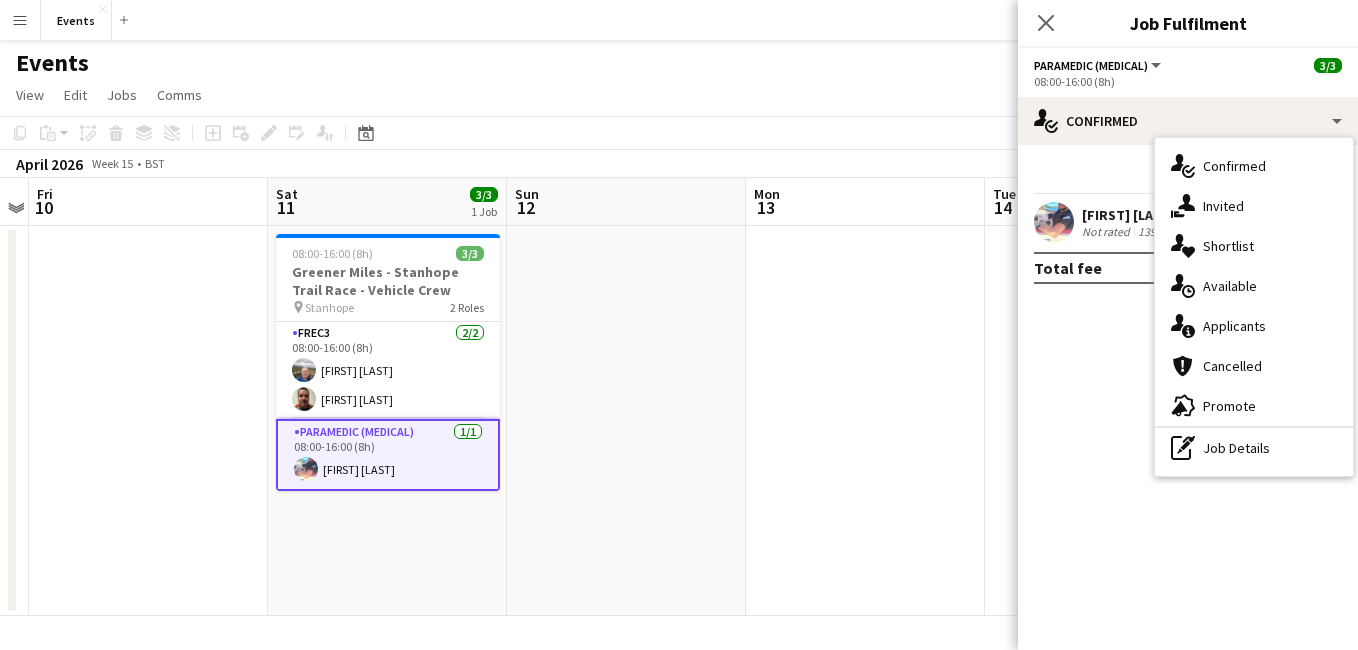 click at bounding box center [1054, 222] 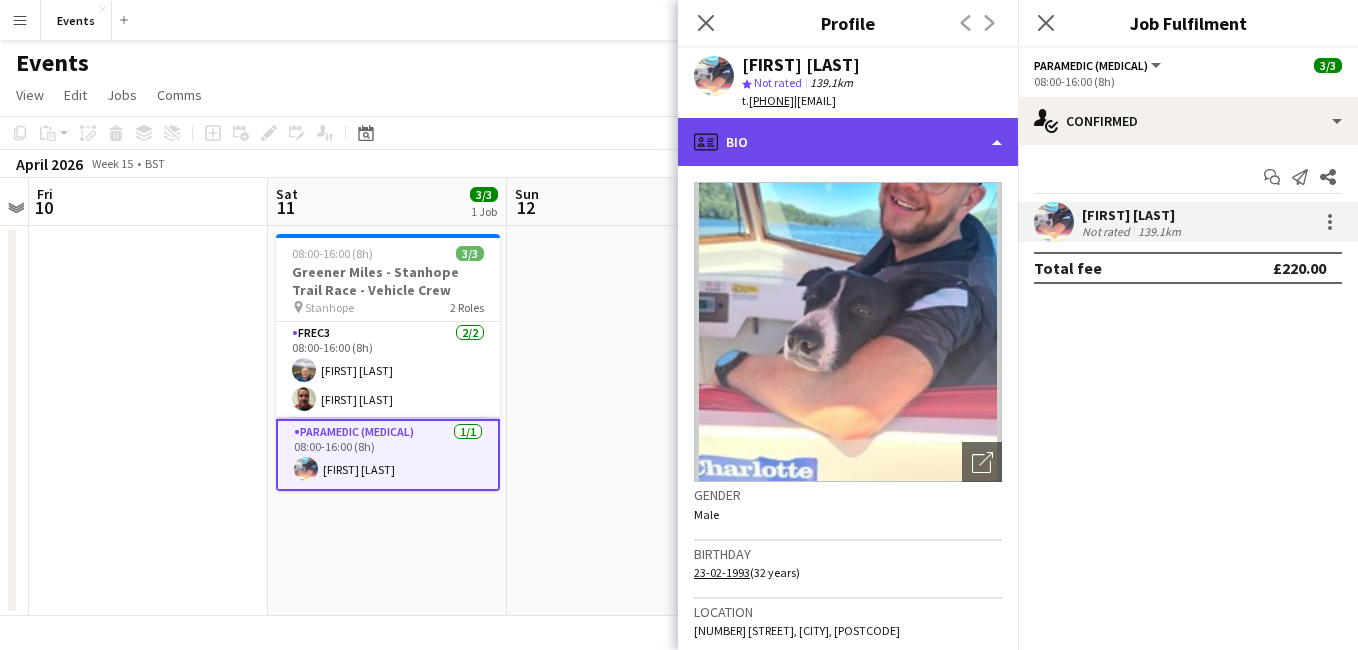click on "profile
Bio" 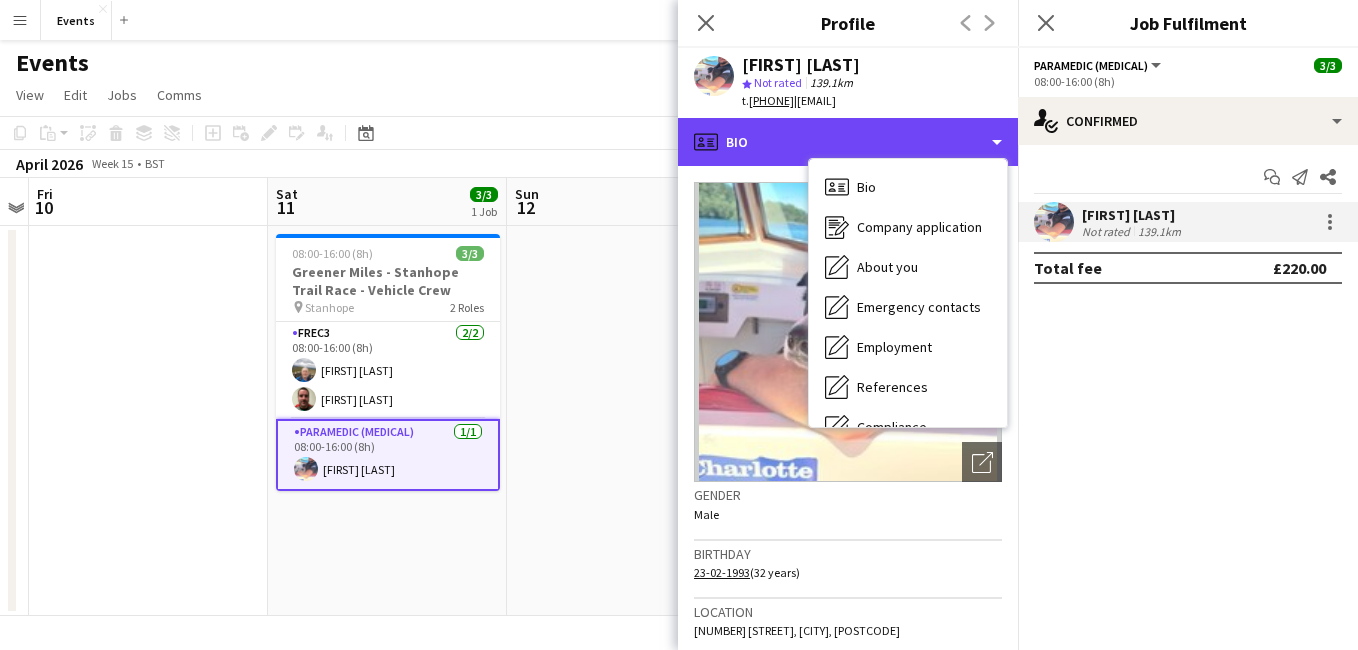 scroll, scrollTop: 148, scrollLeft: 0, axis: vertical 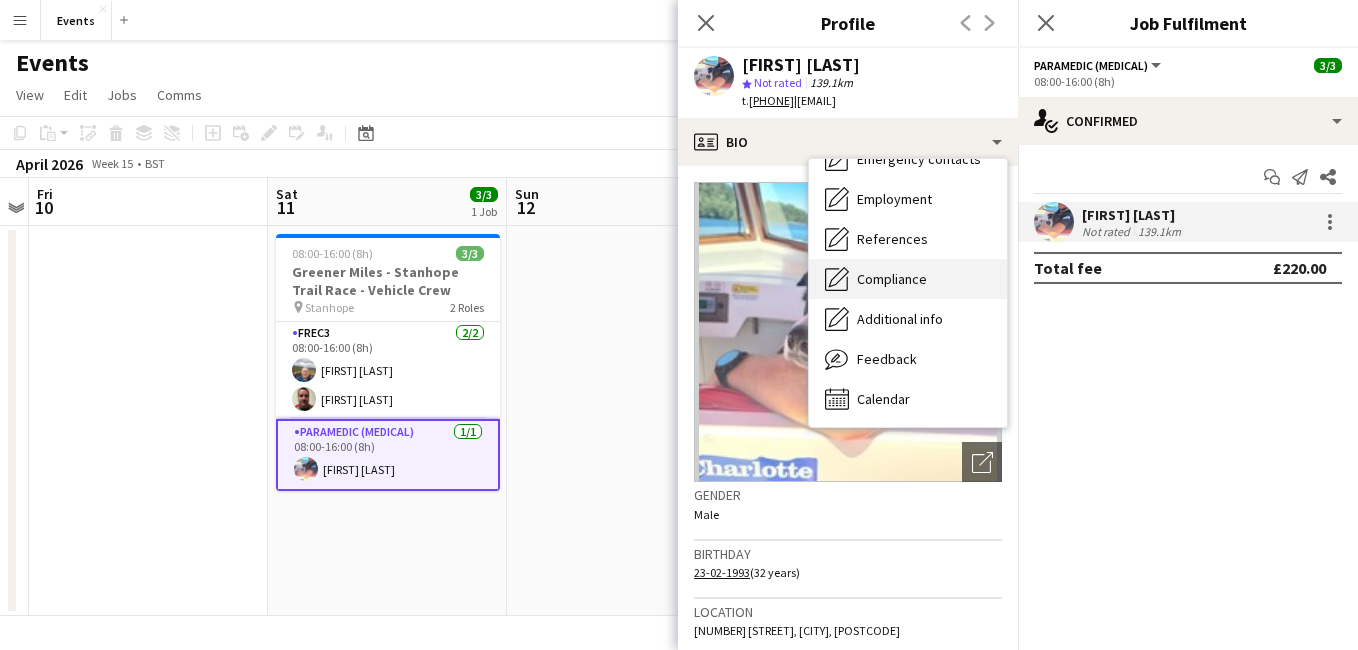 click on "Compliance" at bounding box center [892, 279] 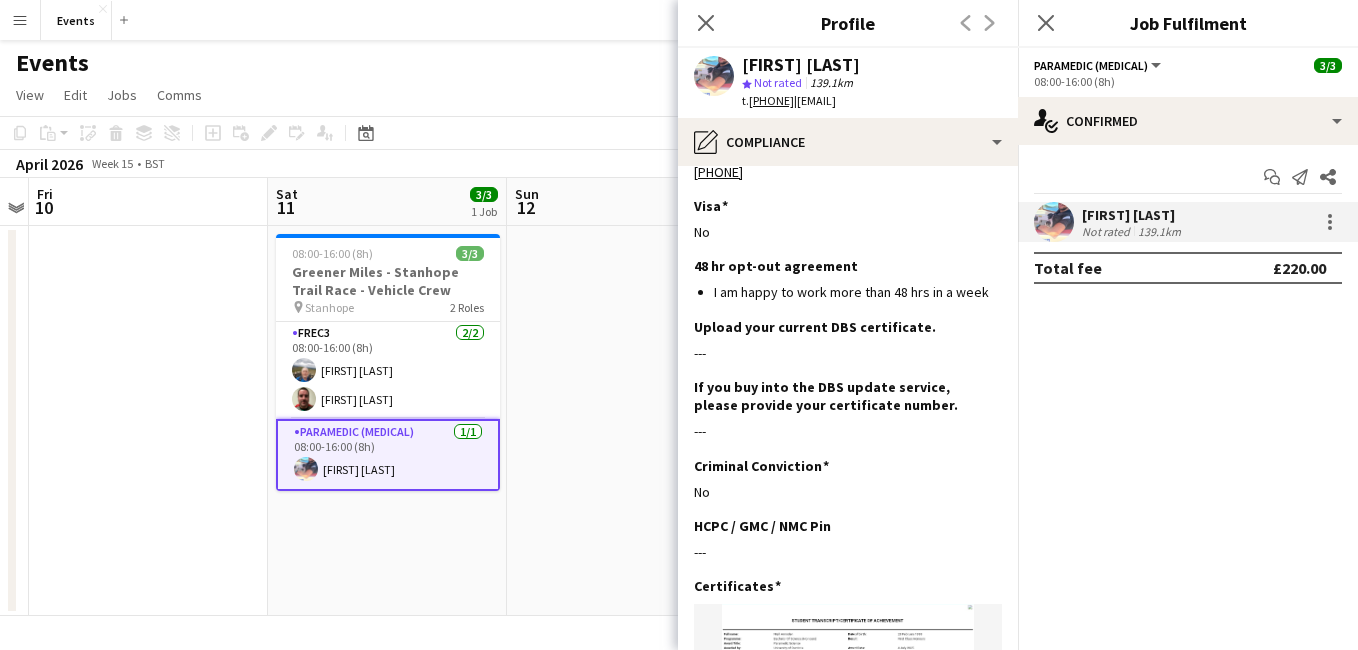 scroll, scrollTop: 1421, scrollLeft: 0, axis: vertical 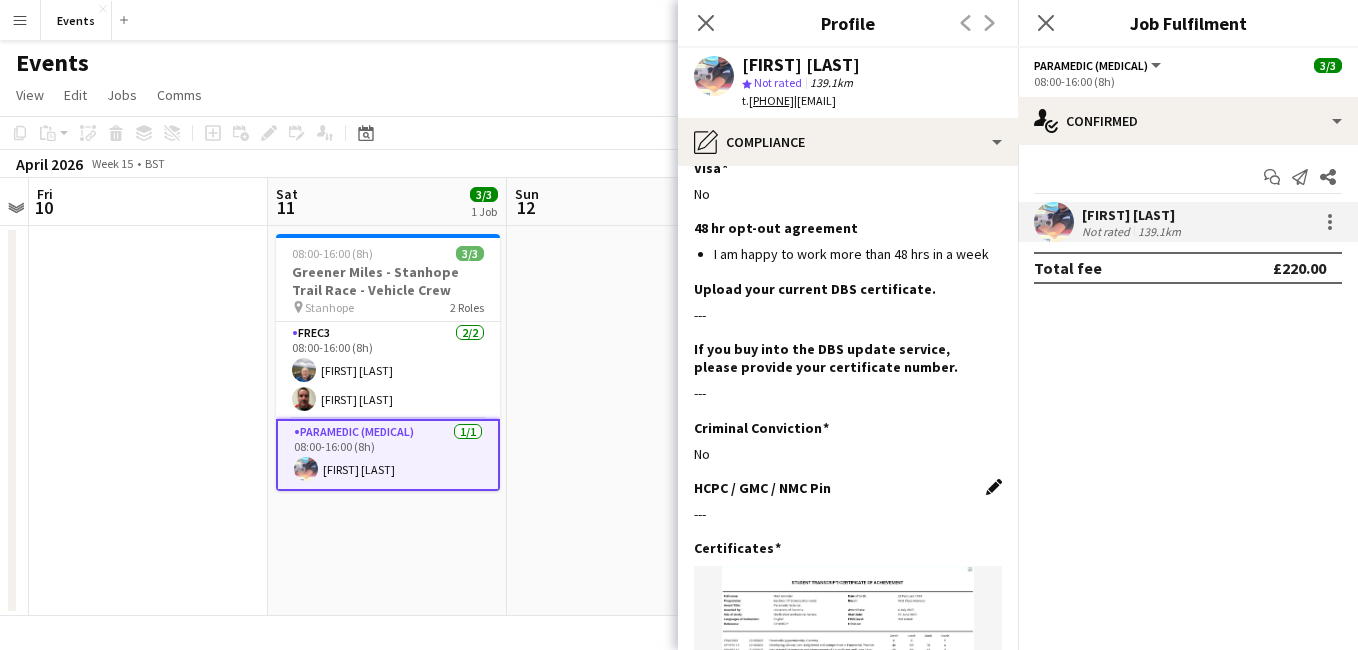 click on "Edit this field" 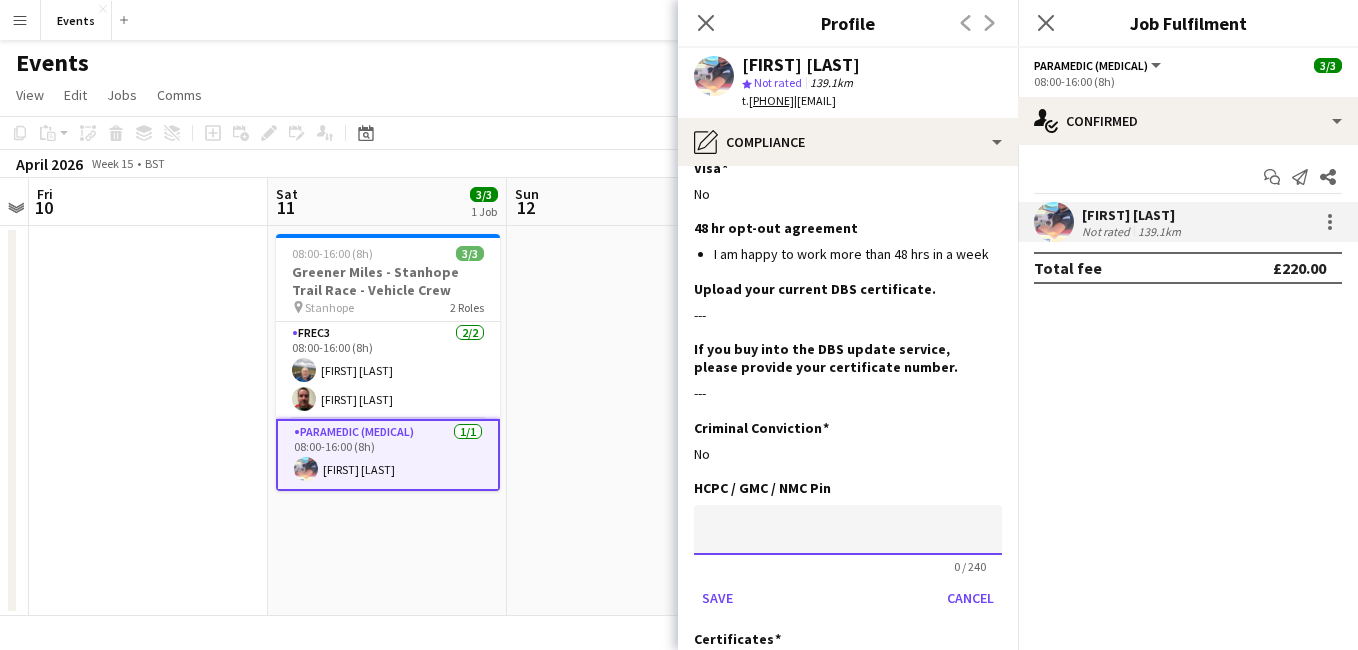 click 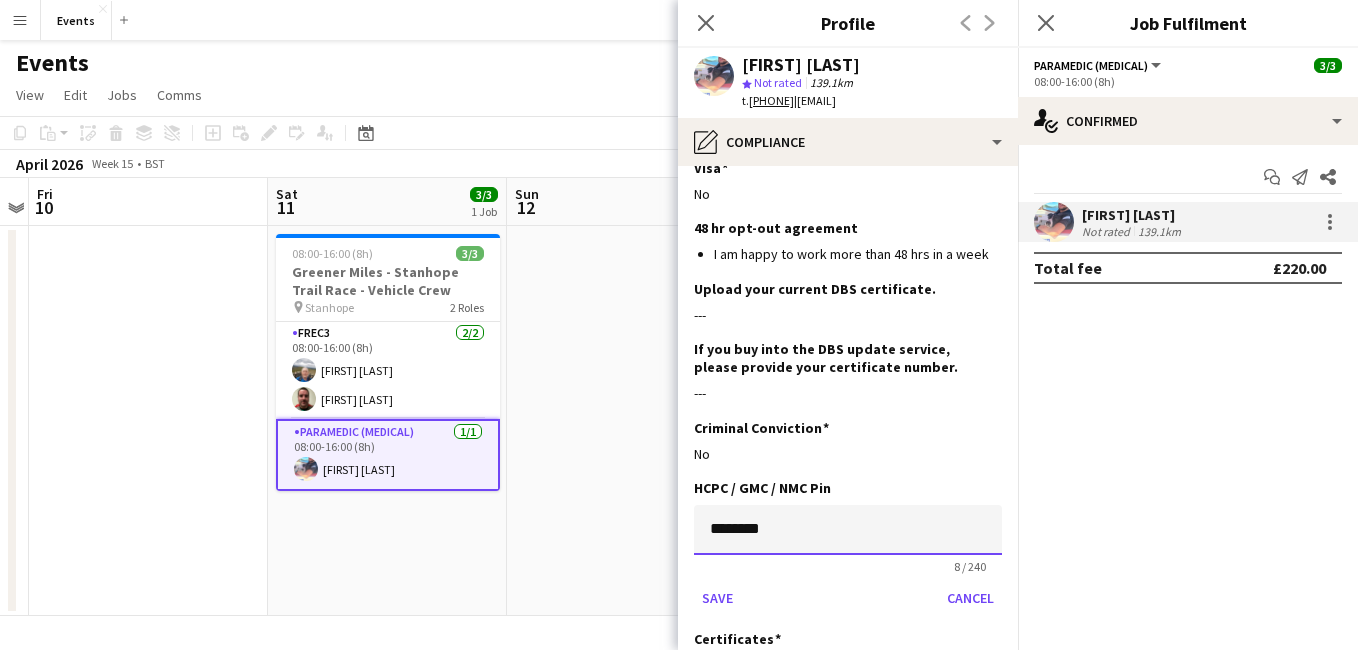 type on "********" 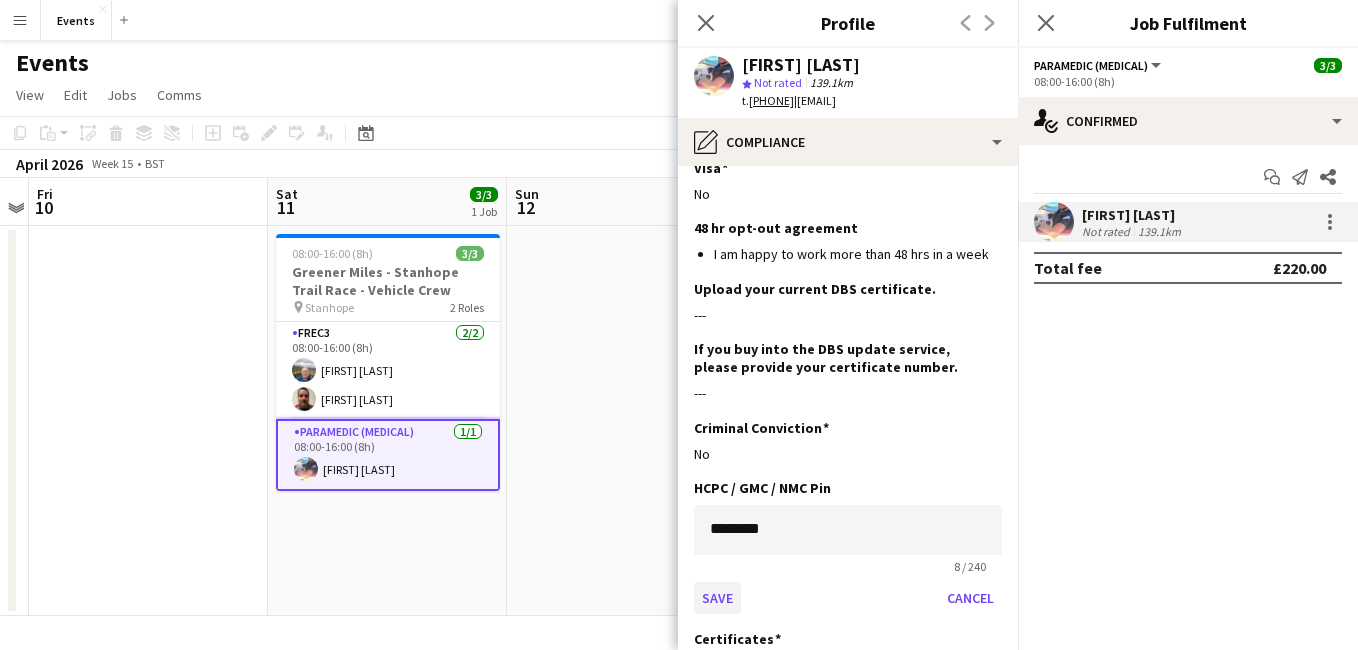 drag, startPoint x: 852, startPoint y: 575, endPoint x: 722, endPoint y: 586, distance: 130.46455 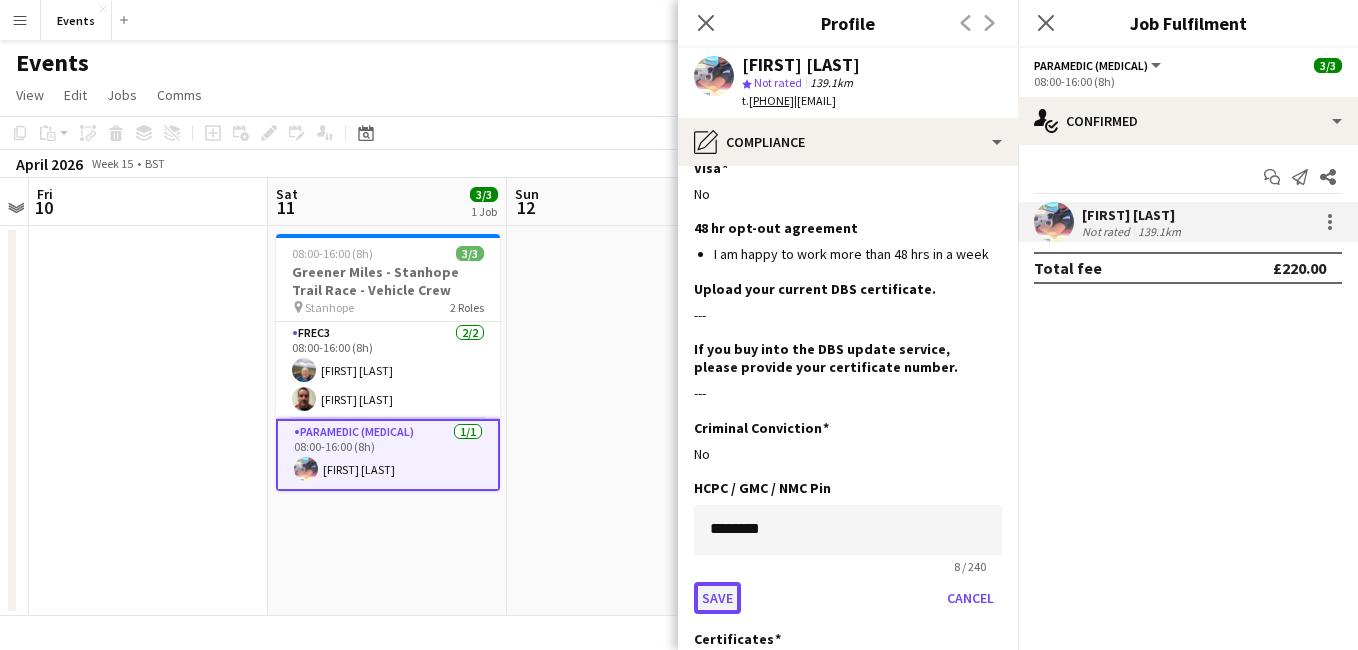 click on "Save" 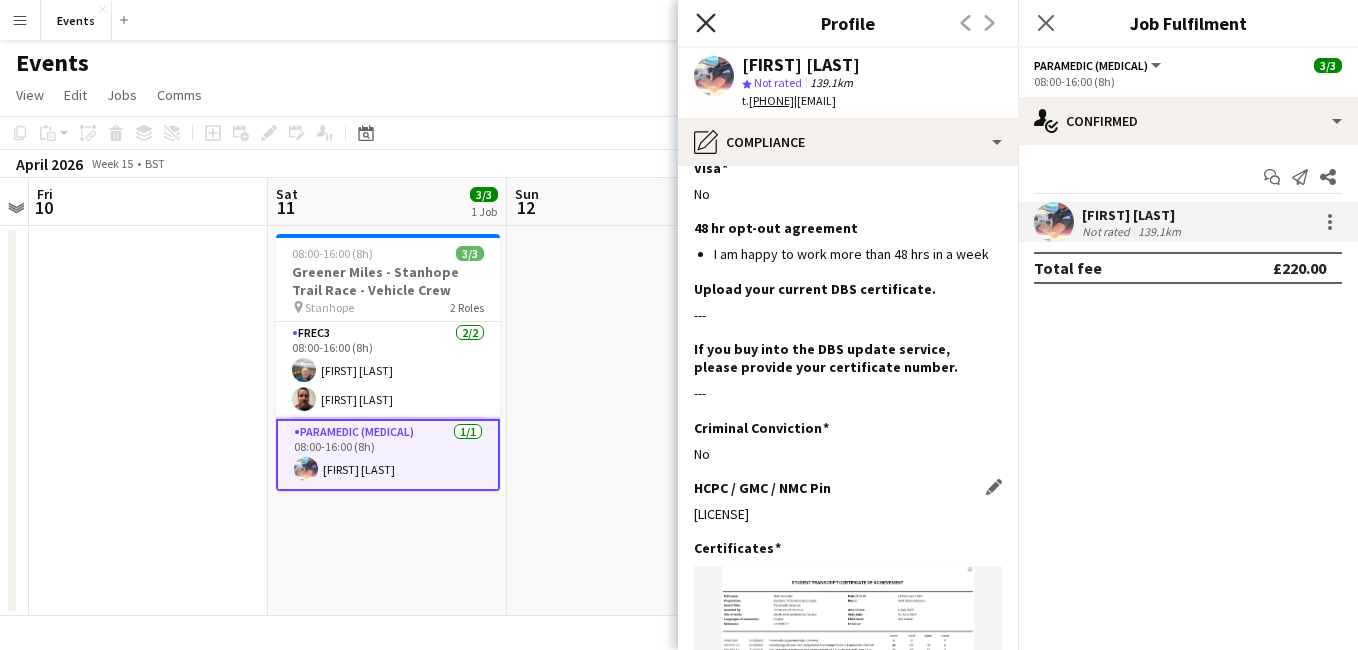 click on "Close pop-in" 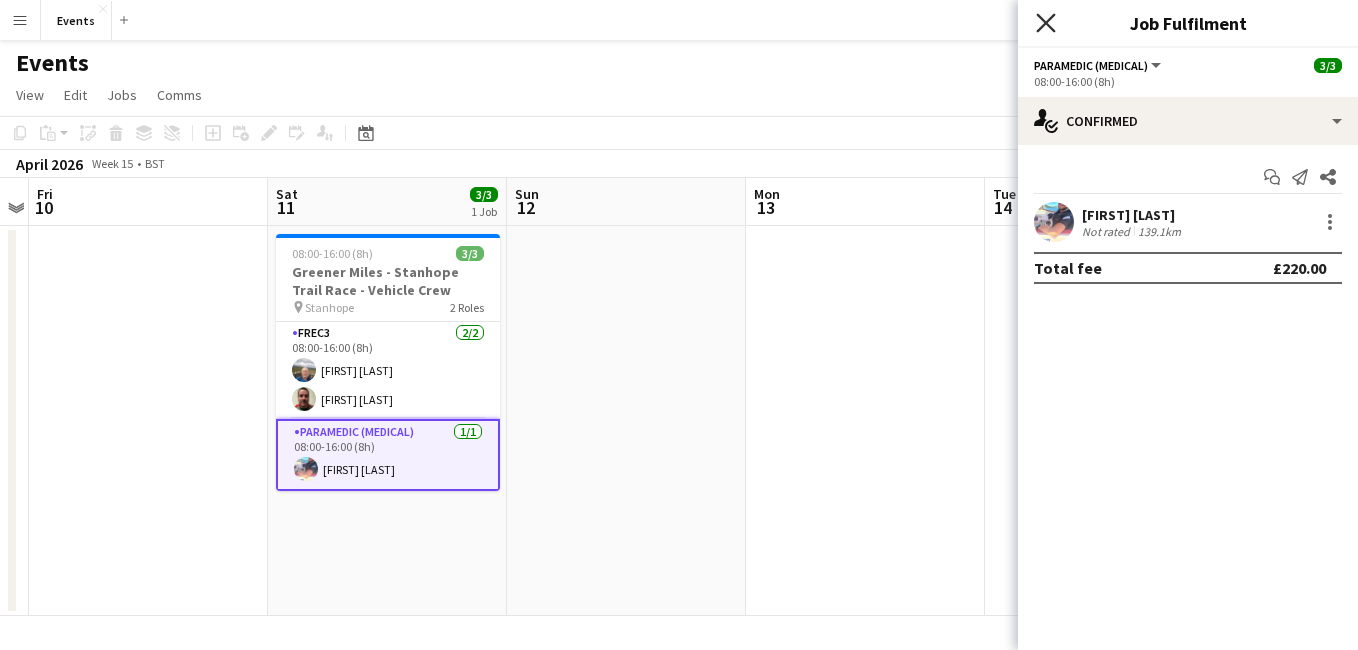 click 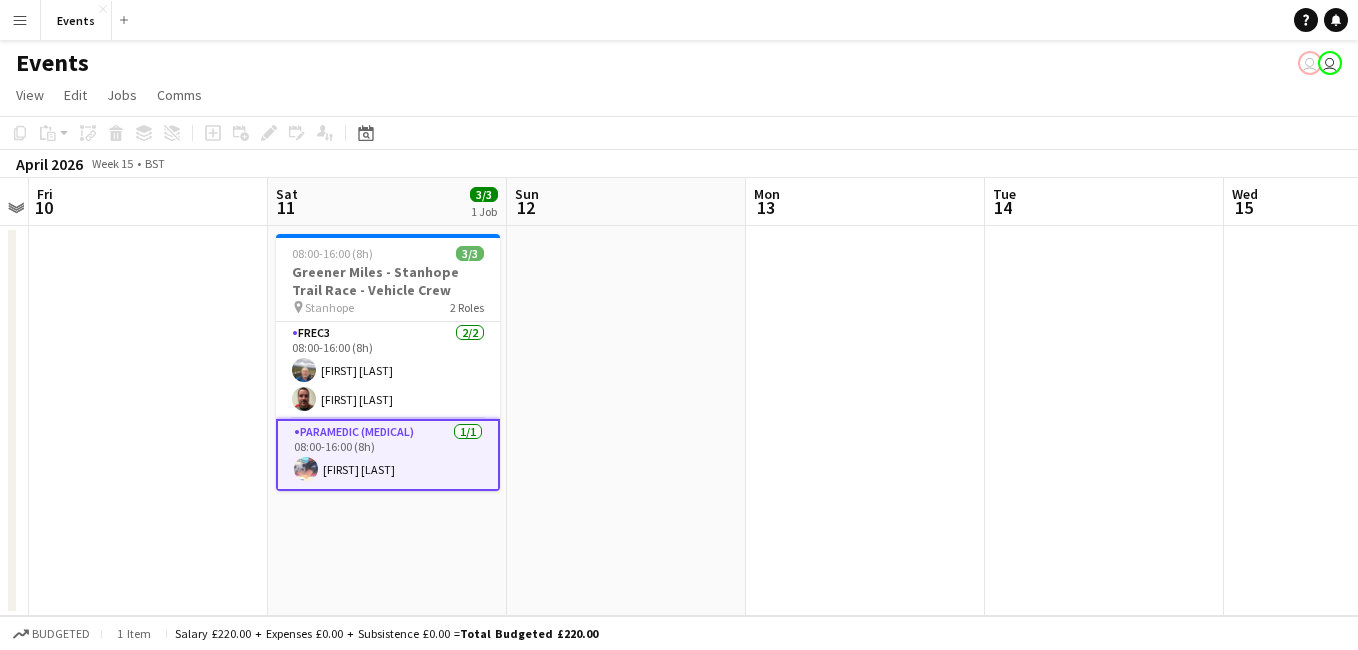 click at bounding box center [865, 421] 